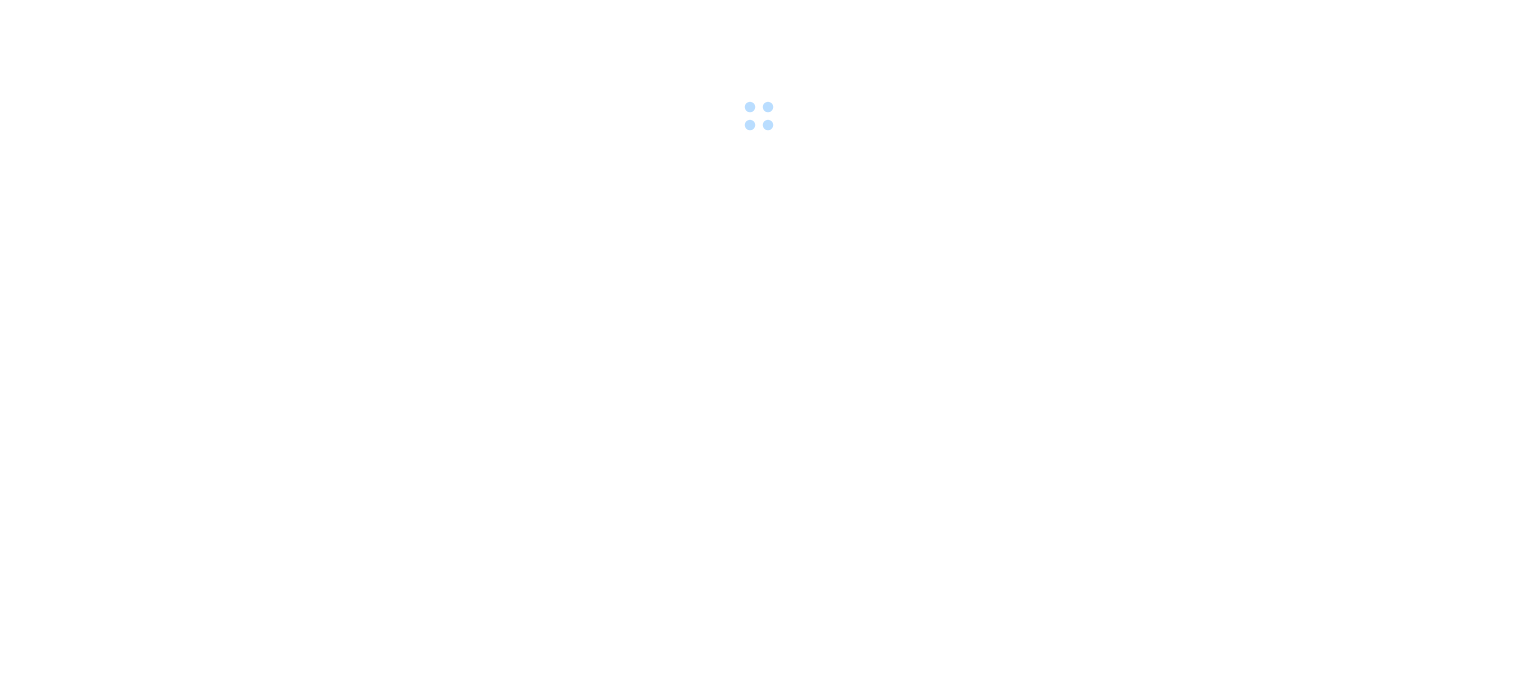 scroll, scrollTop: 0, scrollLeft: 0, axis: both 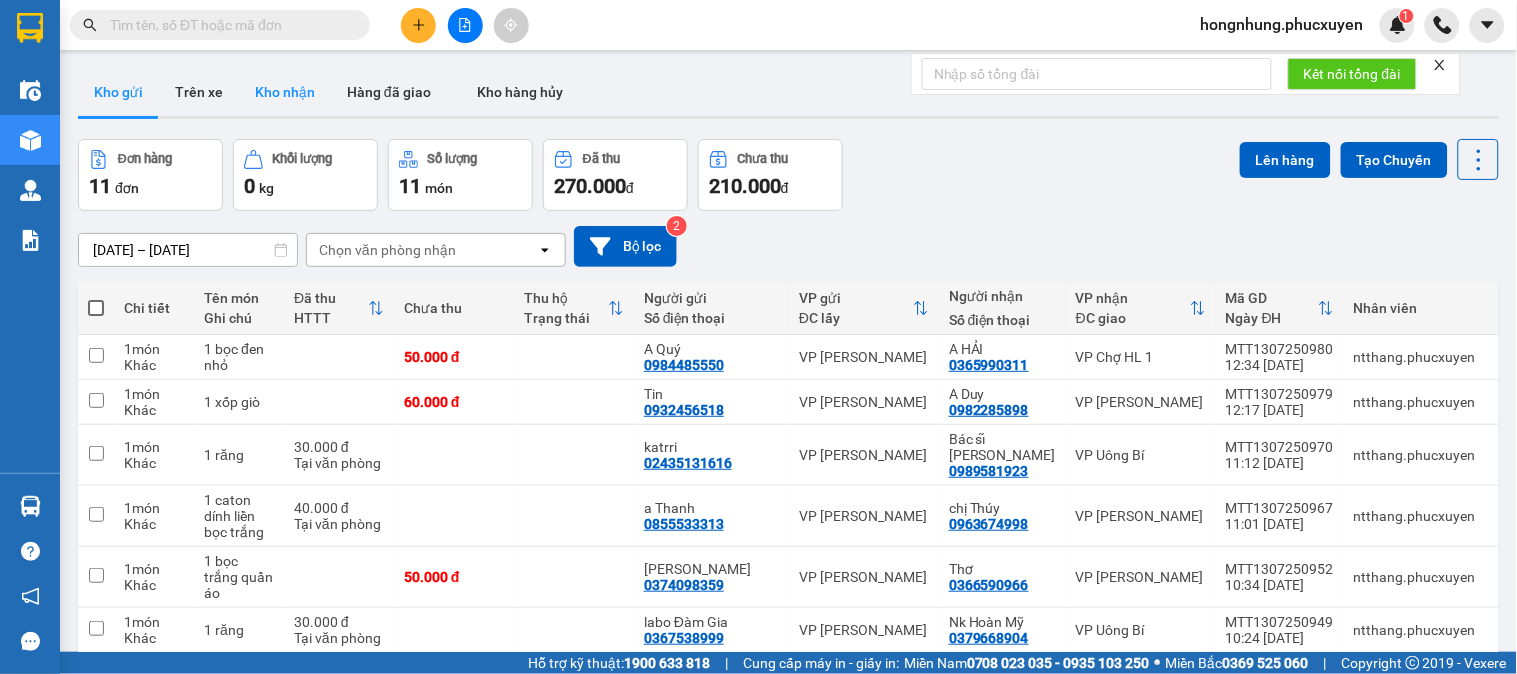 click on "Kho nhận" at bounding box center (285, 92) 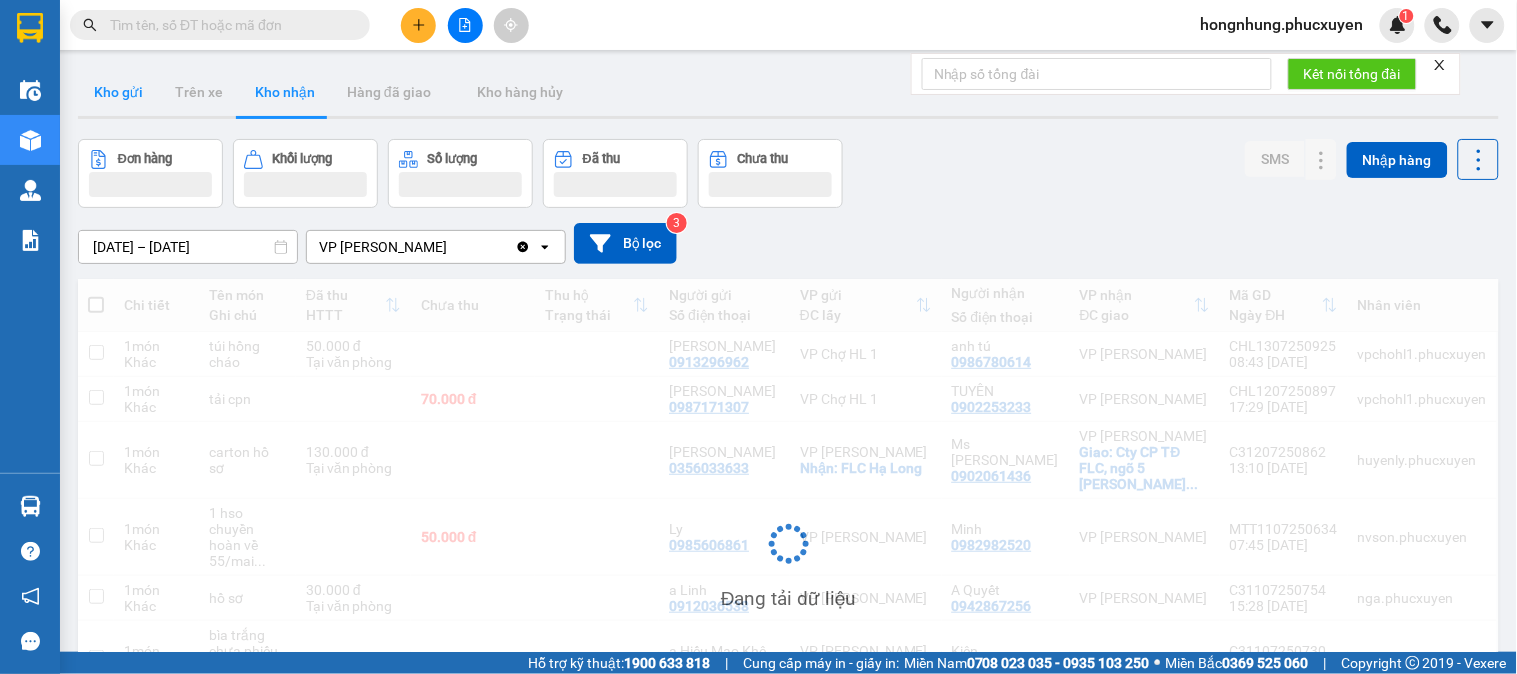click on "Kho gửi" at bounding box center (118, 92) 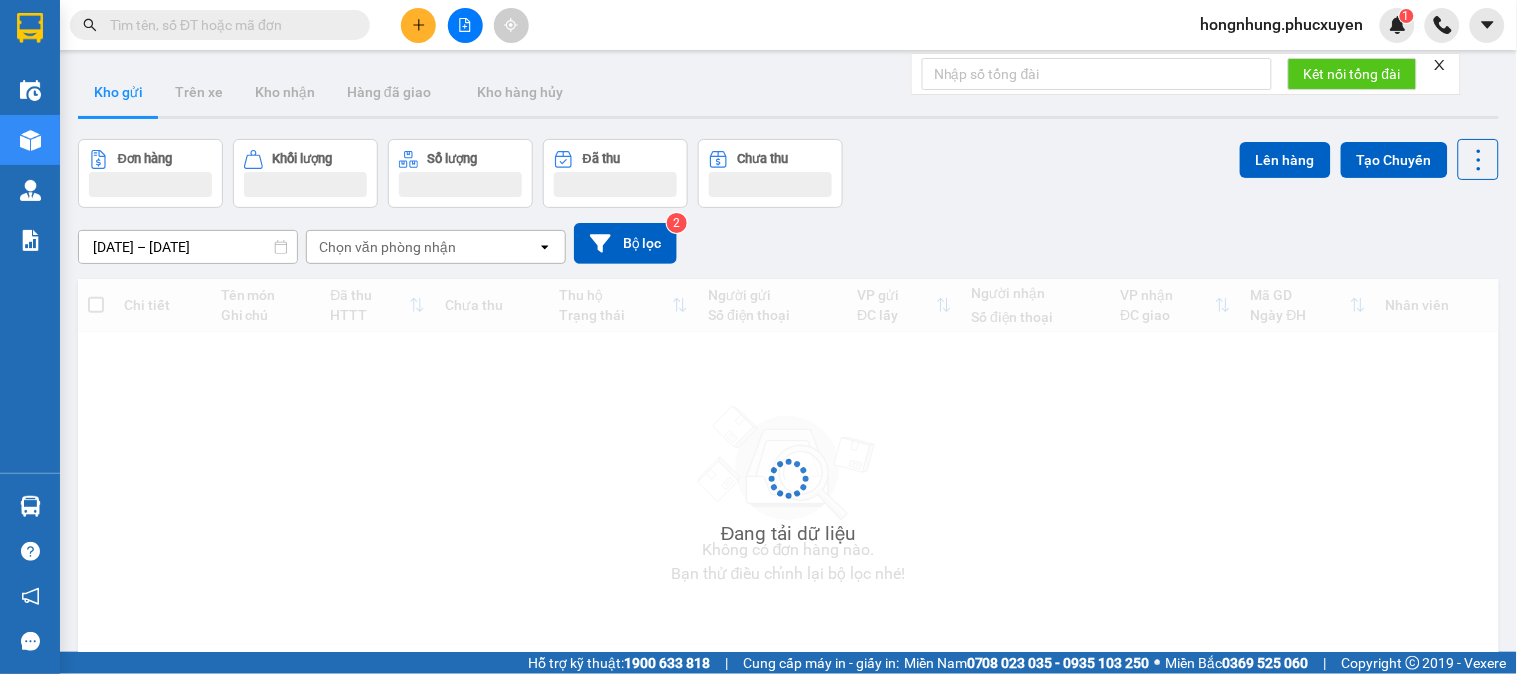 click on "Kho gửi" at bounding box center [118, 92] 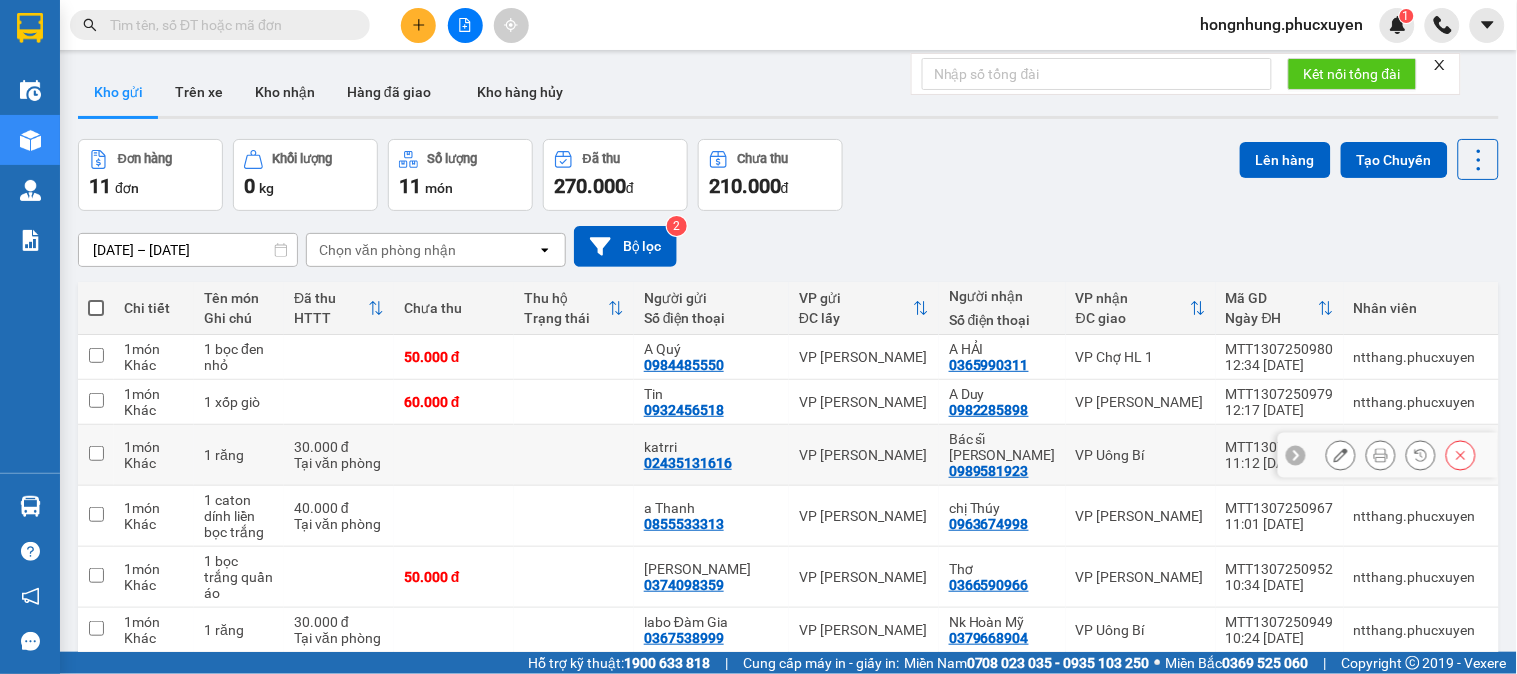 scroll, scrollTop: 232, scrollLeft: 0, axis: vertical 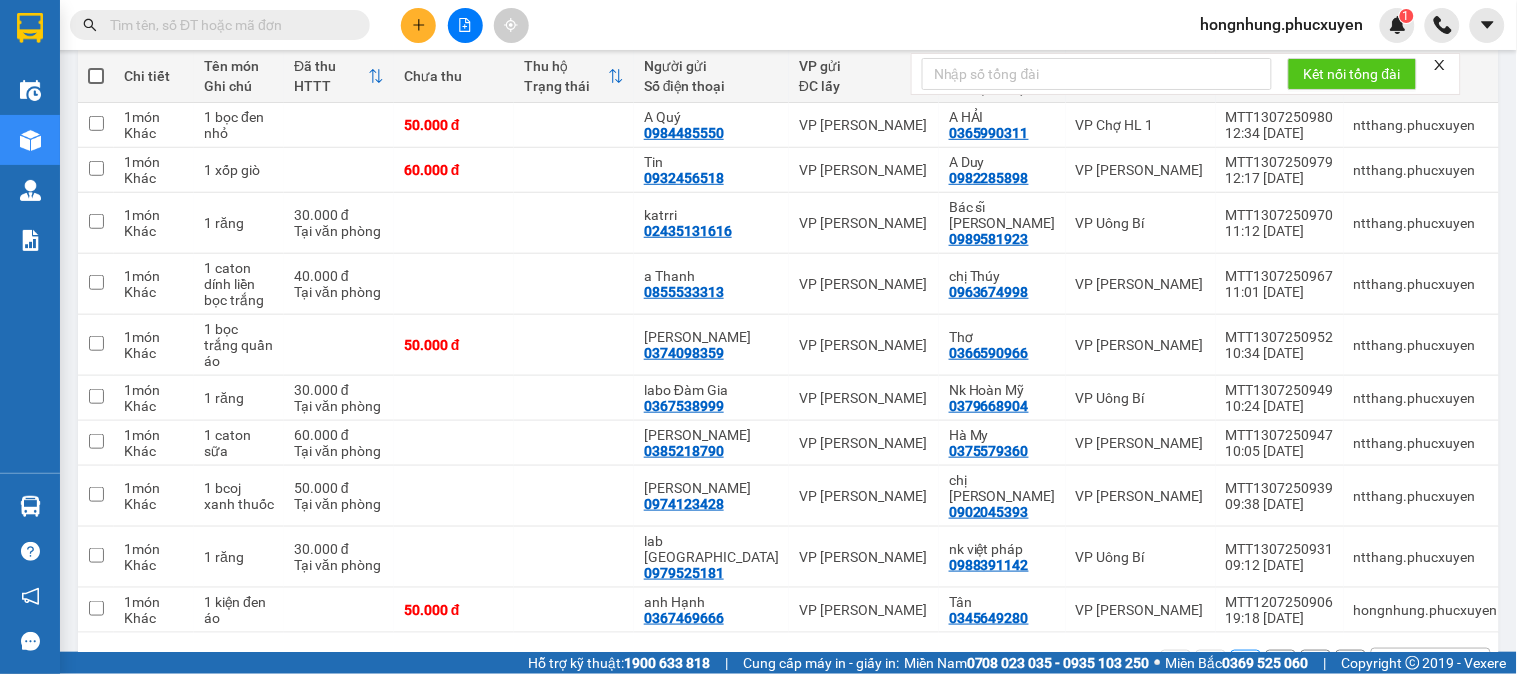 click on "10 / trang" at bounding box center (1415, 665) 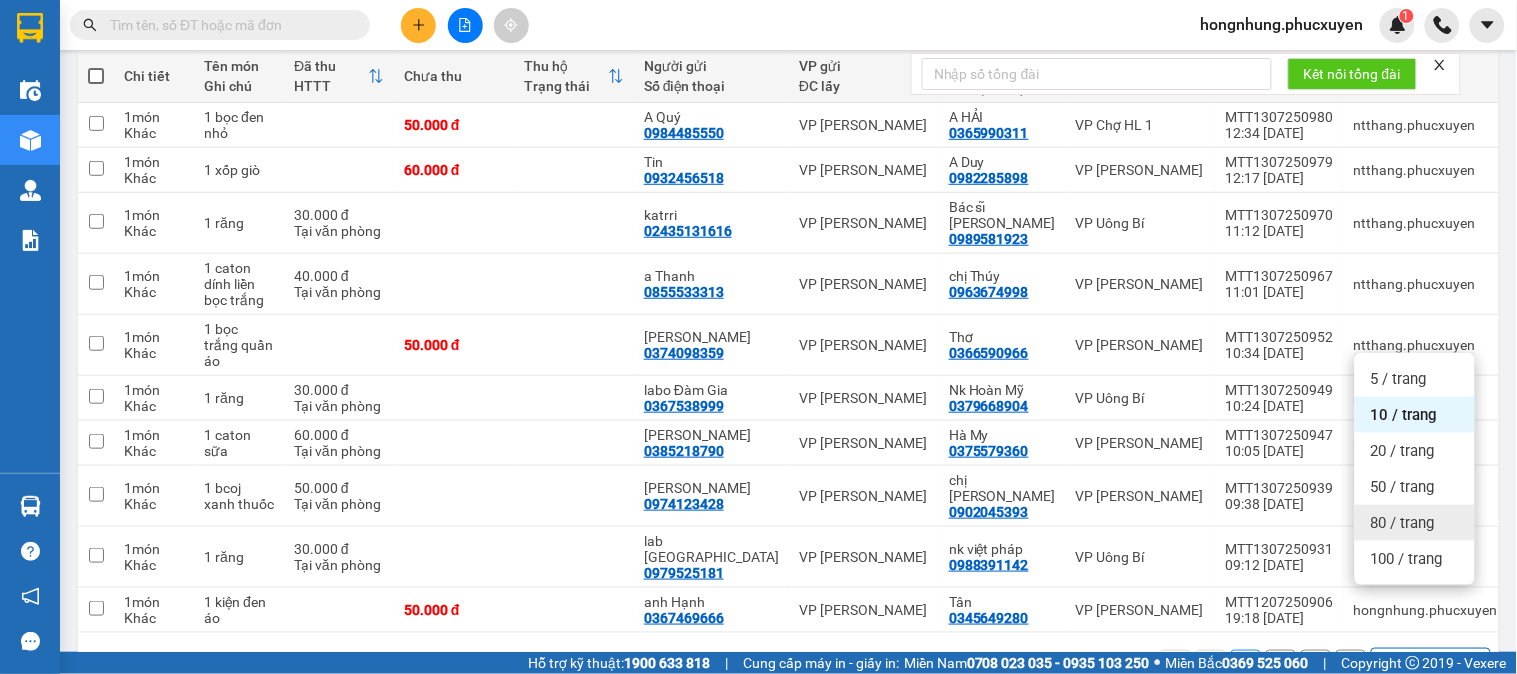 click on "80 / trang" at bounding box center (1403, 523) 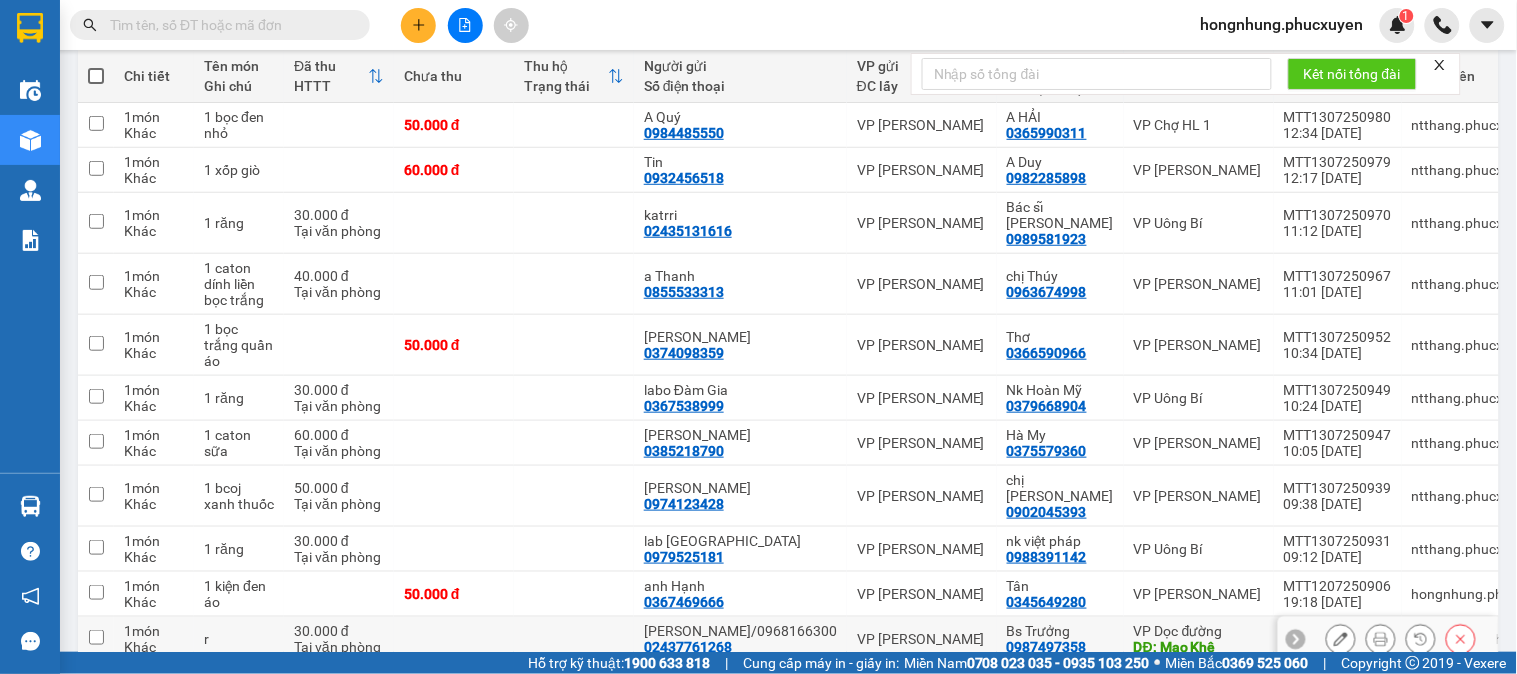 scroll, scrollTop: 293, scrollLeft: 0, axis: vertical 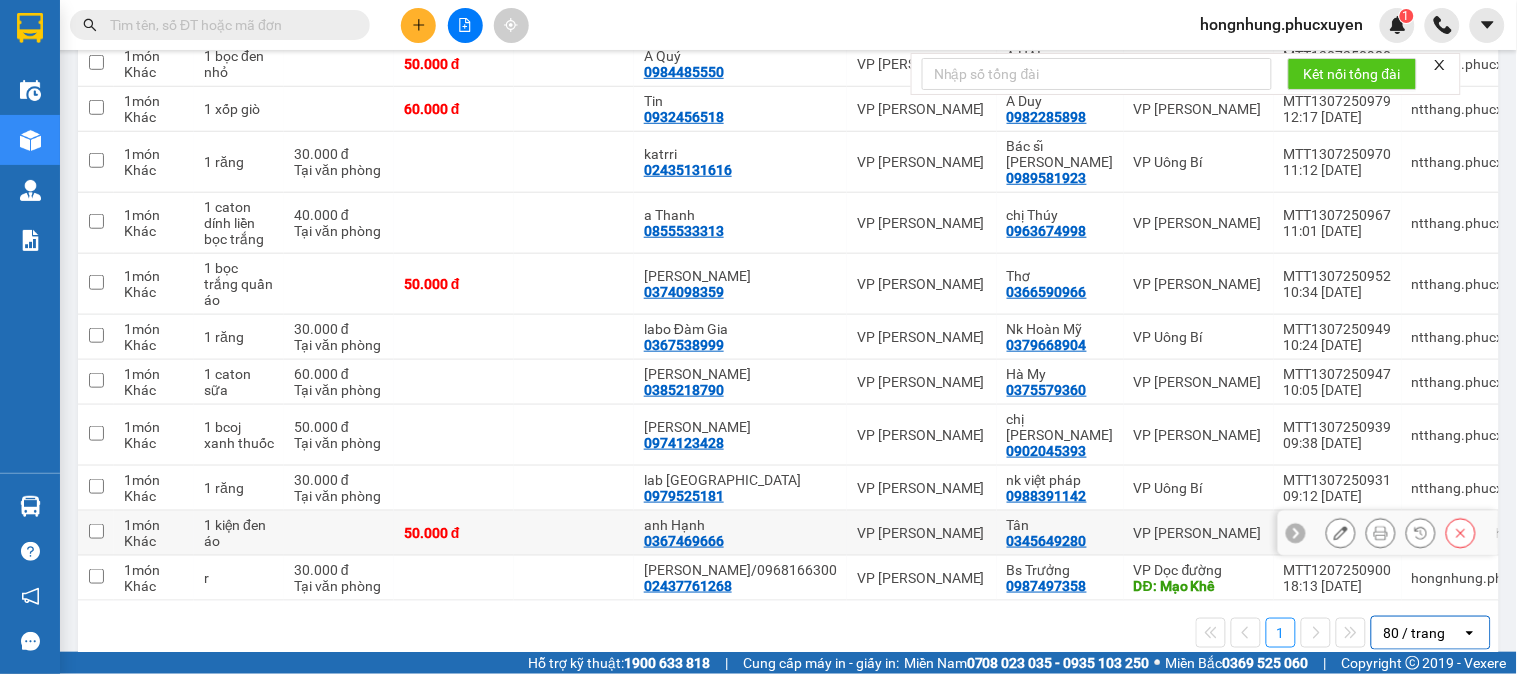 click at bounding box center [96, 531] 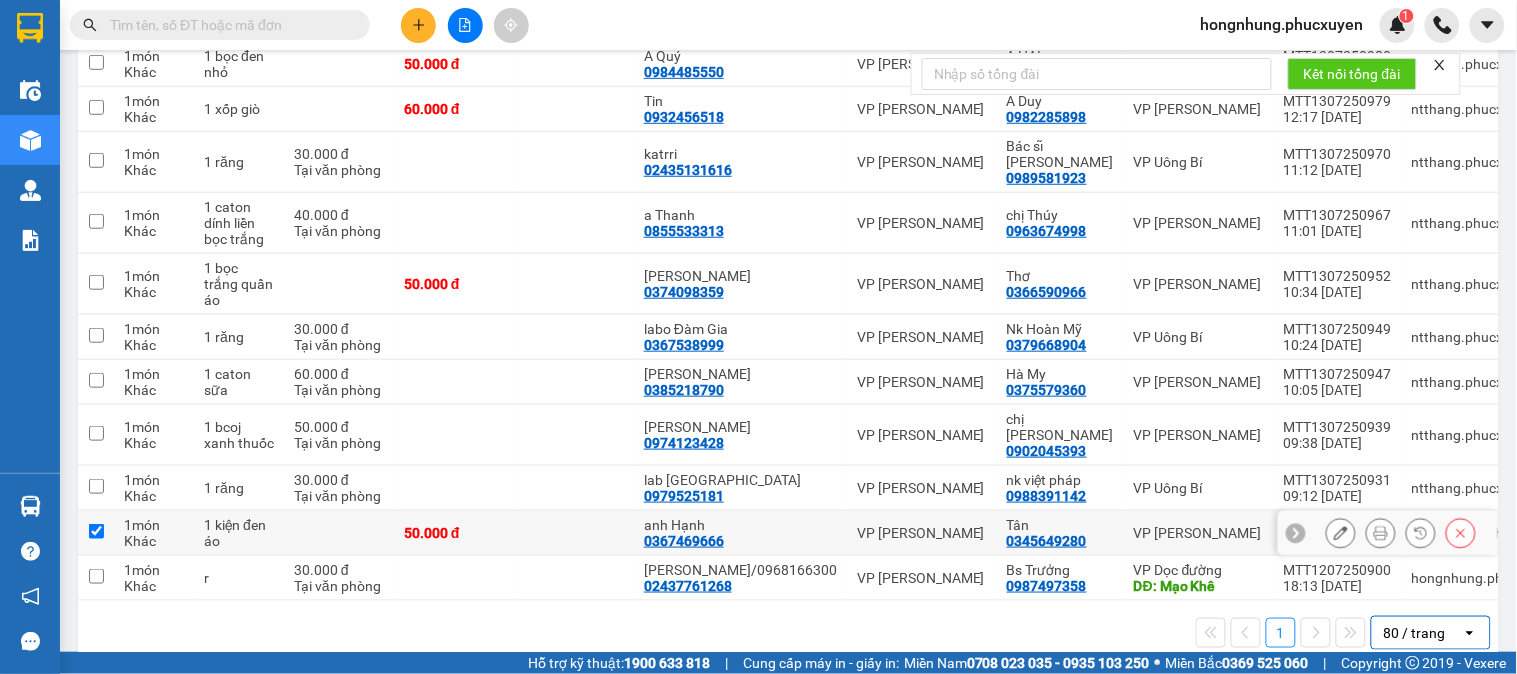 checkbox on "true" 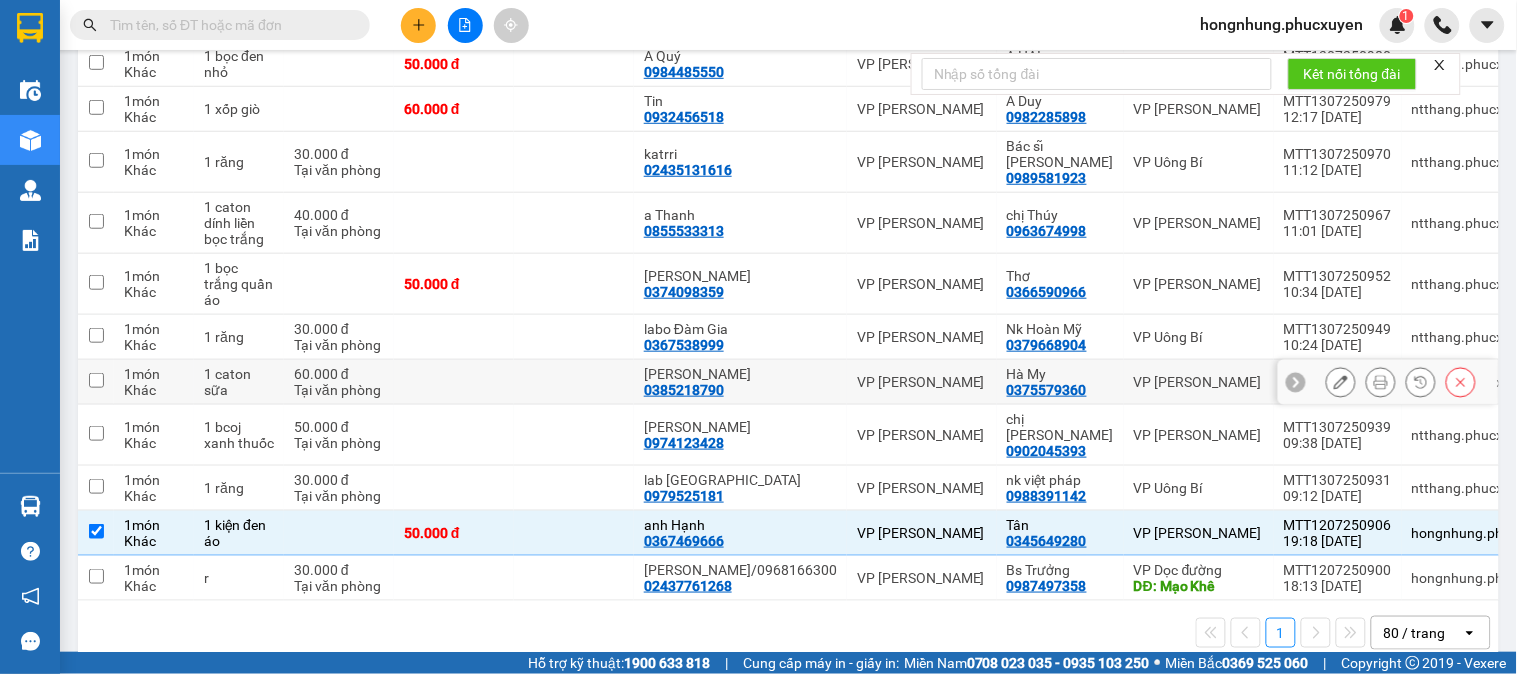 scroll, scrollTop: 71, scrollLeft: 0, axis: vertical 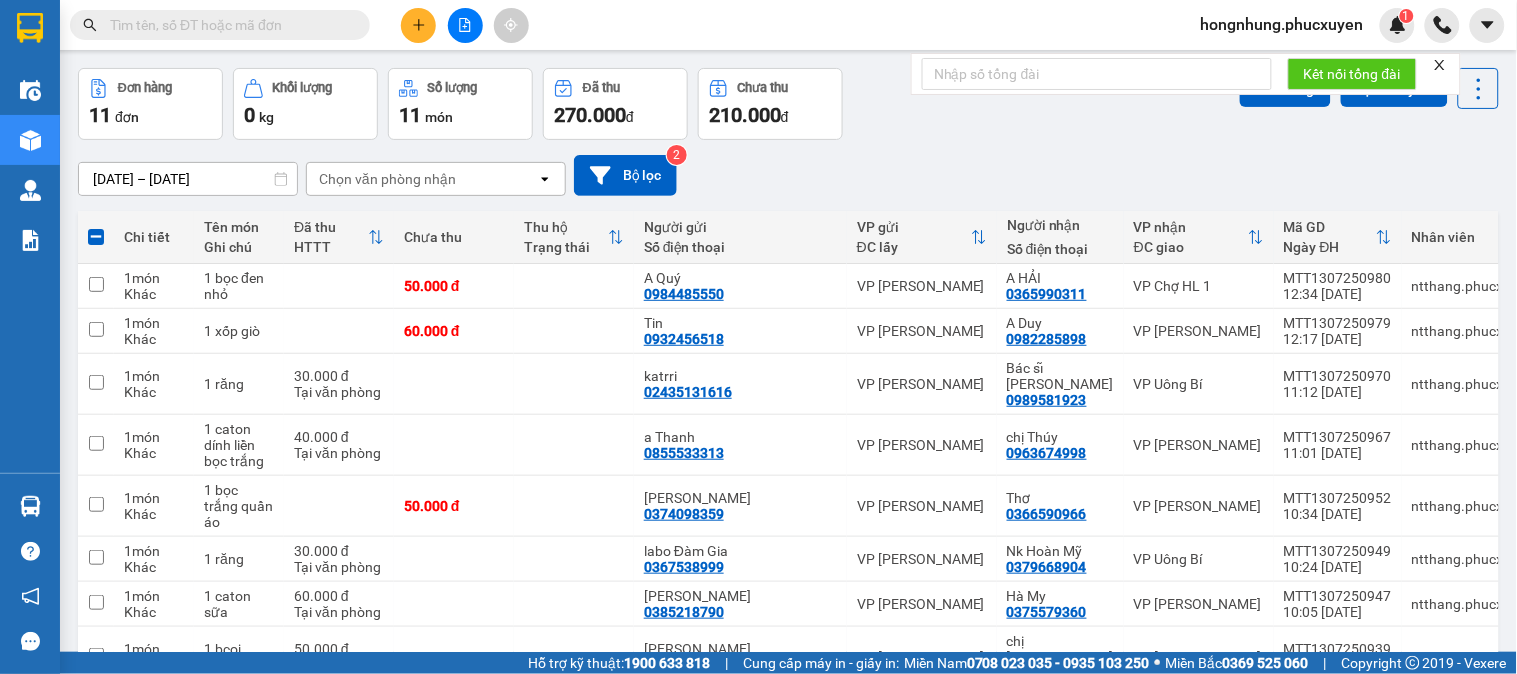 click 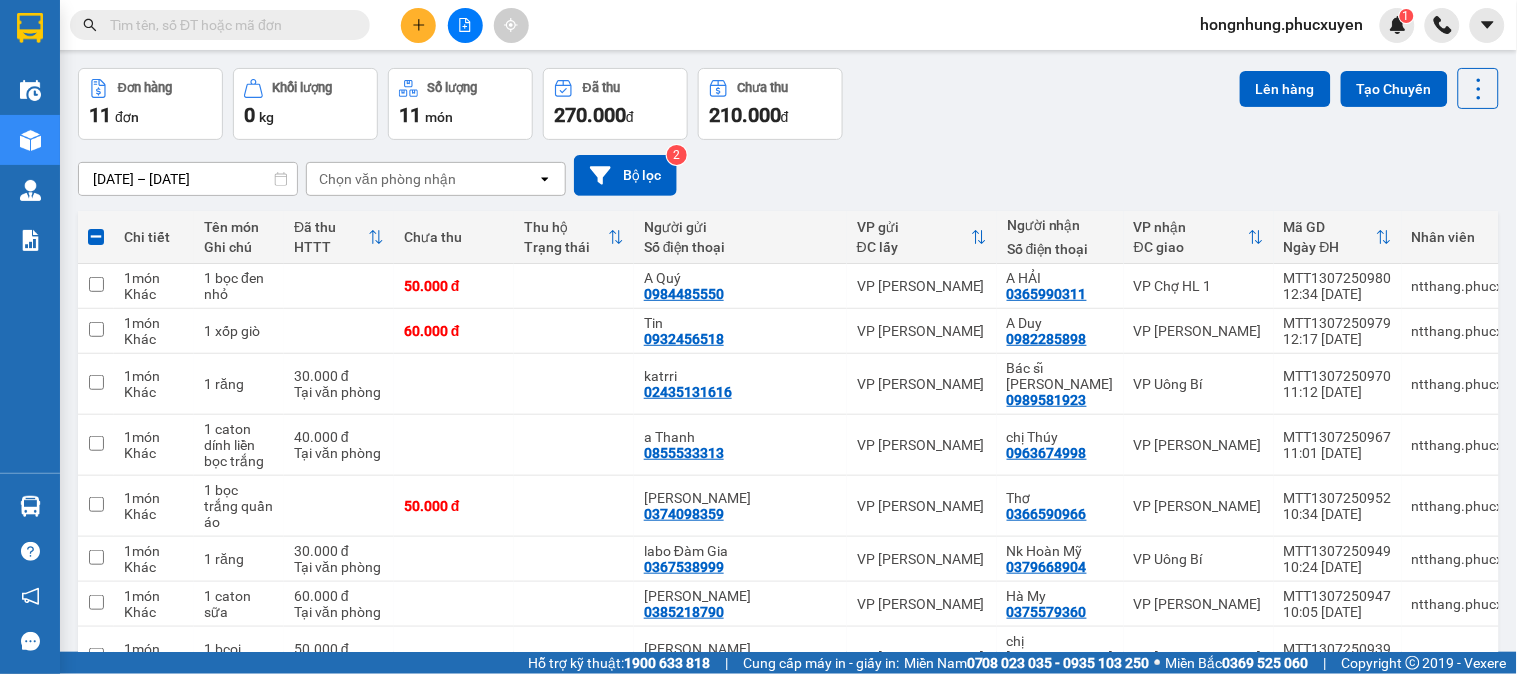 scroll, scrollTop: 0, scrollLeft: 0, axis: both 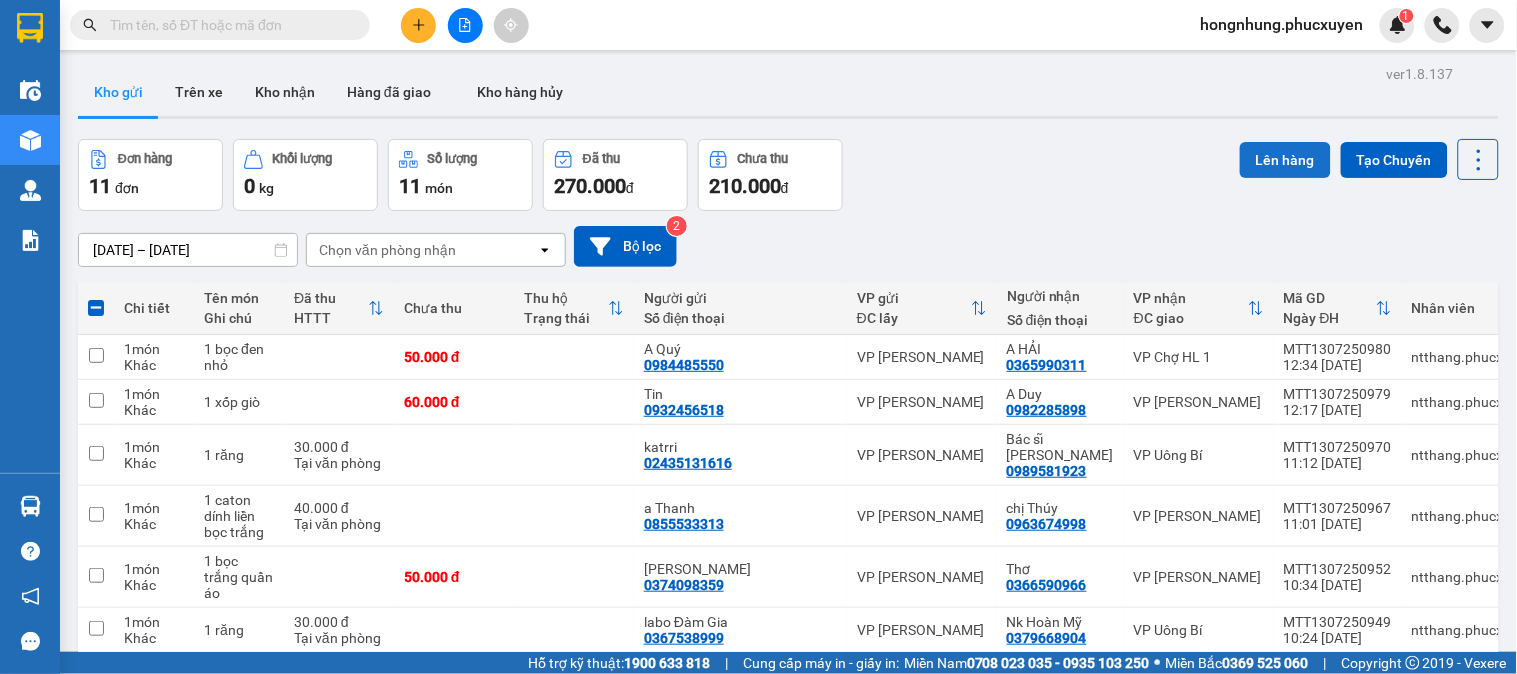 click on "Lên hàng" at bounding box center [1285, 160] 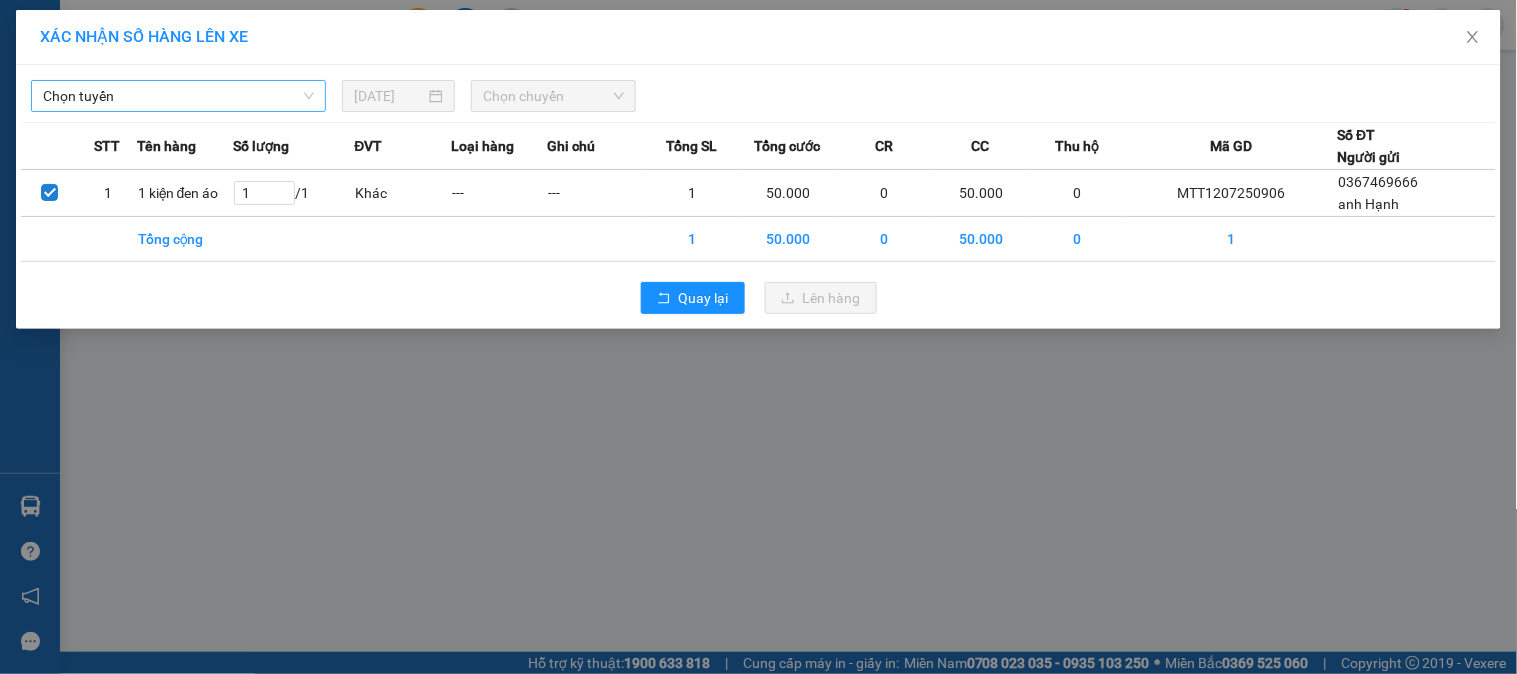 click on "Chọn tuyến" at bounding box center [178, 96] 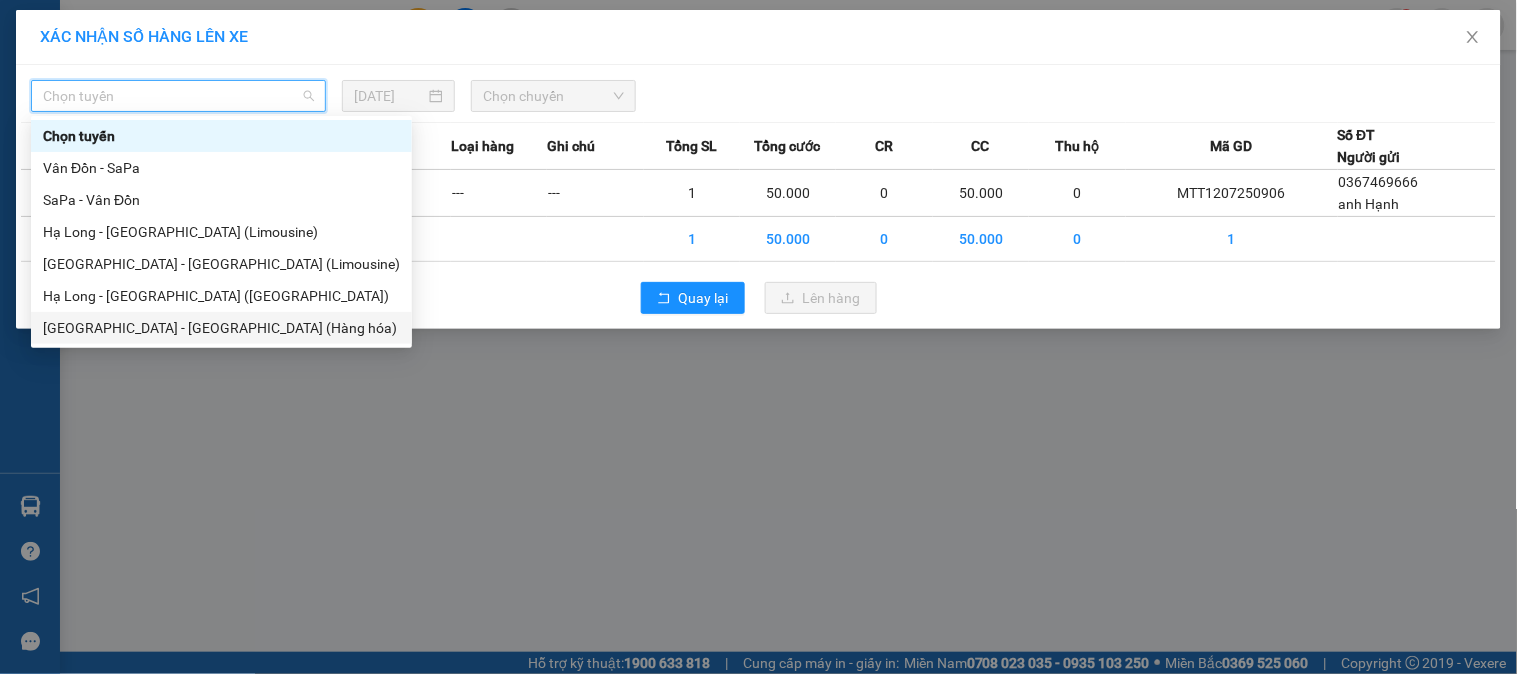 drag, startPoint x: 226, startPoint y: 328, endPoint x: 284, endPoint y: 305, distance: 62.39391 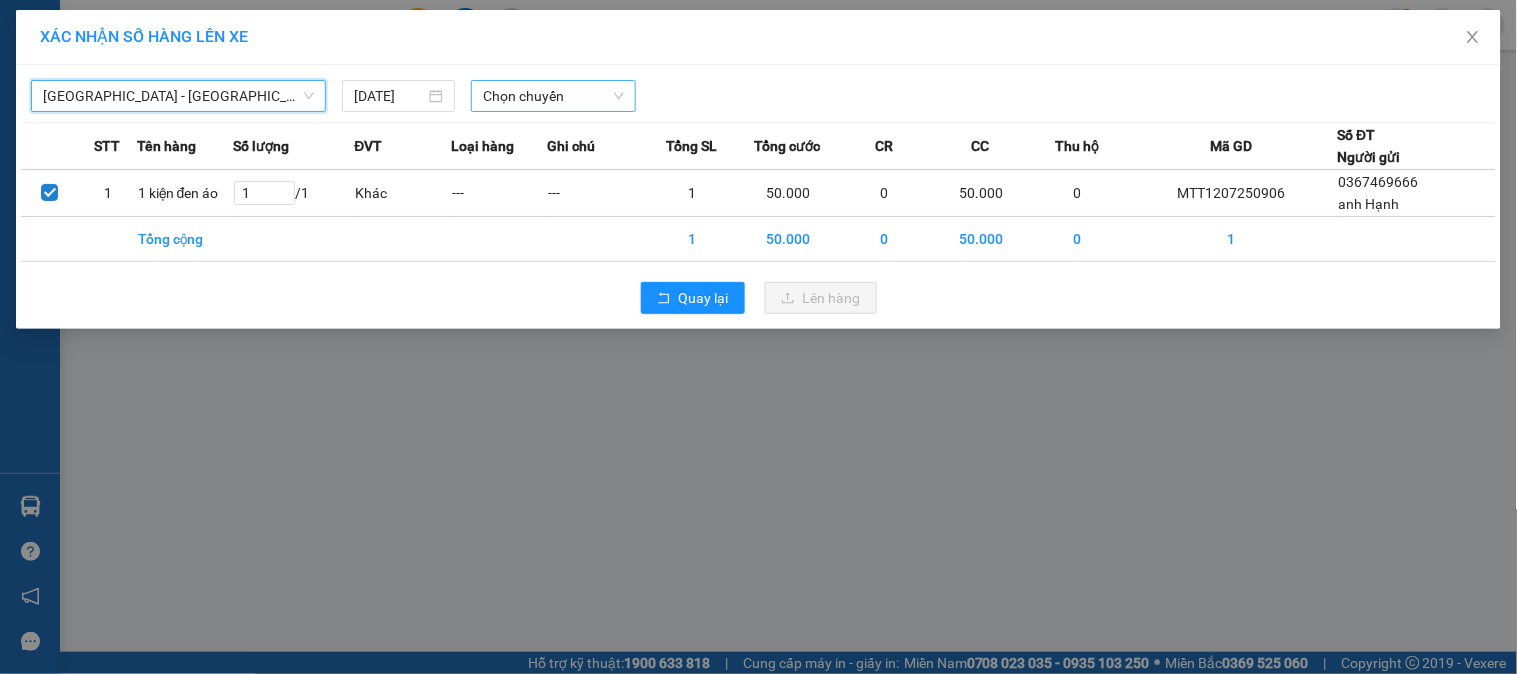 click on "Chọn chuyến" at bounding box center [553, 96] 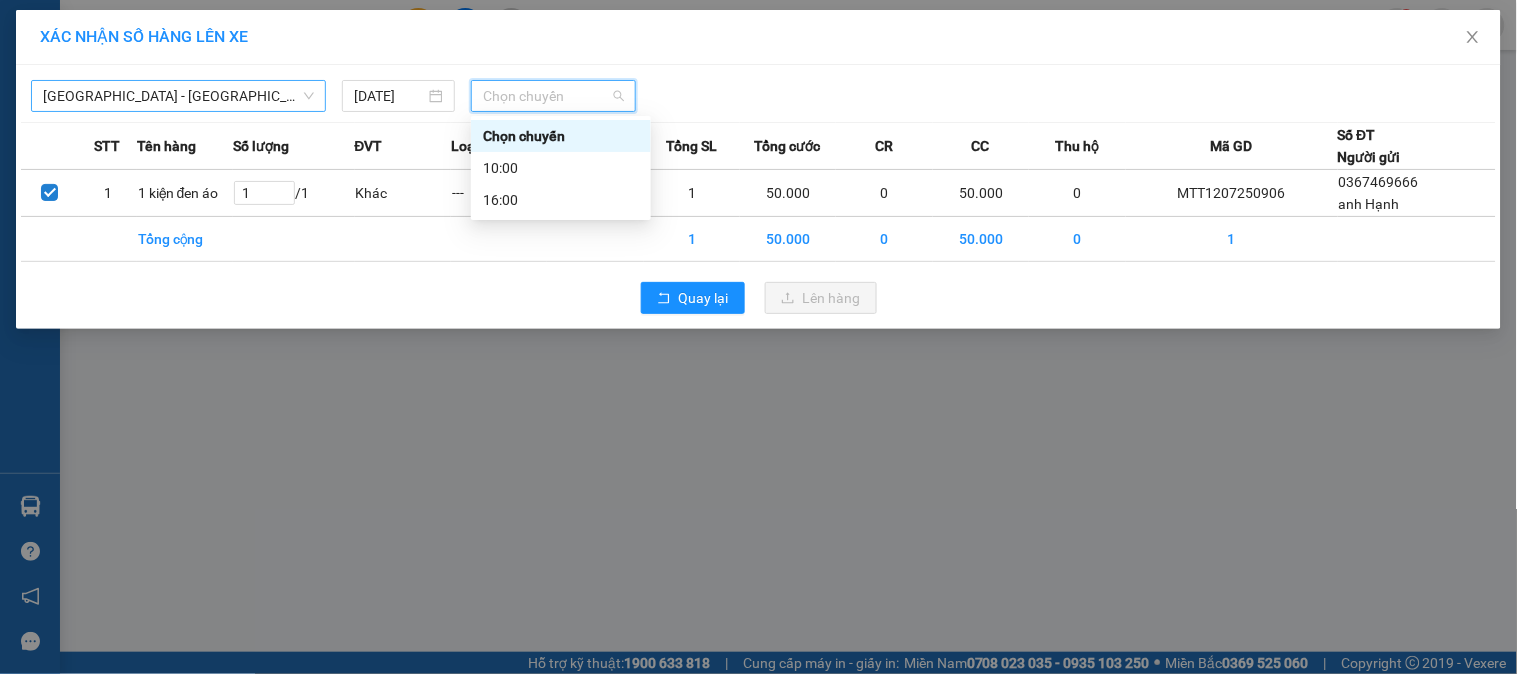 click on "[GEOGRAPHIC_DATA] - [GEOGRAPHIC_DATA] (Hàng hóa)" at bounding box center (178, 96) 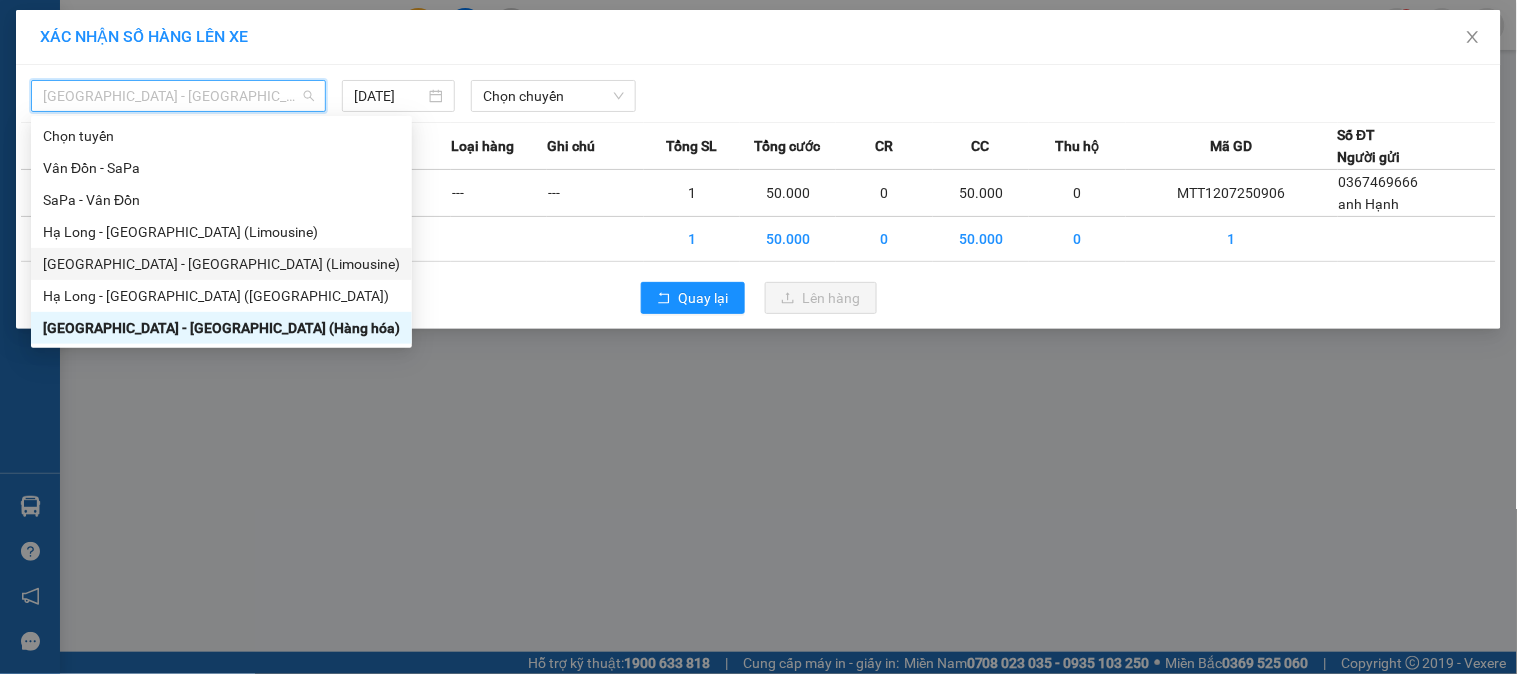 click on "[GEOGRAPHIC_DATA] - [GEOGRAPHIC_DATA] (Limousine)" at bounding box center [221, 264] 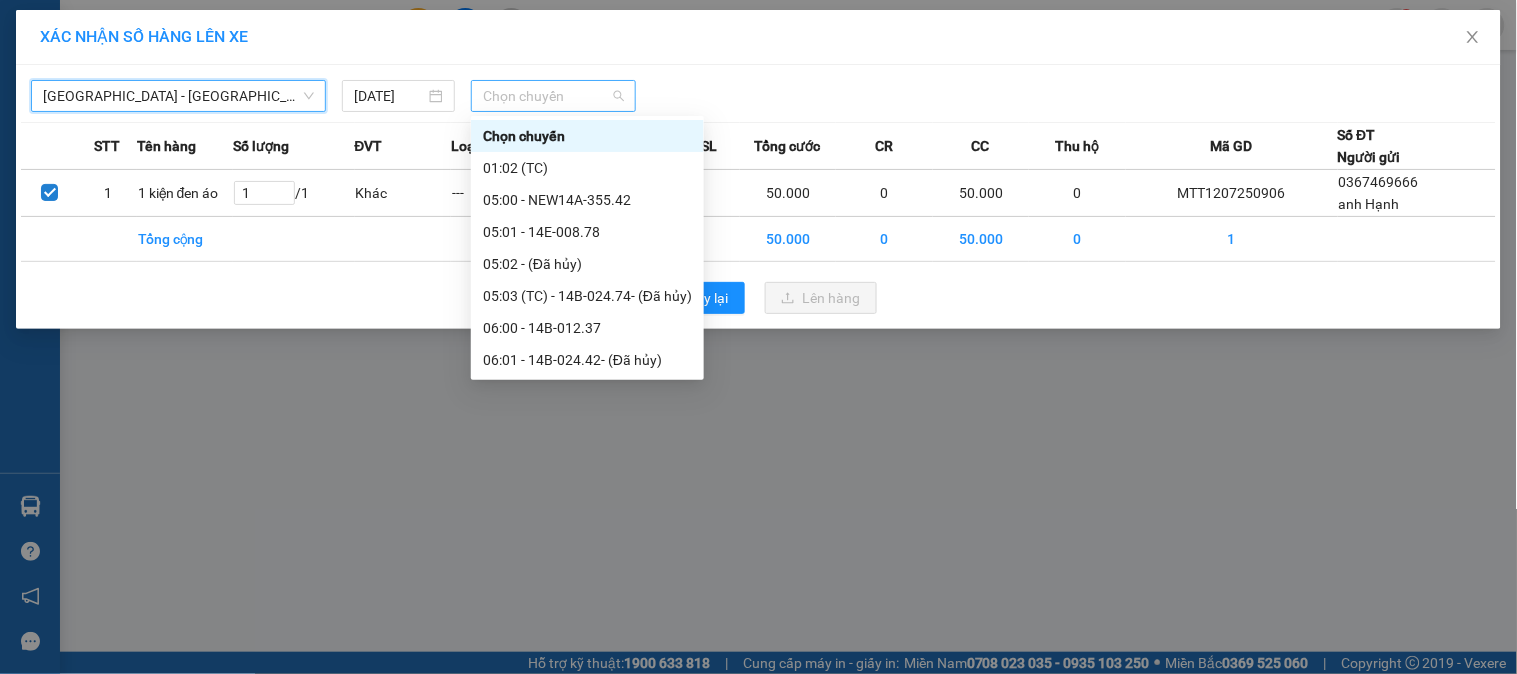 click on "Chọn chuyến" at bounding box center [553, 96] 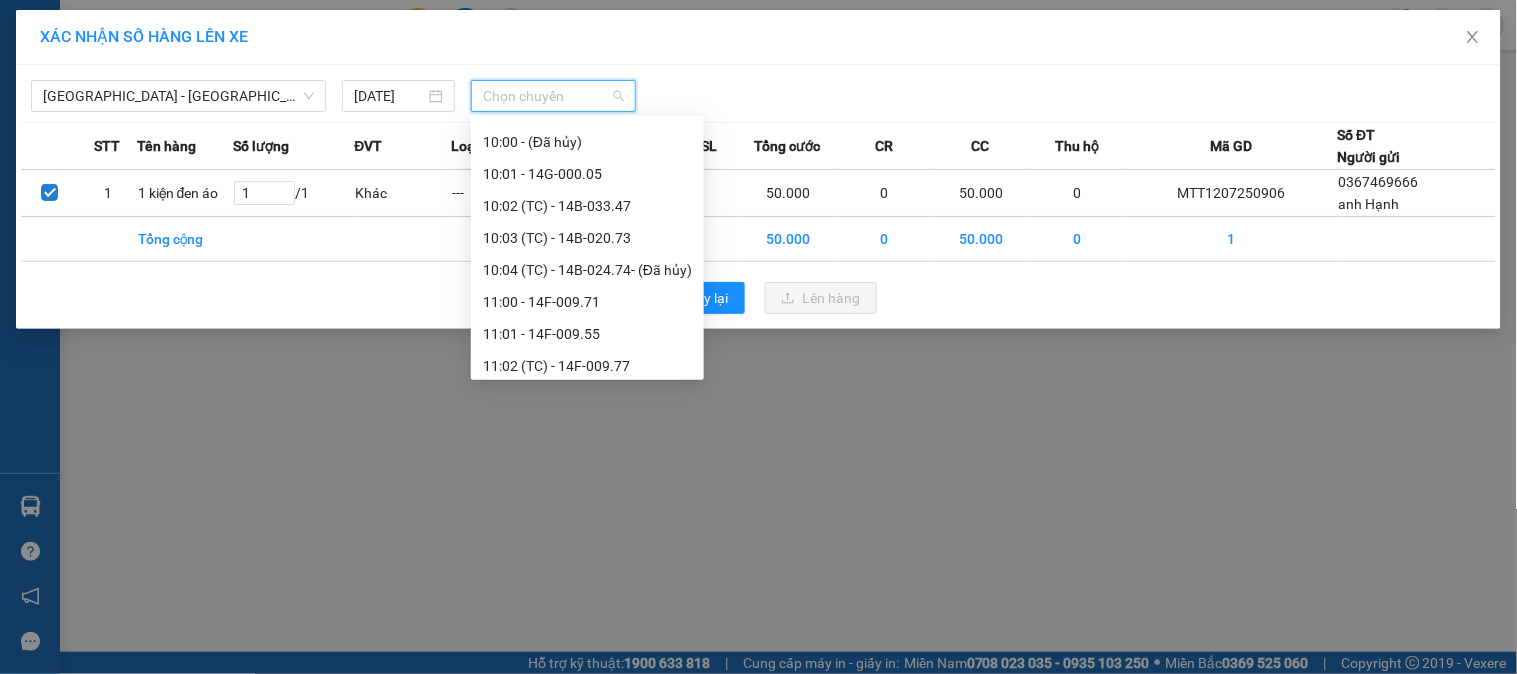 scroll, scrollTop: 777, scrollLeft: 0, axis: vertical 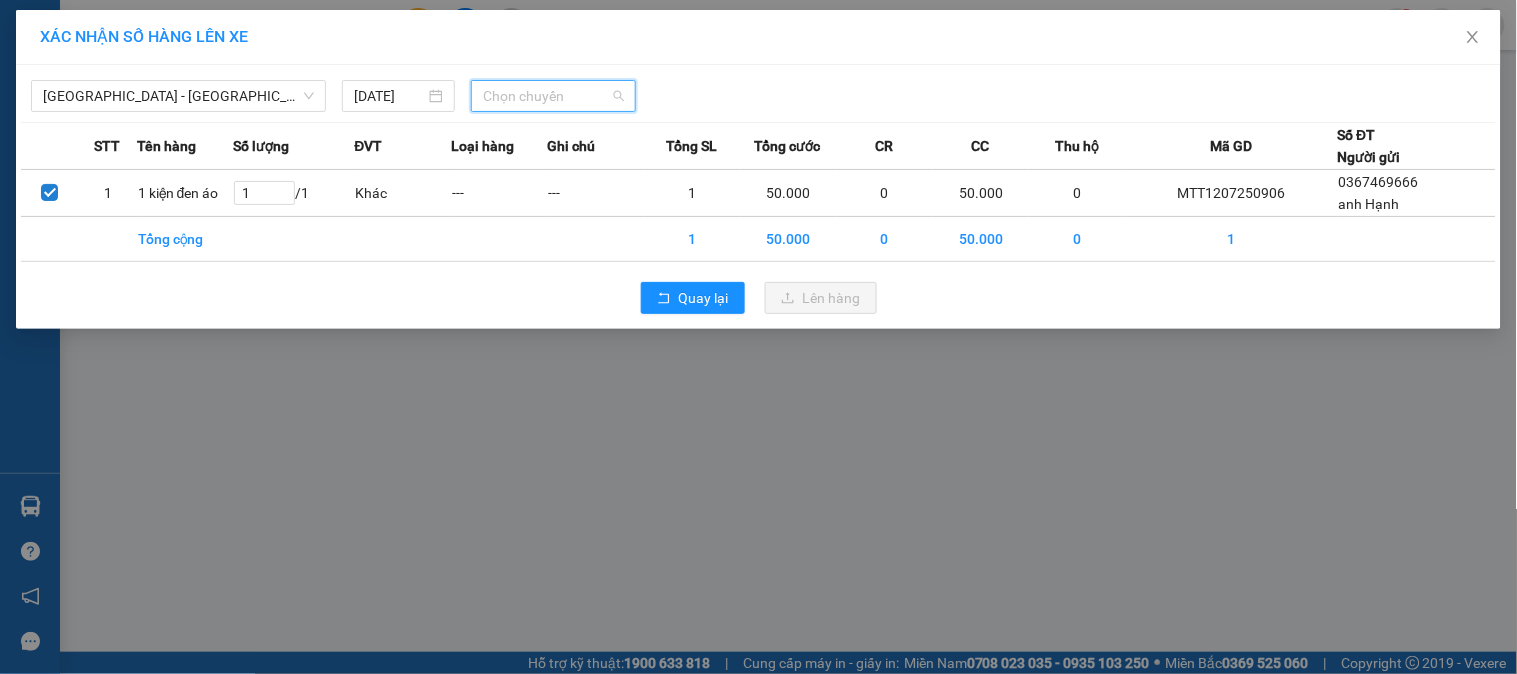 click on "Chọn chuyến" at bounding box center [553, 96] 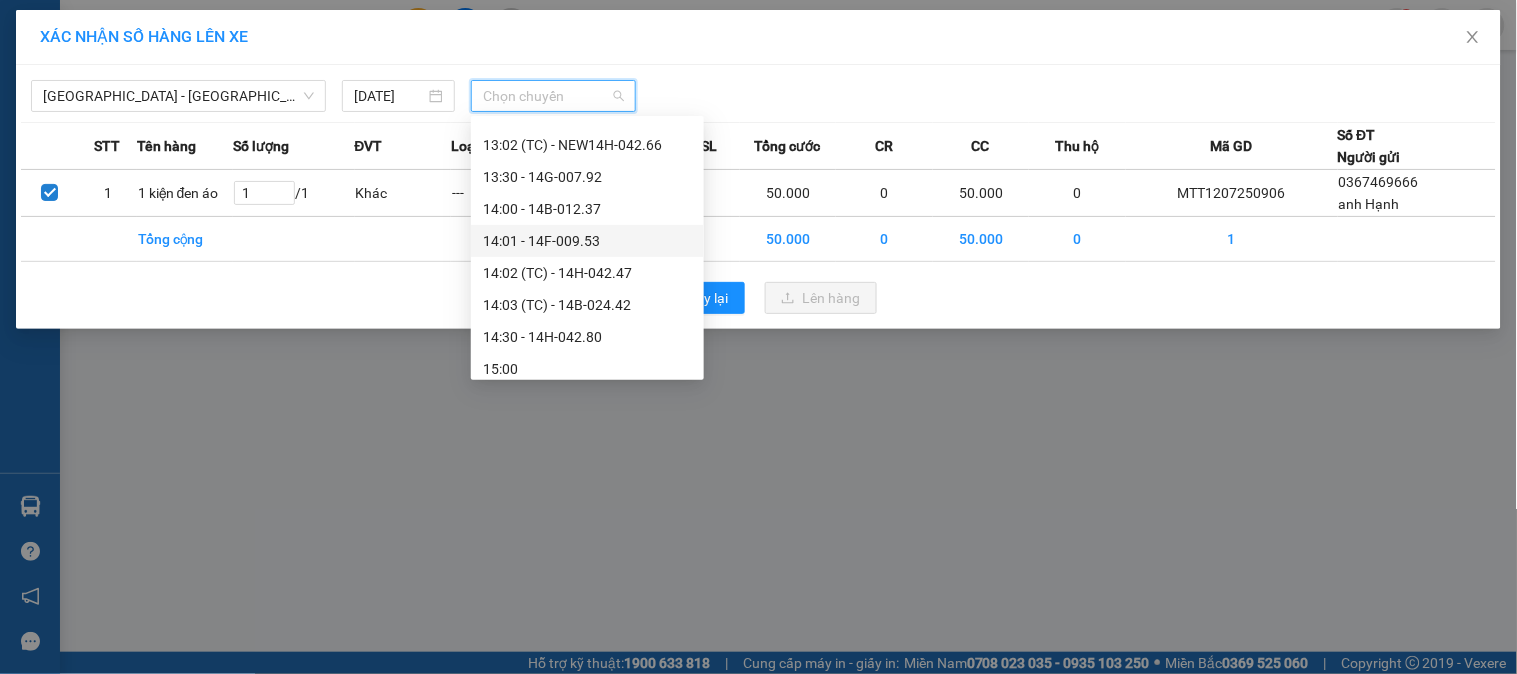 scroll, scrollTop: 1222, scrollLeft: 0, axis: vertical 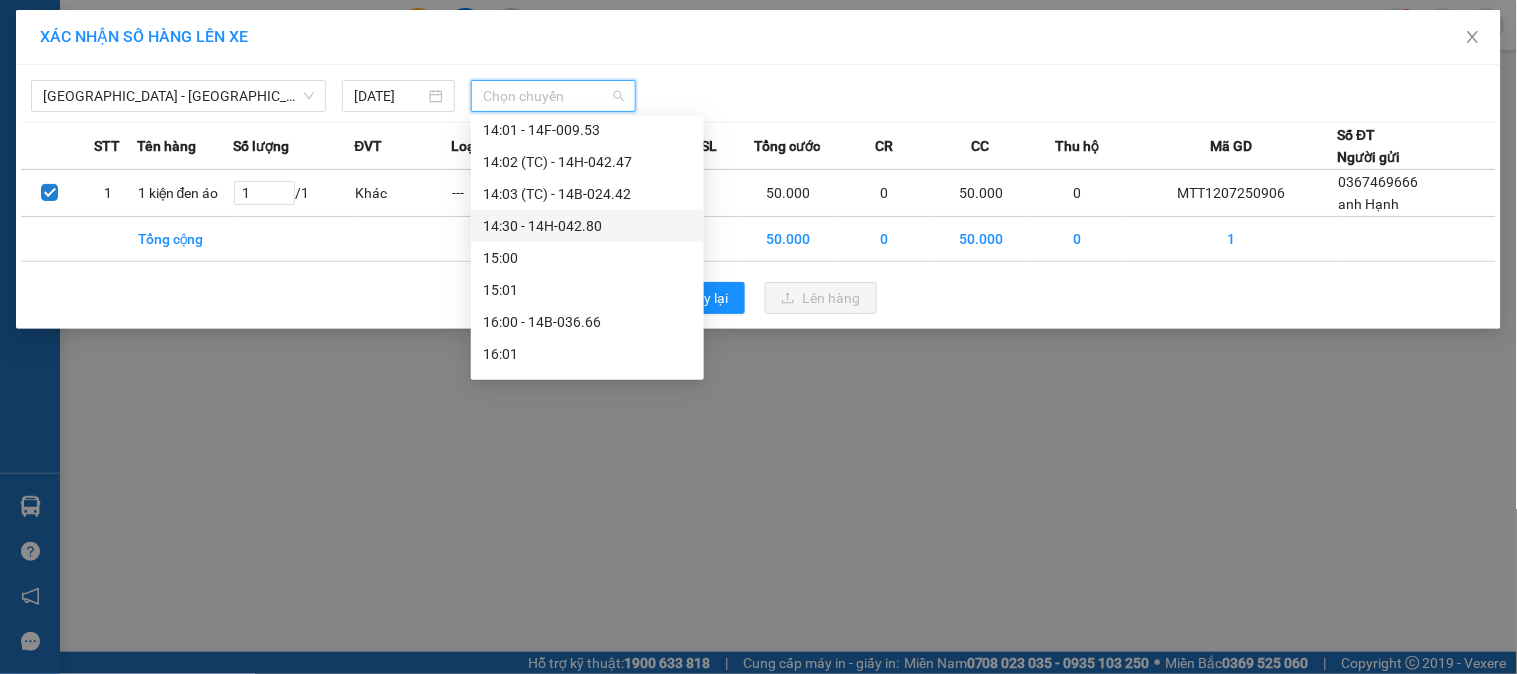 click on "14:30     - 14H-042.80" at bounding box center [587, 226] 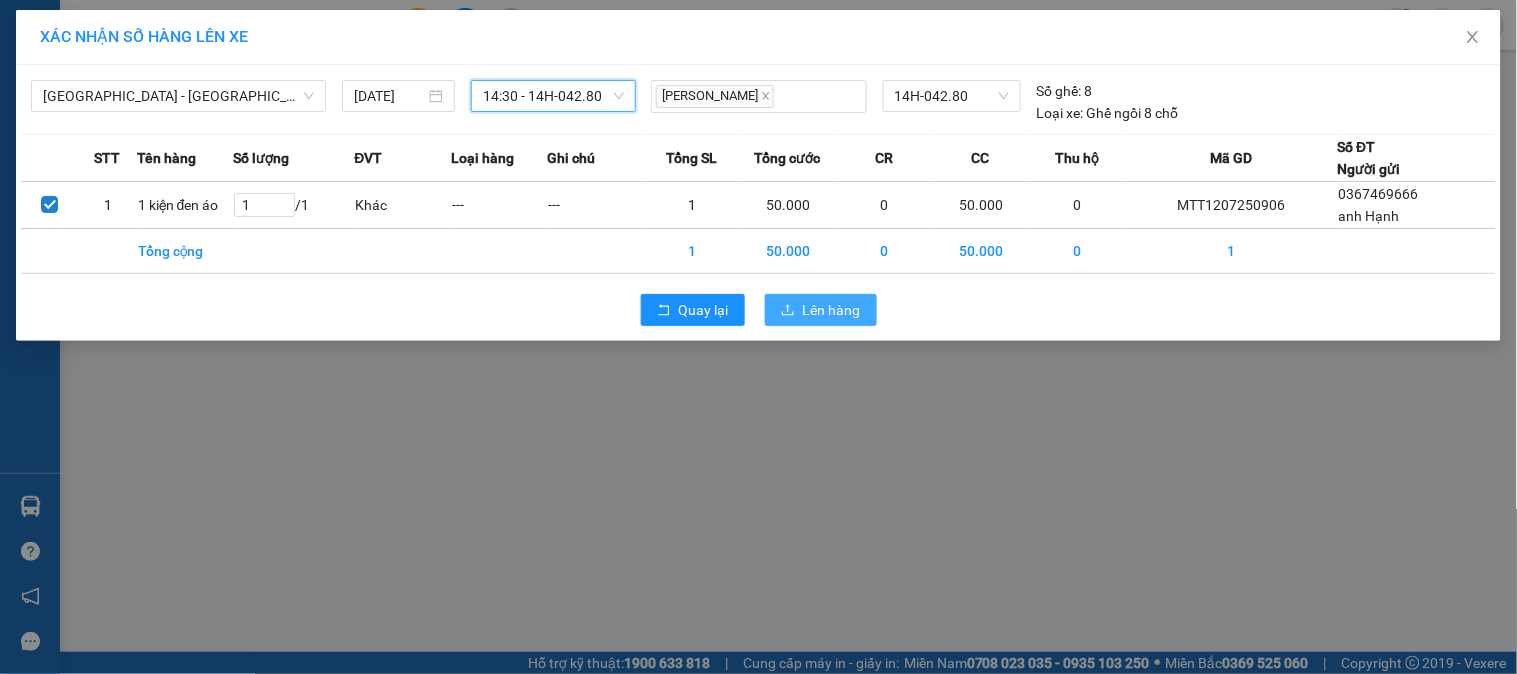 click on "Lên hàng" at bounding box center (832, 310) 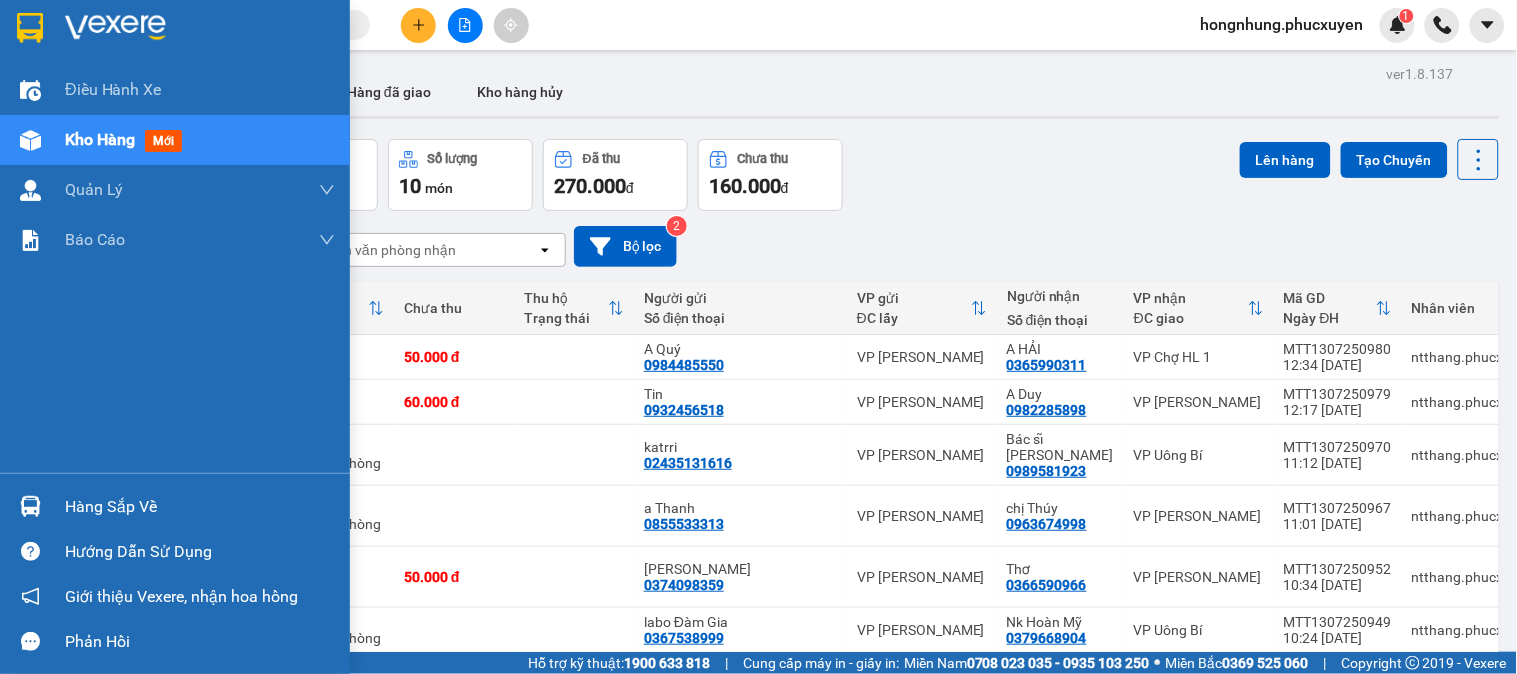 click at bounding box center [30, 506] 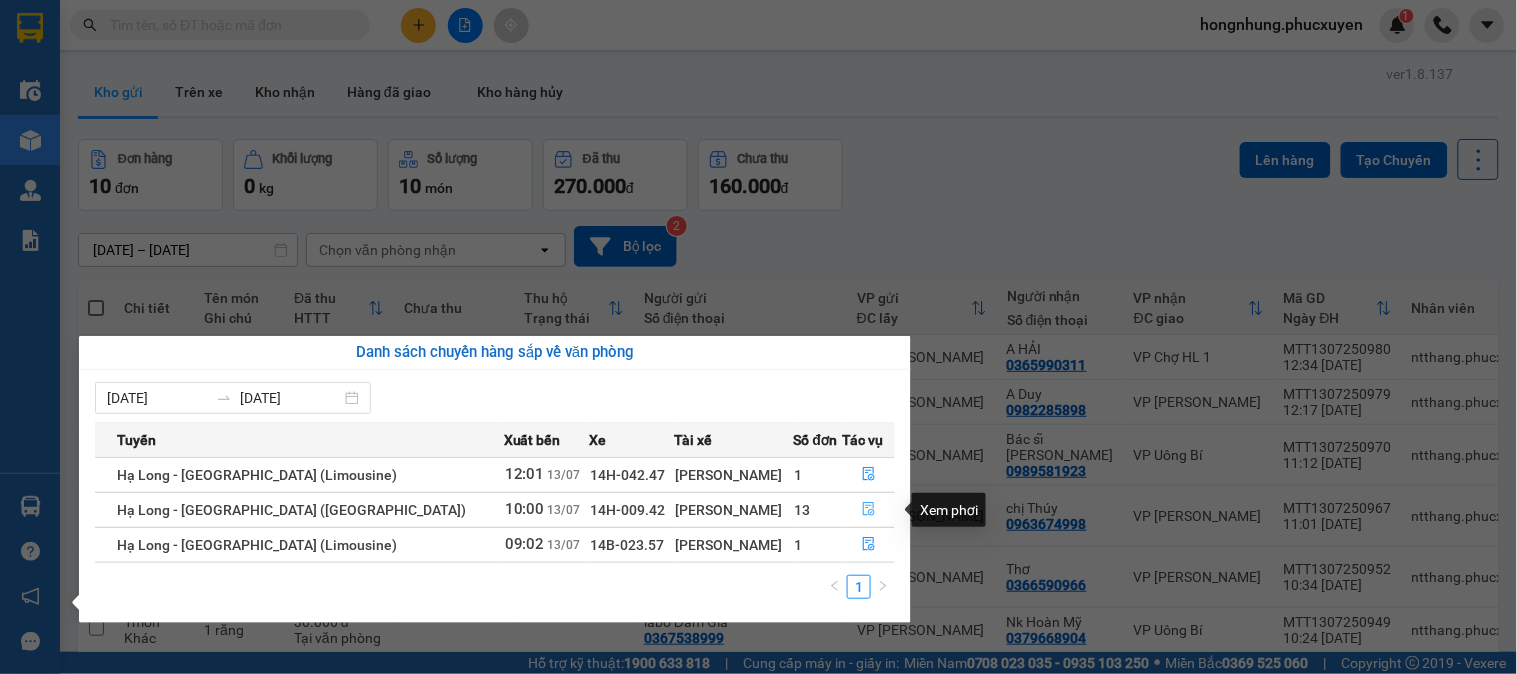 click at bounding box center (869, 510) 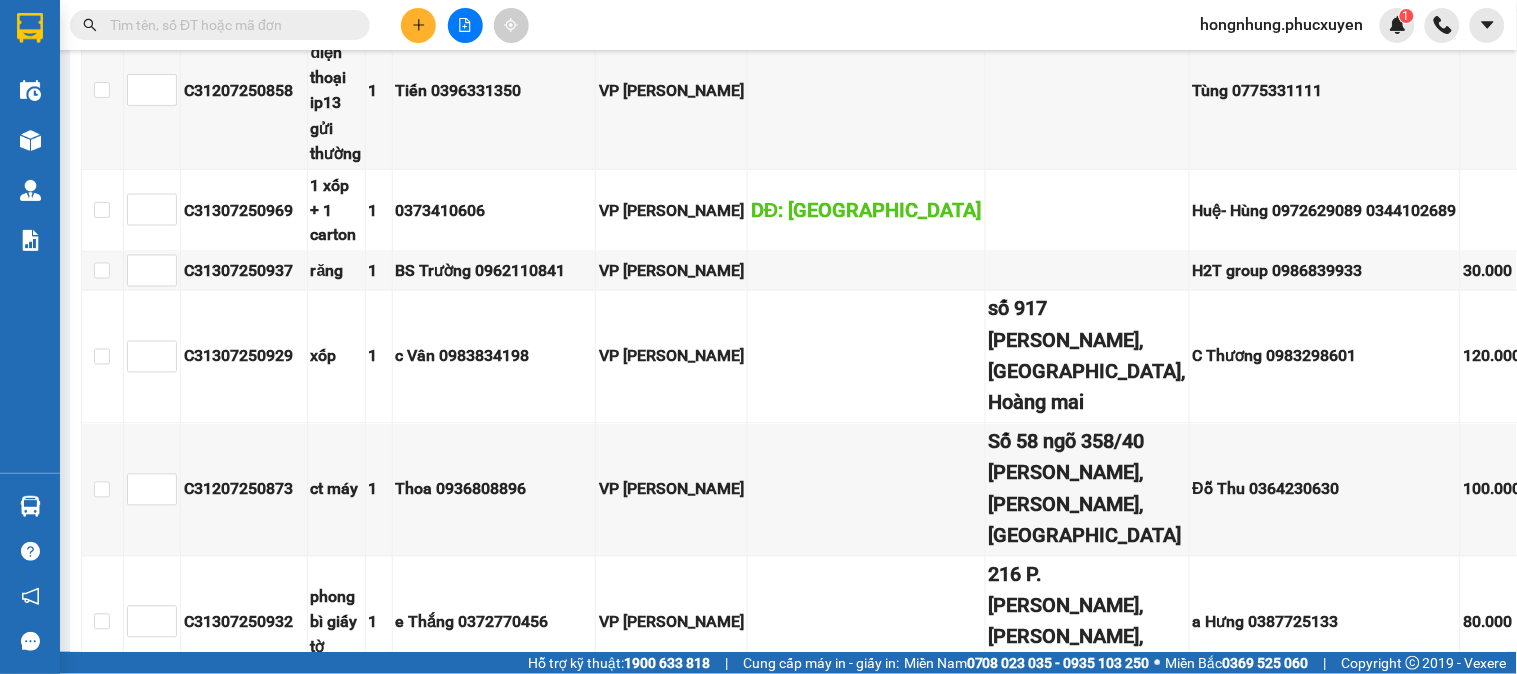 scroll, scrollTop: 645, scrollLeft: 0, axis: vertical 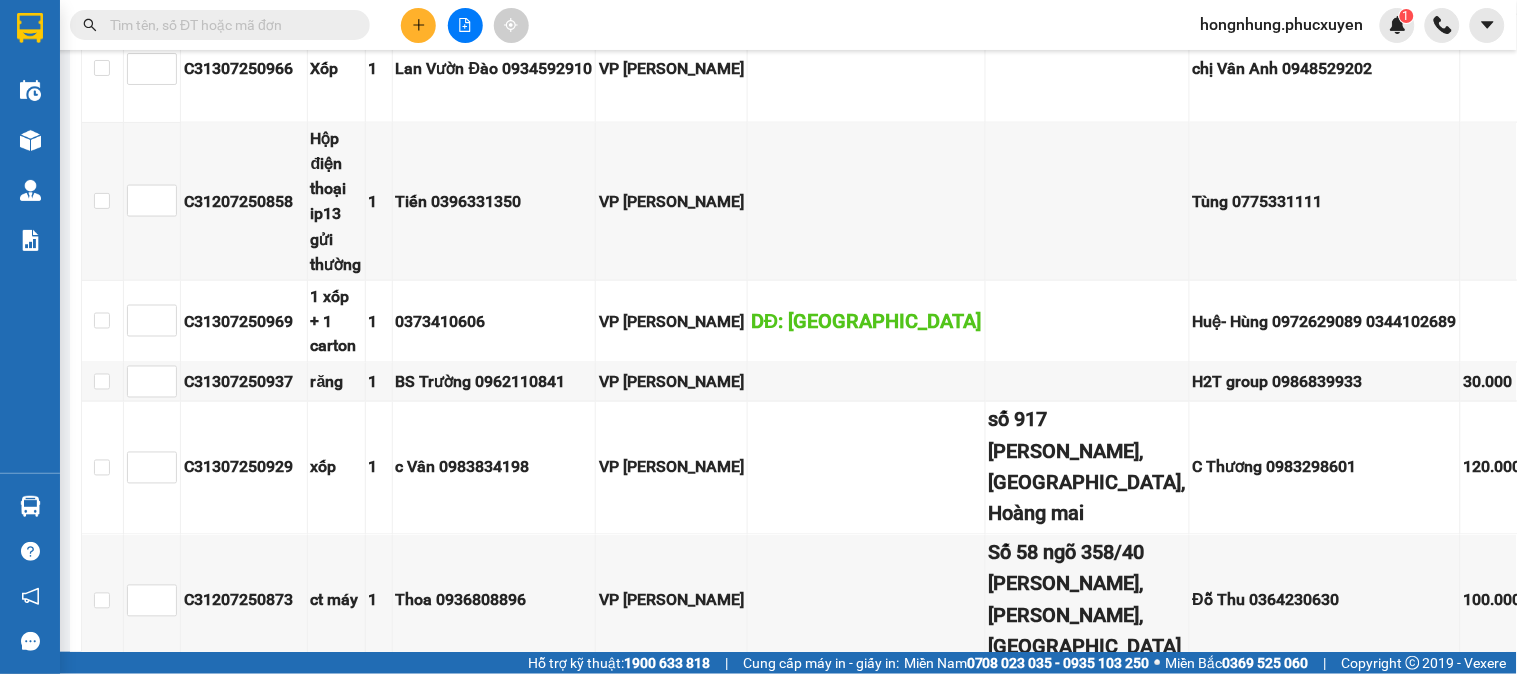 click at bounding box center (228, 25) 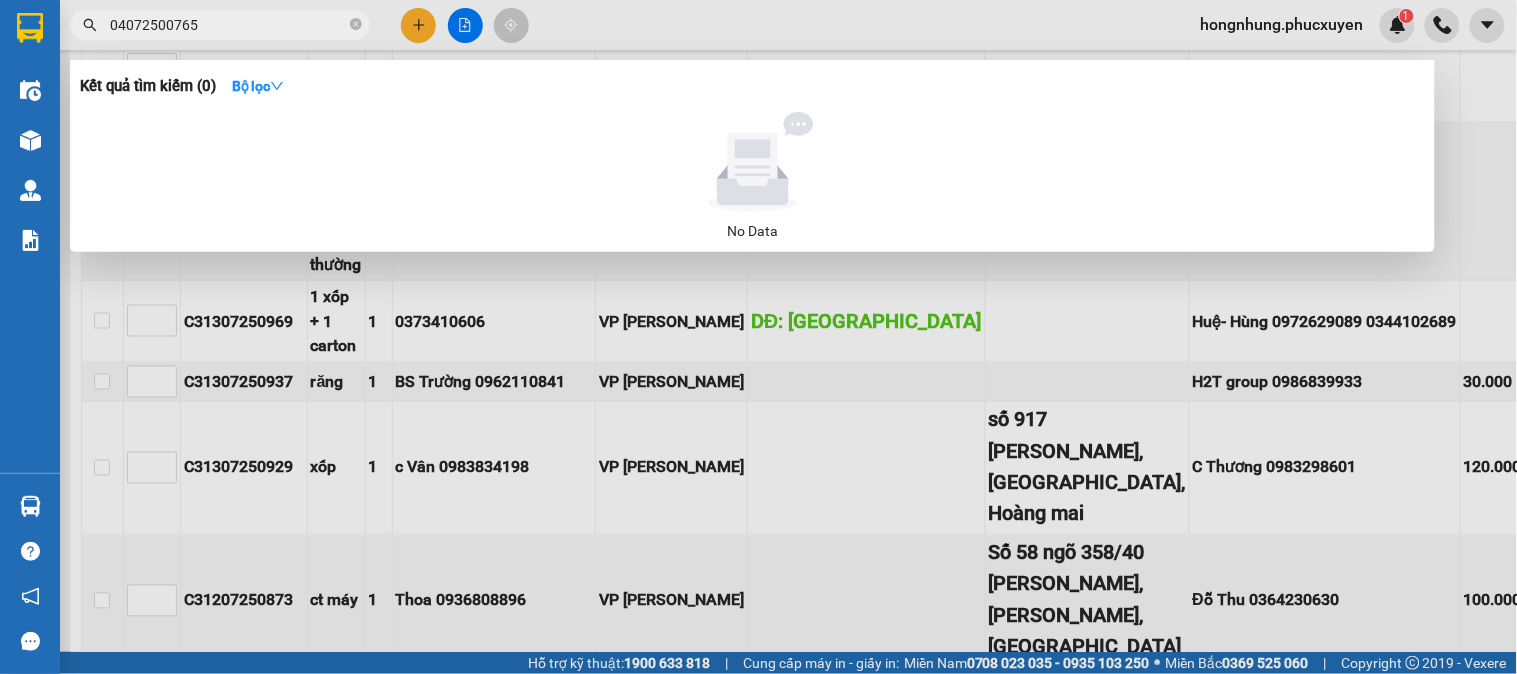 click on "04072500765" at bounding box center (228, 25) 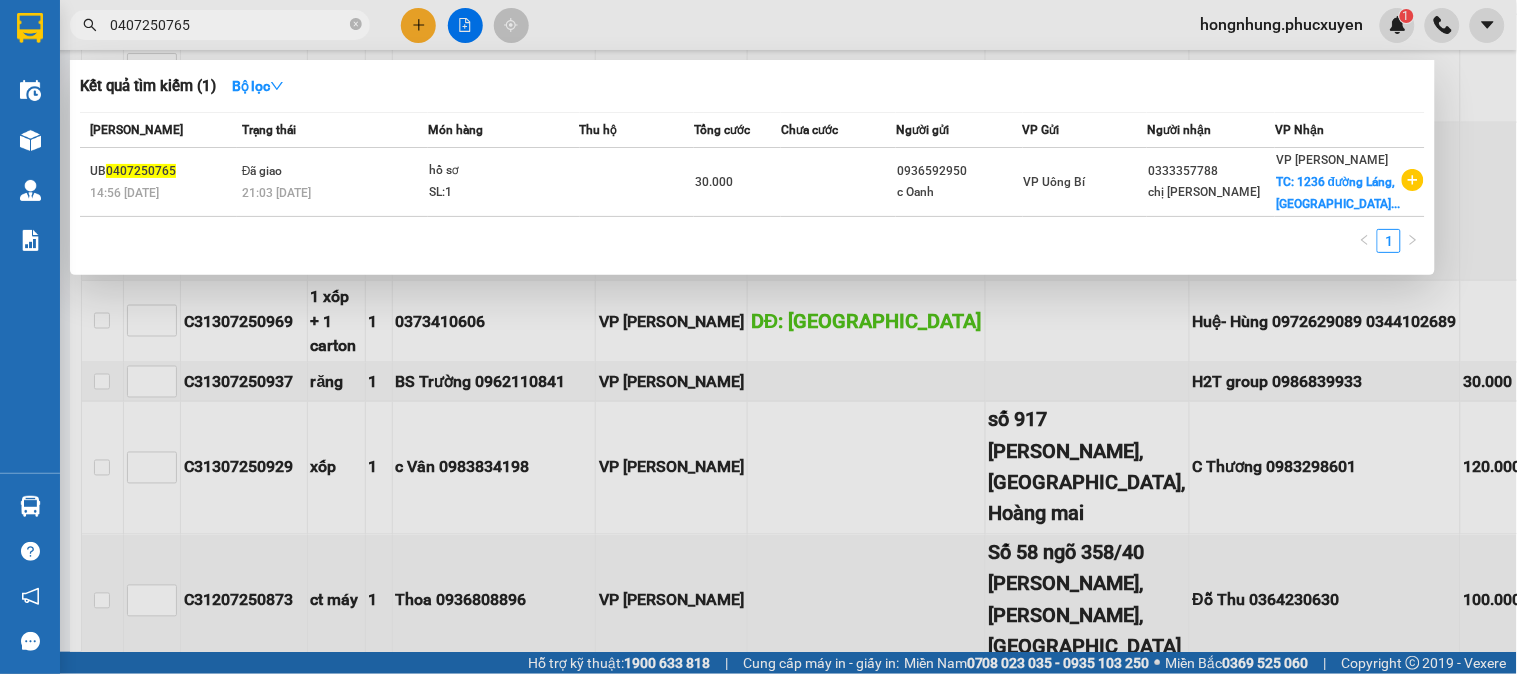 type on "0407250765" 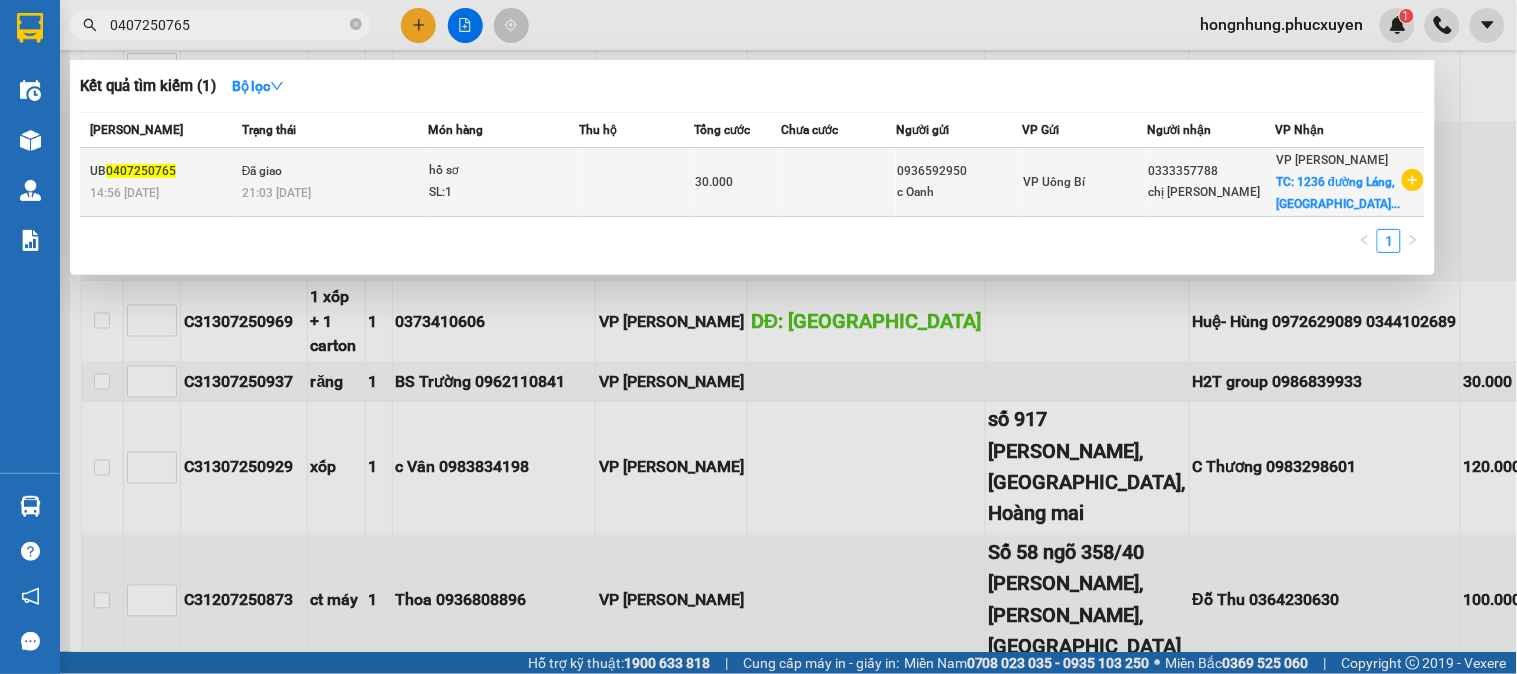 click on "21:03 [DATE]" at bounding box center [334, 193] 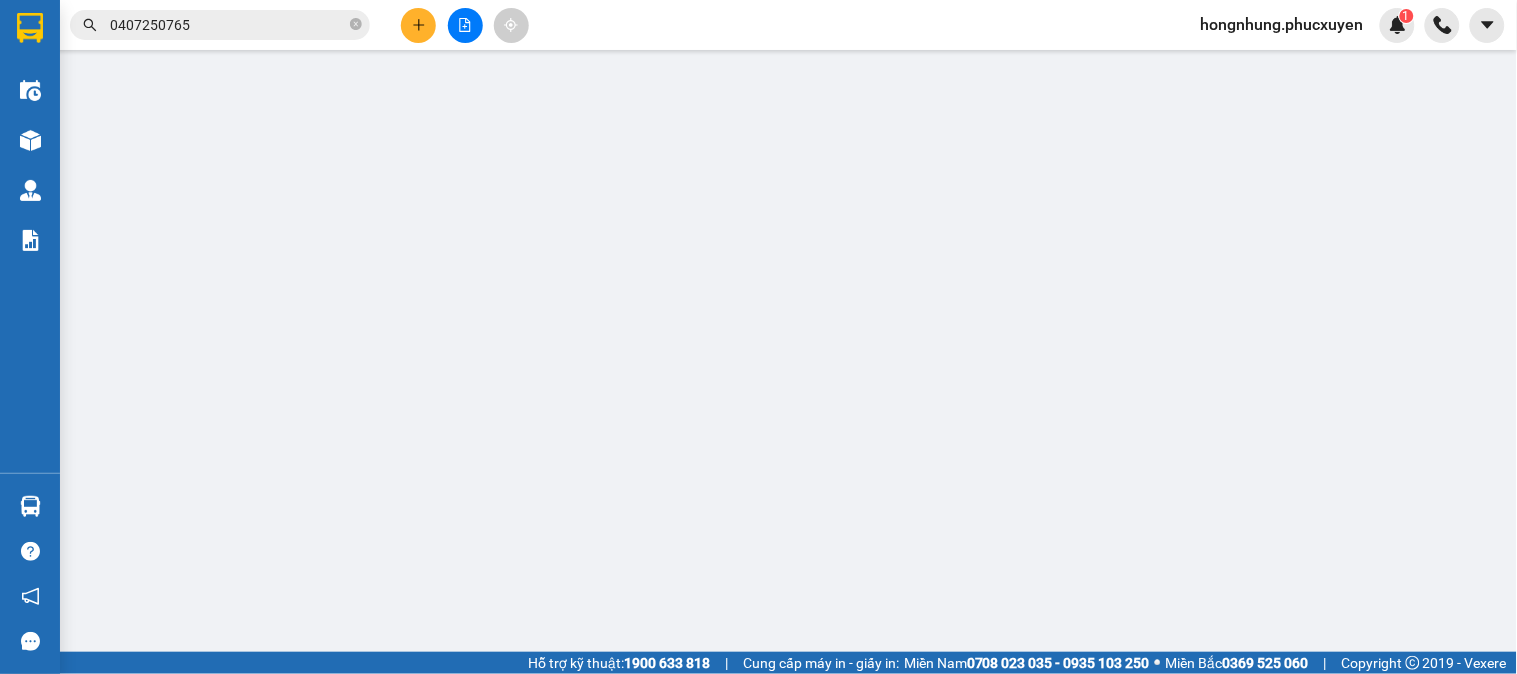 scroll, scrollTop: 0, scrollLeft: 0, axis: both 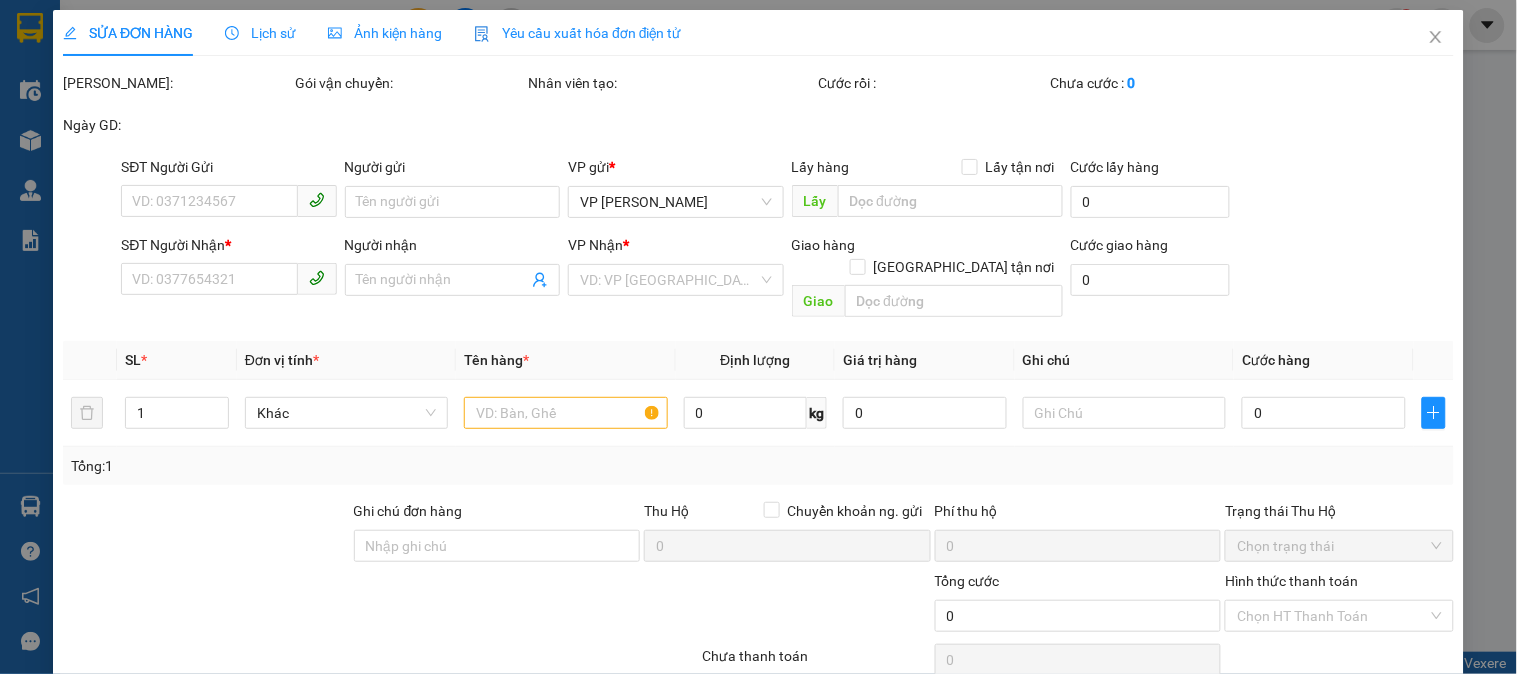 type on "0936592950" 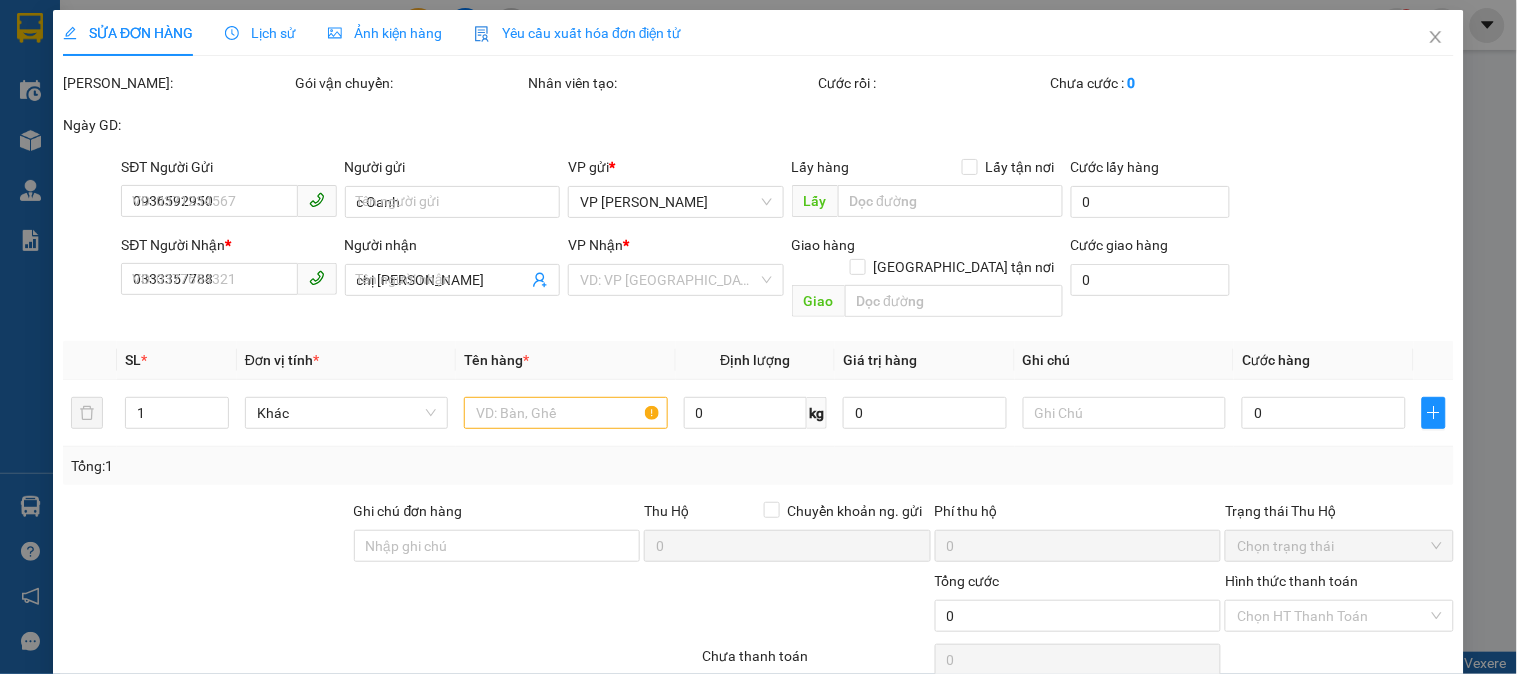checkbox on "true" 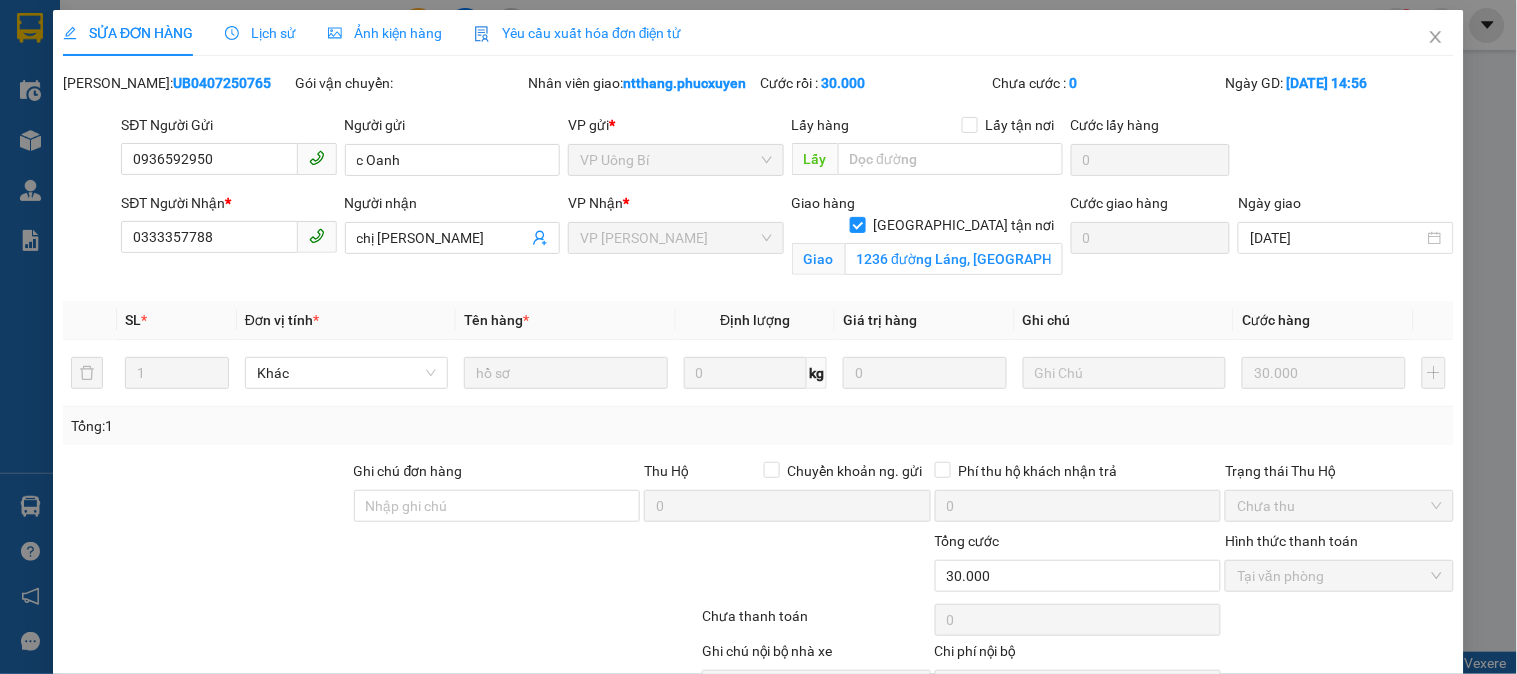 click on "Lịch sử" at bounding box center (260, 33) 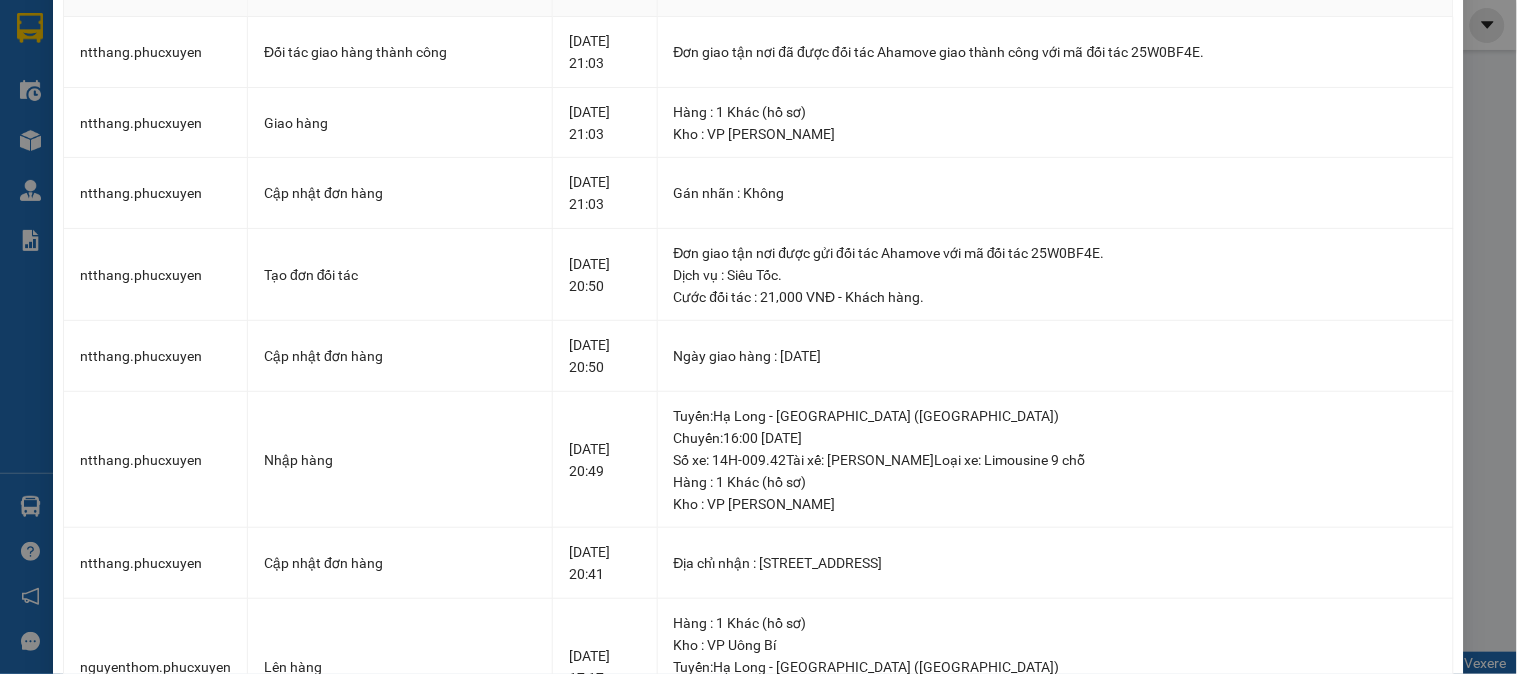 scroll, scrollTop: 0, scrollLeft: 0, axis: both 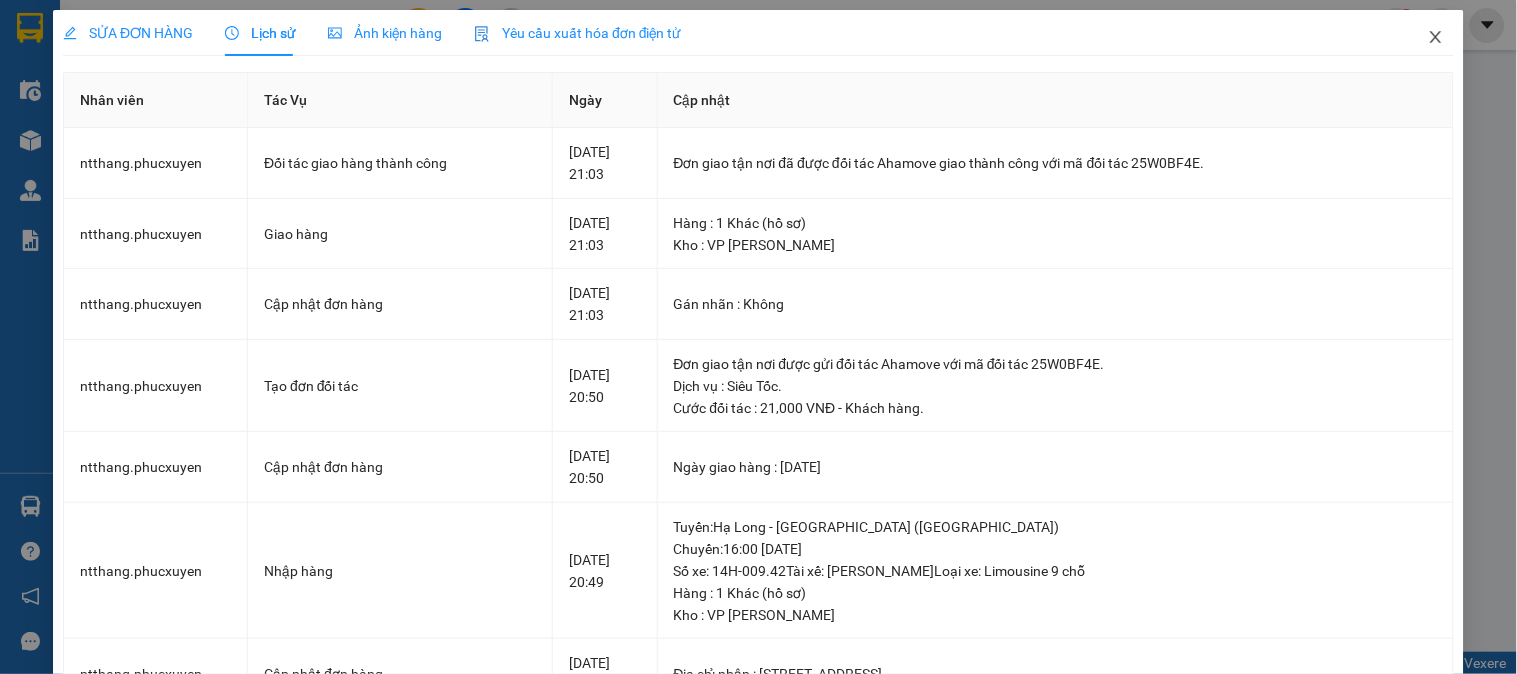 drag, startPoint x: 1421, startPoint y: 33, endPoint x: 925, endPoint y: 3, distance: 496.90643 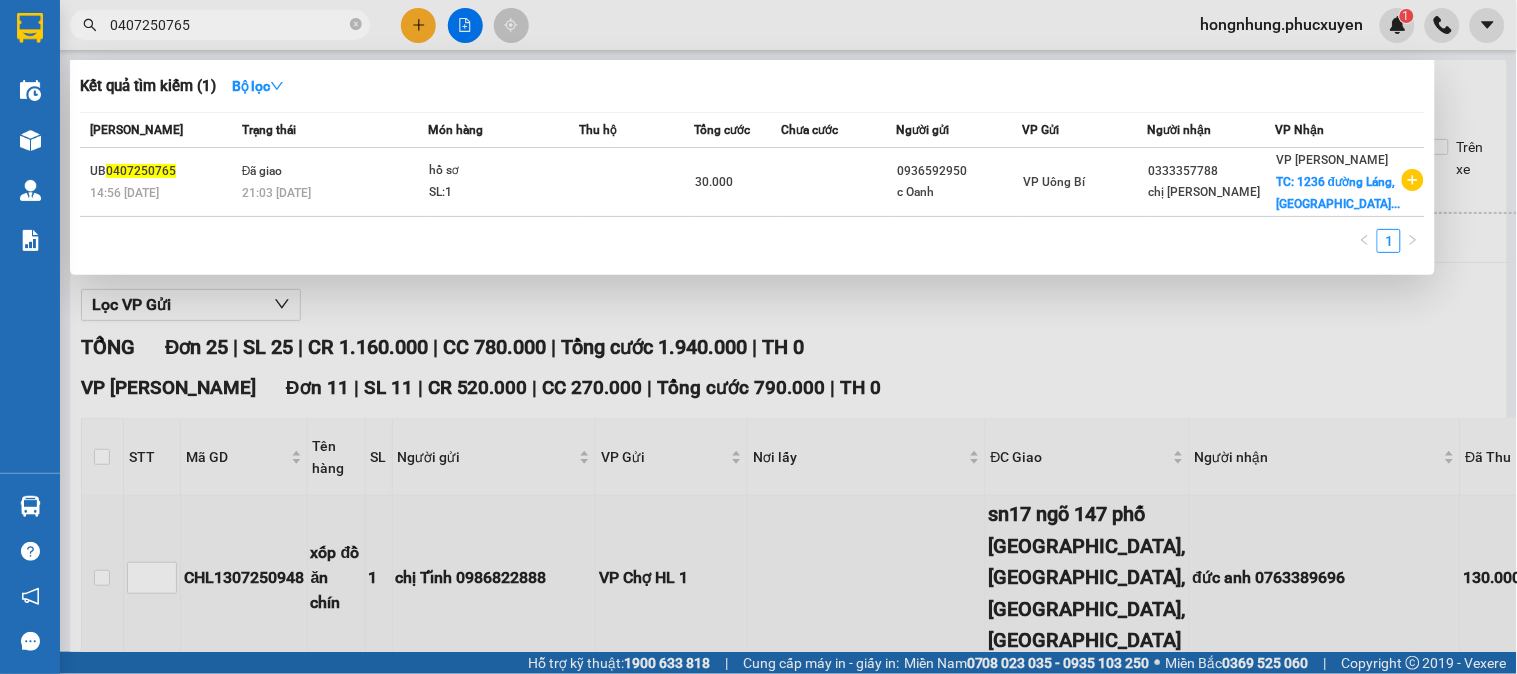 click on "0407250765" at bounding box center [228, 25] 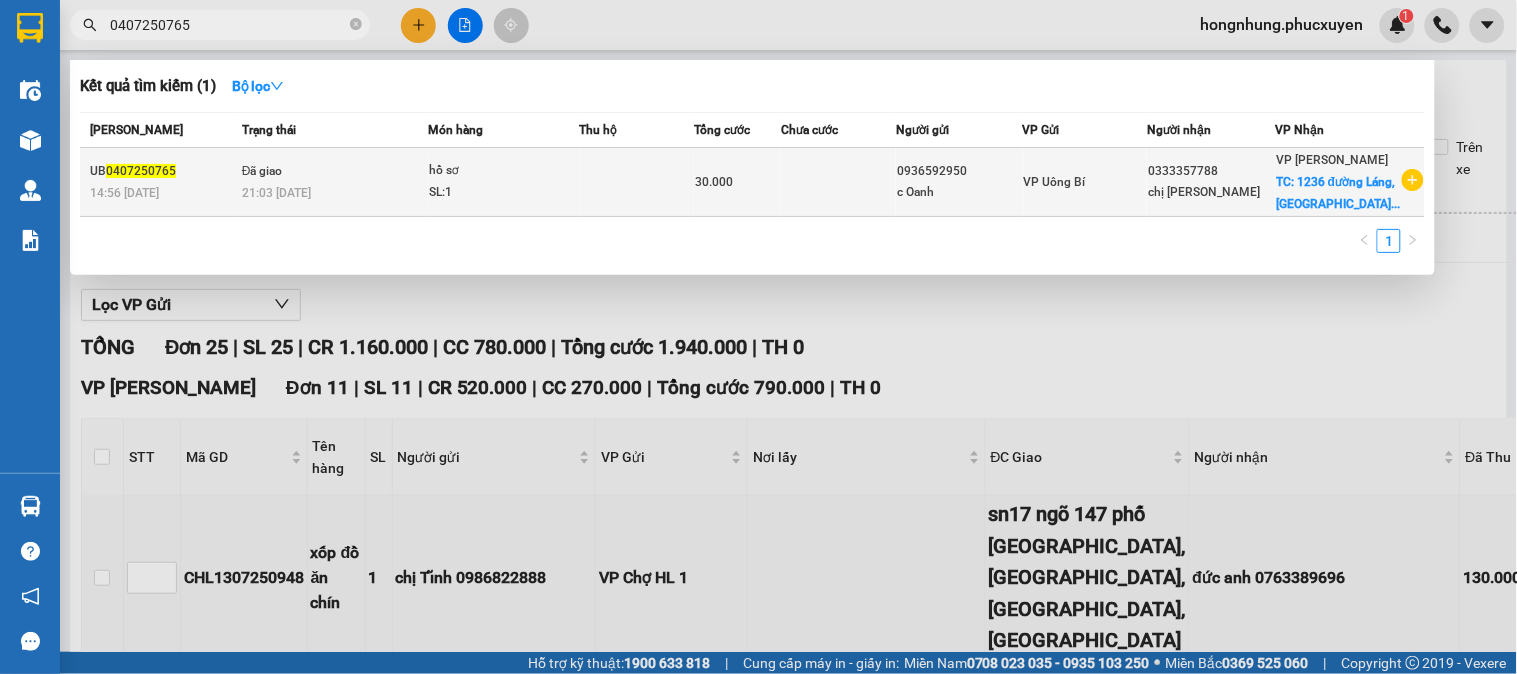 click on "SL:  1" at bounding box center (504, 193) 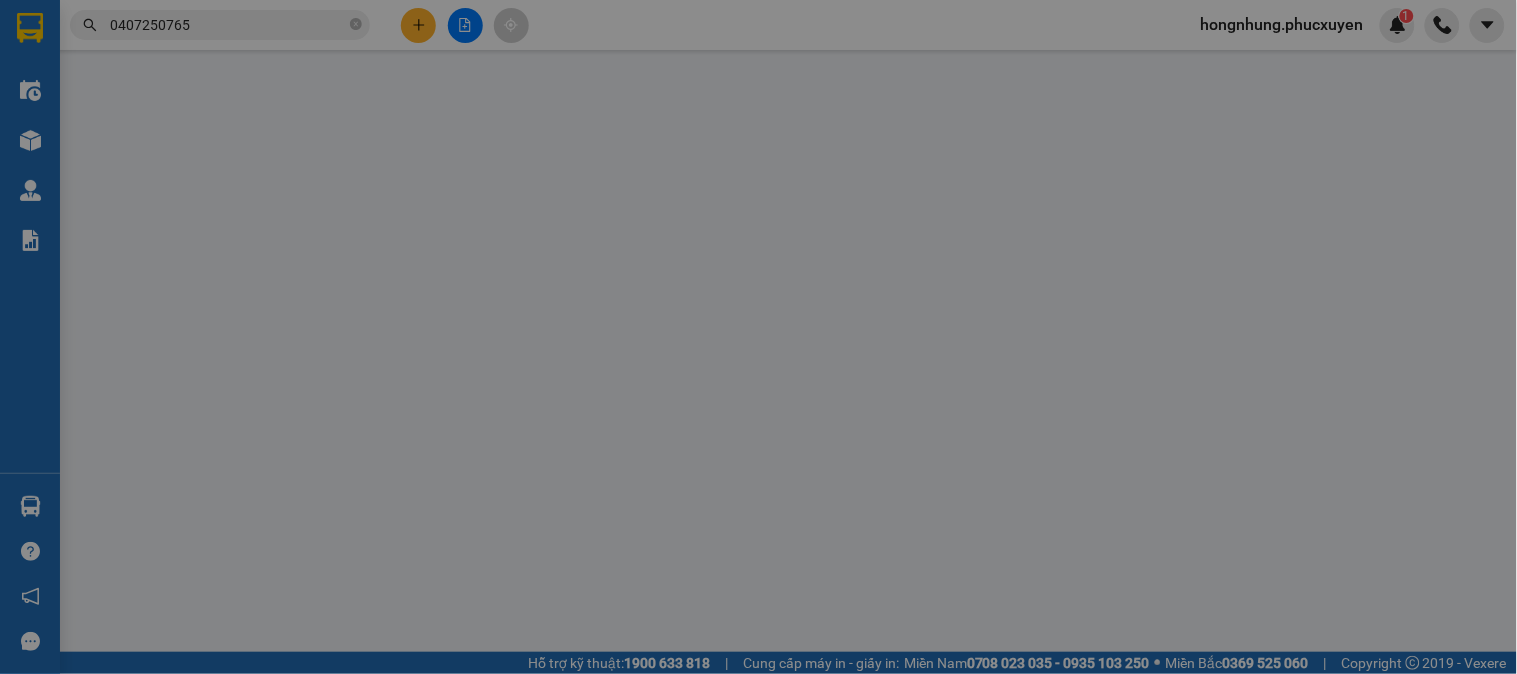 type on "0936592950" 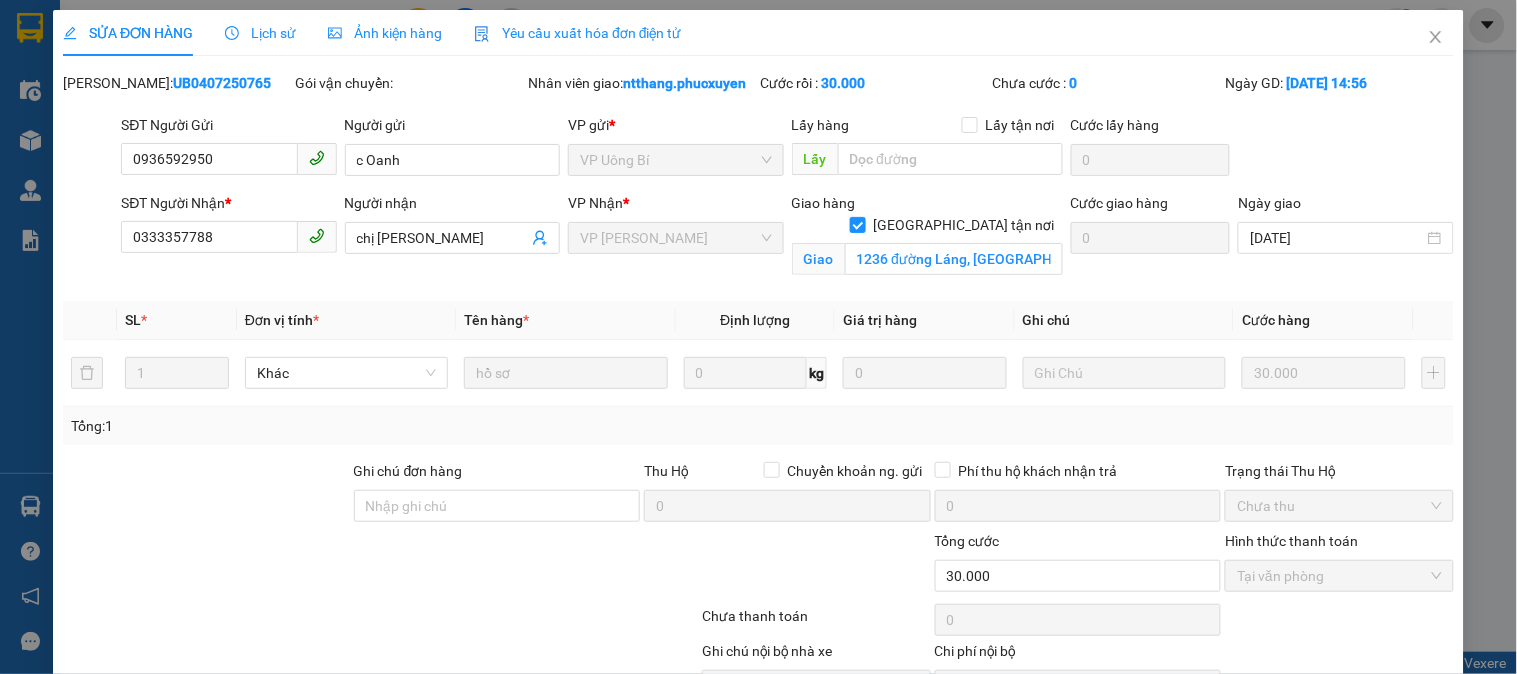 click on "Lịch sử" at bounding box center (260, 33) 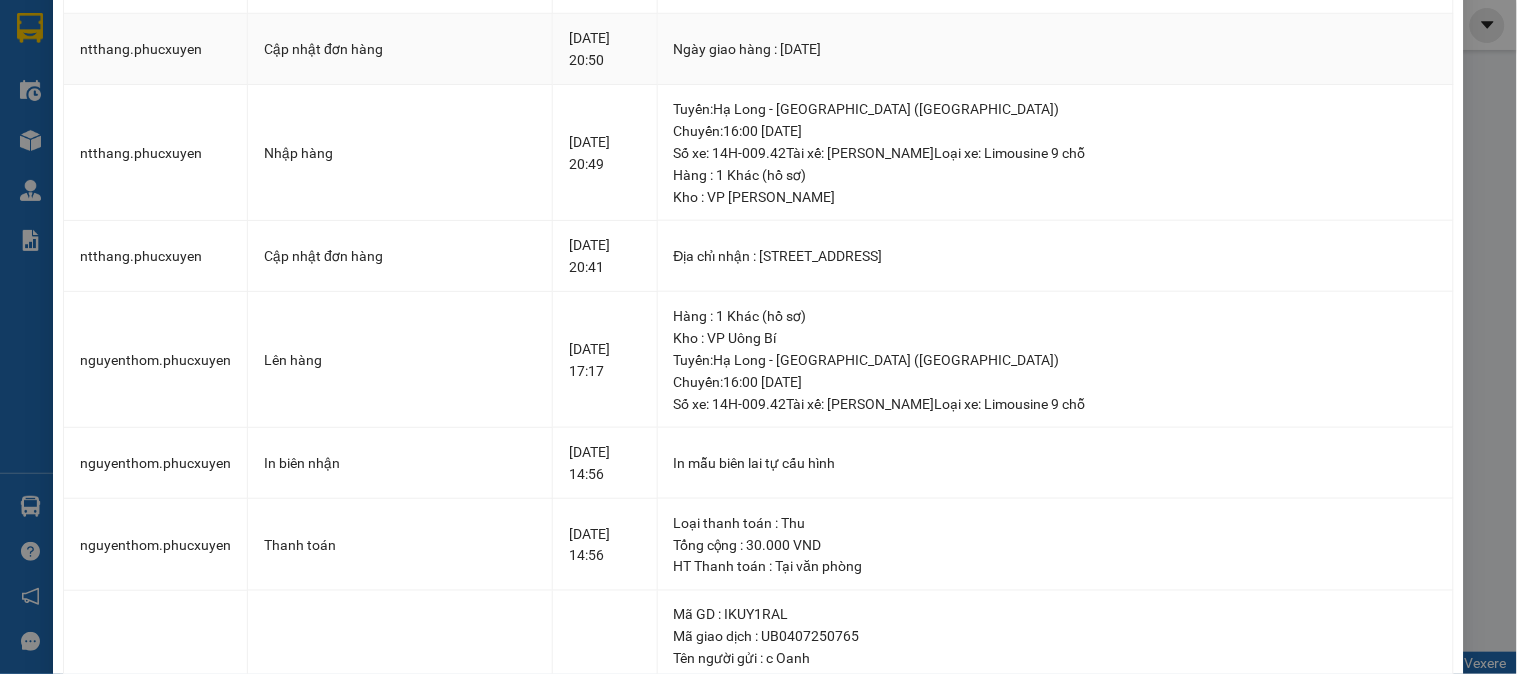 scroll, scrollTop: 0, scrollLeft: 0, axis: both 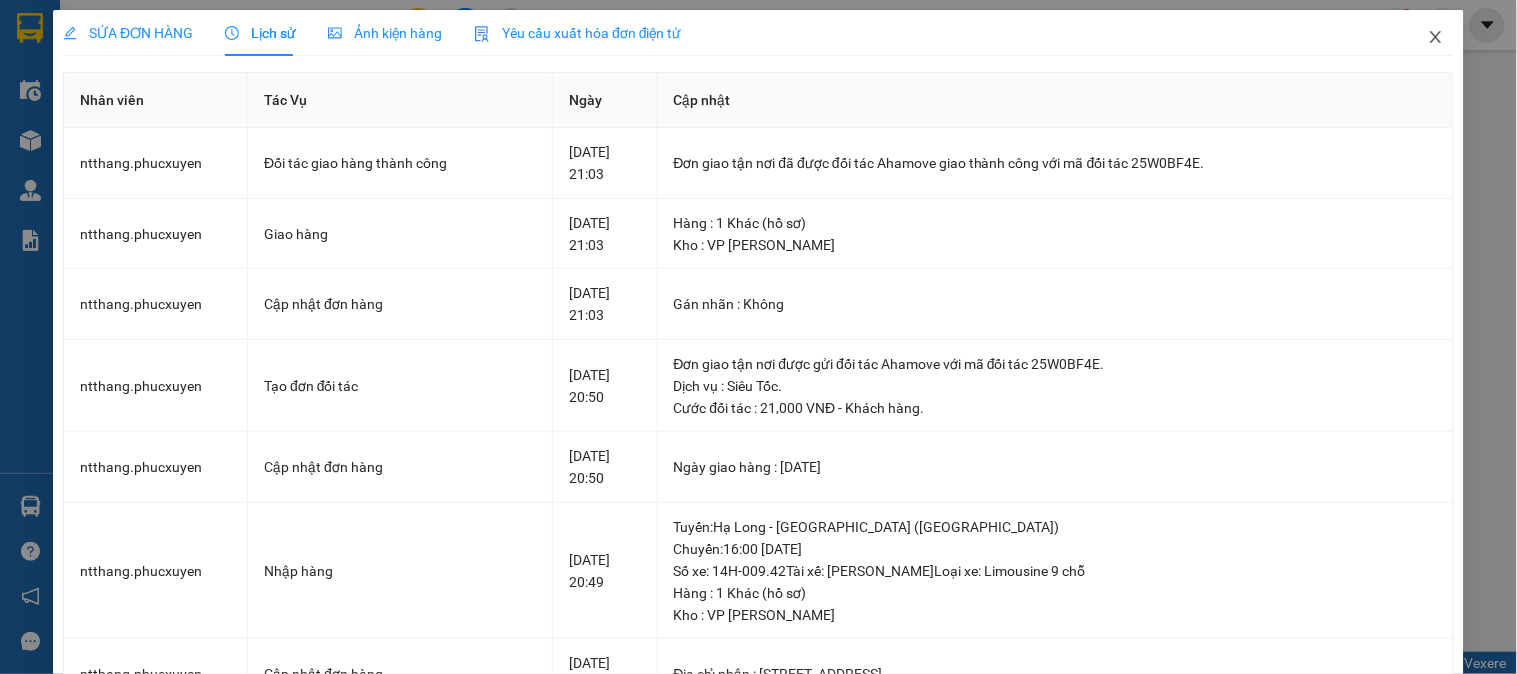 click 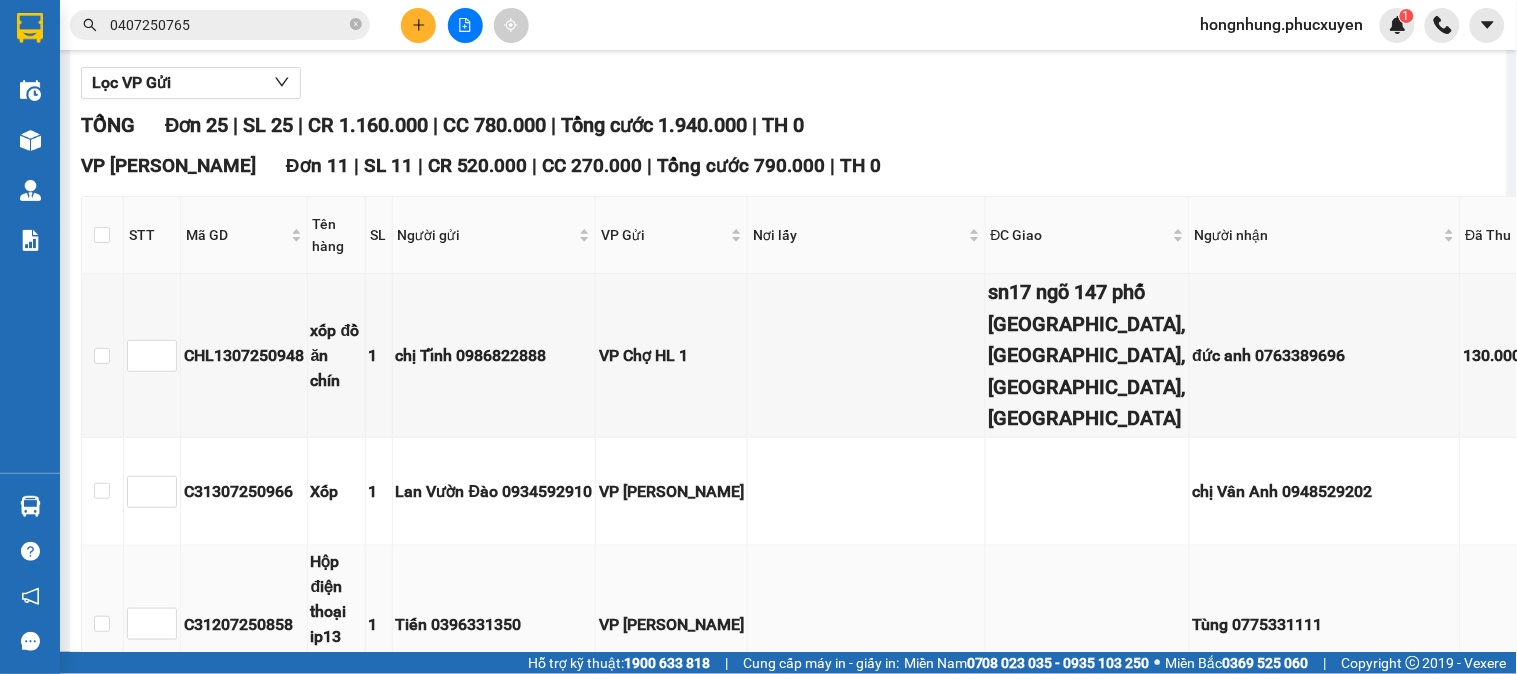 scroll, scrollTop: 444, scrollLeft: 0, axis: vertical 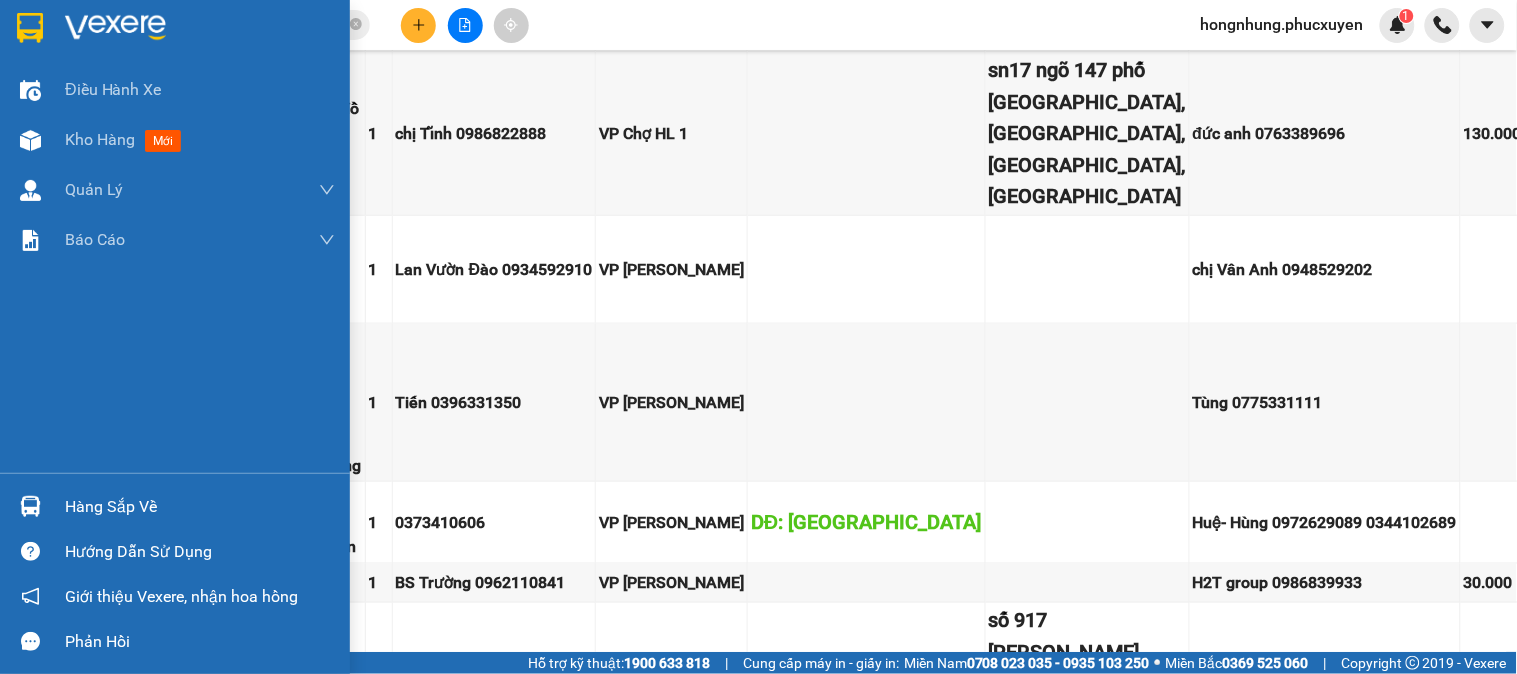 click at bounding box center [30, 506] 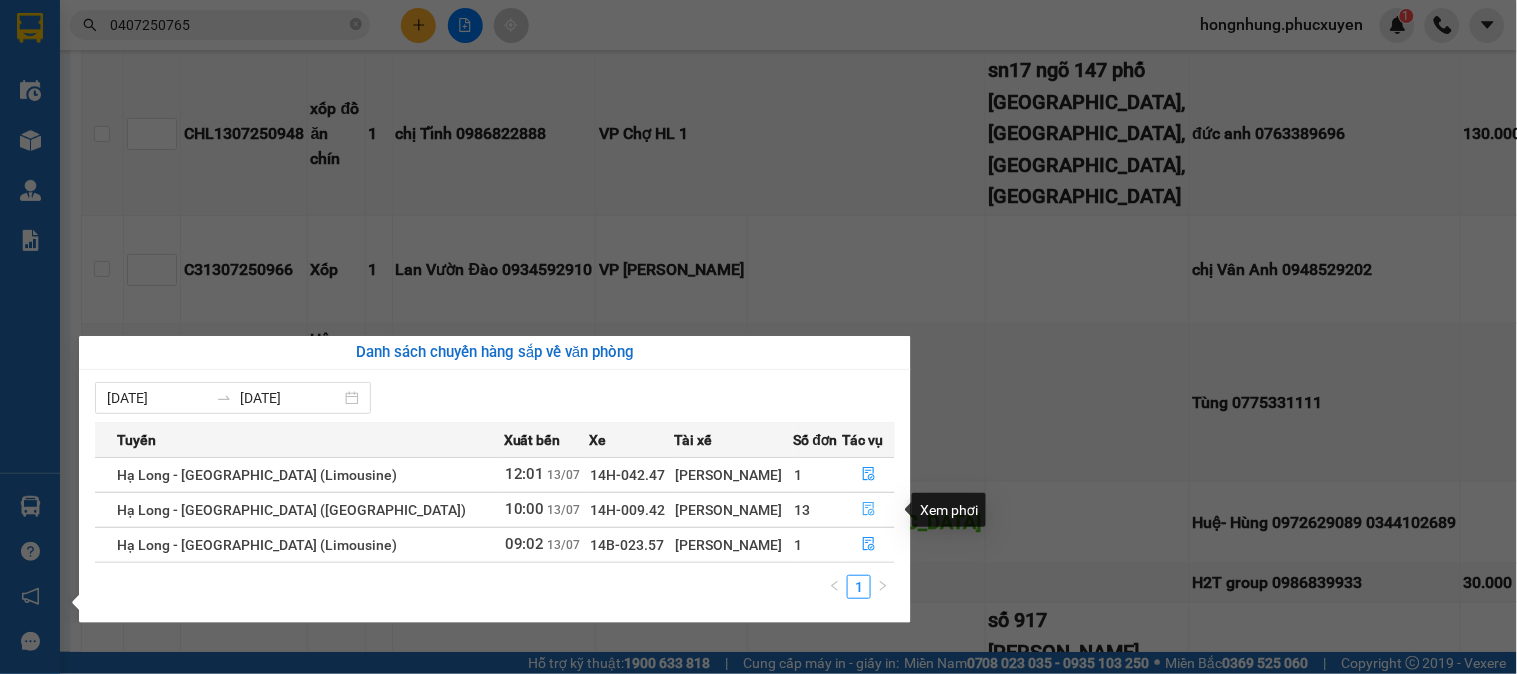 click at bounding box center (869, 510) 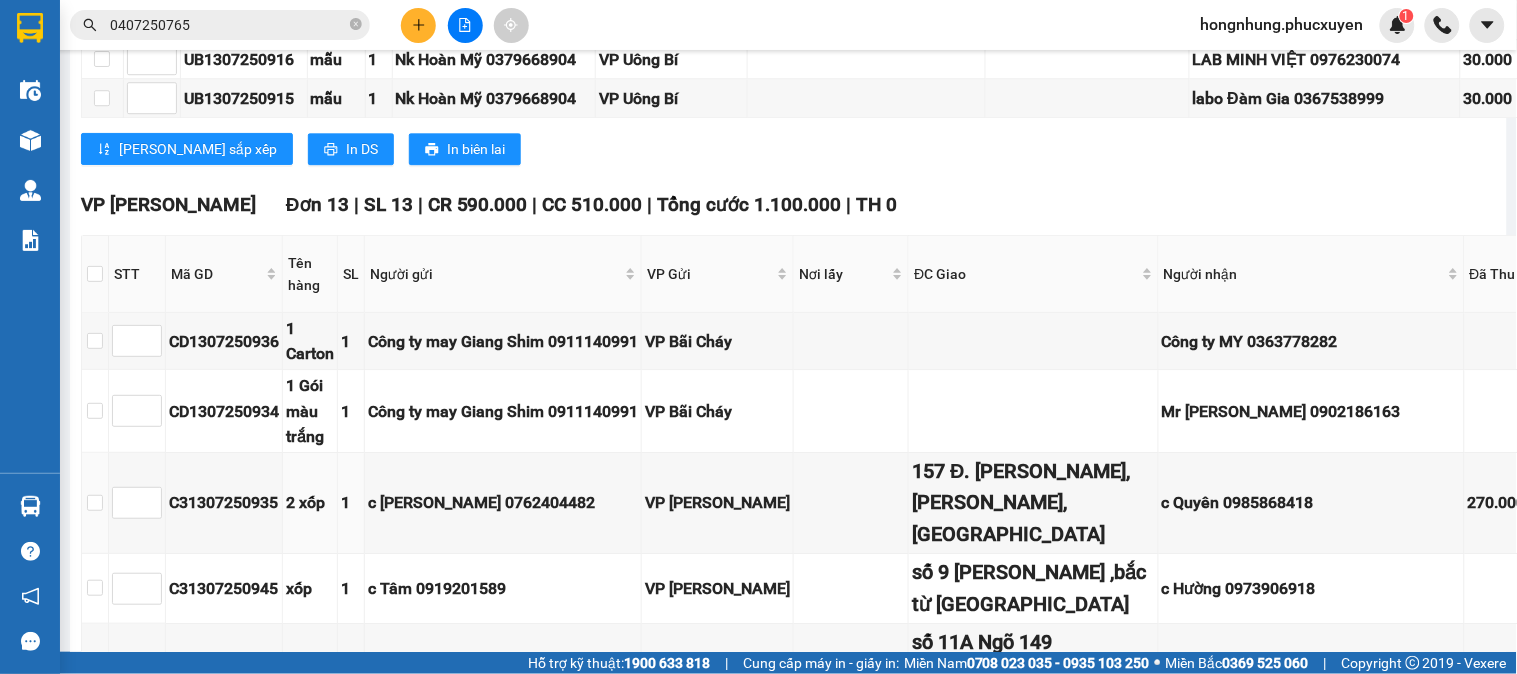 scroll, scrollTop: 1555, scrollLeft: 0, axis: vertical 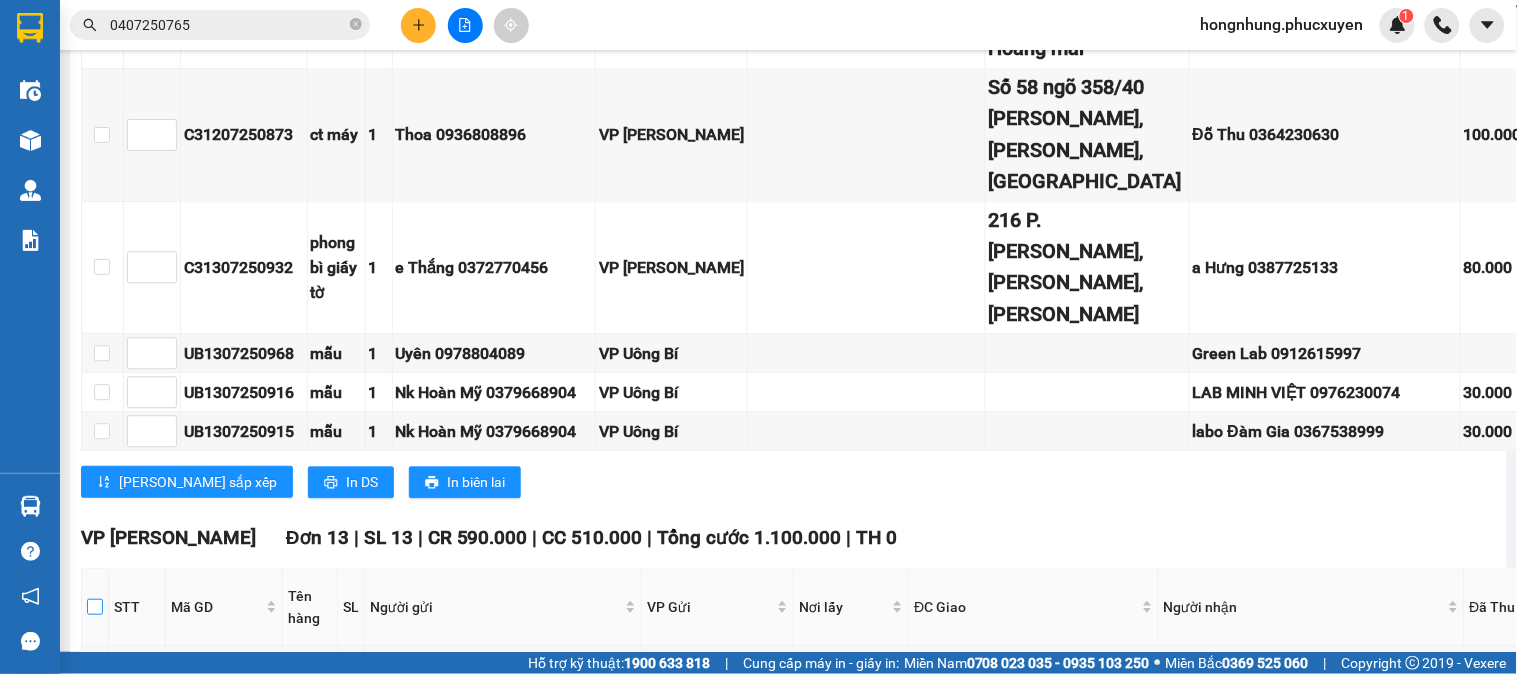 click at bounding box center [95, 607] 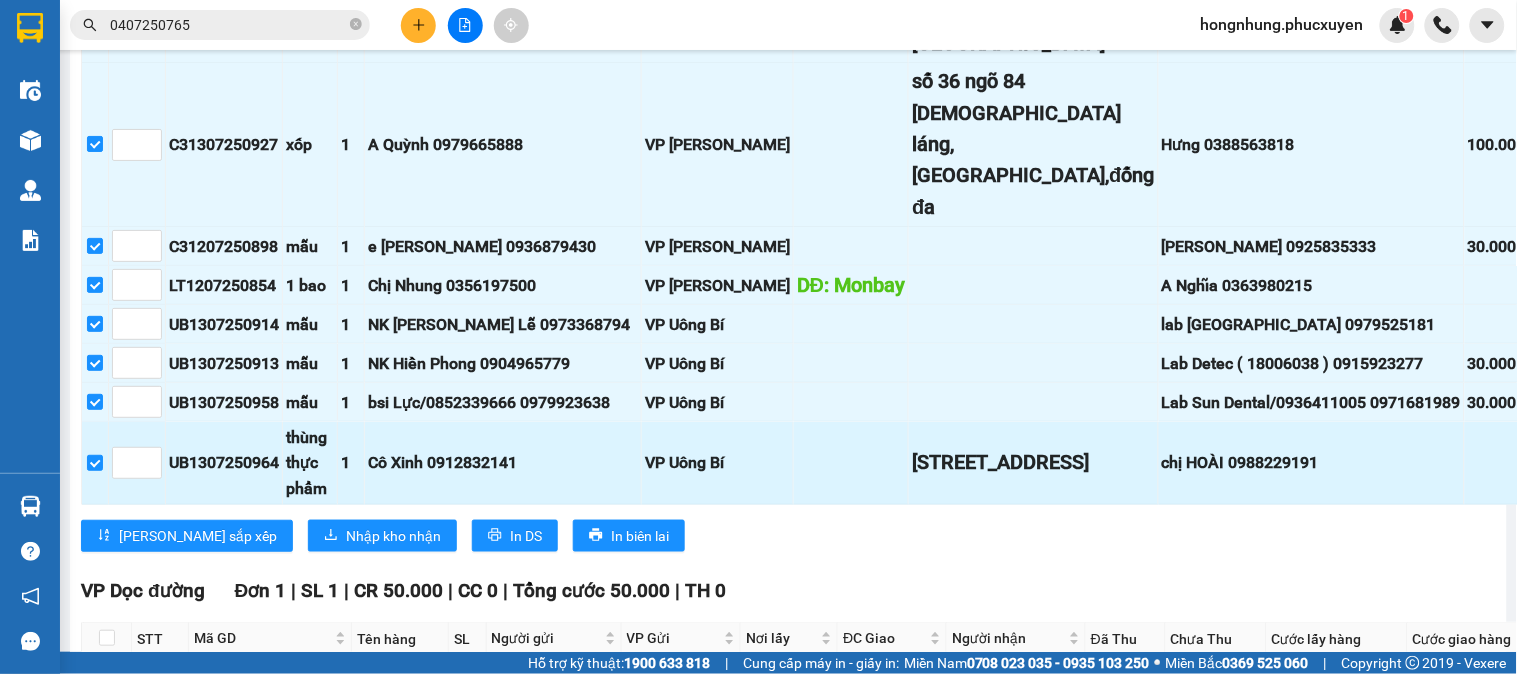scroll, scrollTop: 2444, scrollLeft: 0, axis: vertical 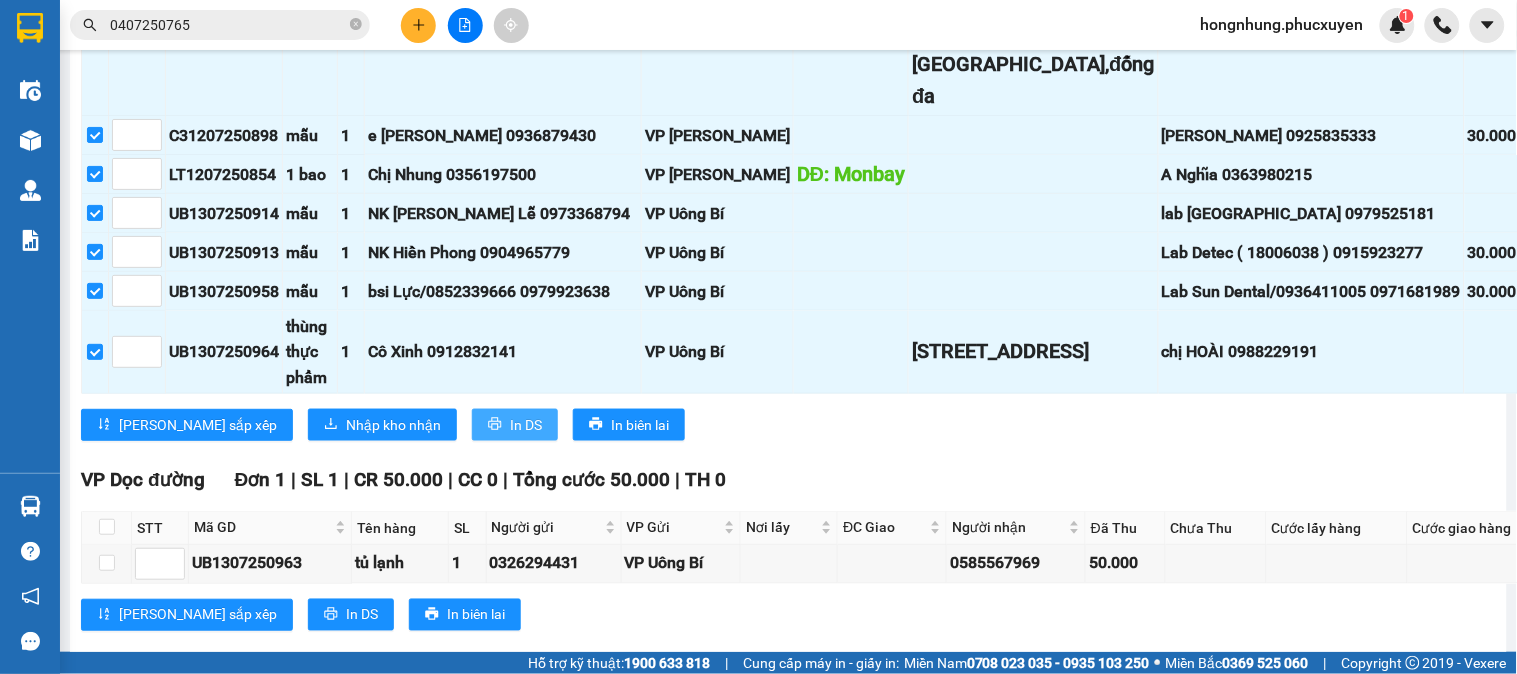 click on "In DS" at bounding box center (526, 425) 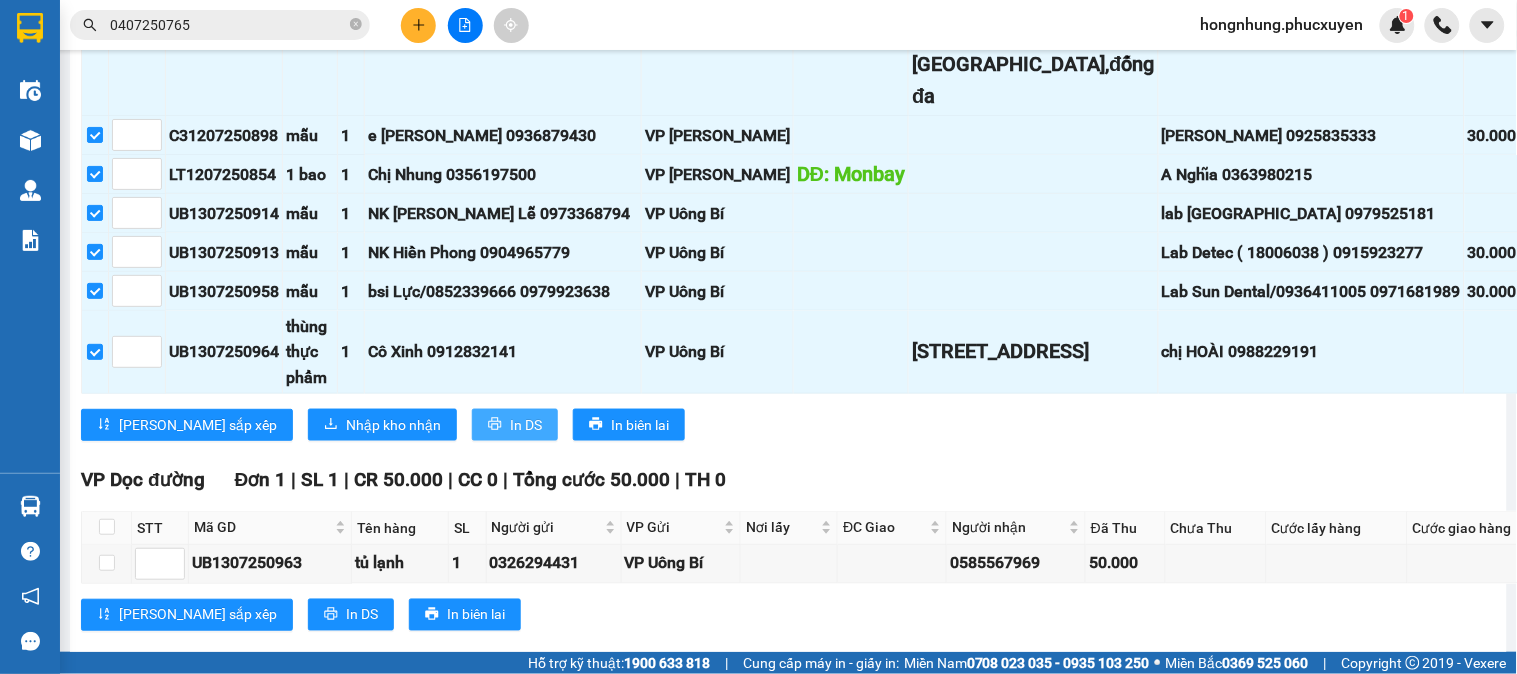 scroll, scrollTop: 0, scrollLeft: 0, axis: both 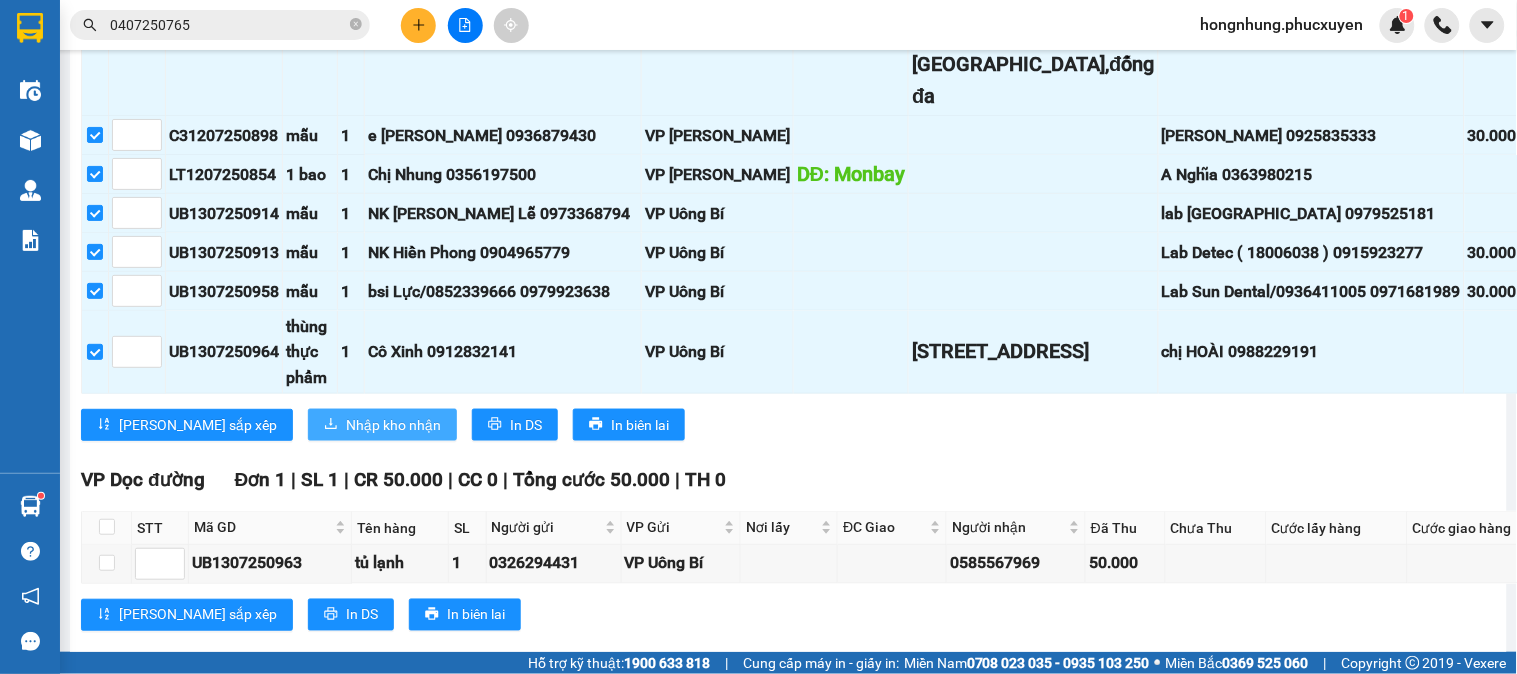 click on "Nhập kho nhận" at bounding box center [393, 425] 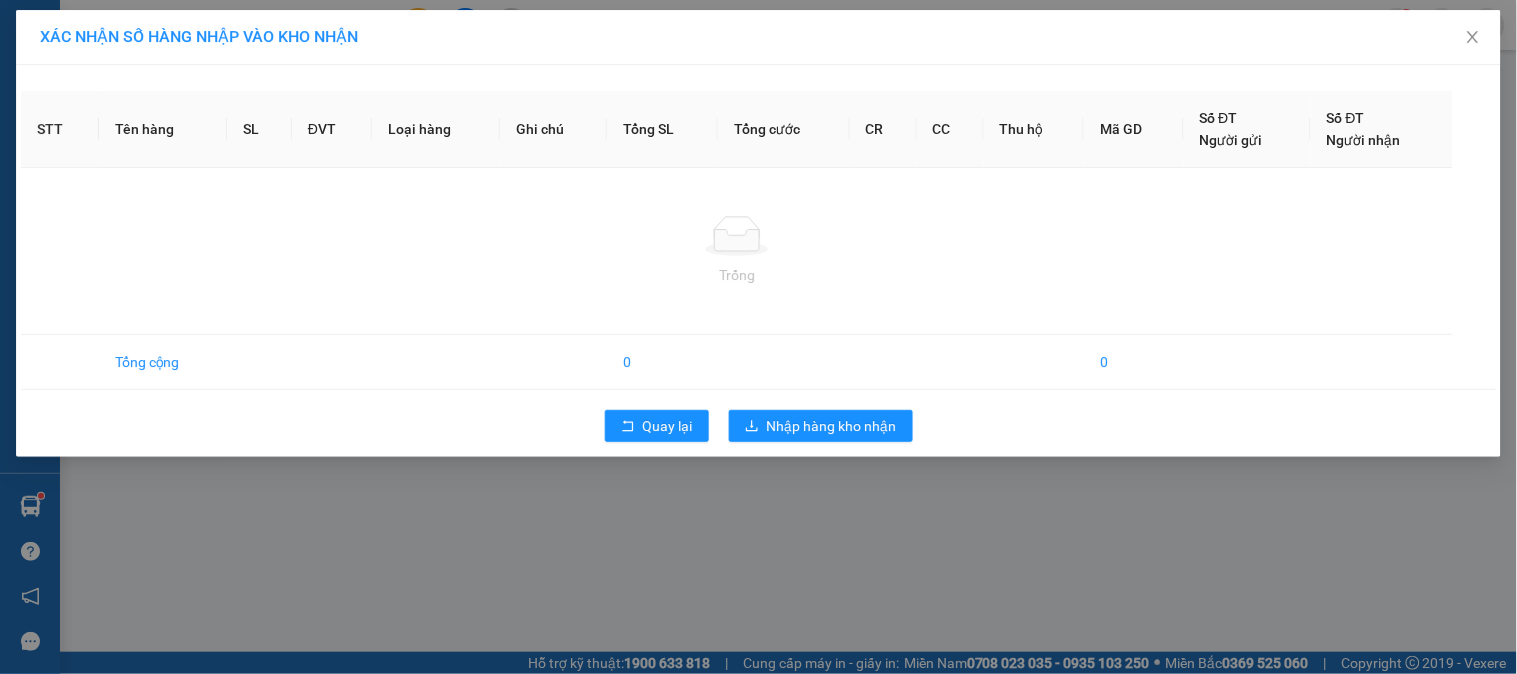 scroll, scrollTop: 0, scrollLeft: 0, axis: both 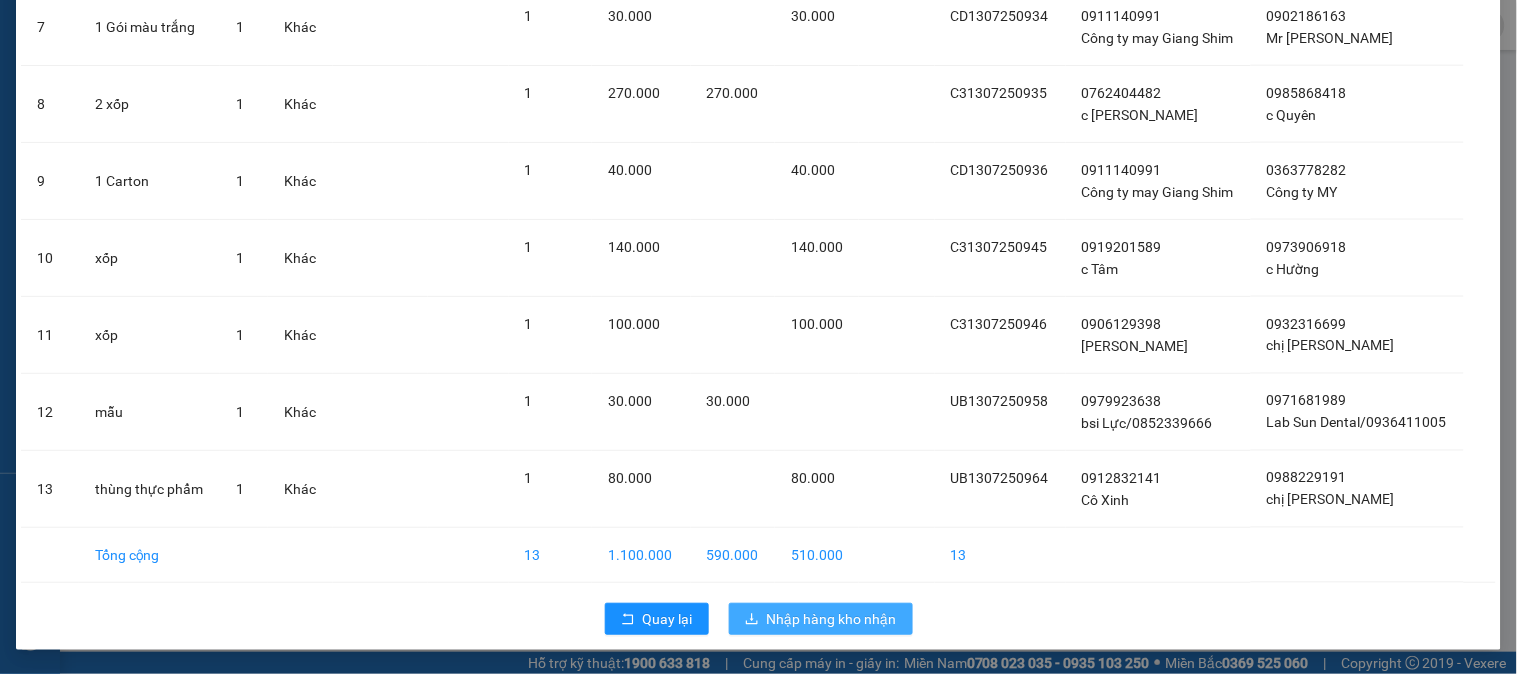 click on "Nhập hàng kho nhận" at bounding box center (832, 619) 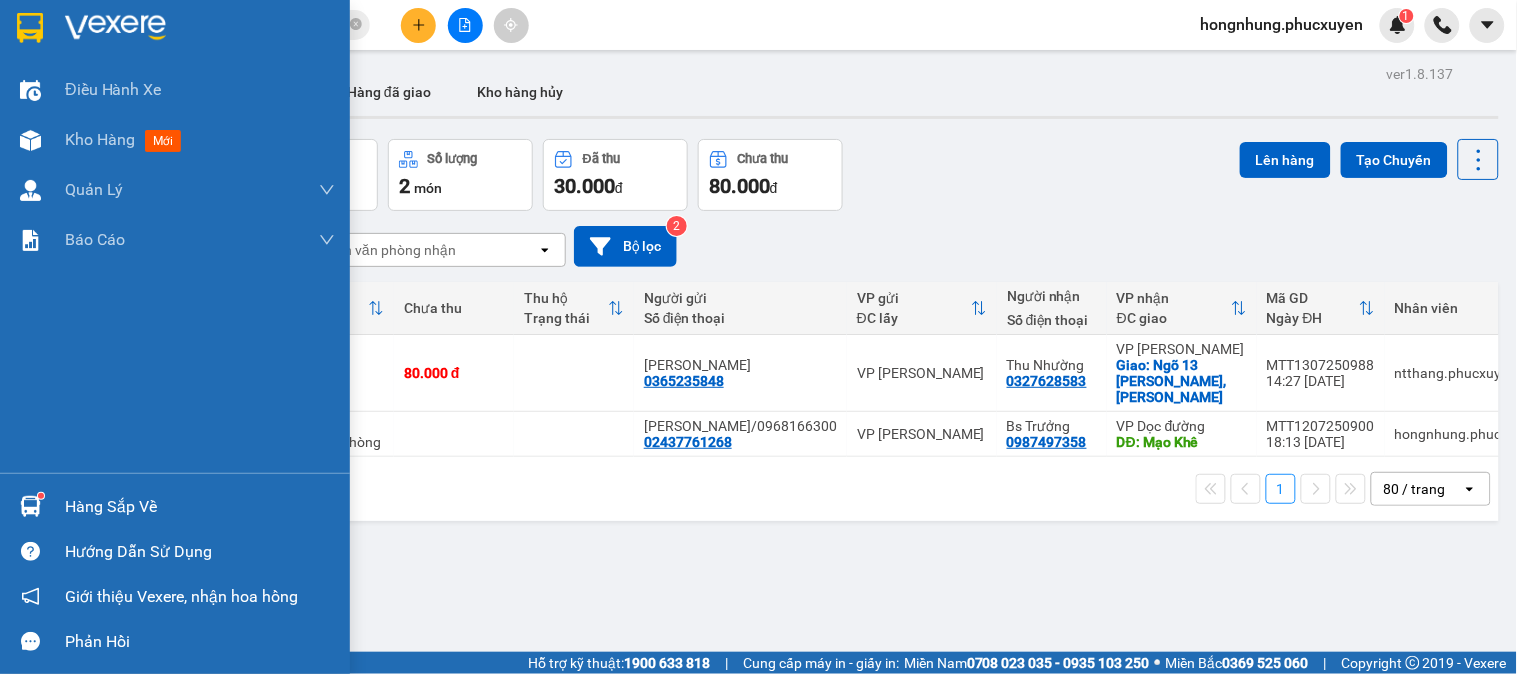 click on "Hàng sắp về" at bounding box center [175, 506] 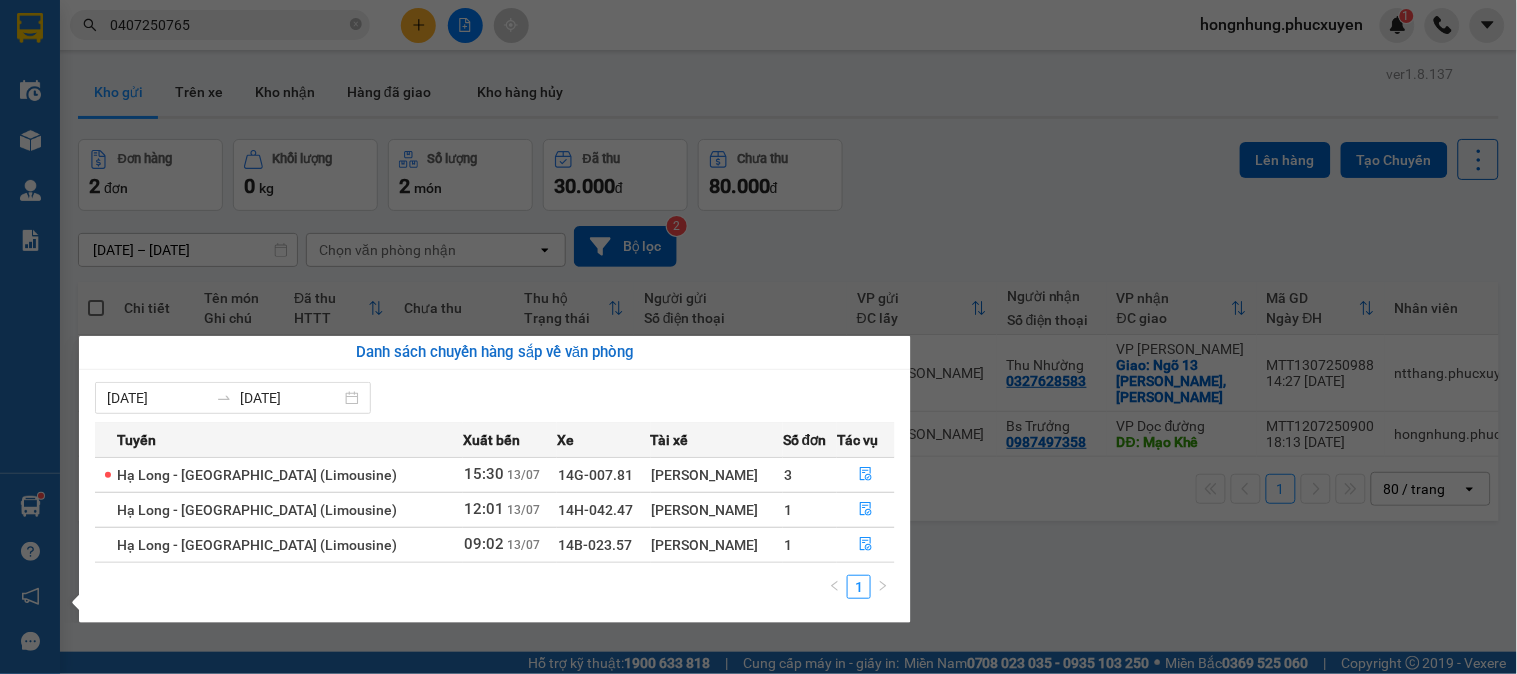 drag, startPoint x: 1161, startPoint y: 580, endPoint x: 1082, endPoint y: 581, distance: 79.00633 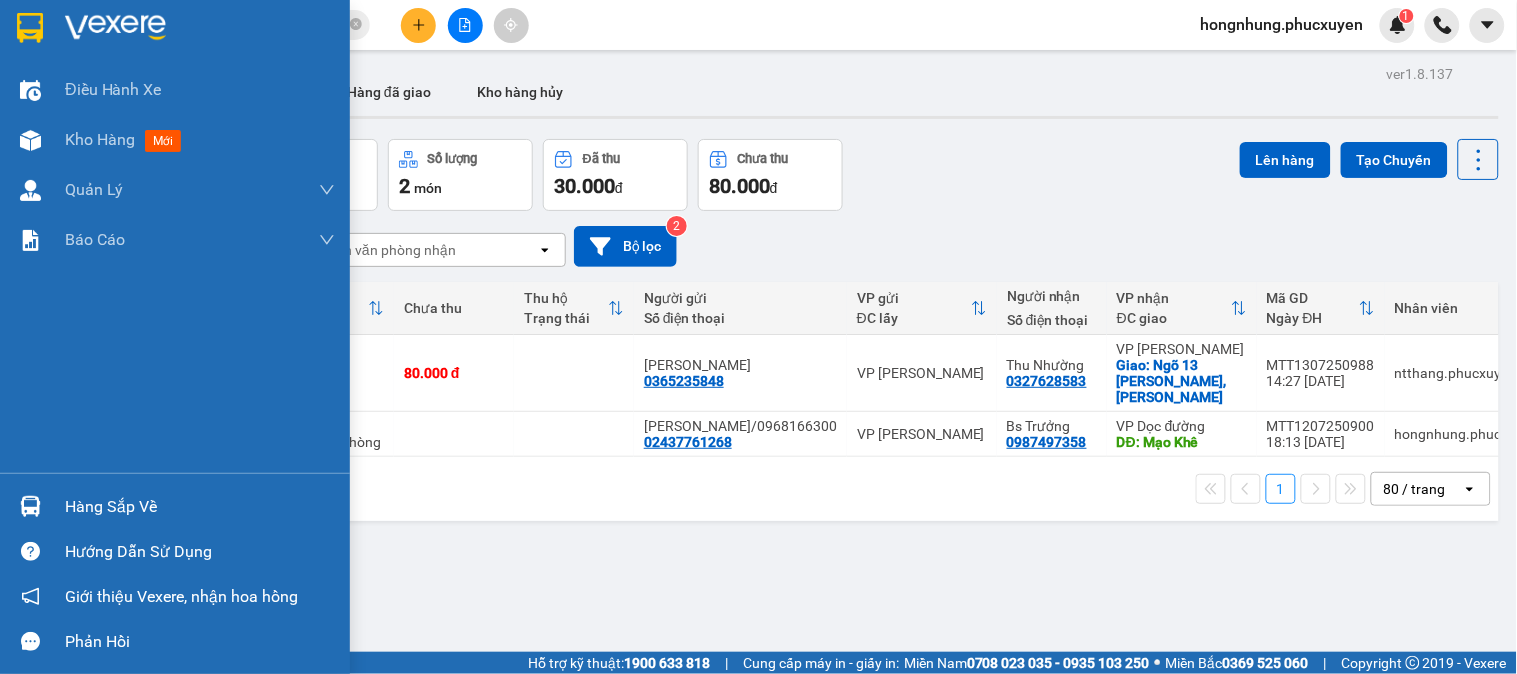 click on "Hàng sắp về" at bounding box center [175, 506] 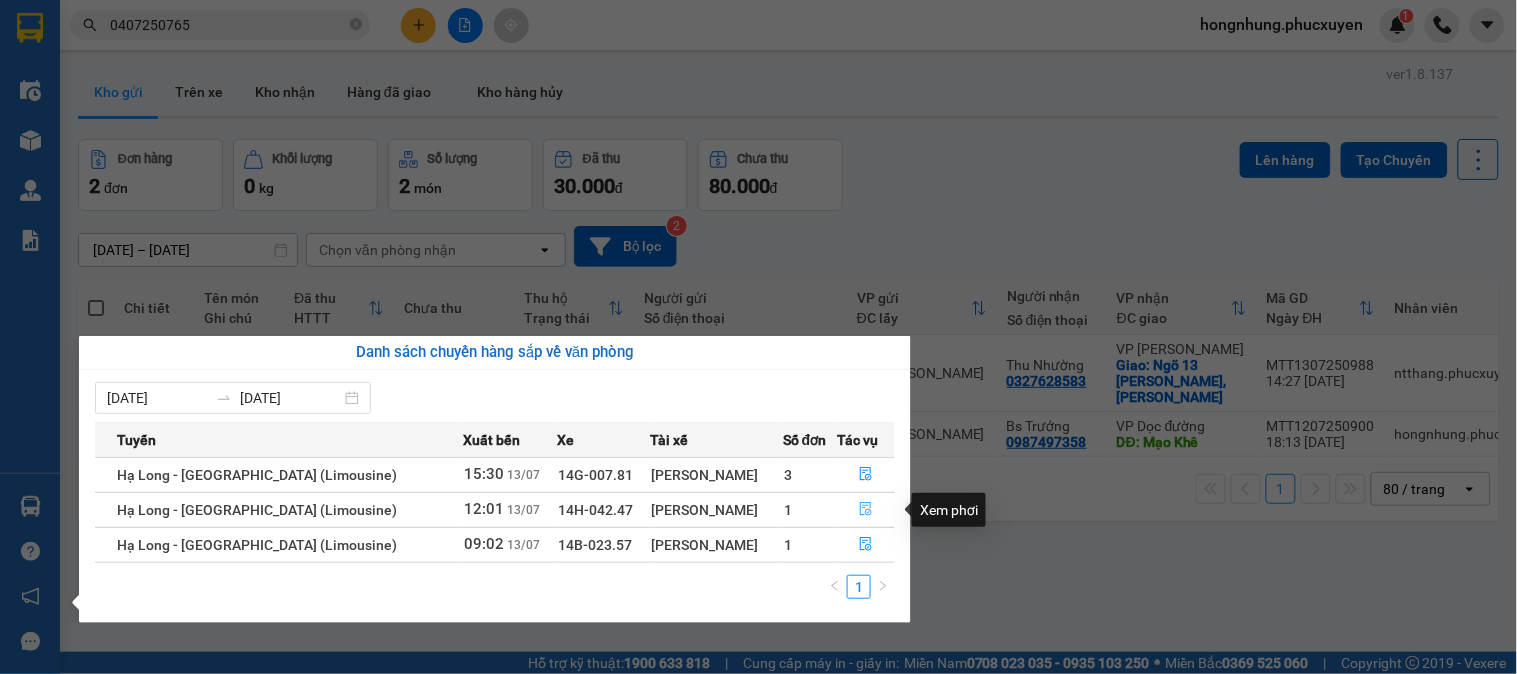 click 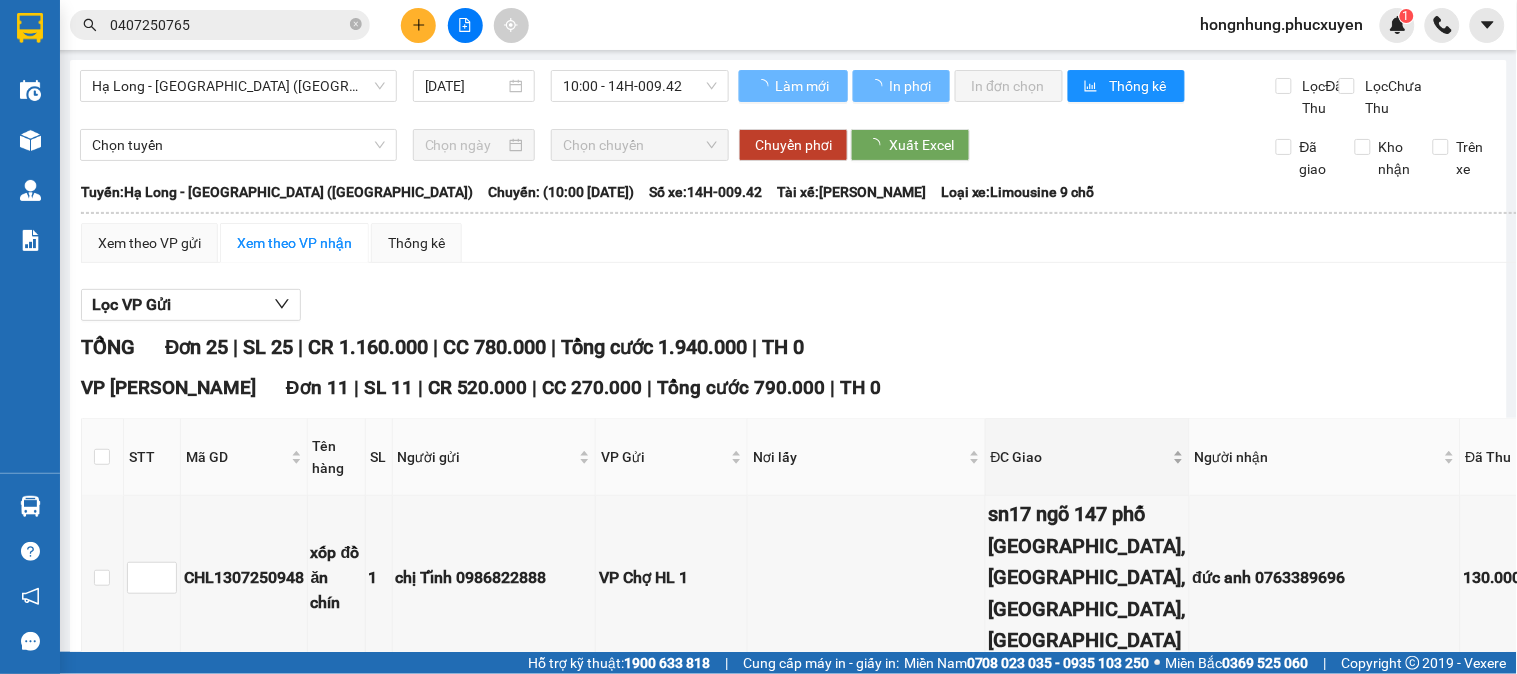 scroll, scrollTop: 217, scrollLeft: 0, axis: vertical 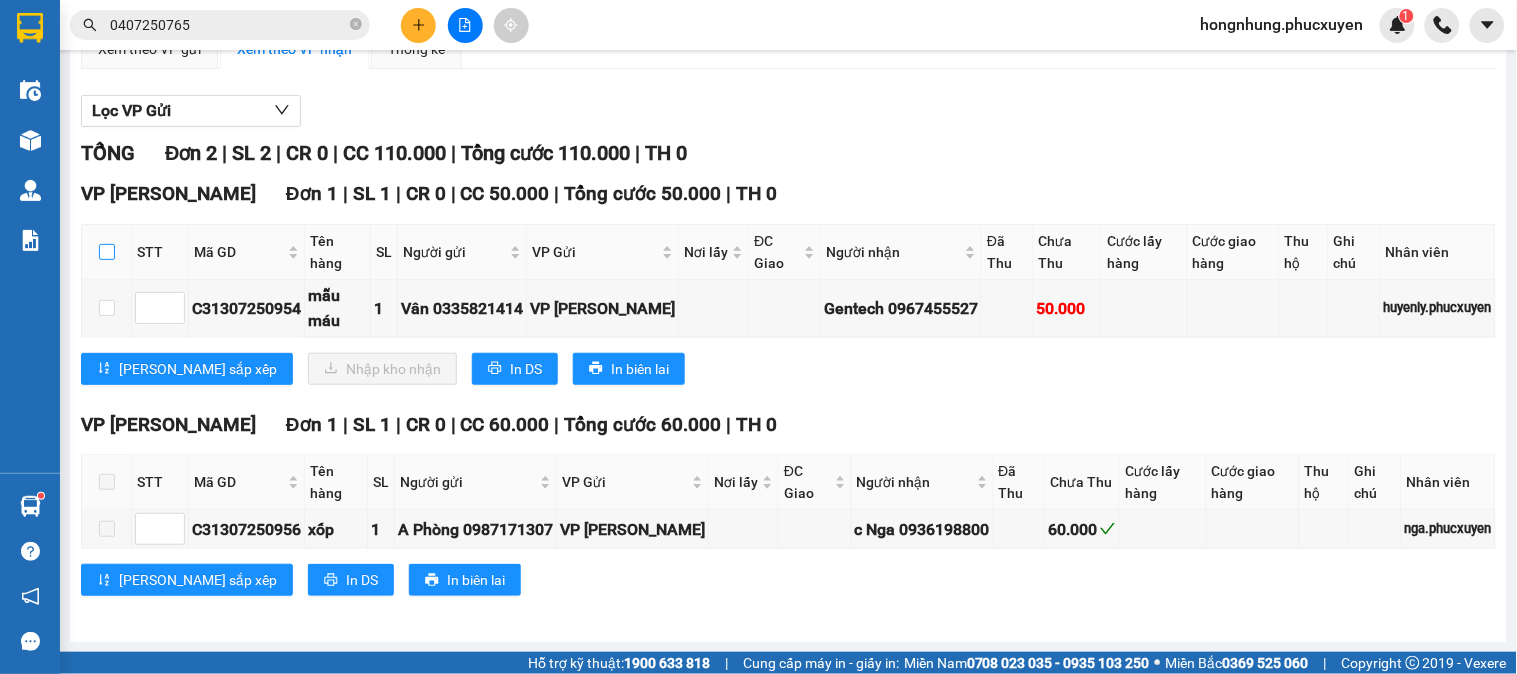 click at bounding box center (107, 252) 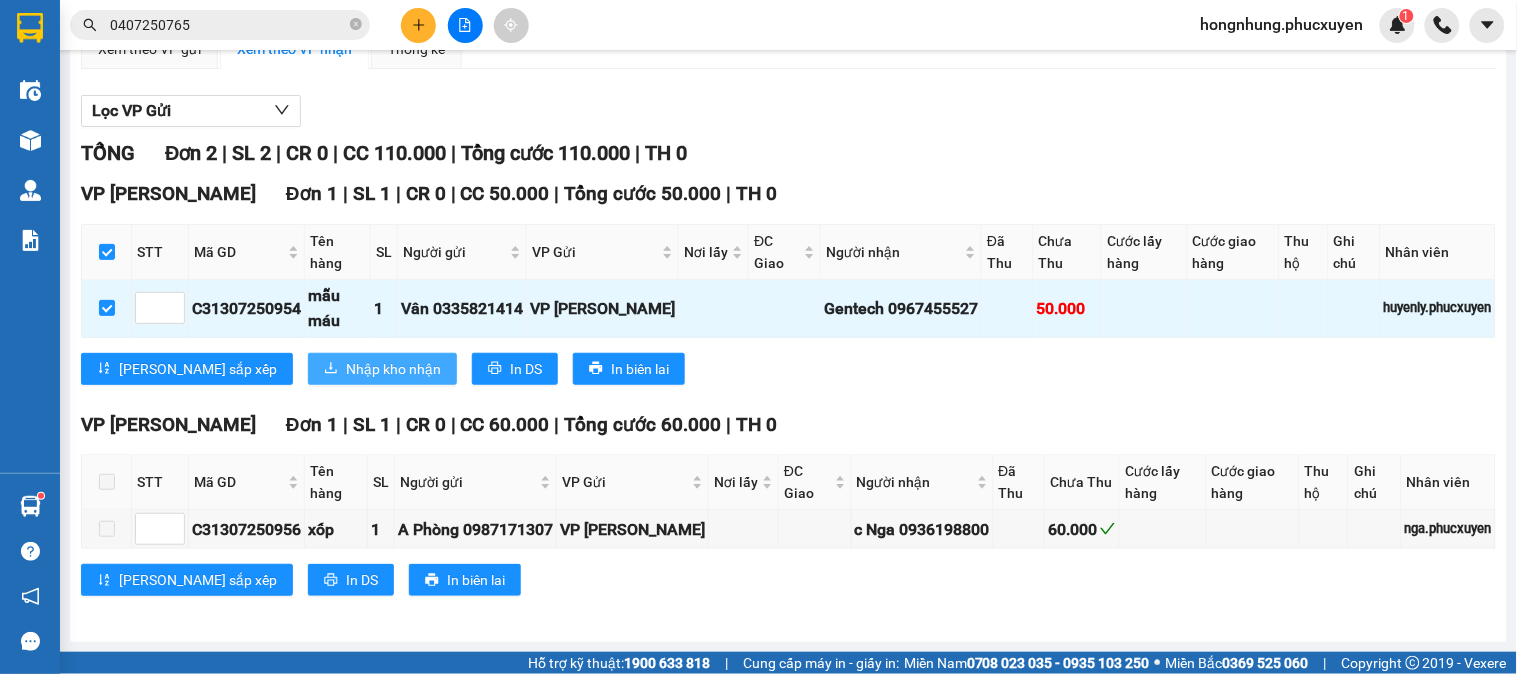 click on "Nhập kho nhận" at bounding box center (393, 369) 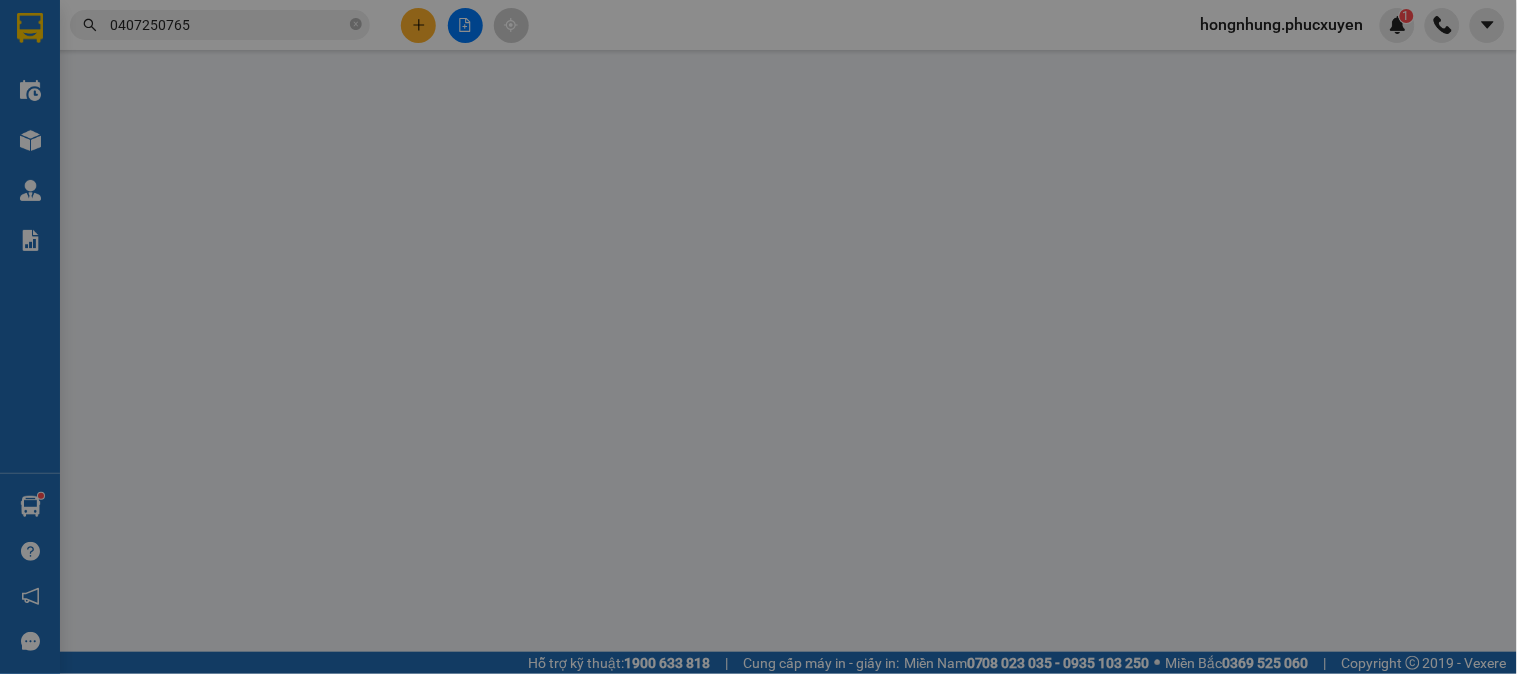 scroll, scrollTop: 0, scrollLeft: 0, axis: both 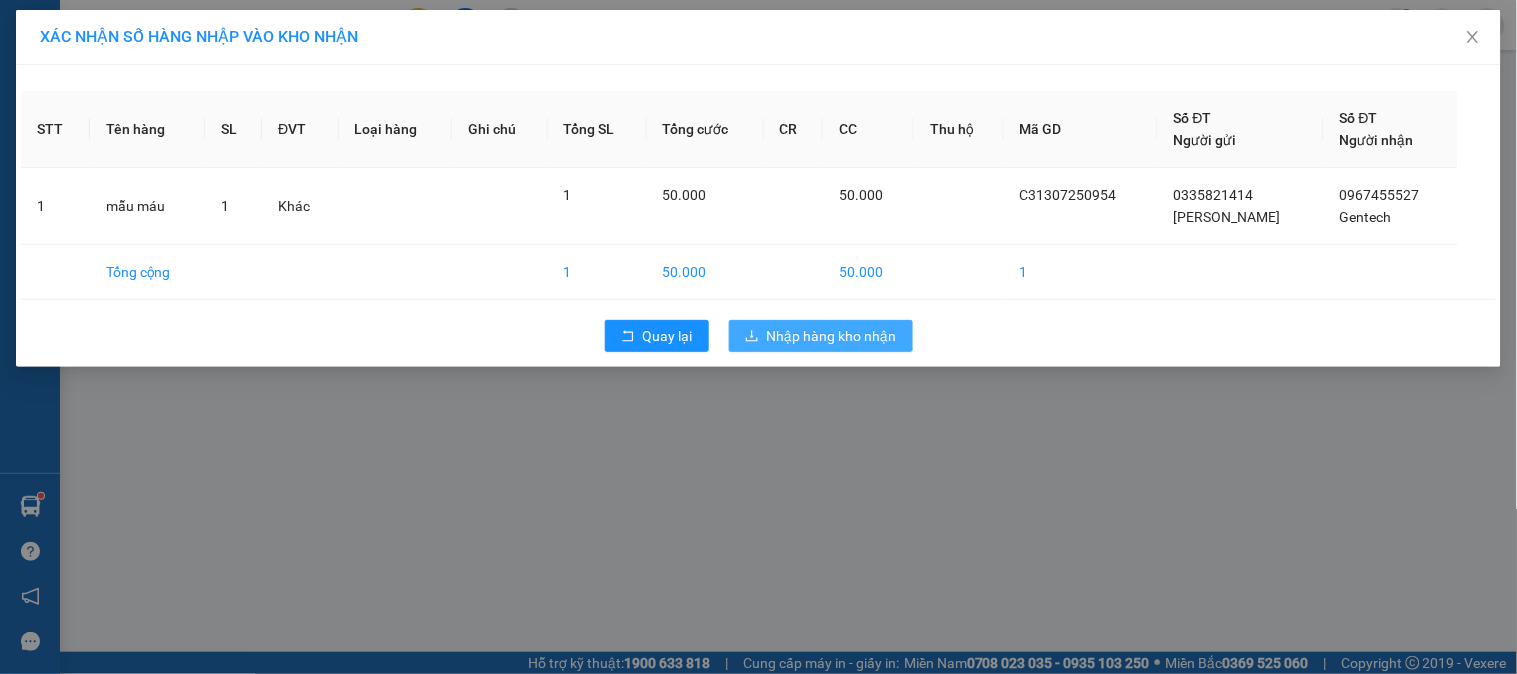 click on "Nhập hàng kho nhận" at bounding box center (821, 336) 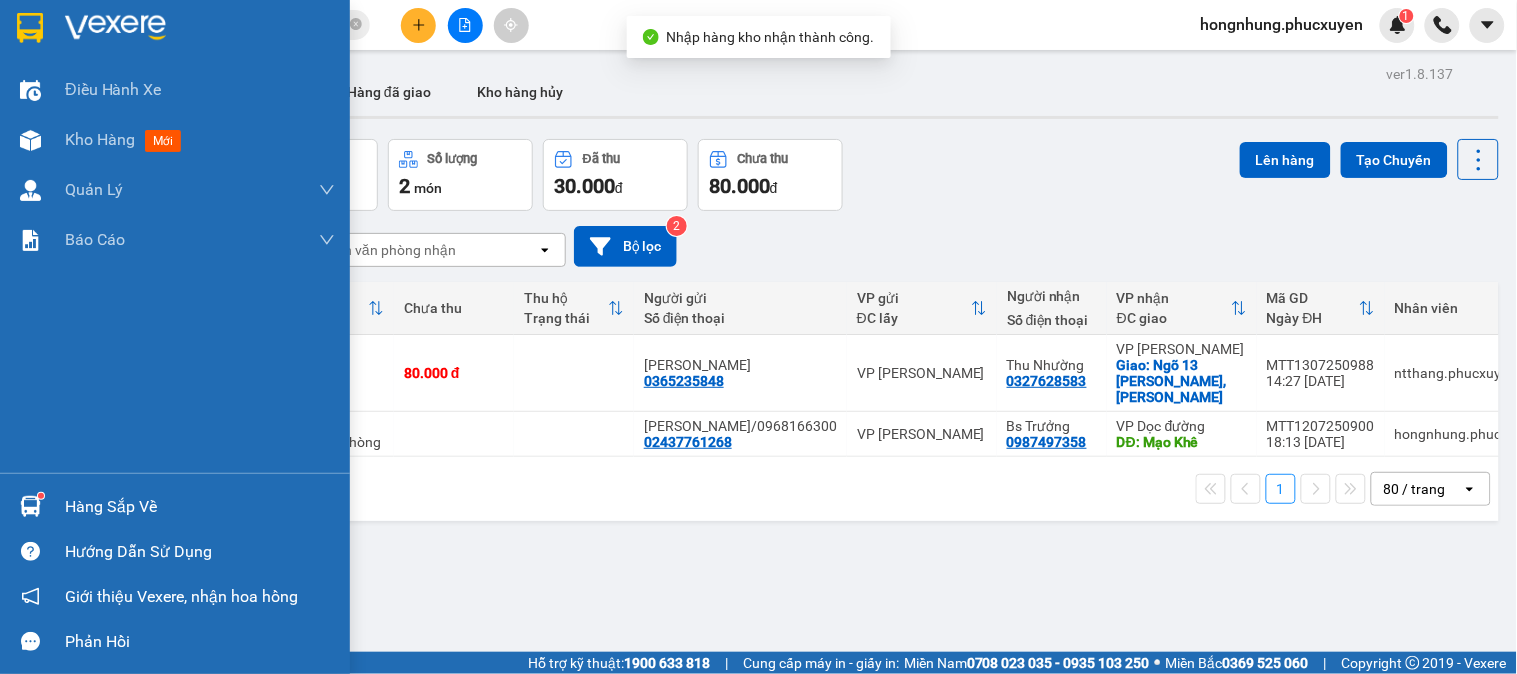 click at bounding box center [30, 506] 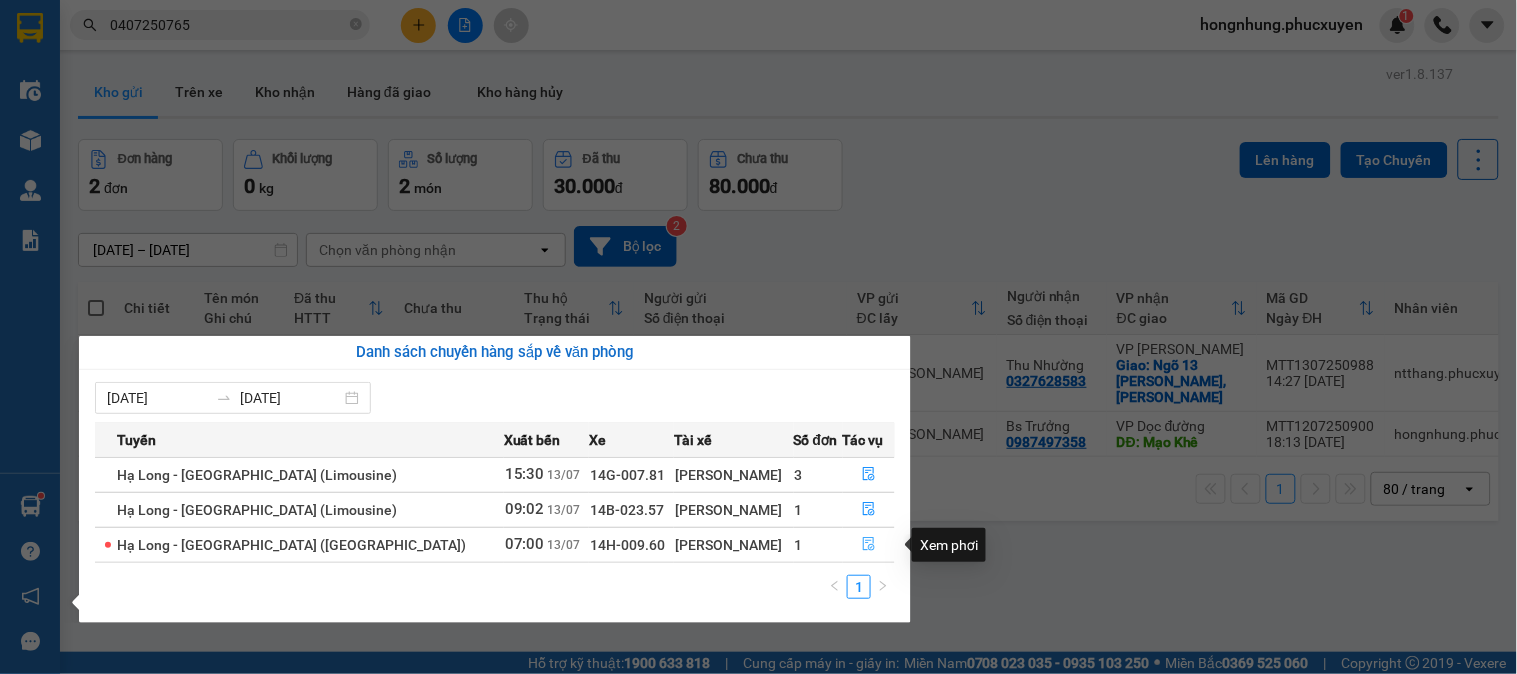click 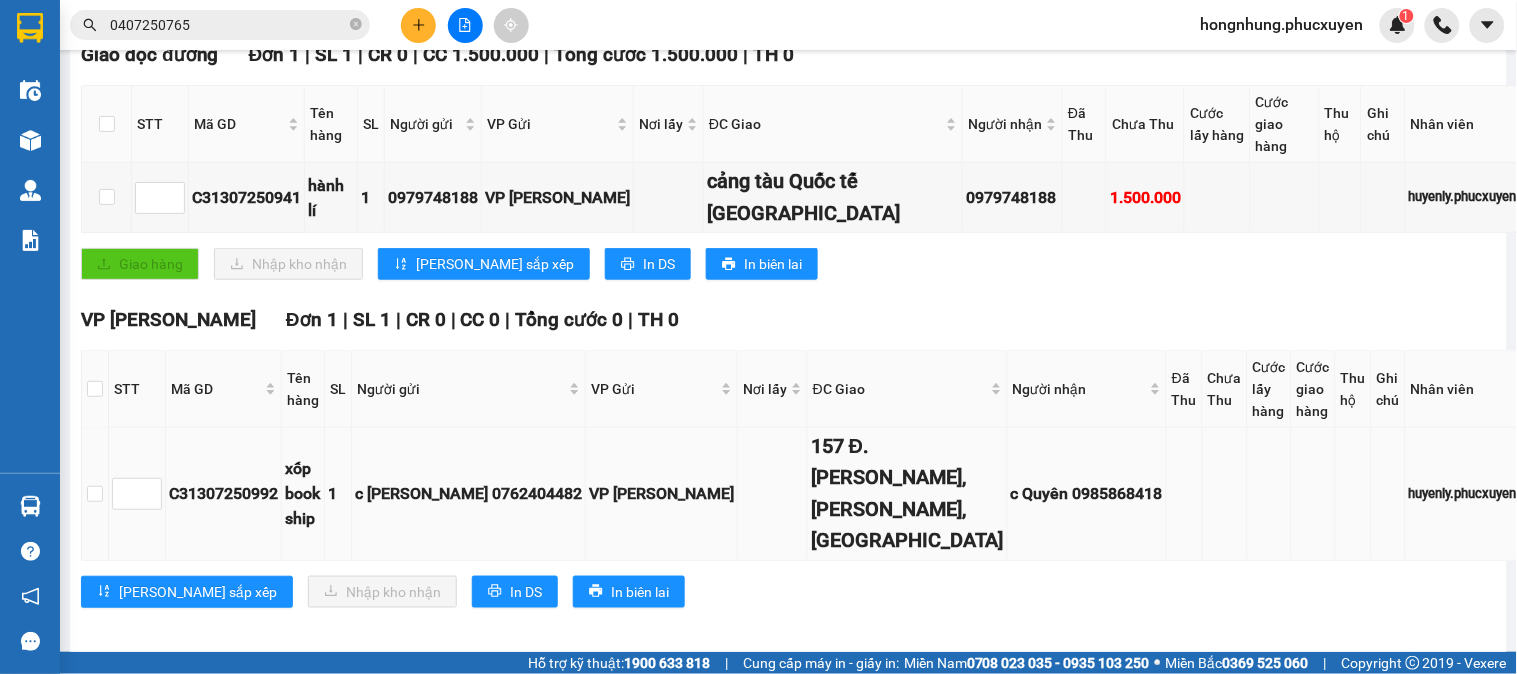 scroll, scrollTop: 345, scrollLeft: 0, axis: vertical 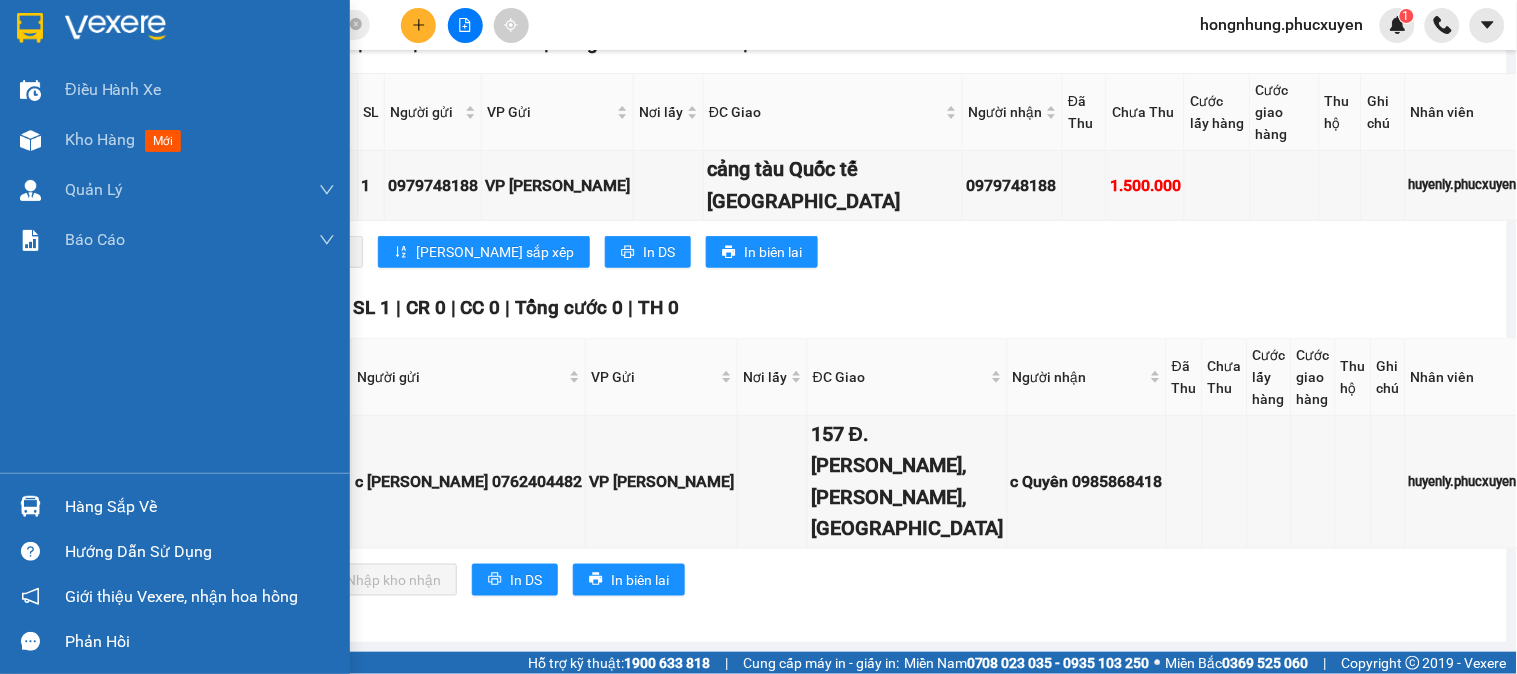 click at bounding box center (30, 506) 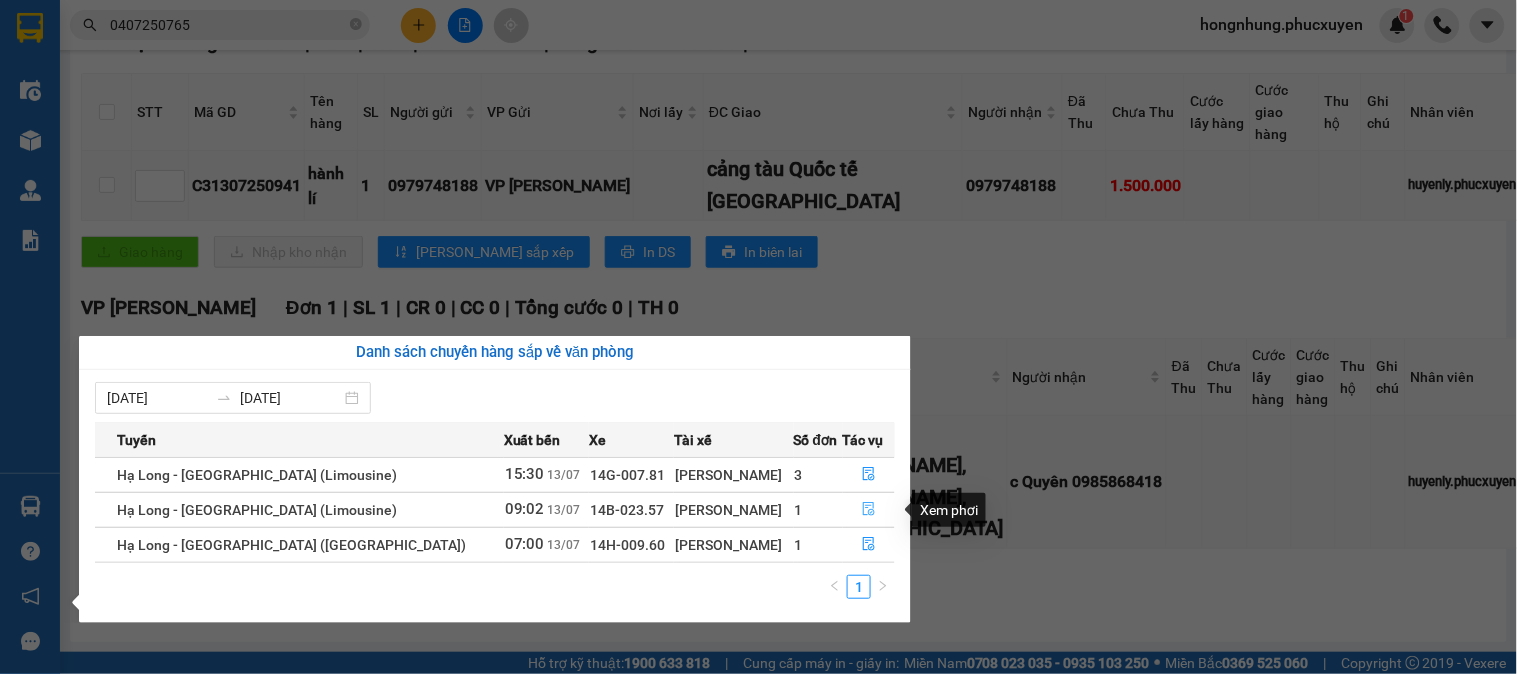 click 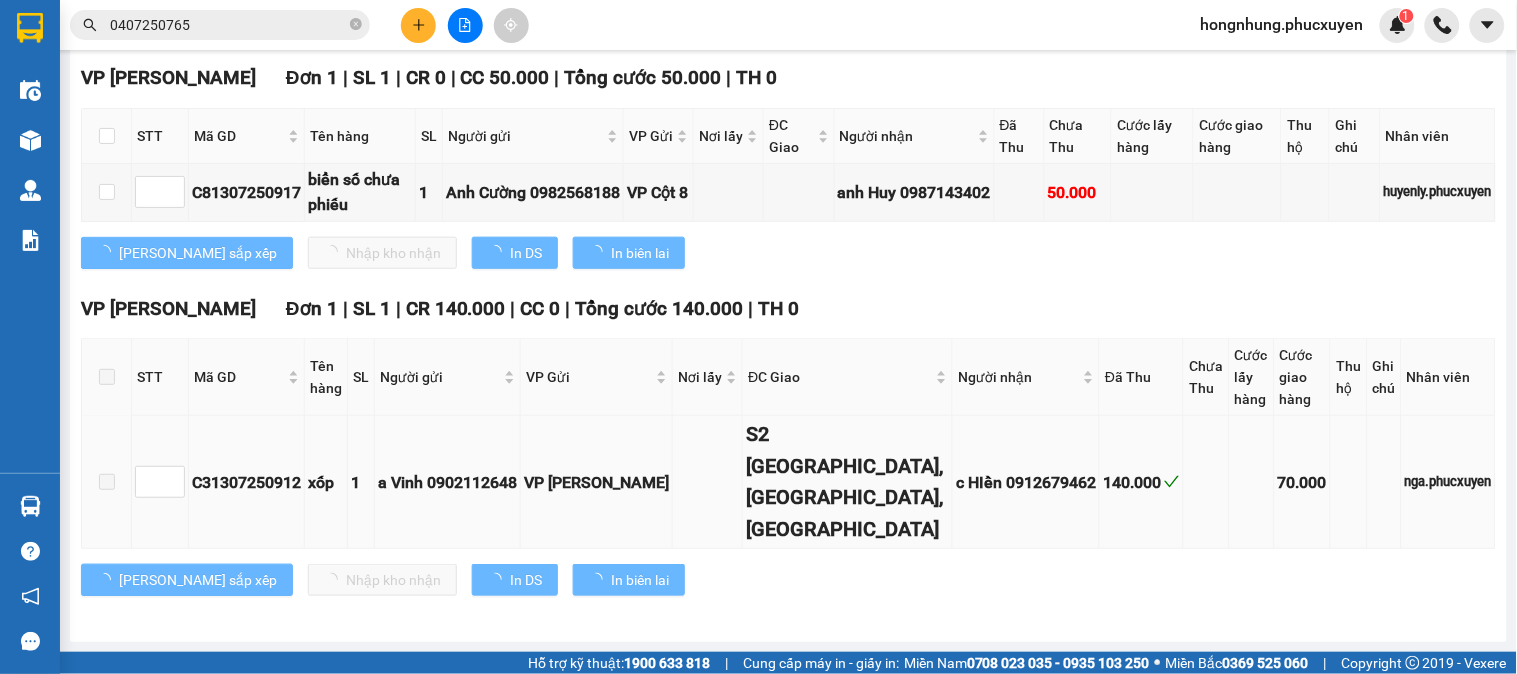 scroll, scrollTop: 332, scrollLeft: 0, axis: vertical 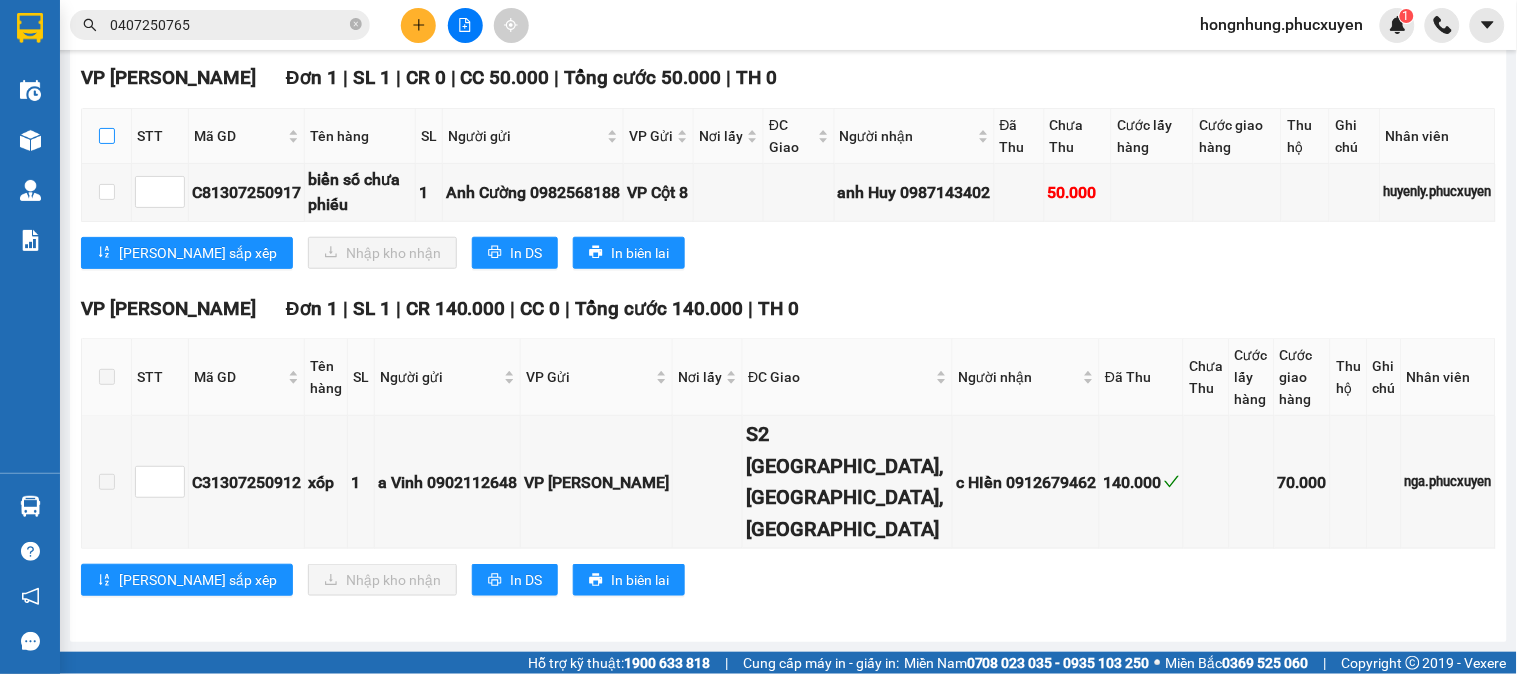 click at bounding box center (107, 136) 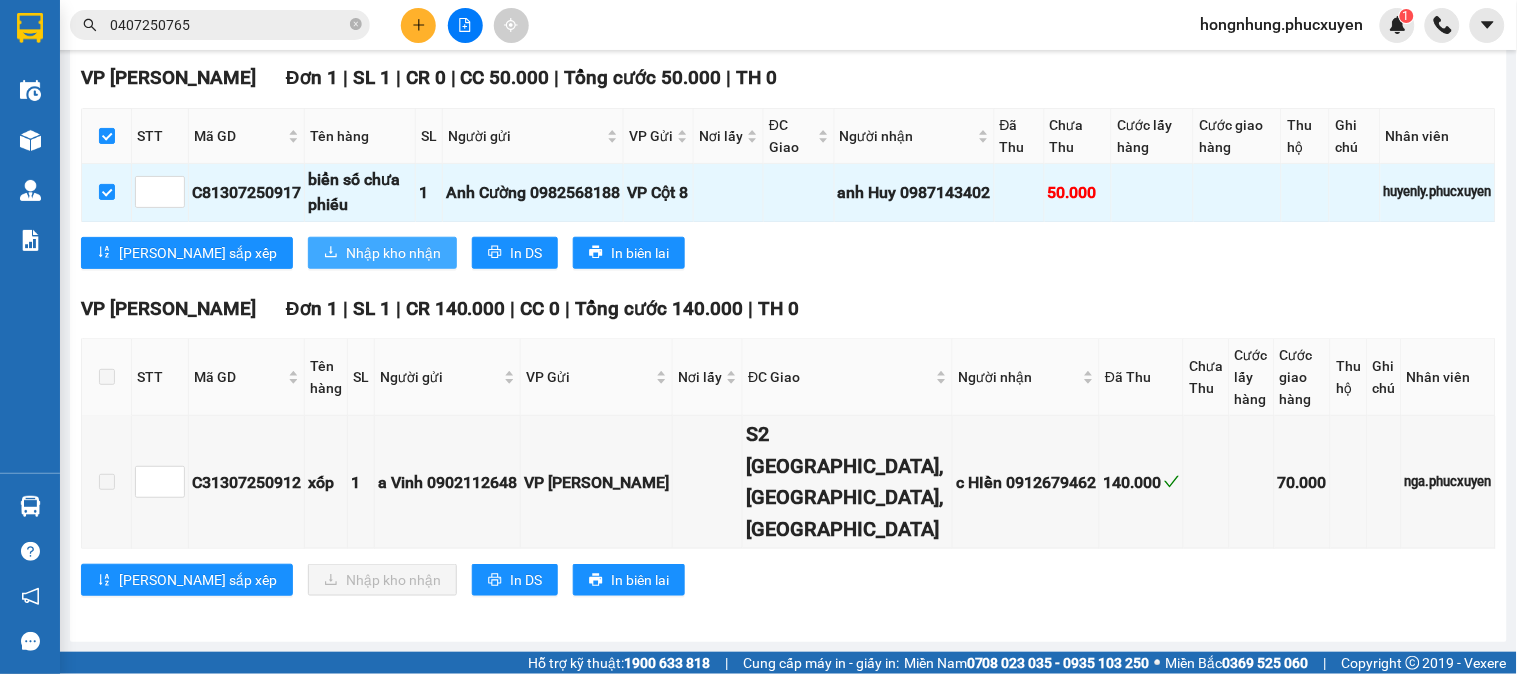 click on "Nhập kho nhận" at bounding box center [393, 253] 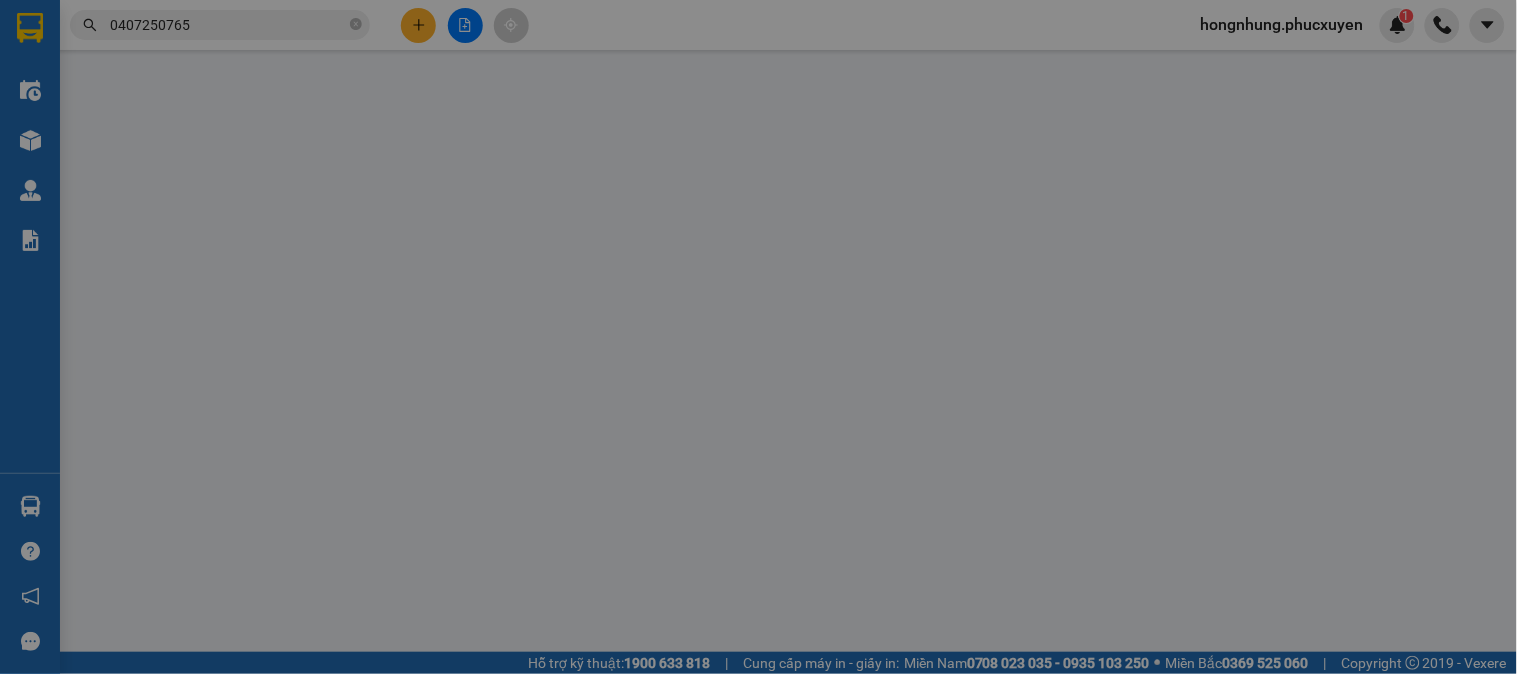 scroll, scrollTop: 0, scrollLeft: 0, axis: both 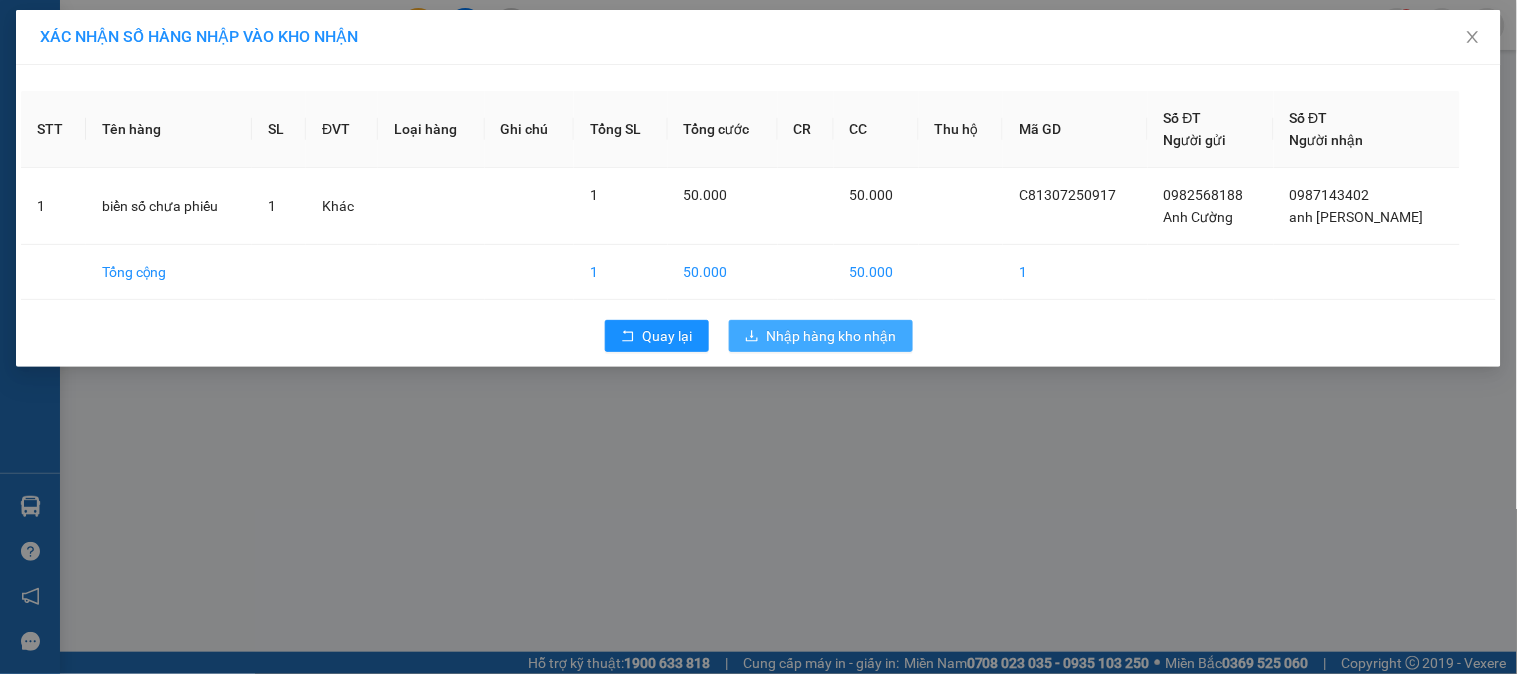 click on "Nhập hàng kho nhận" at bounding box center [832, 336] 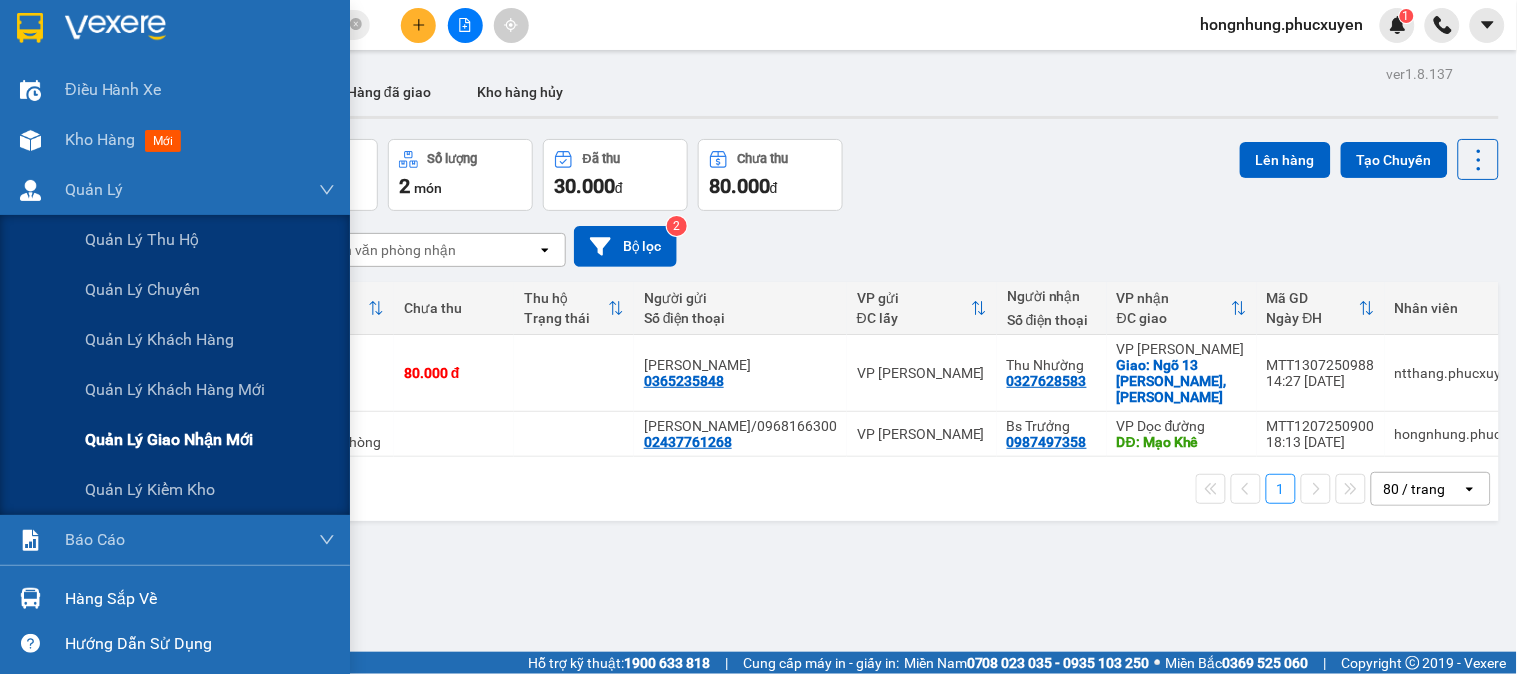 click on "Quản lý giao nhận mới" at bounding box center [169, 439] 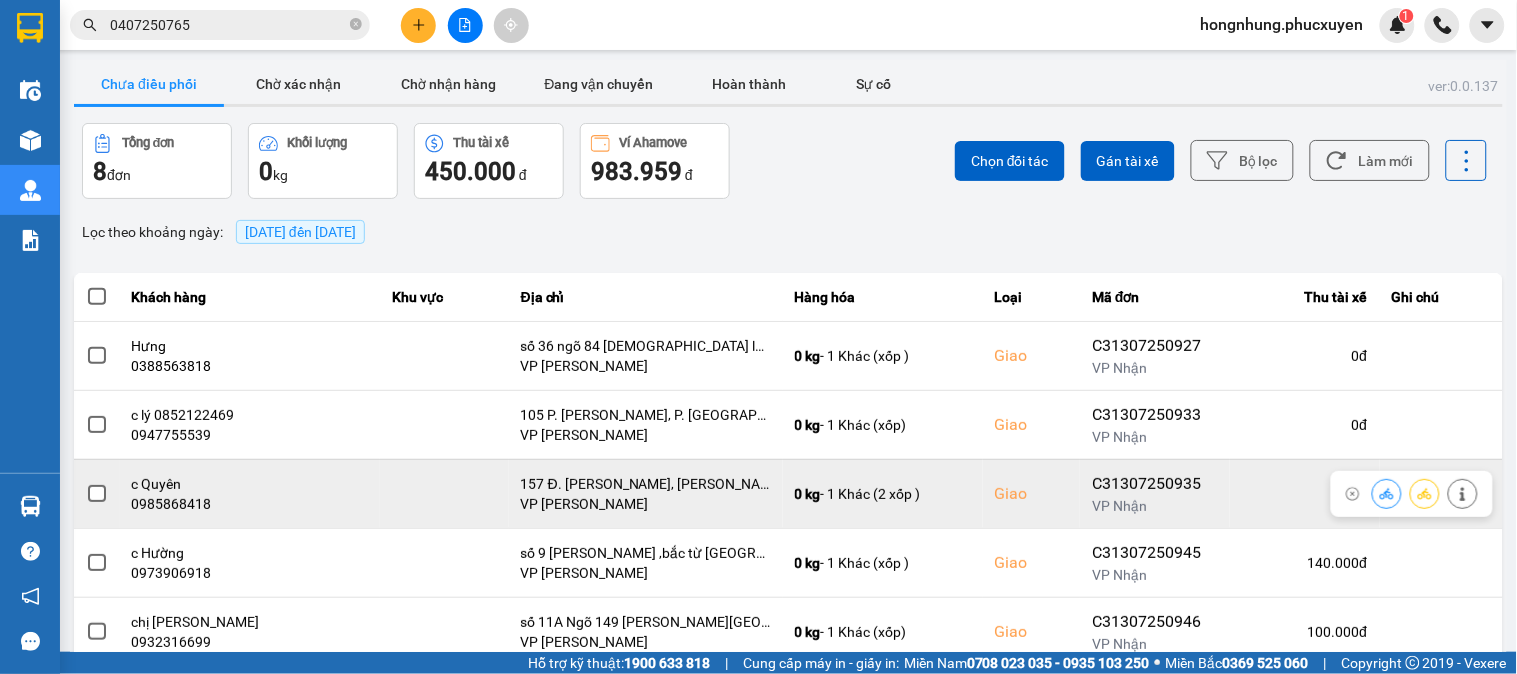 scroll, scrollTop: 111, scrollLeft: 0, axis: vertical 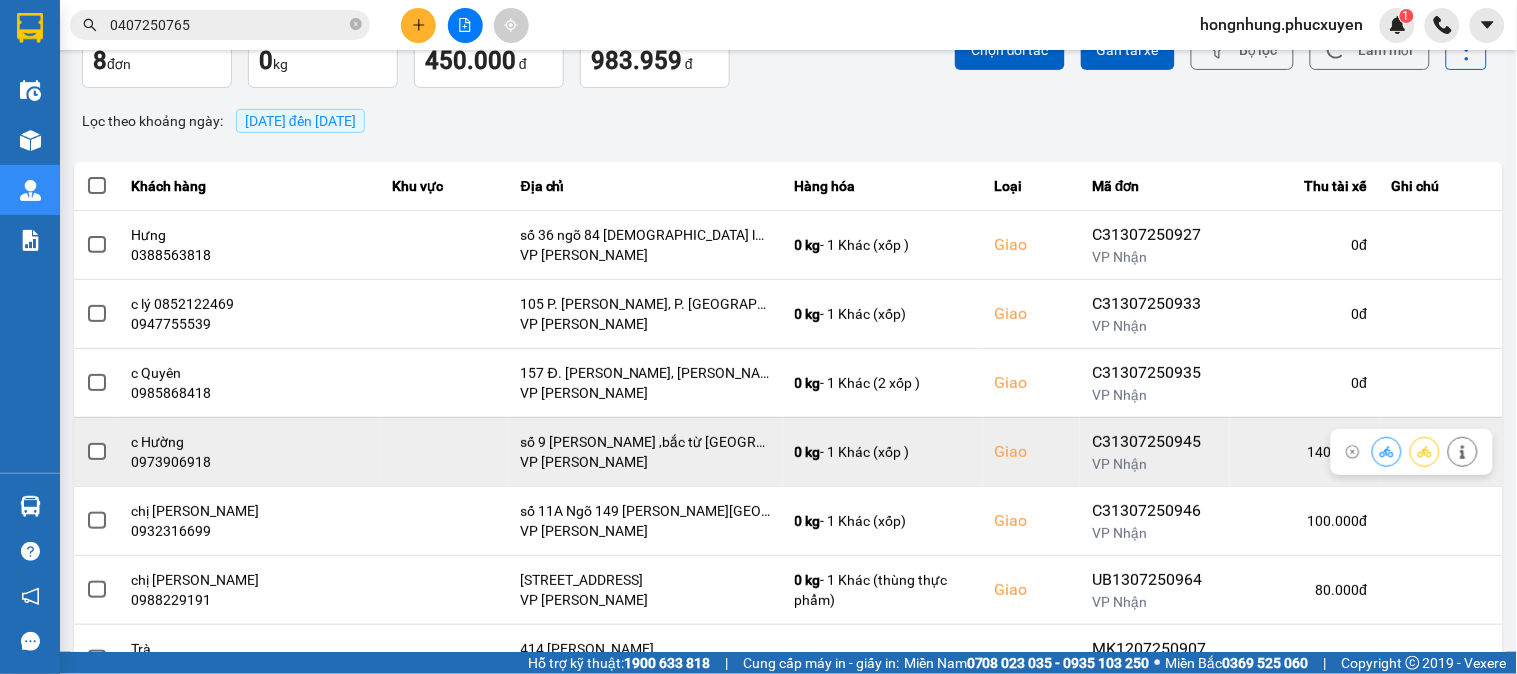 click 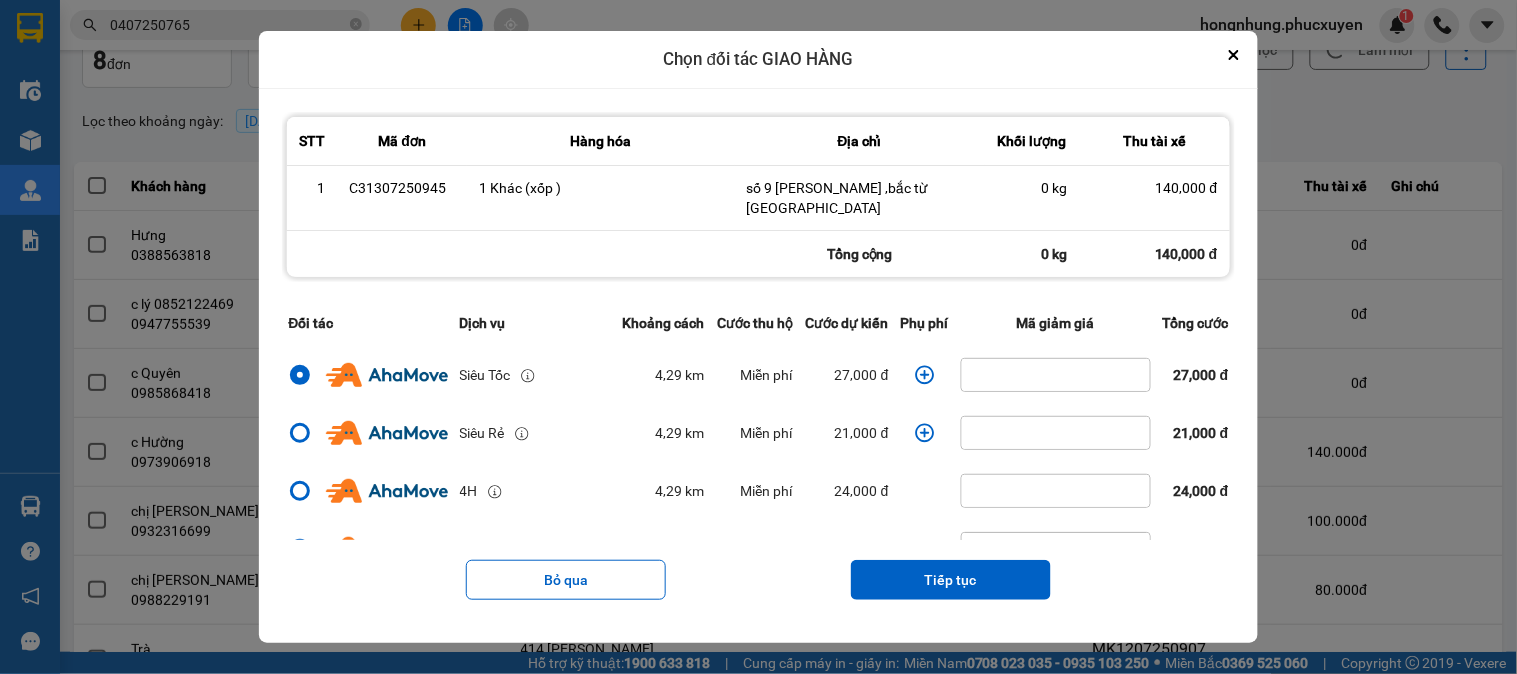 click at bounding box center (925, 375) 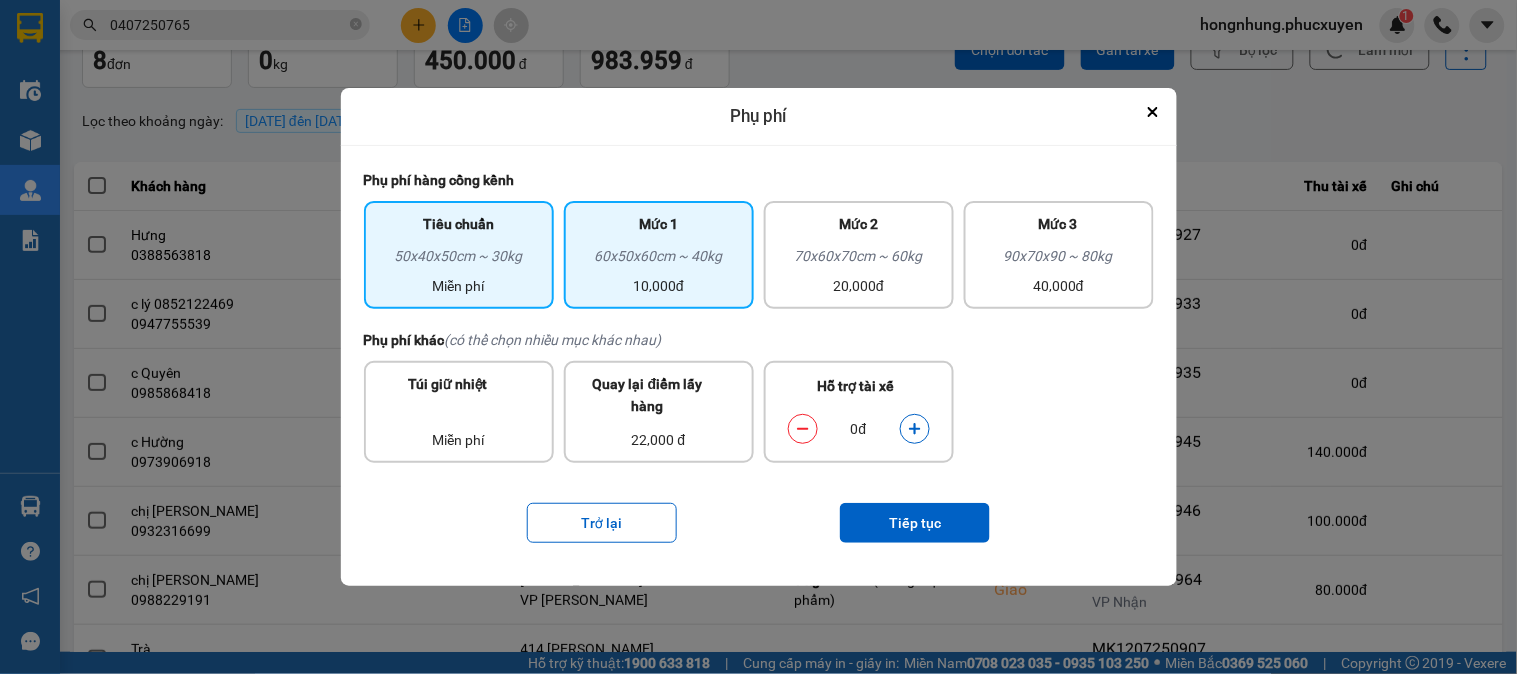 click on "60x50x60cm ~ 40kg" at bounding box center (659, 260) 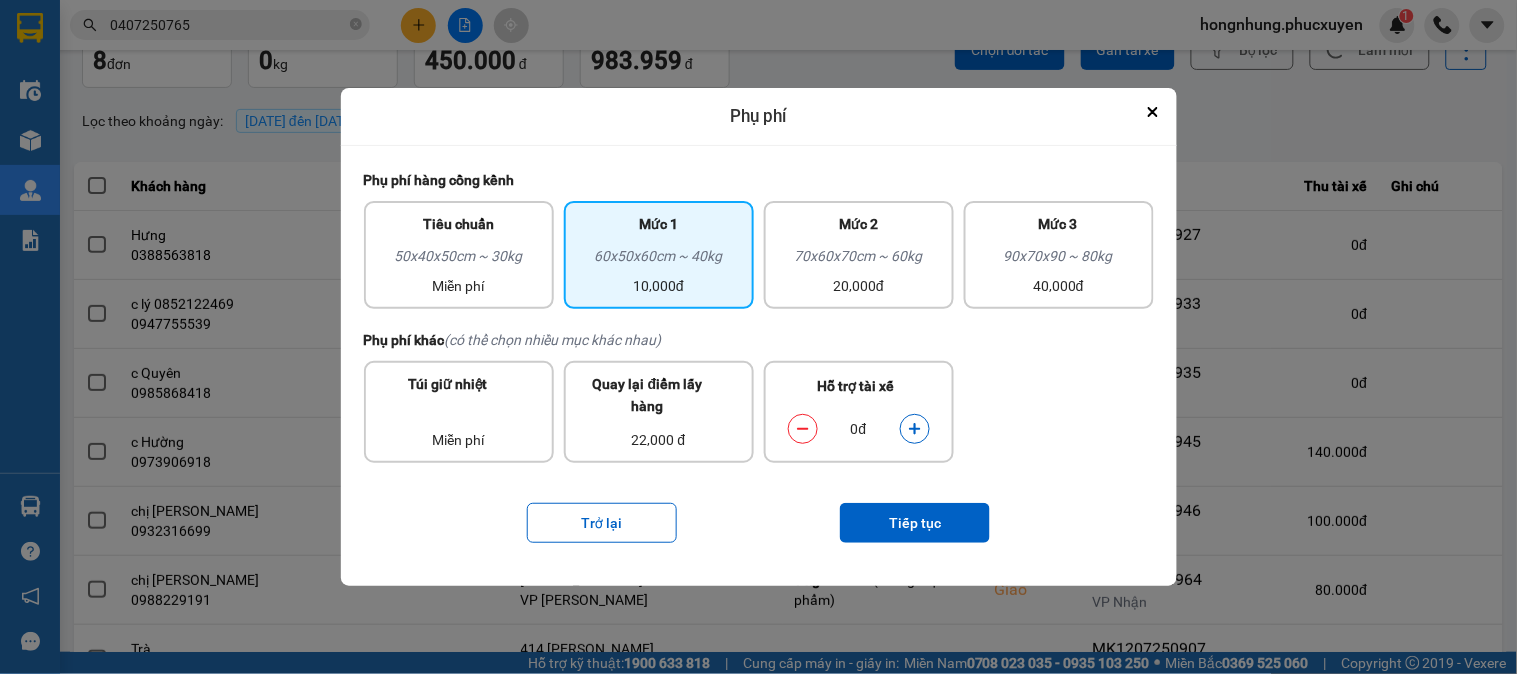 click 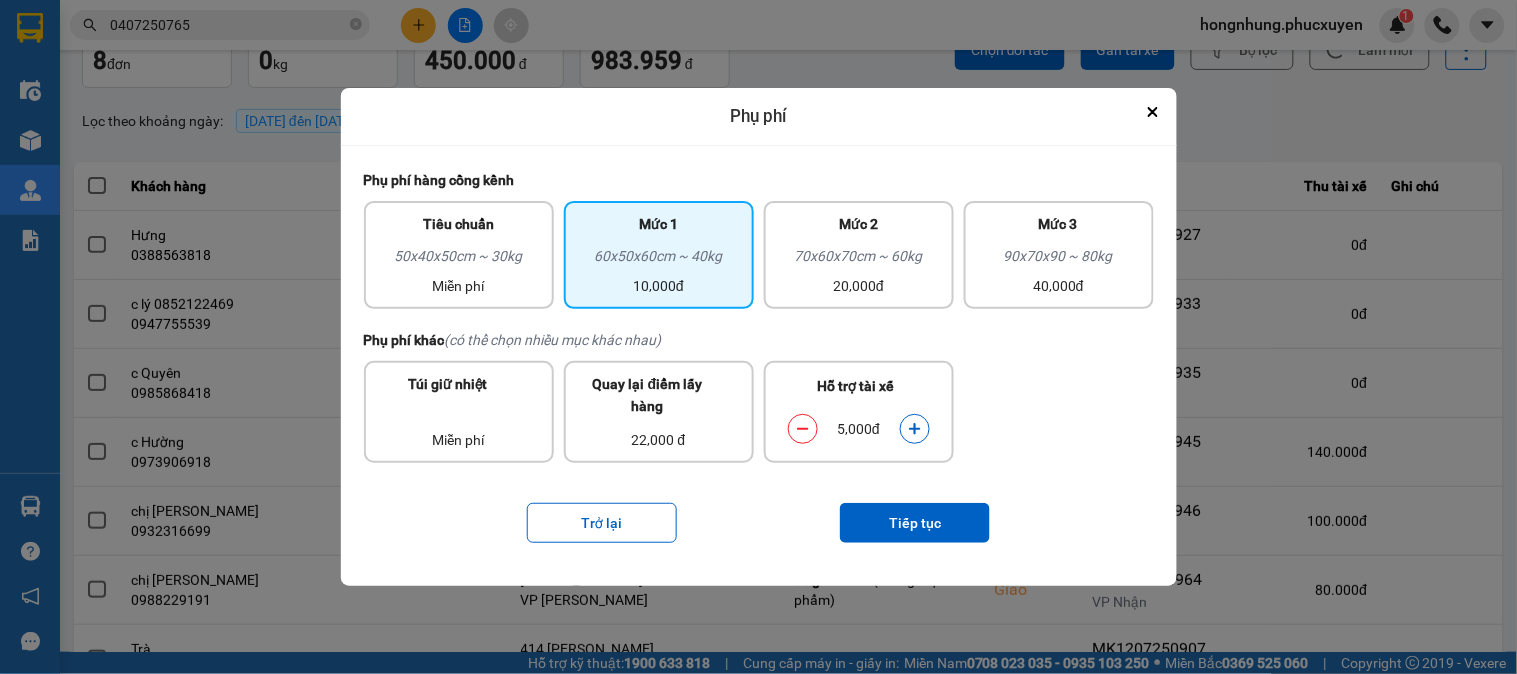 click 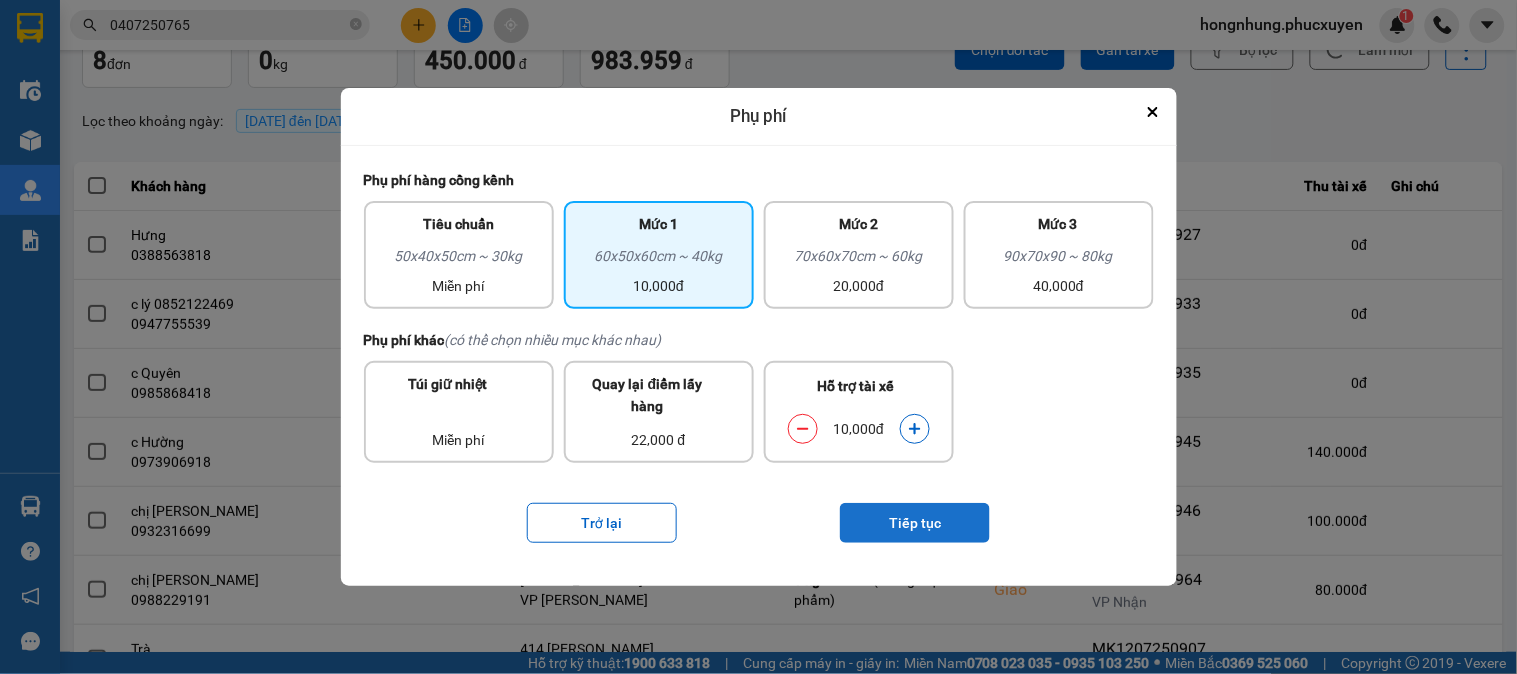 click on "Tiếp tục" at bounding box center [915, 523] 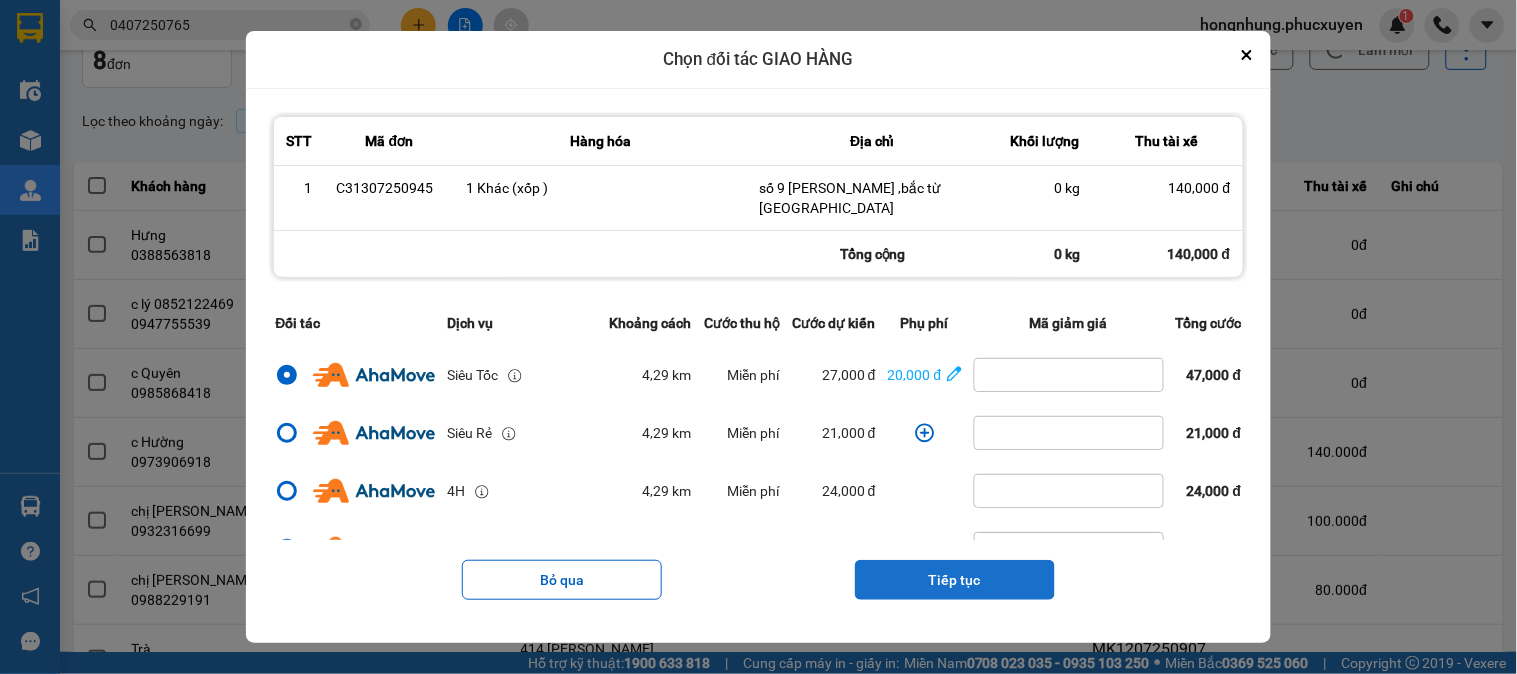 click on "Tiếp tục" at bounding box center [955, 580] 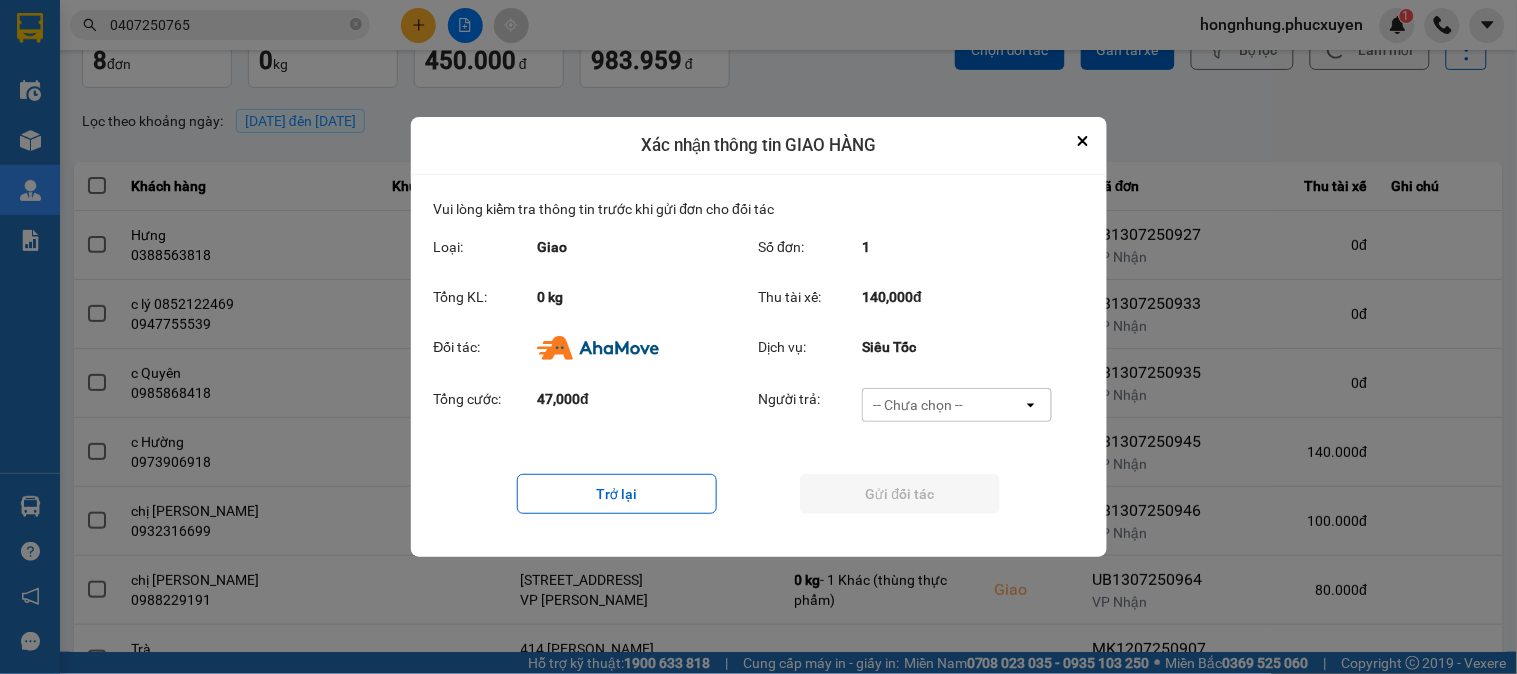 click on "-- Chưa chọn --" at bounding box center (918, 405) 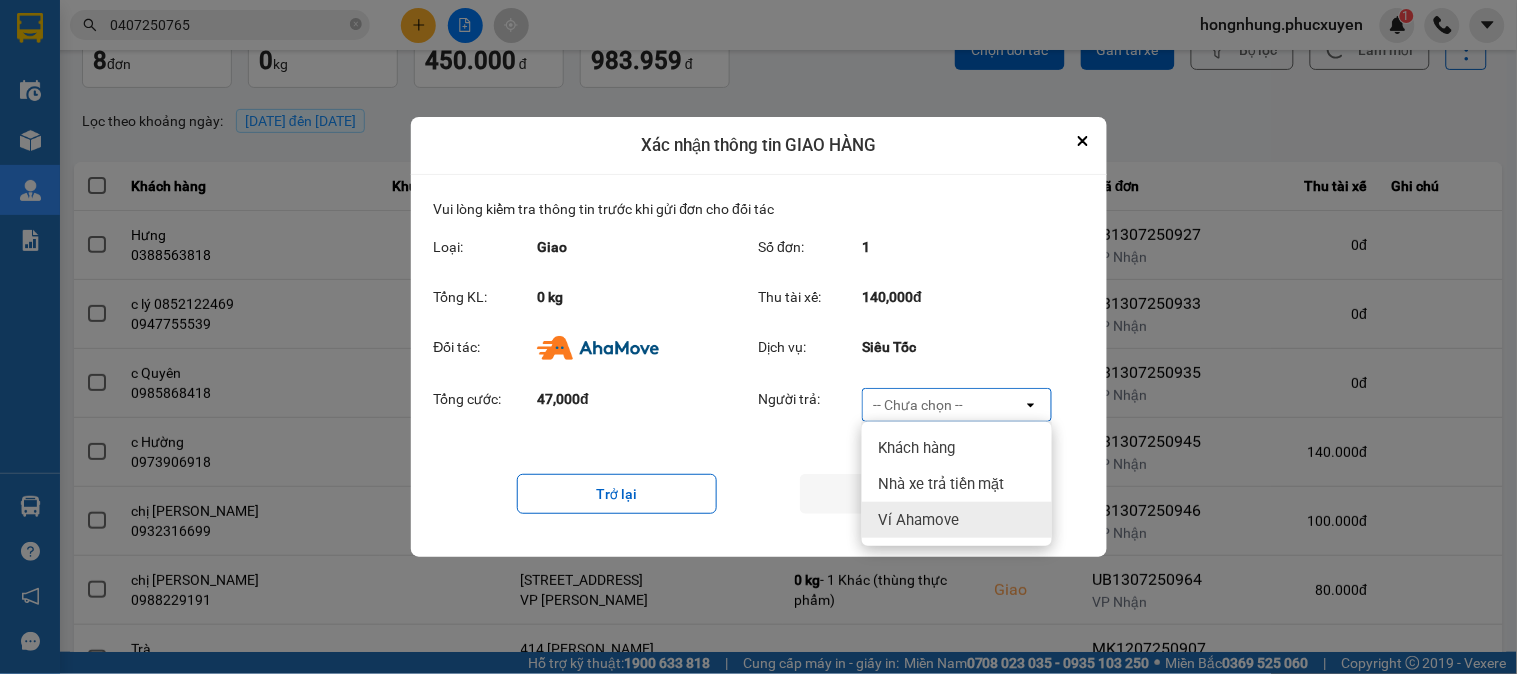 click on "Ví Ahamove" at bounding box center (918, 520) 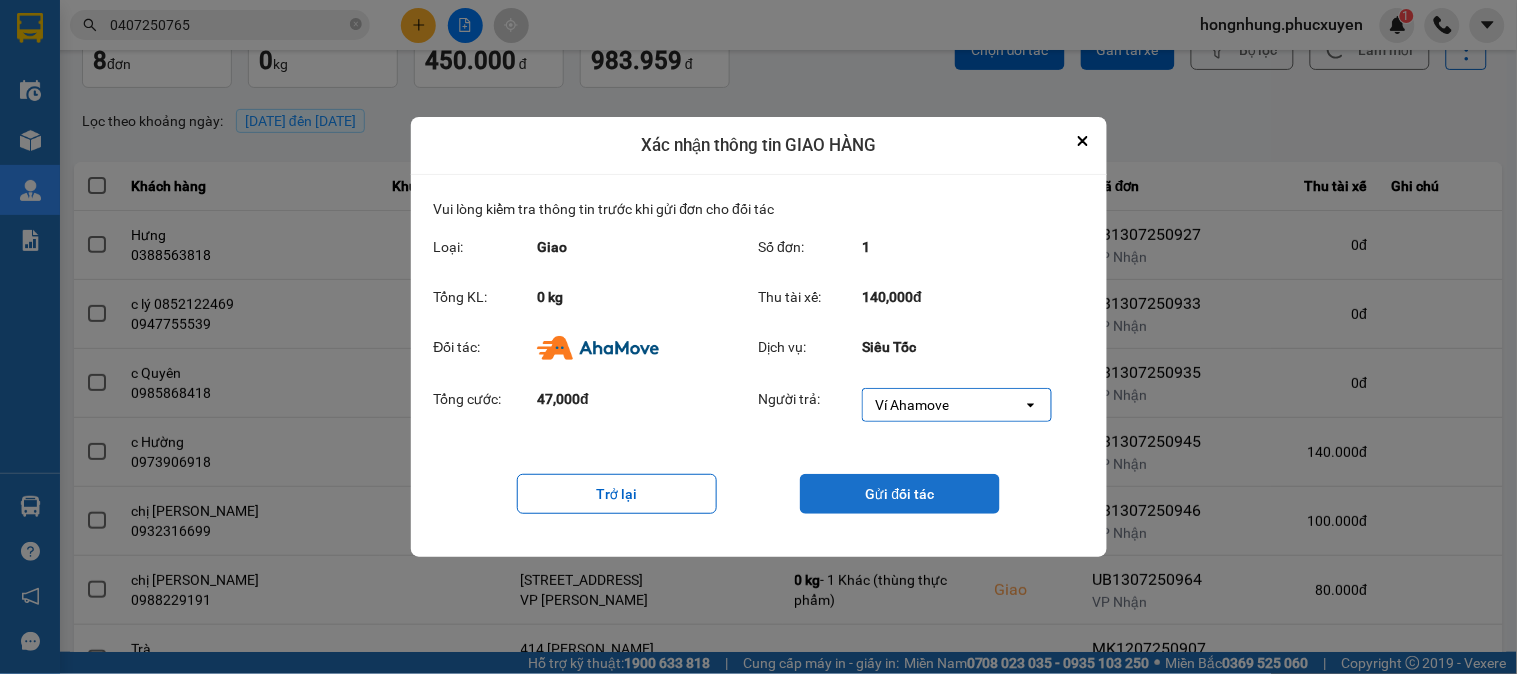 click on "Gửi đối tác" at bounding box center [900, 494] 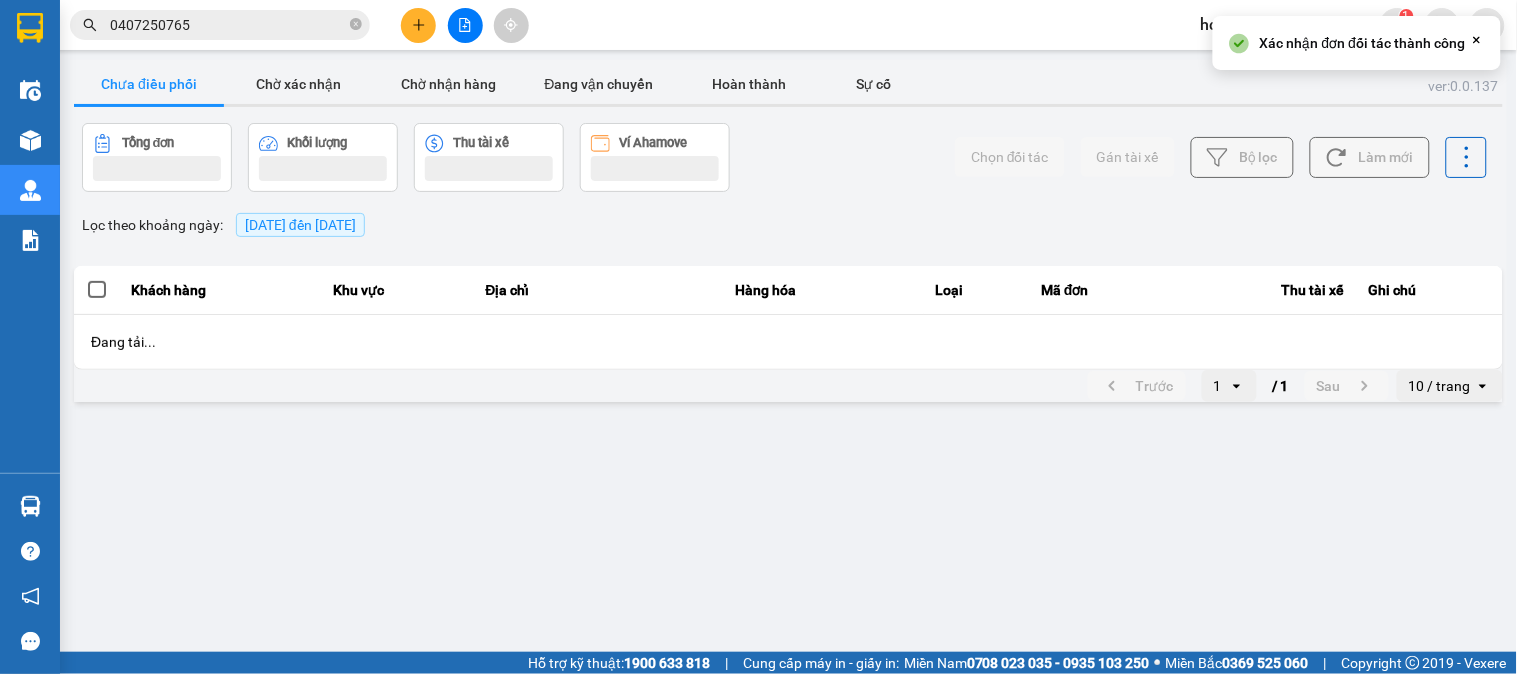 scroll, scrollTop: 0, scrollLeft: 0, axis: both 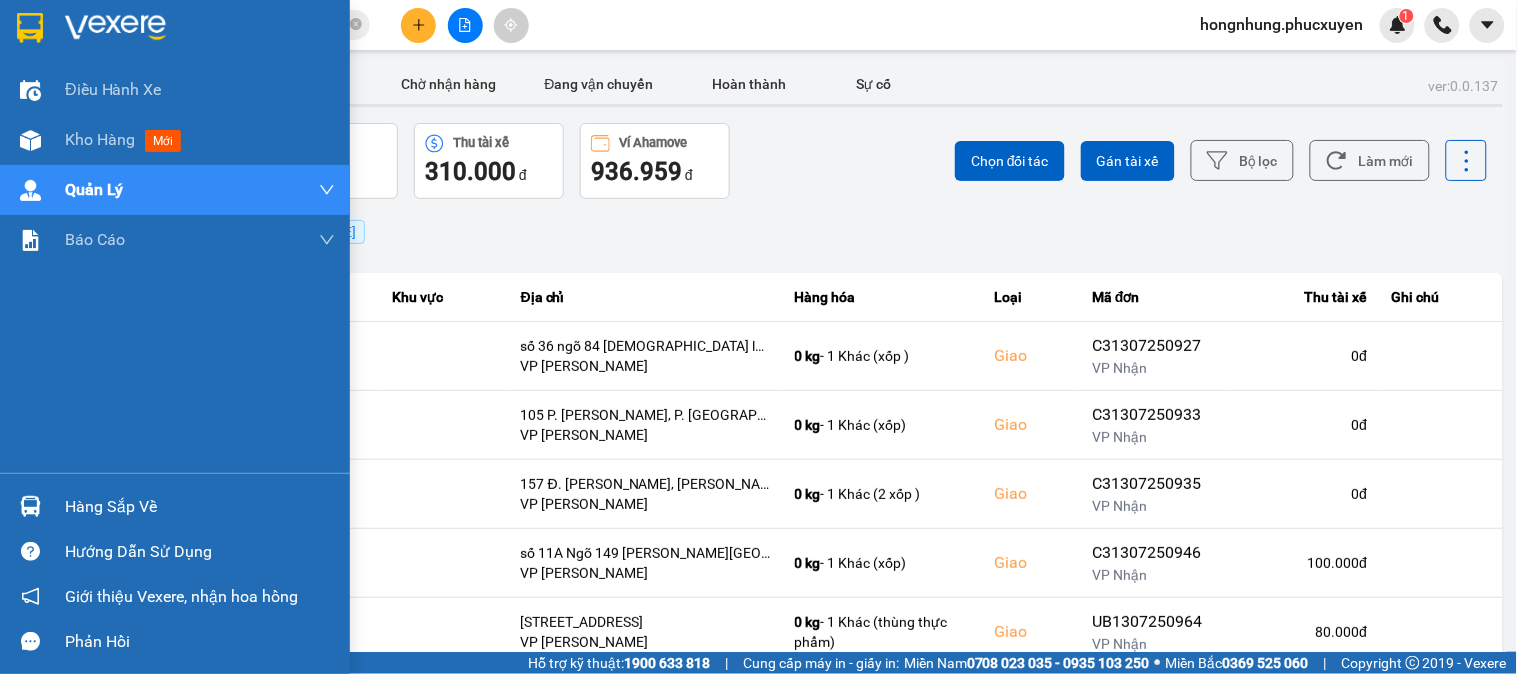 click at bounding box center (30, 506) 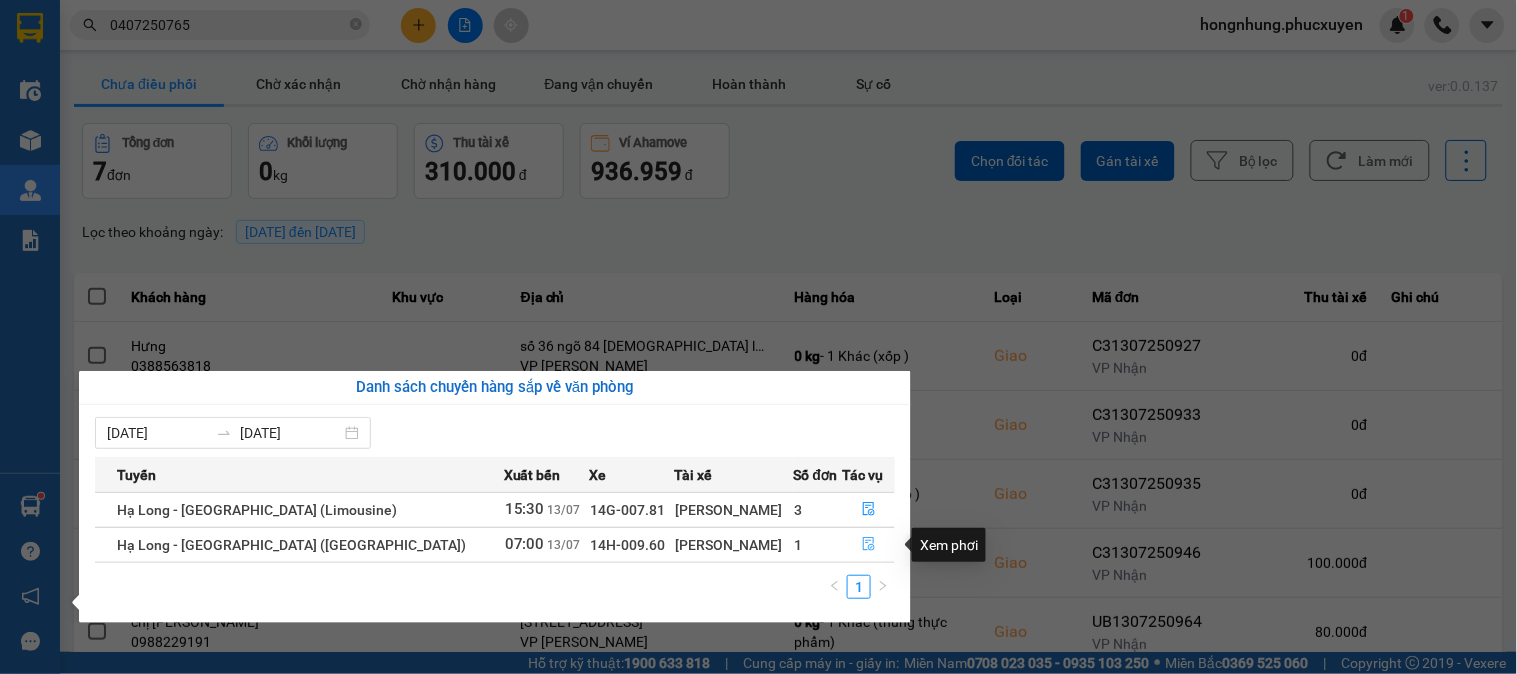 click 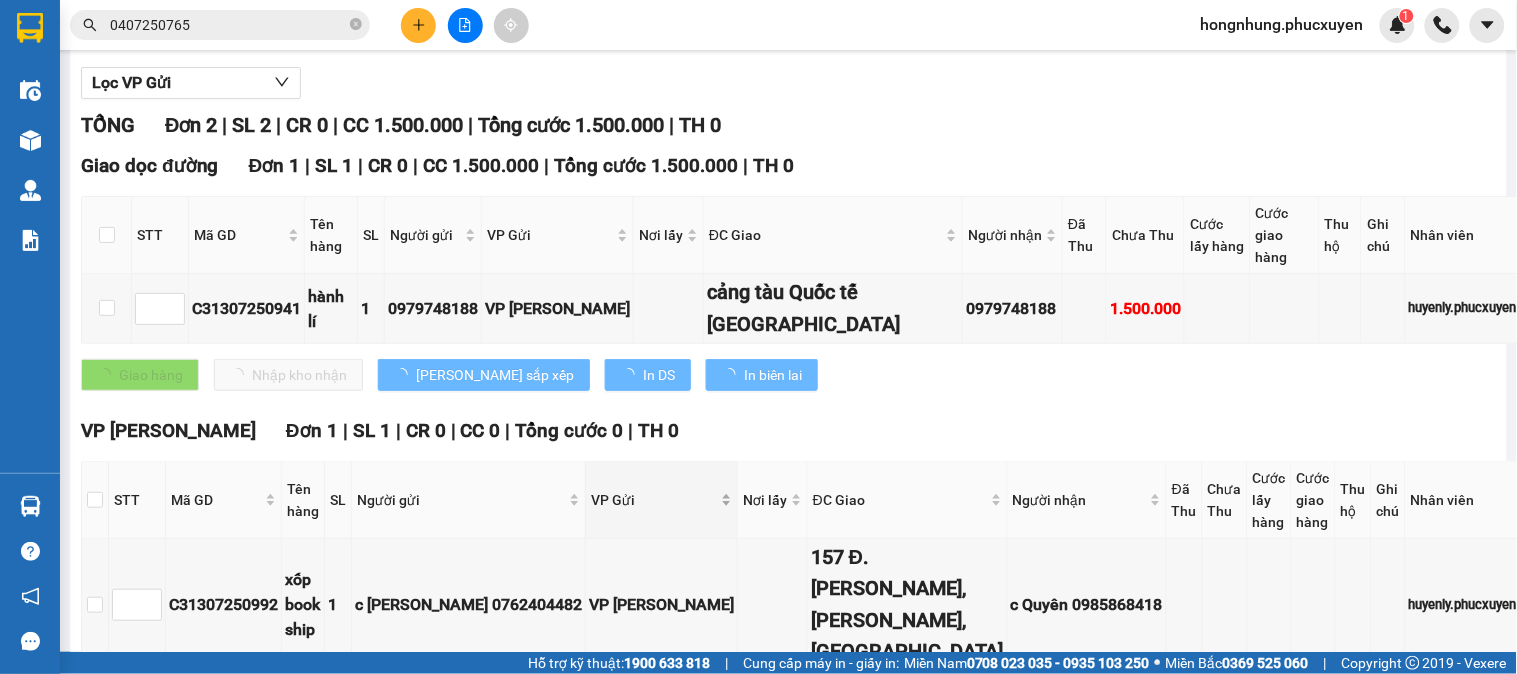 scroll, scrollTop: 333, scrollLeft: 0, axis: vertical 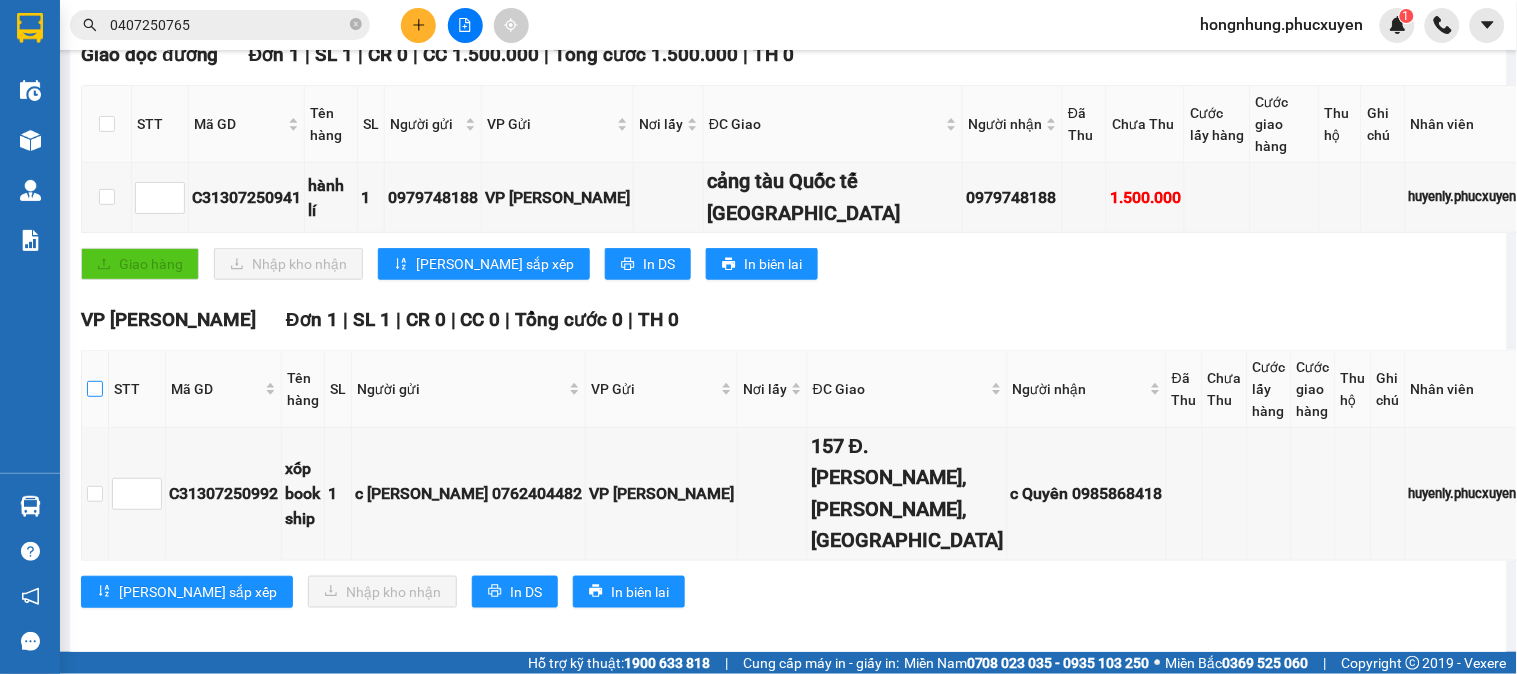click at bounding box center [95, 389] 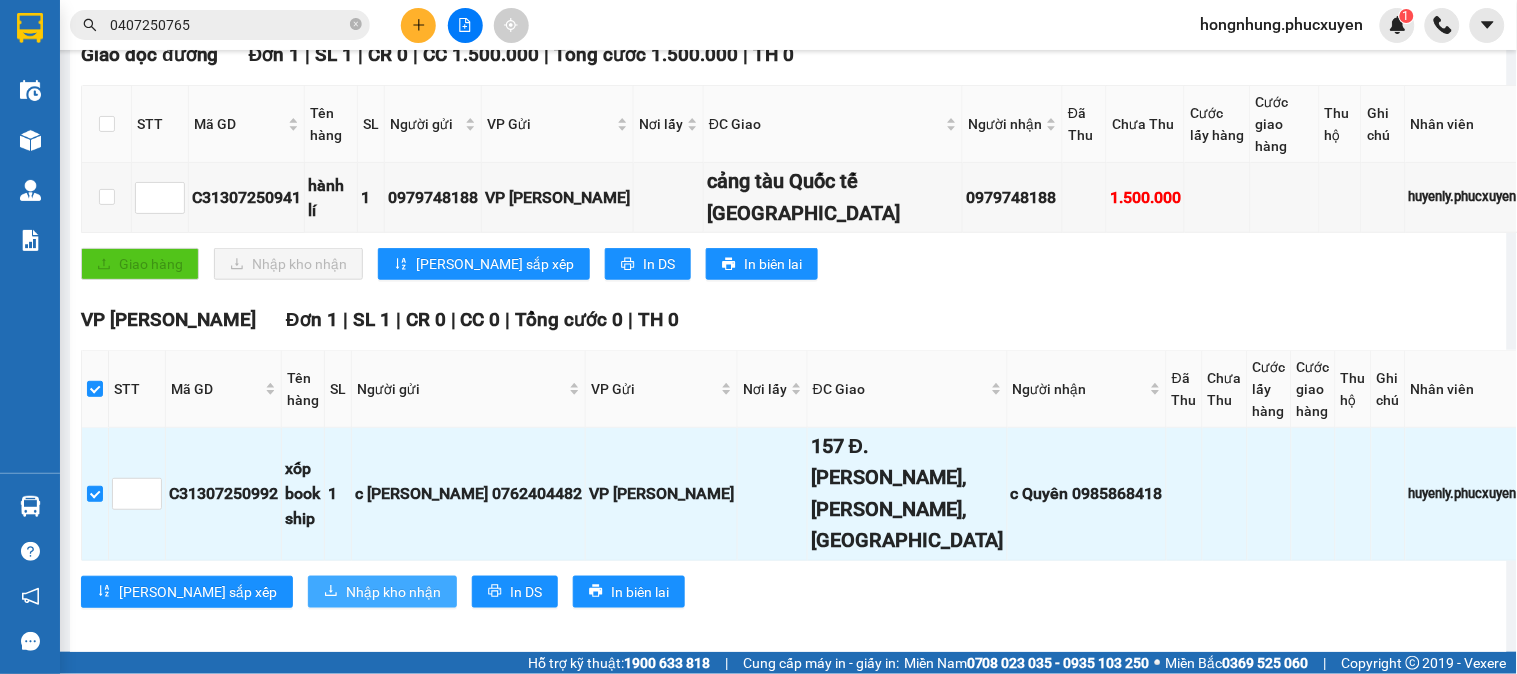click on "Nhập kho nhận" at bounding box center (393, 592) 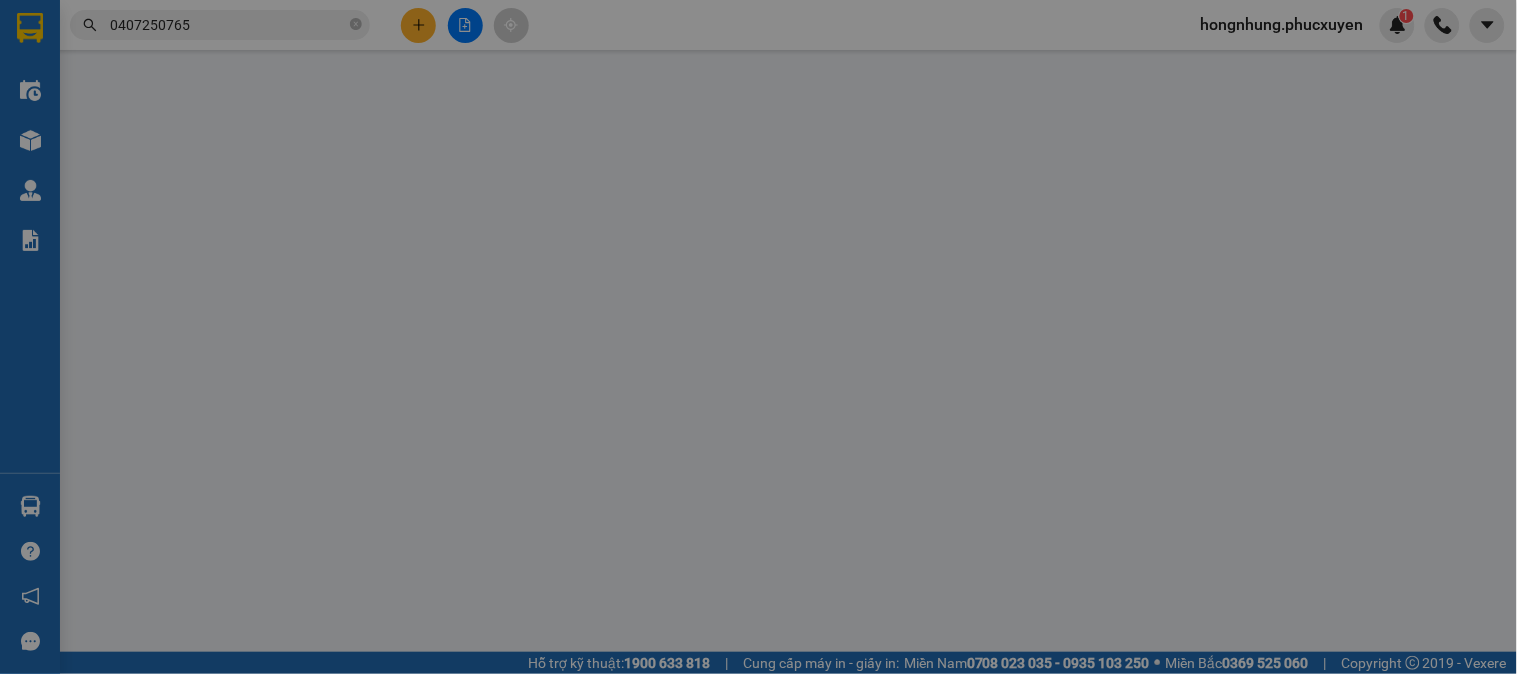 scroll, scrollTop: 0, scrollLeft: 0, axis: both 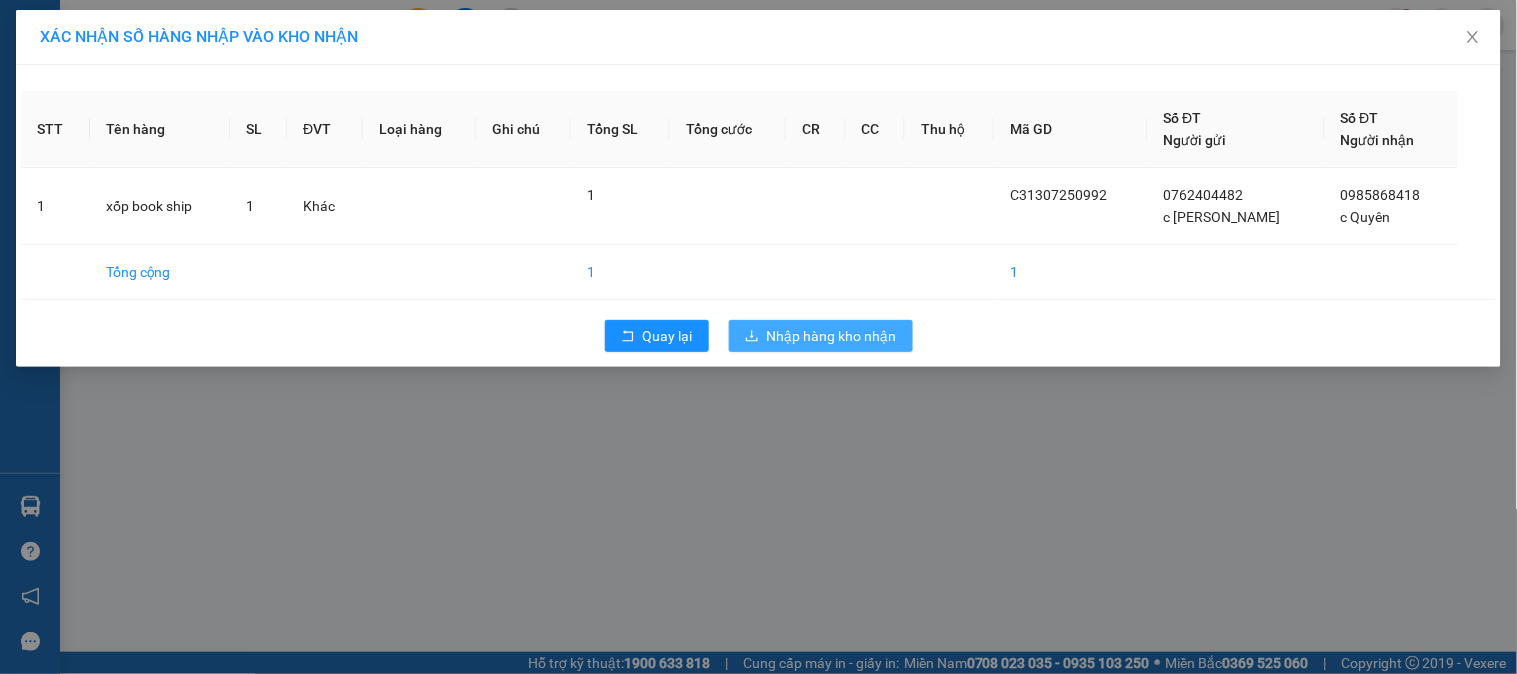 click on "Nhập hàng kho nhận" at bounding box center (832, 336) 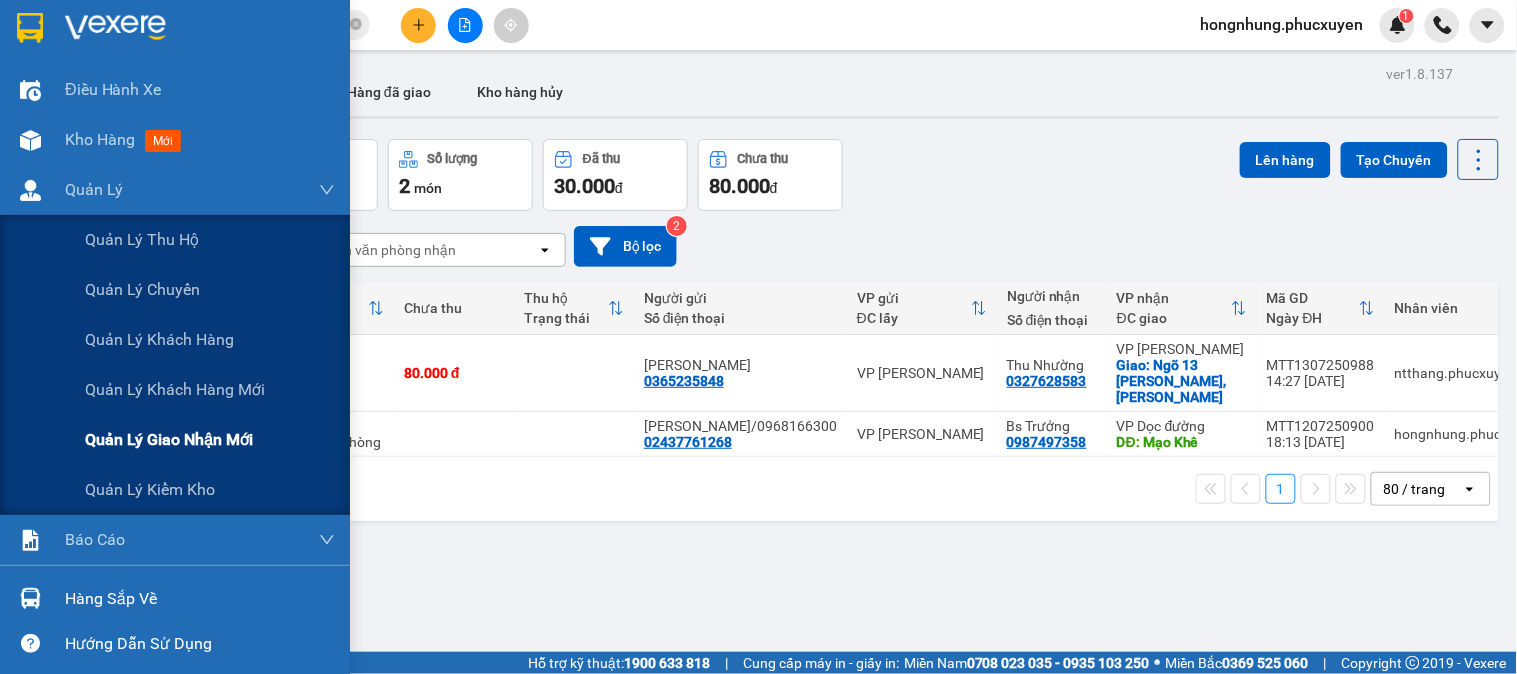 click on "Quản lý giao nhận mới" at bounding box center [169, 439] 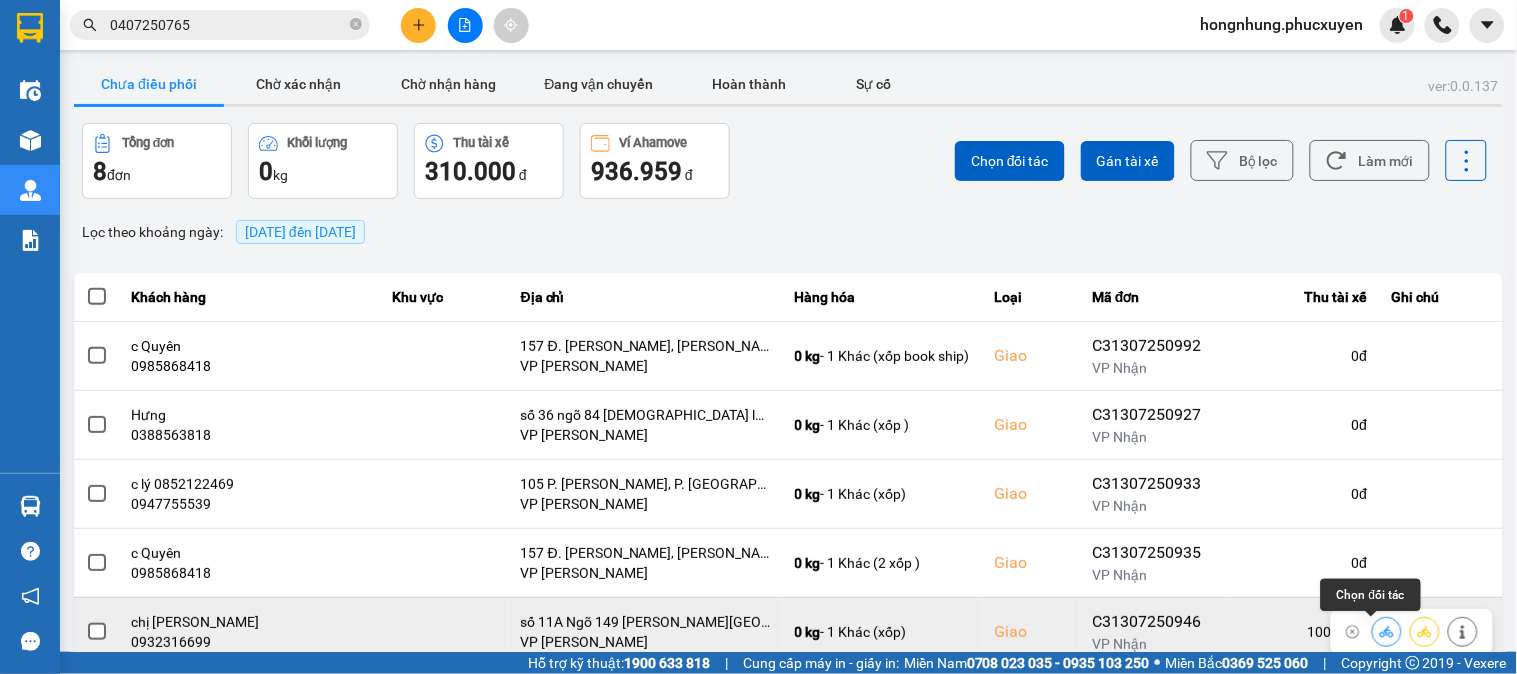 click at bounding box center [1387, 631] 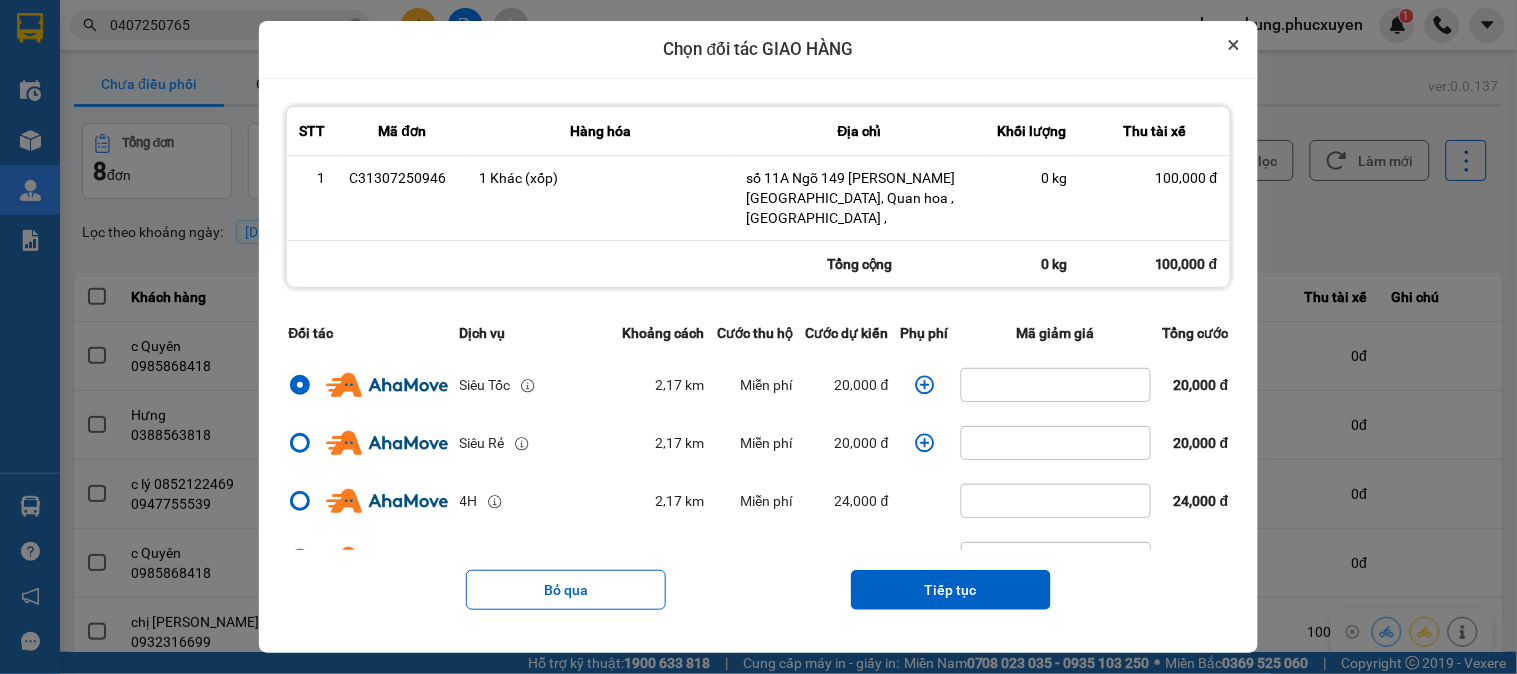 click 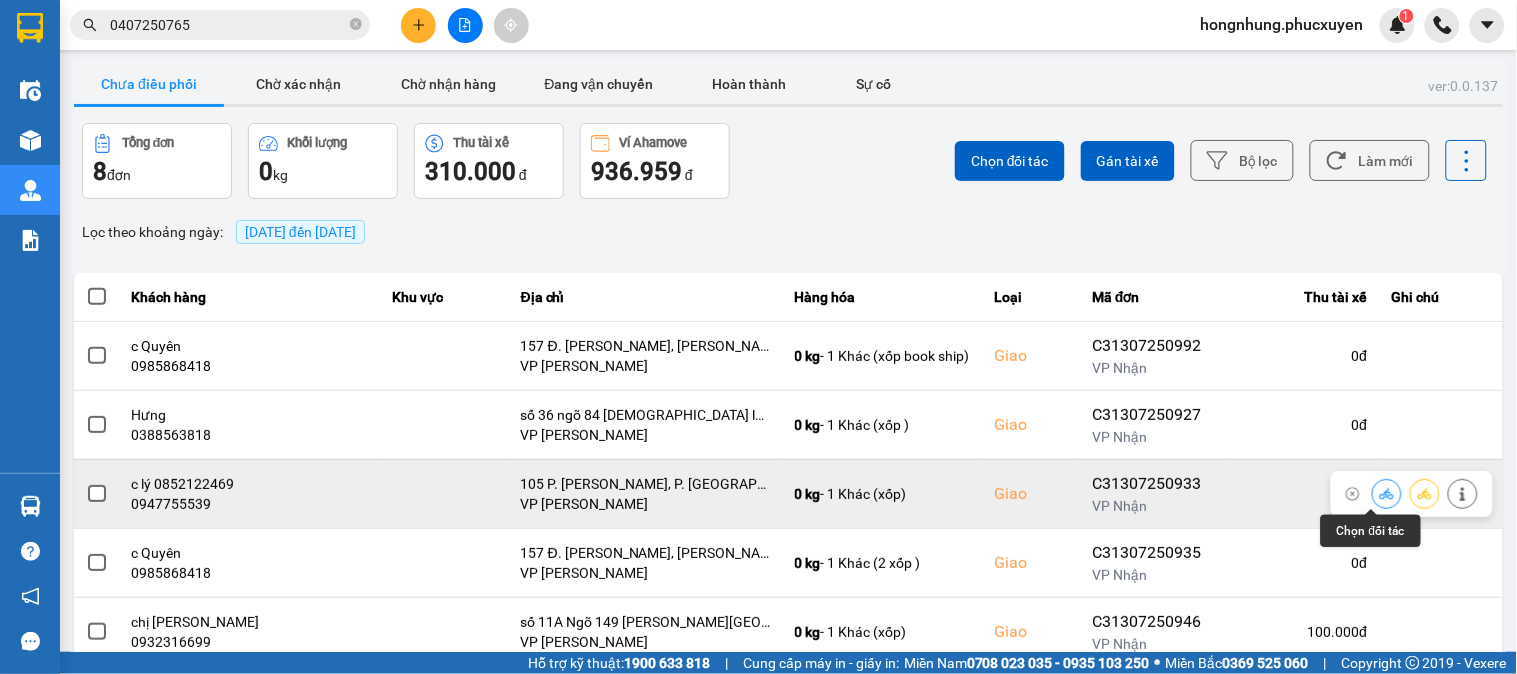 click 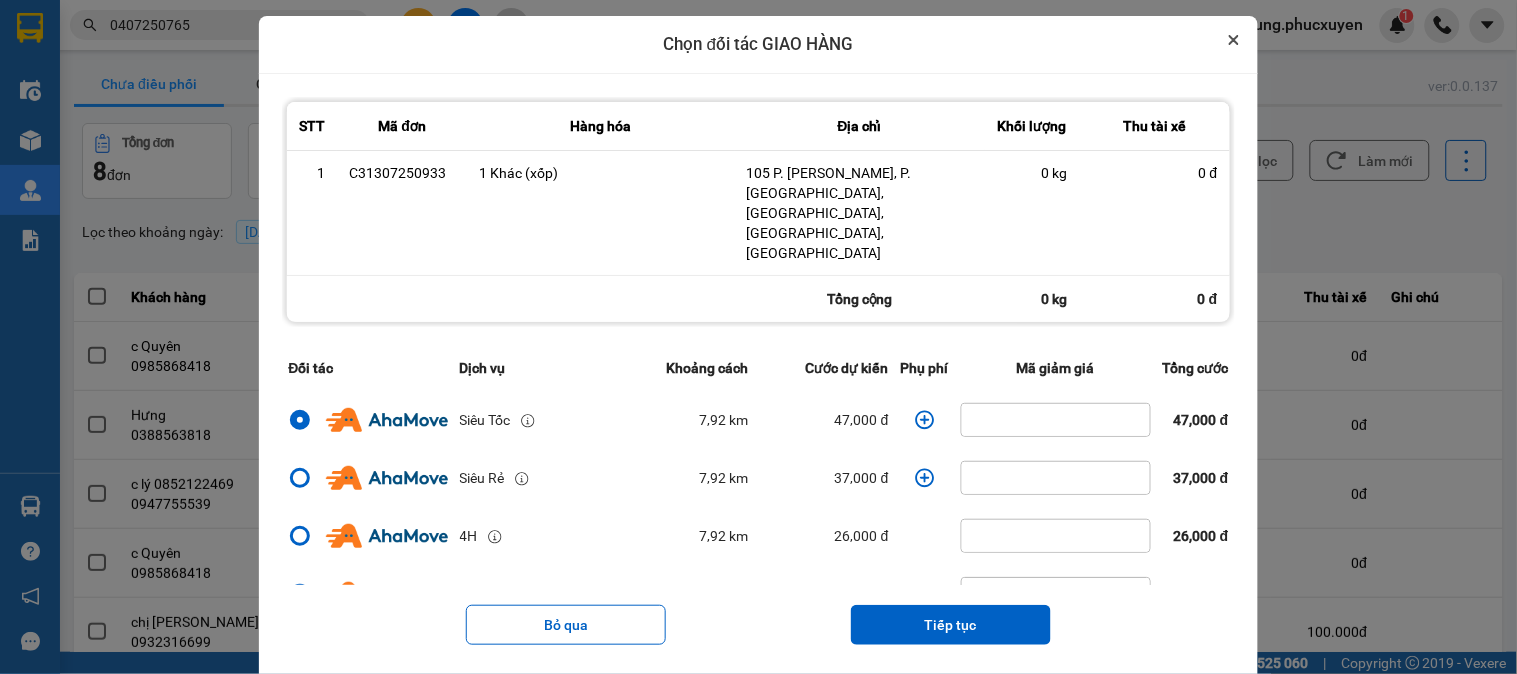 click 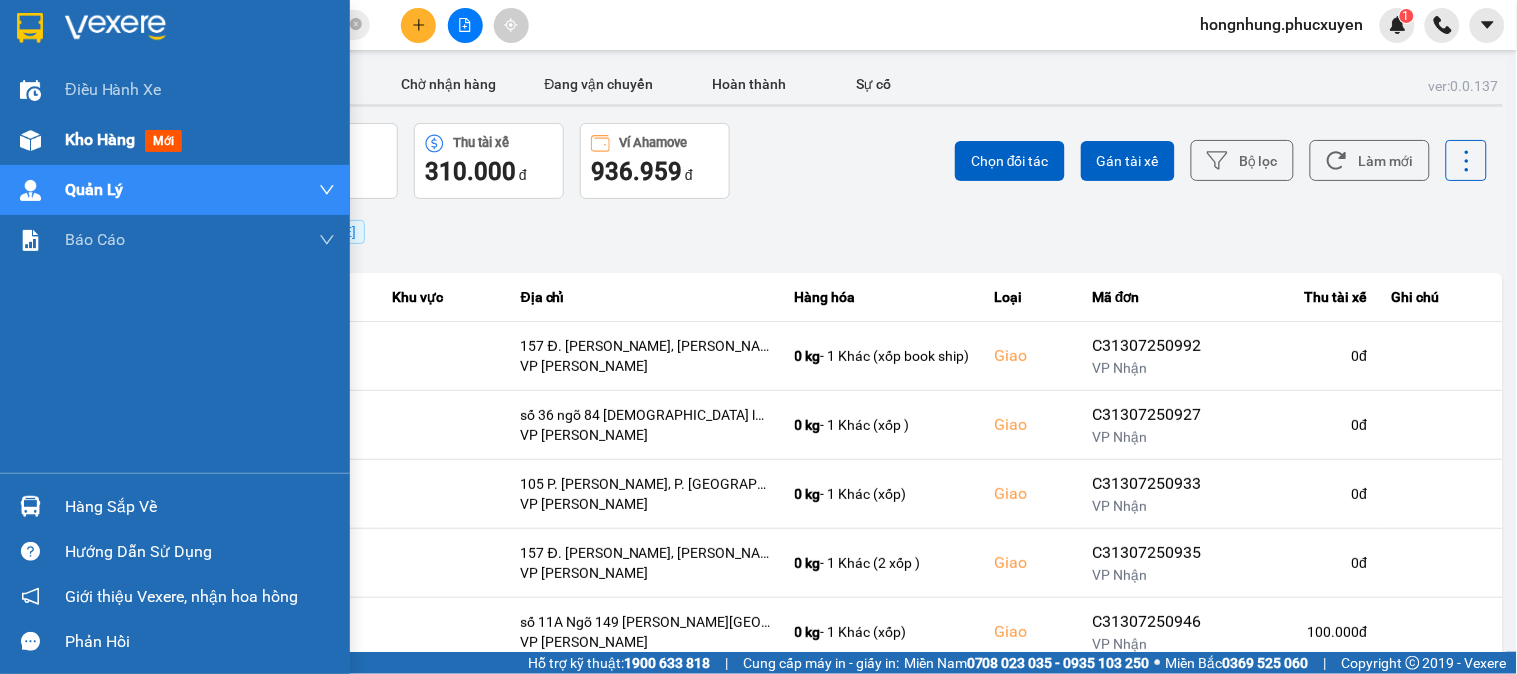 click at bounding box center (30, 140) 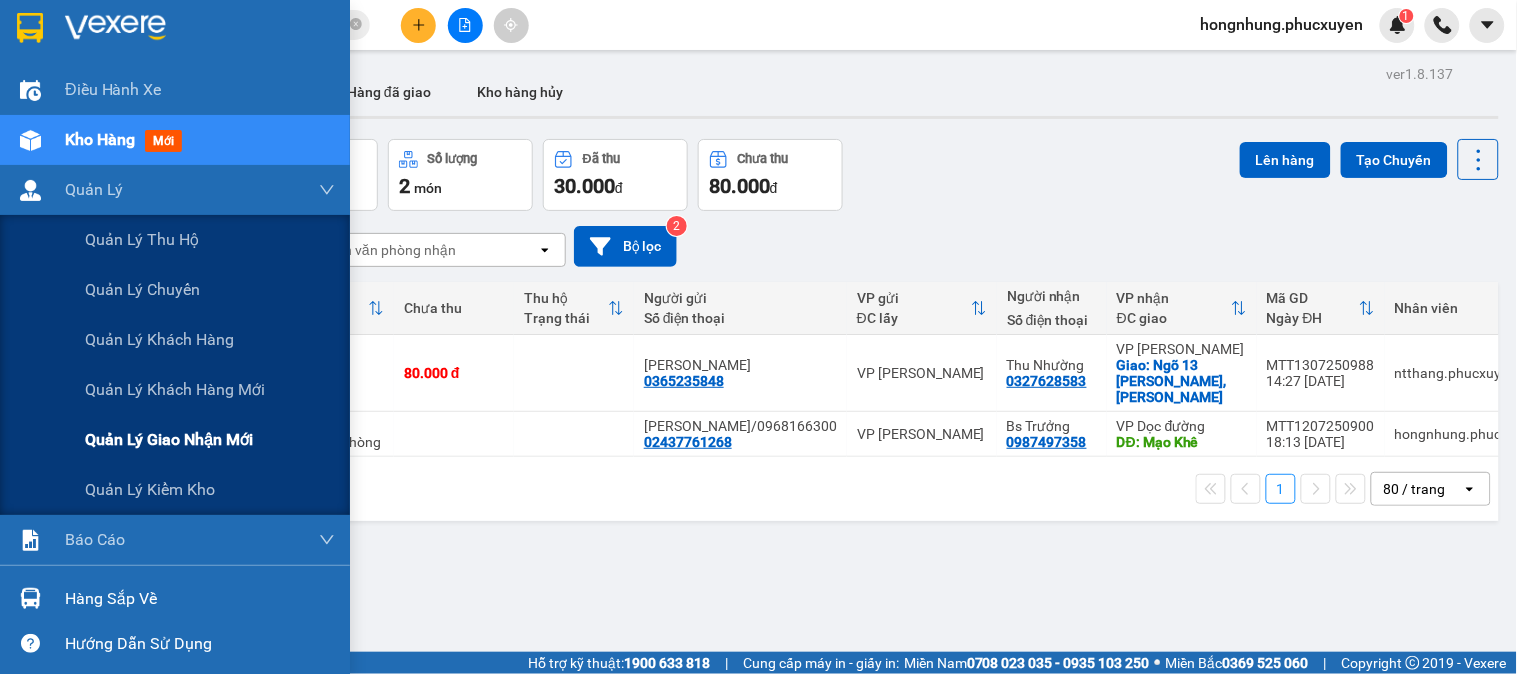 click on "Quản lý giao nhận mới" at bounding box center (210, 440) 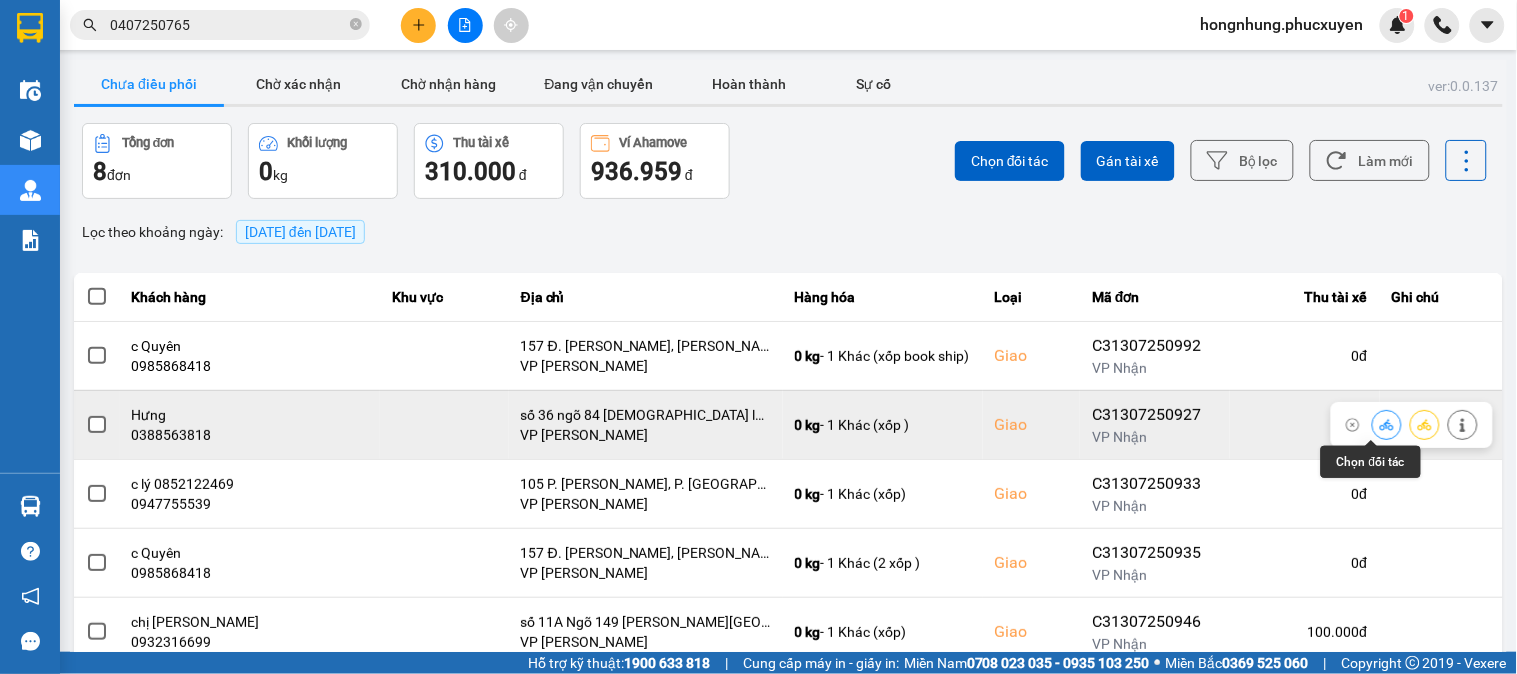 click 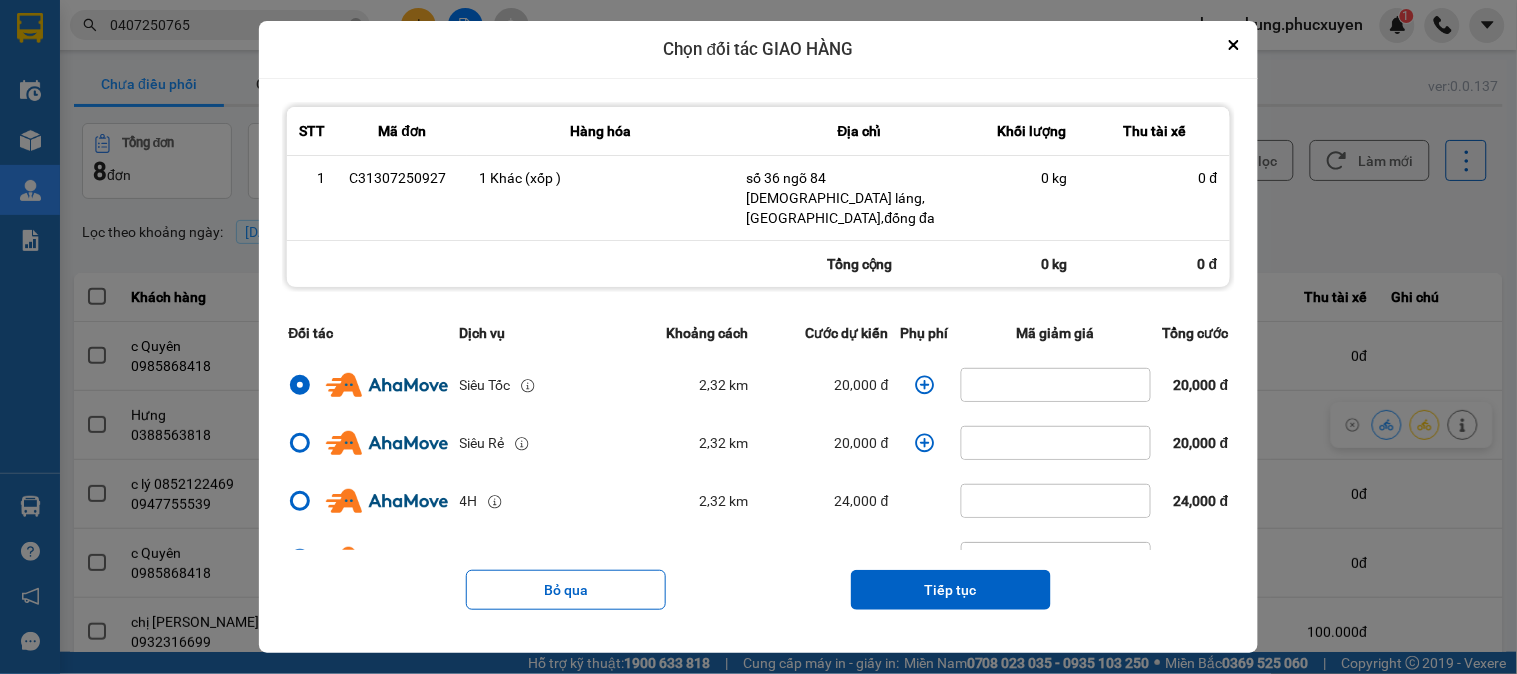 click 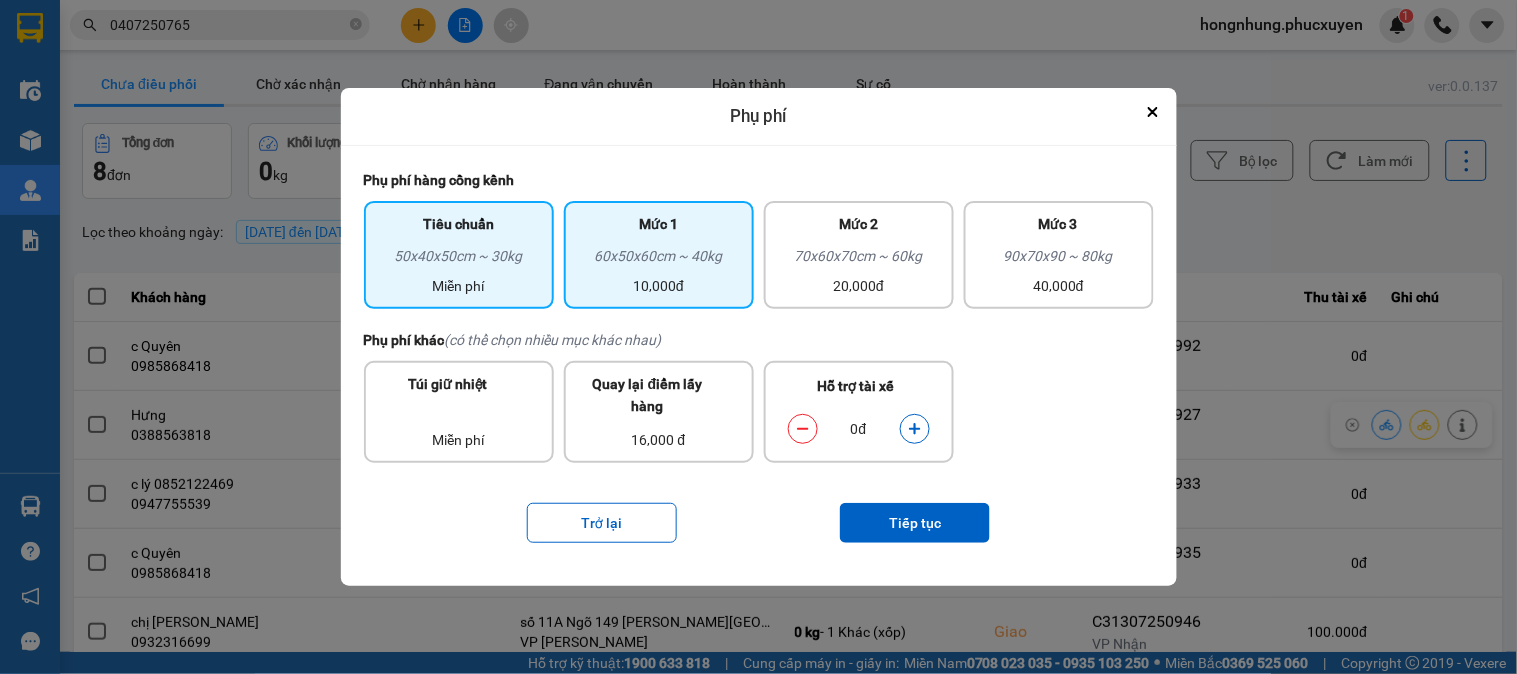 click on "60x50x60cm ~ 40kg" at bounding box center (659, 260) 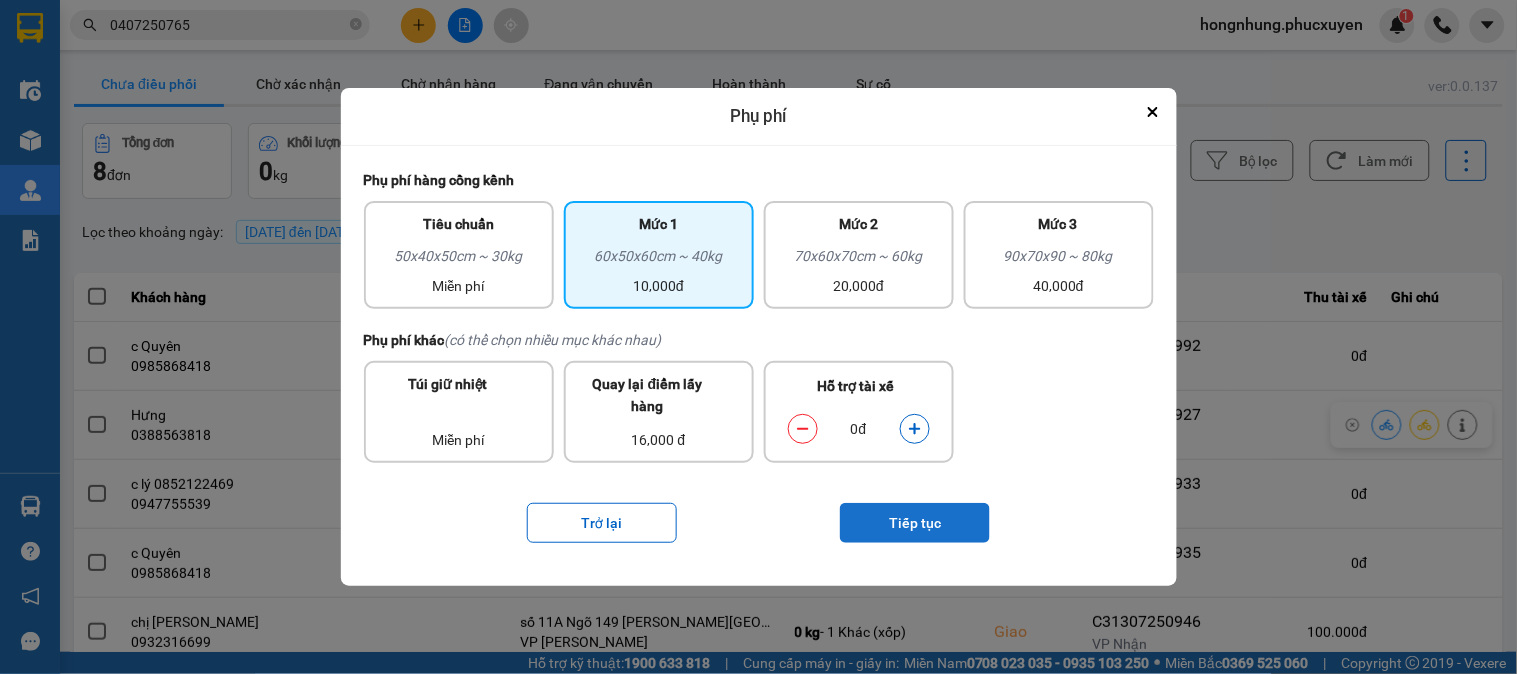 click on "Tiếp tục" at bounding box center [915, 523] 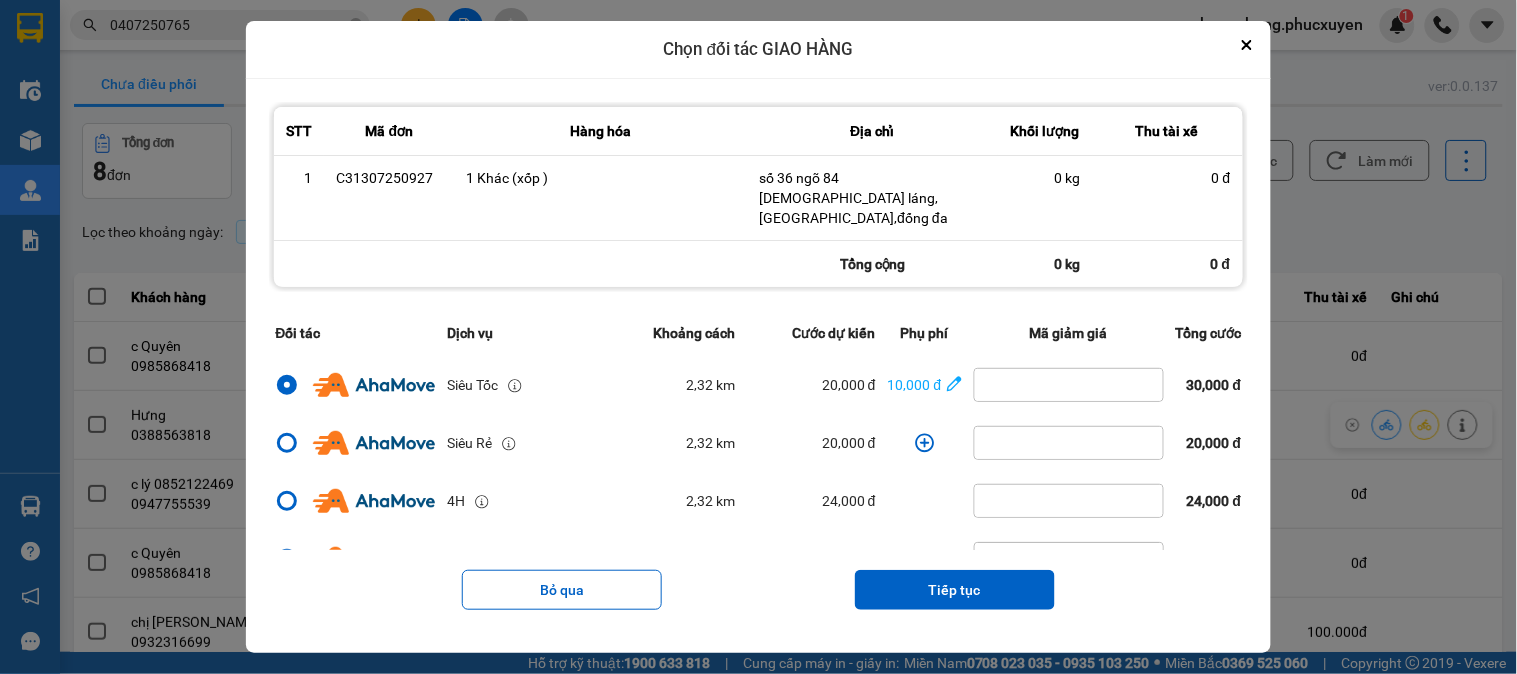 drag, startPoint x: 965, startPoint y: 583, endPoint x: 958, endPoint y: 551, distance: 32.75668 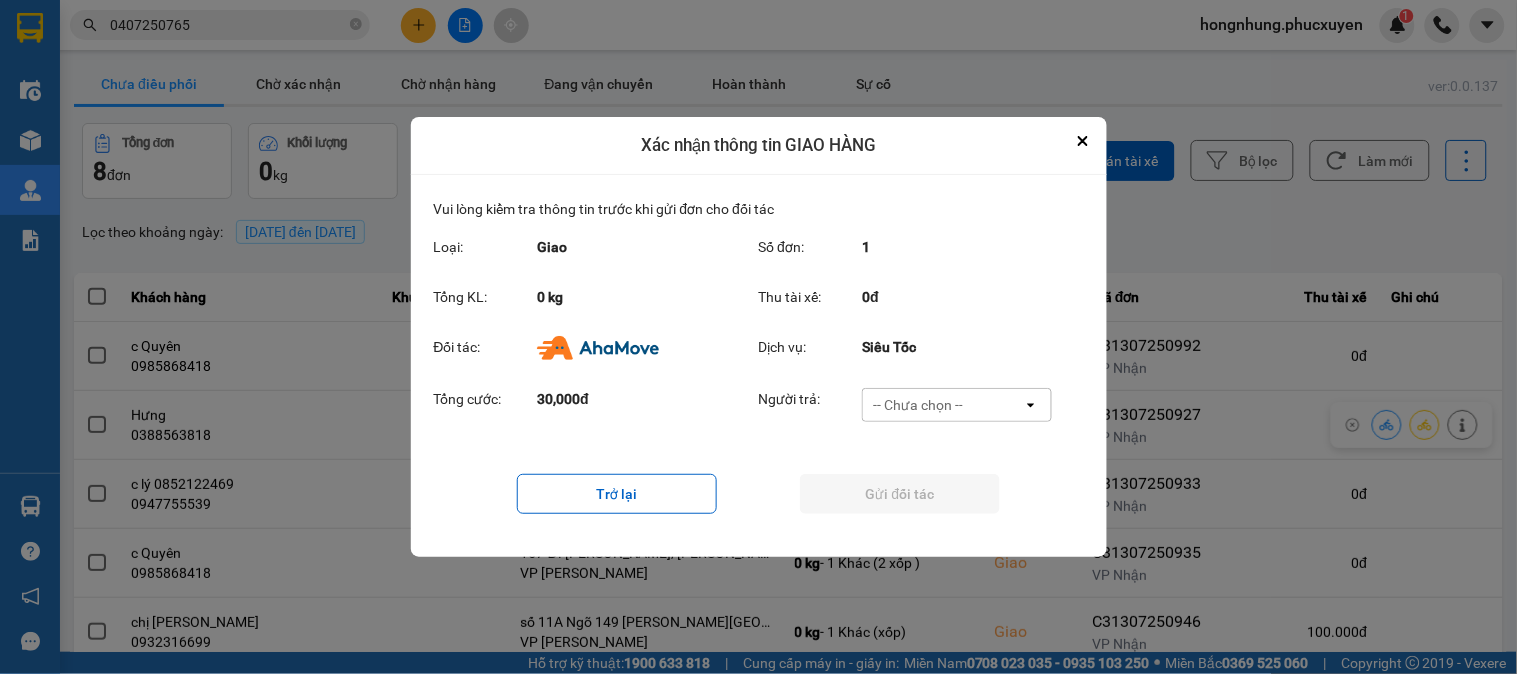 click on "-- Chưa chọn --" at bounding box center (918, 405) 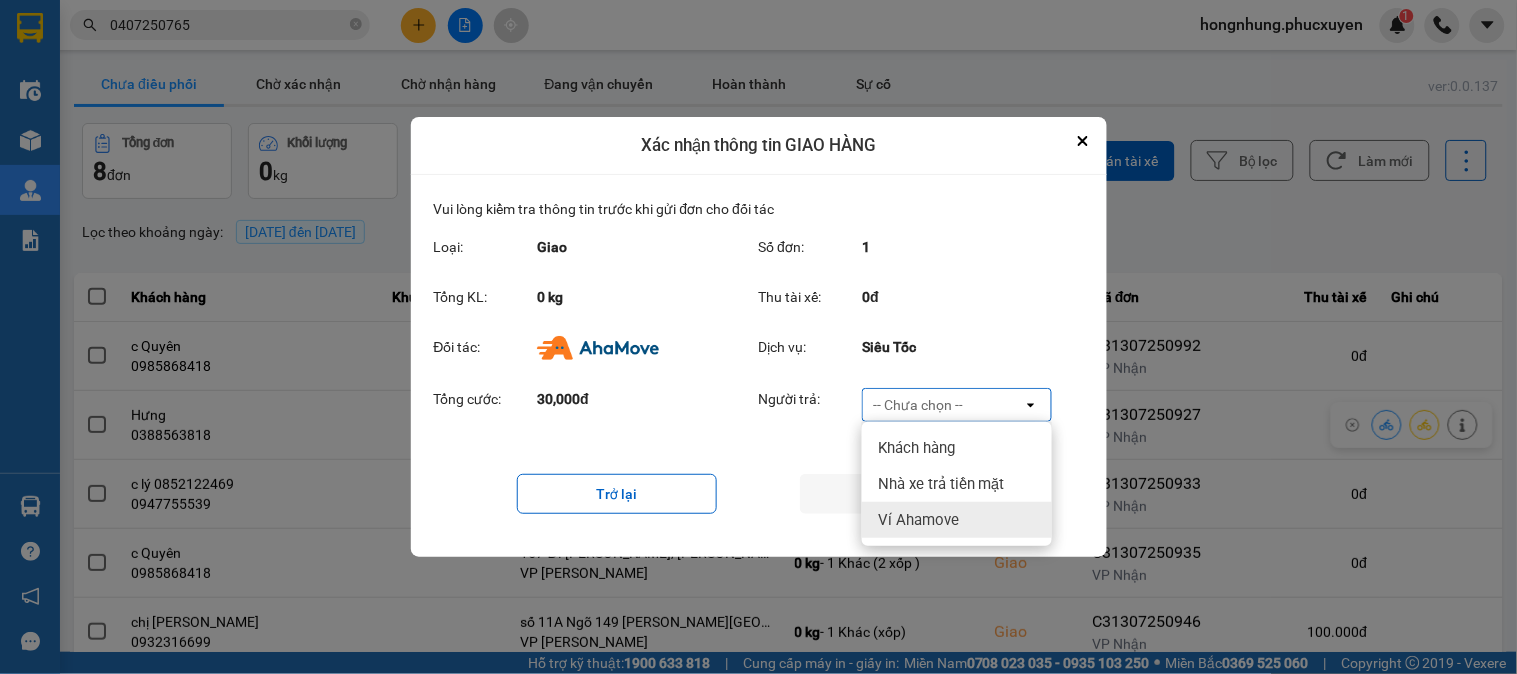 drag, startPoint x: 957, startPoint y: 522, endPoint x: 958, endPoint y: 511, distance: 11.045361 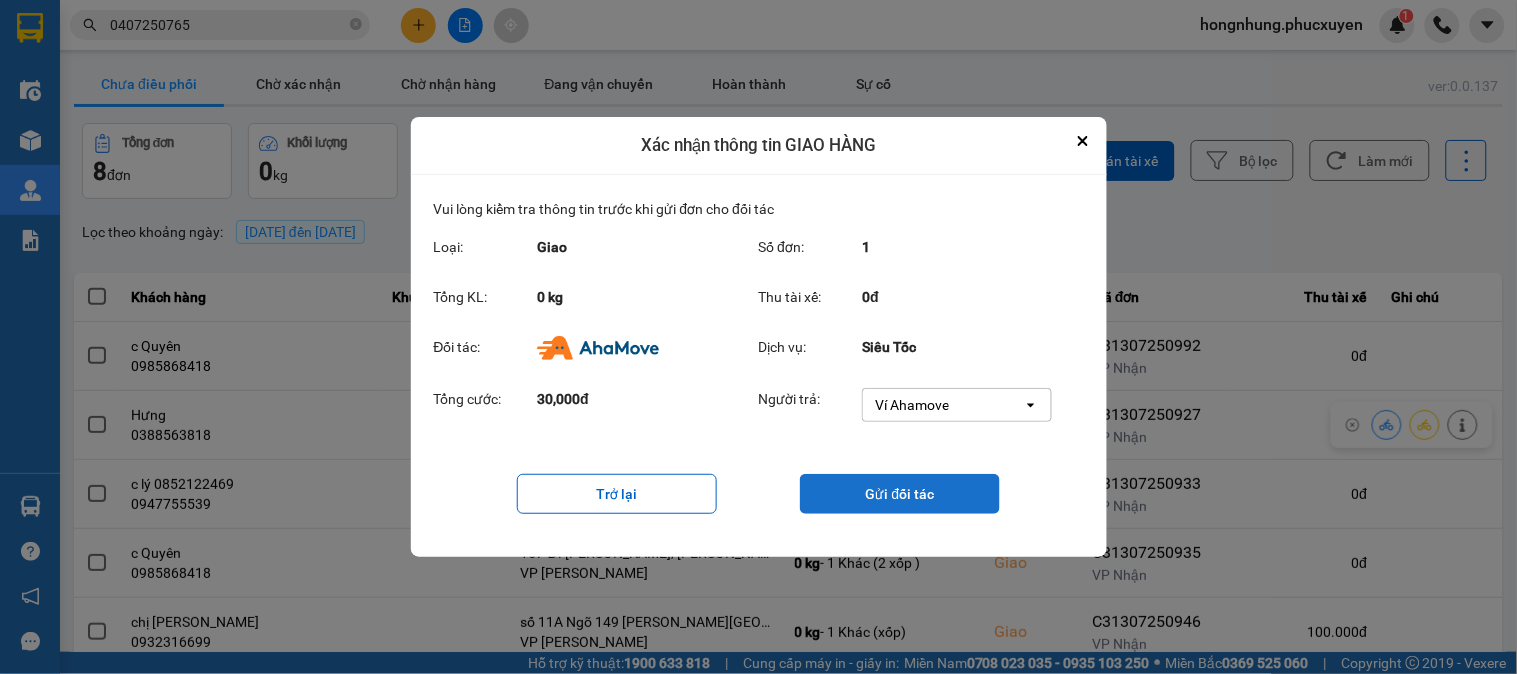 click on "Gửi đối tác" at bounding box center (900, 494) 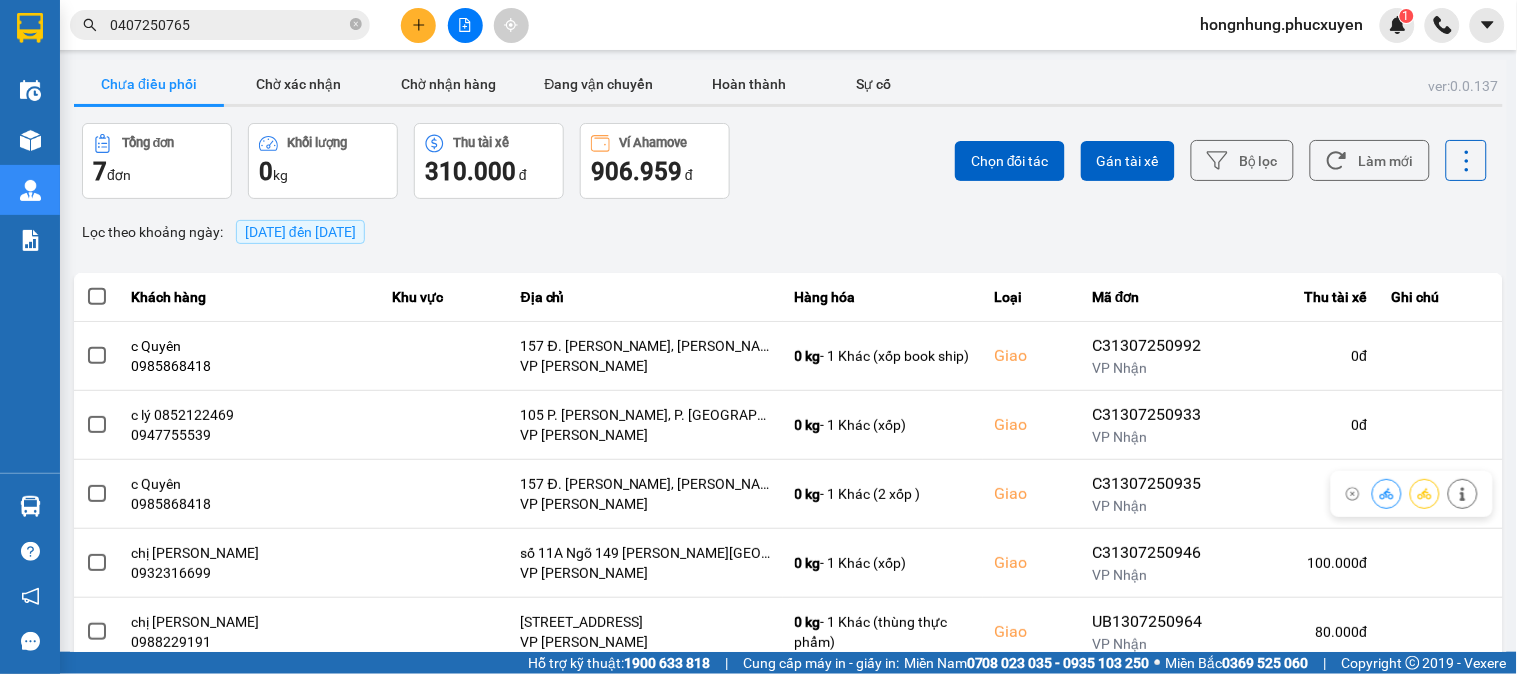 scroll, scrollTop: 200, scrollLeft: 0, axis: vertical 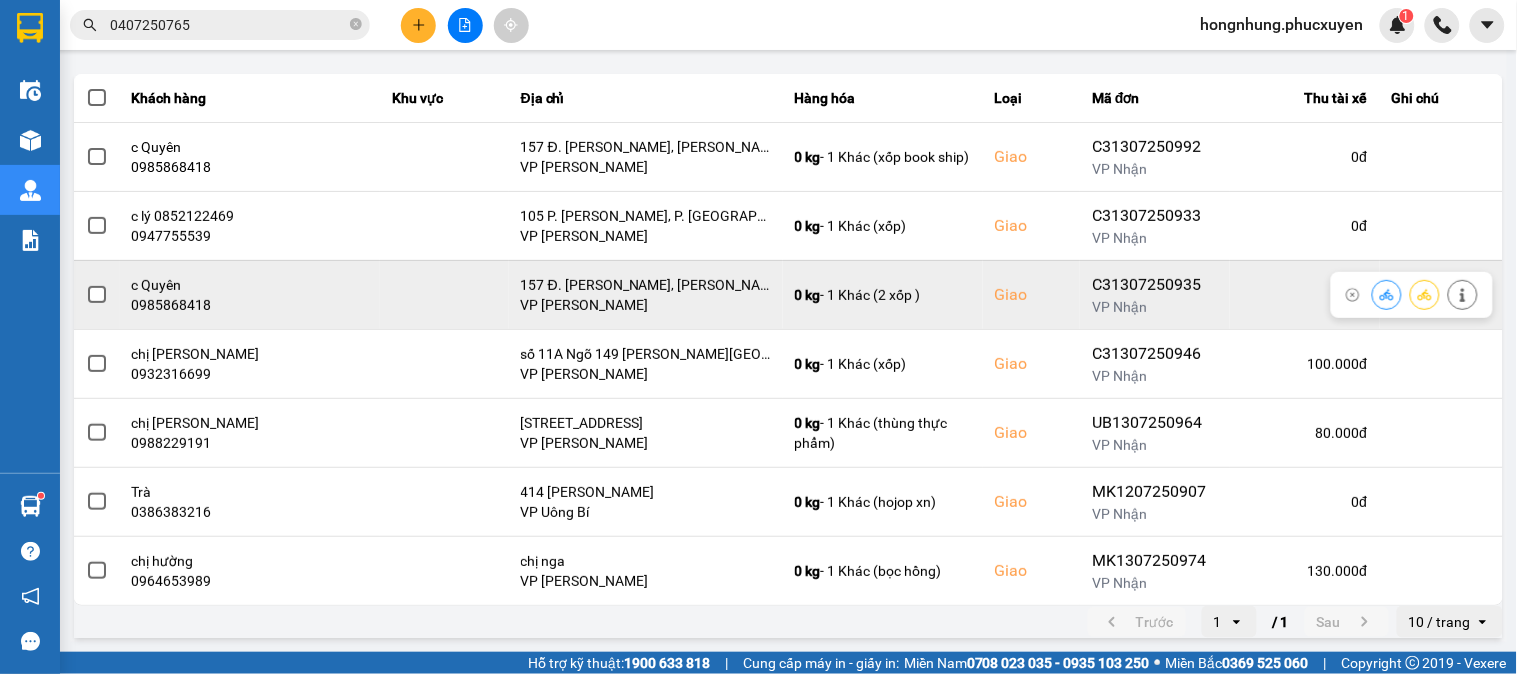 click at bounding box center (1387, 294) 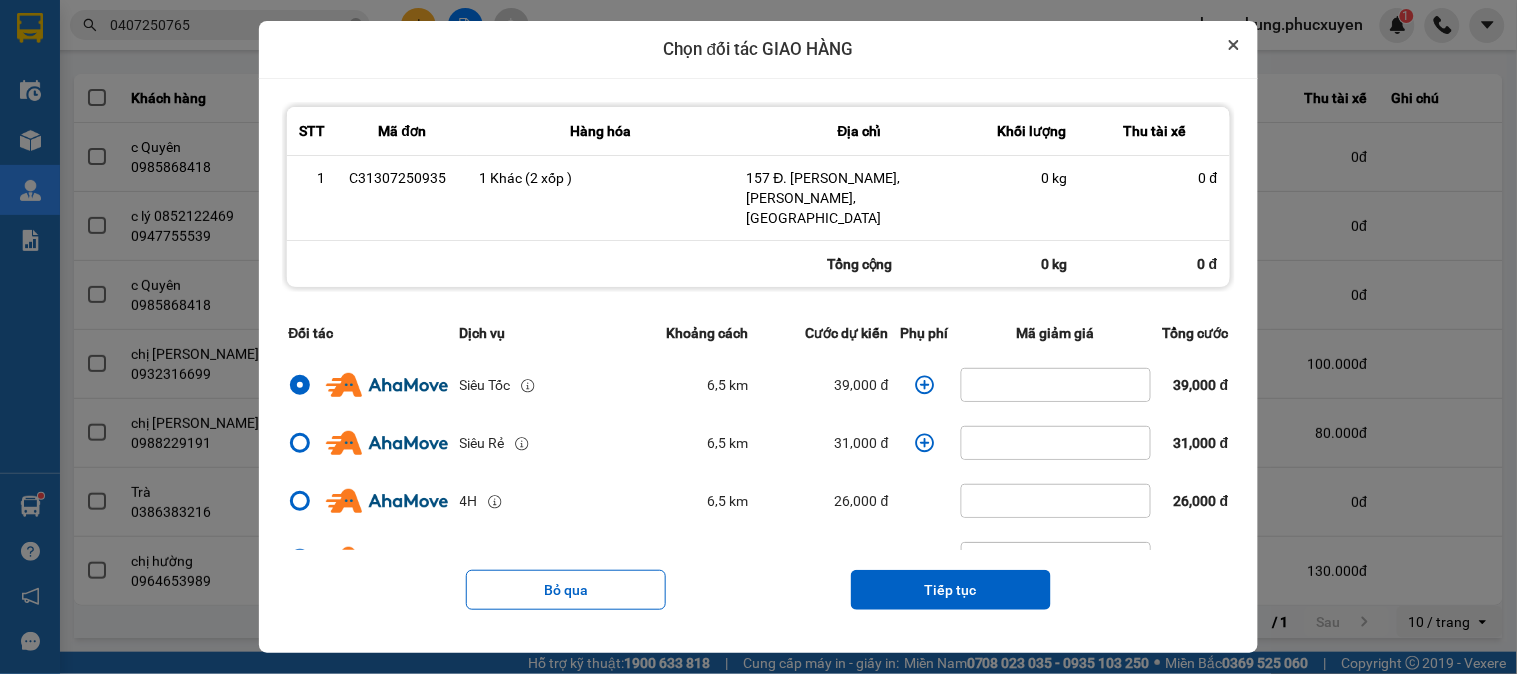 click at bounding box center [1234, 45] 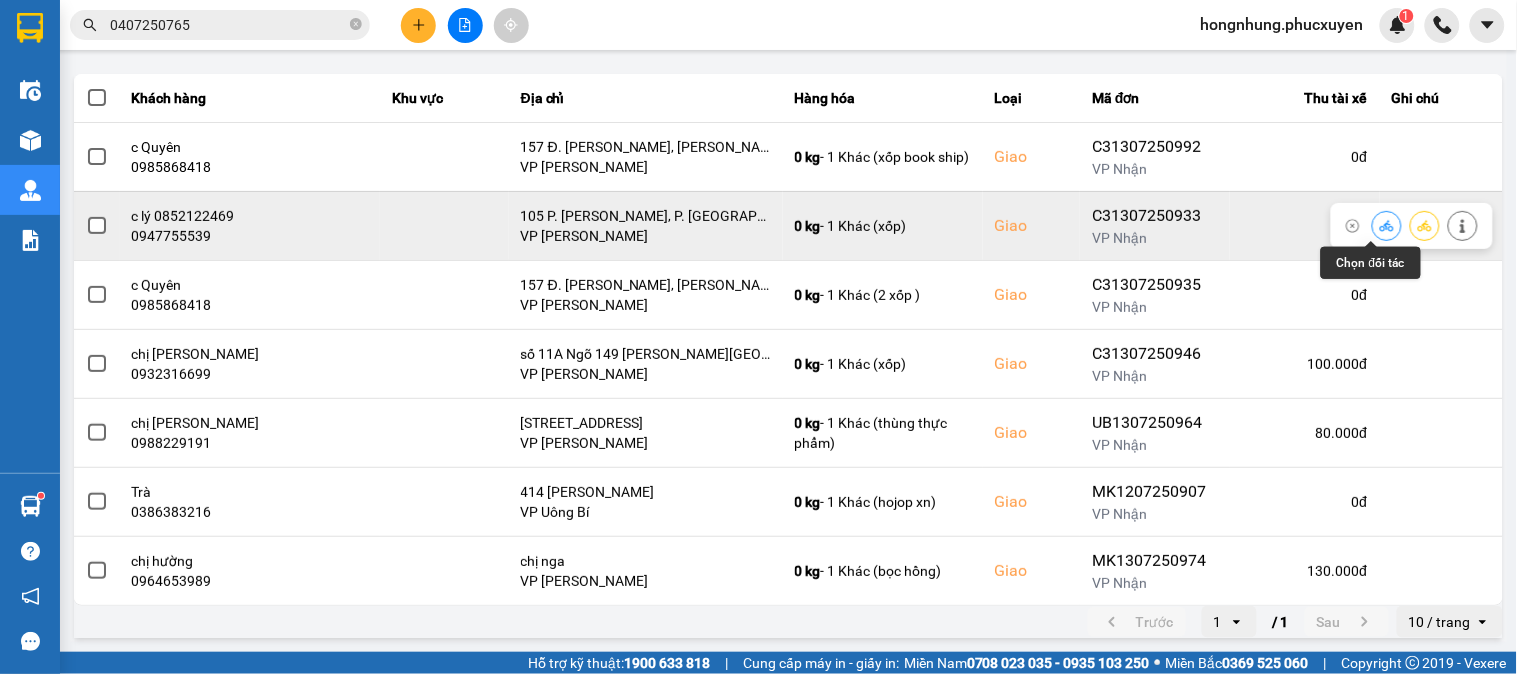 click 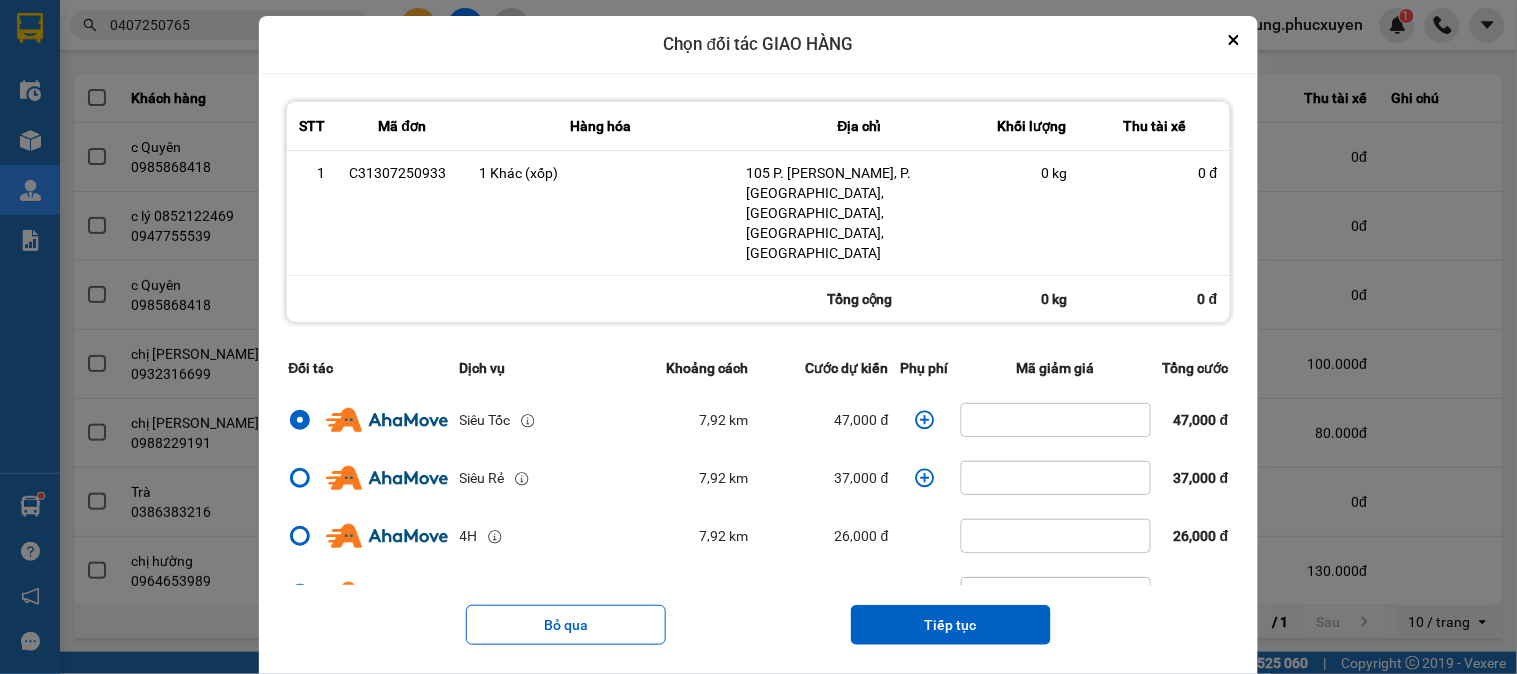 click 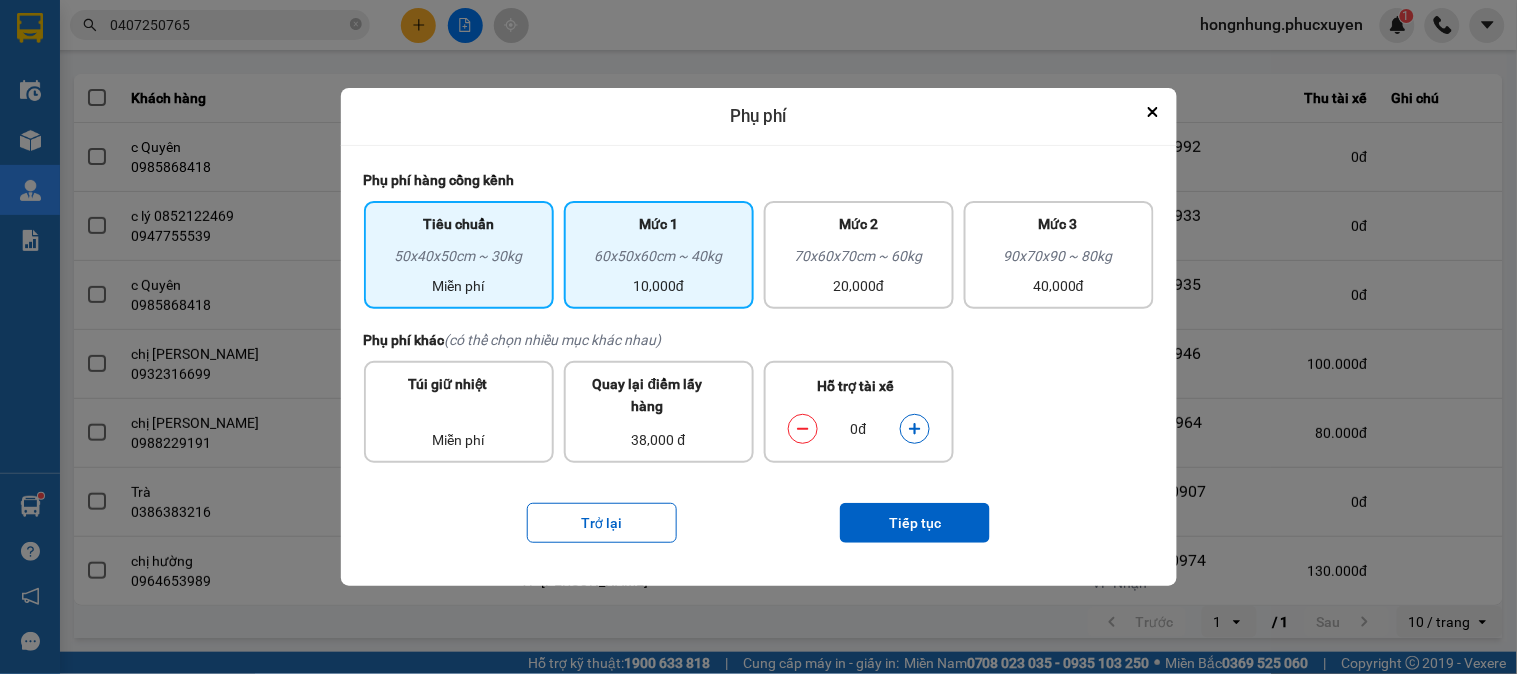 click on "Mức 1" at bounding box center [659, 229] 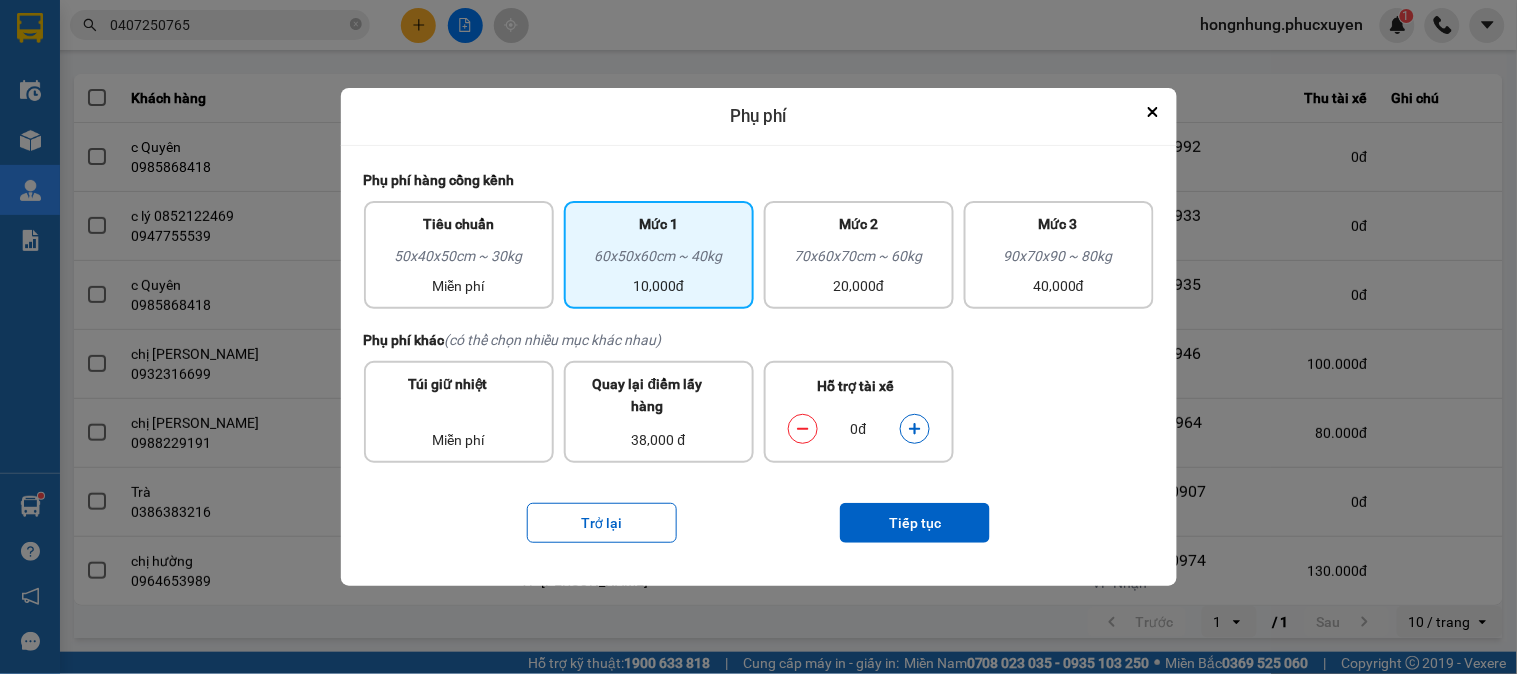 click 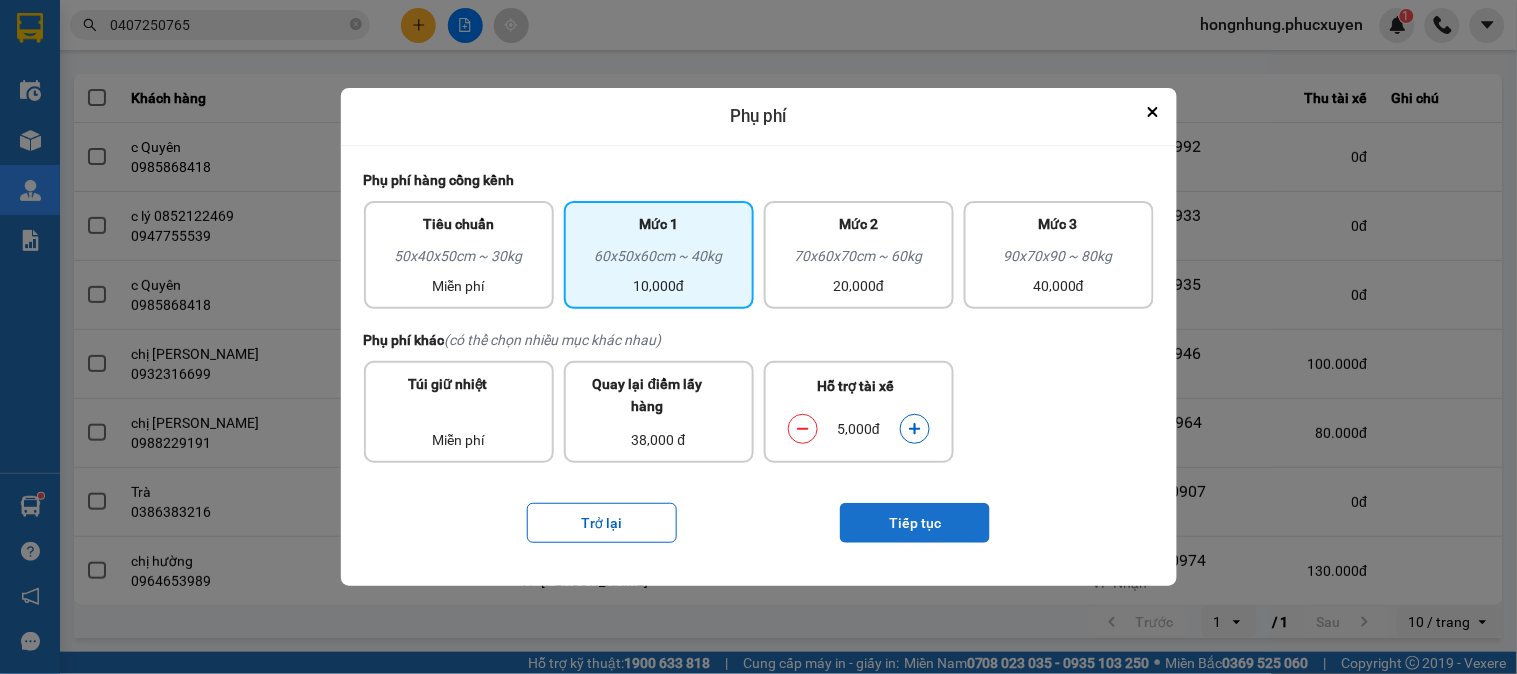 click on "Tiếp tục" at bounding box center (915, 523) 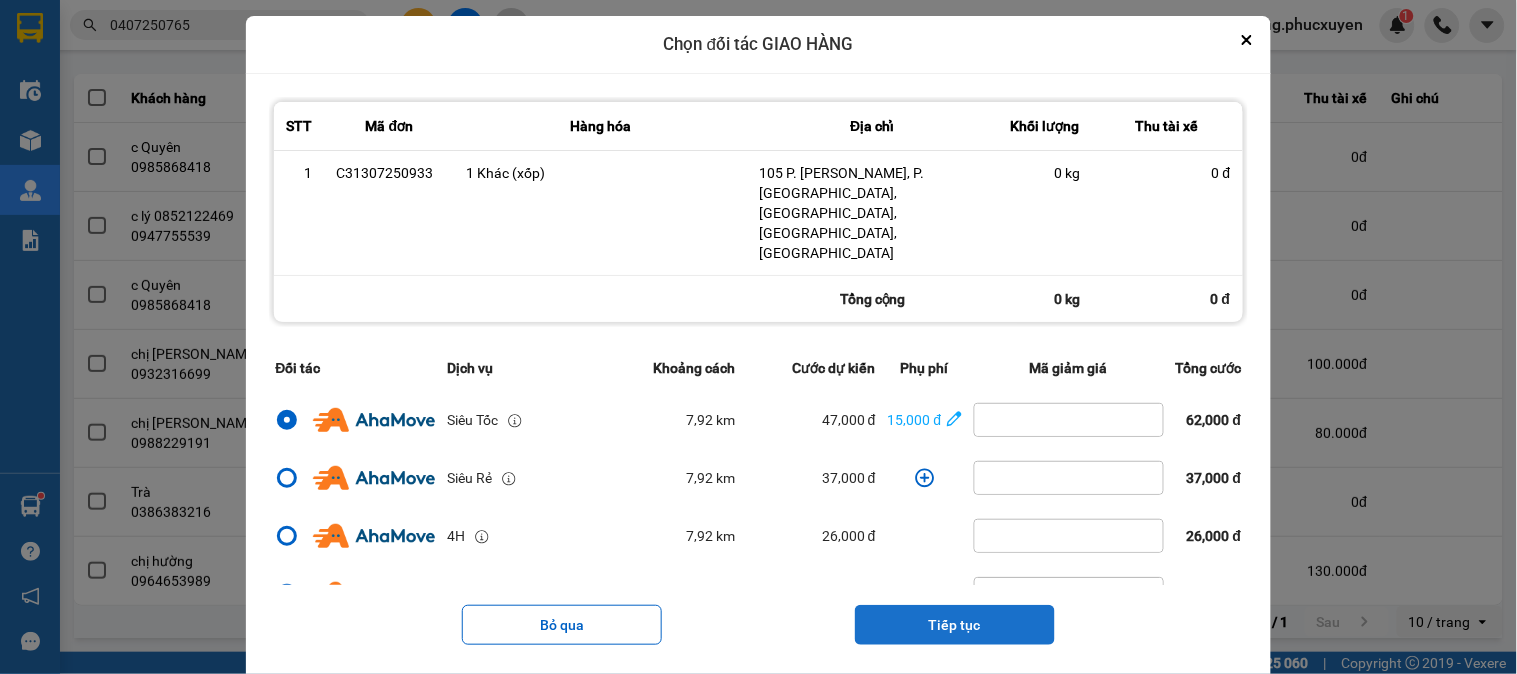 click on "Tiếp tục" at bounding box center (955, 625) 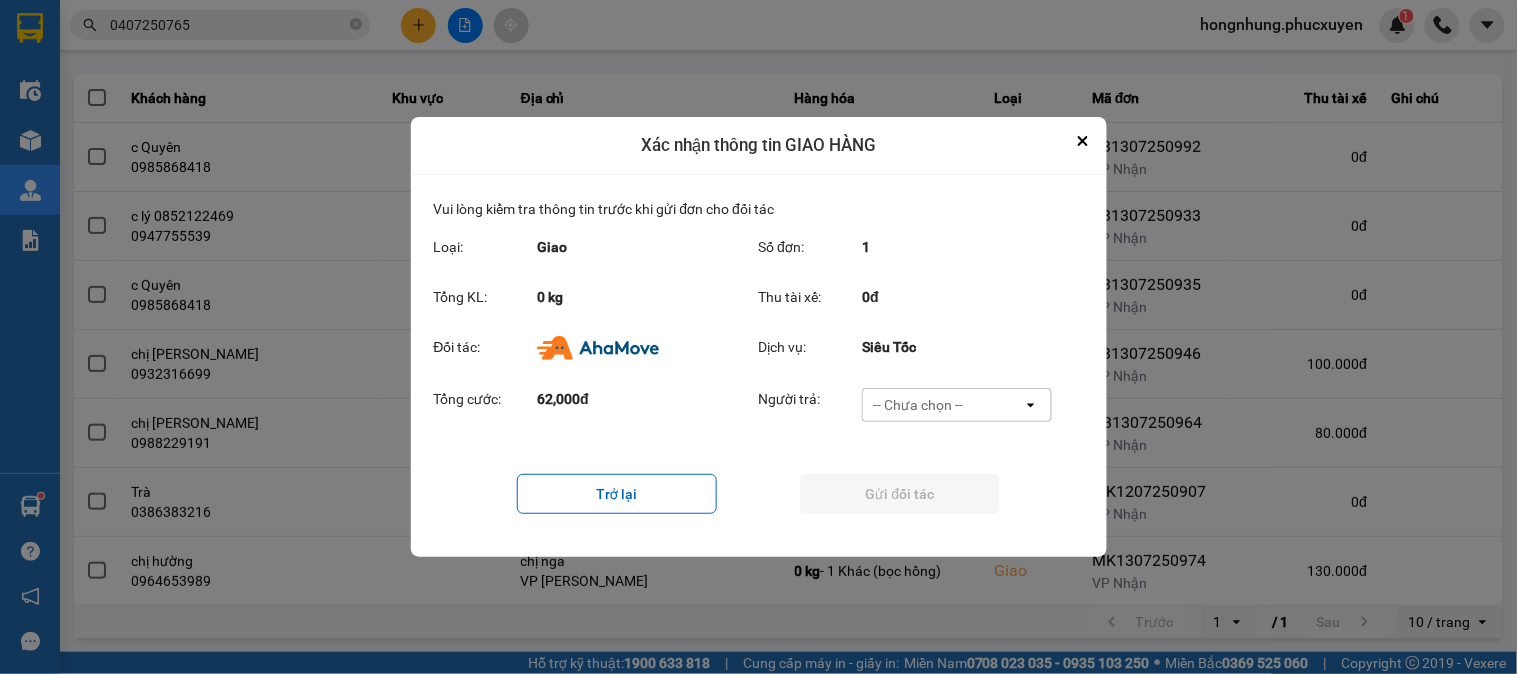 click on "-- Chưa chọn --" at bounding box center [918, 405] 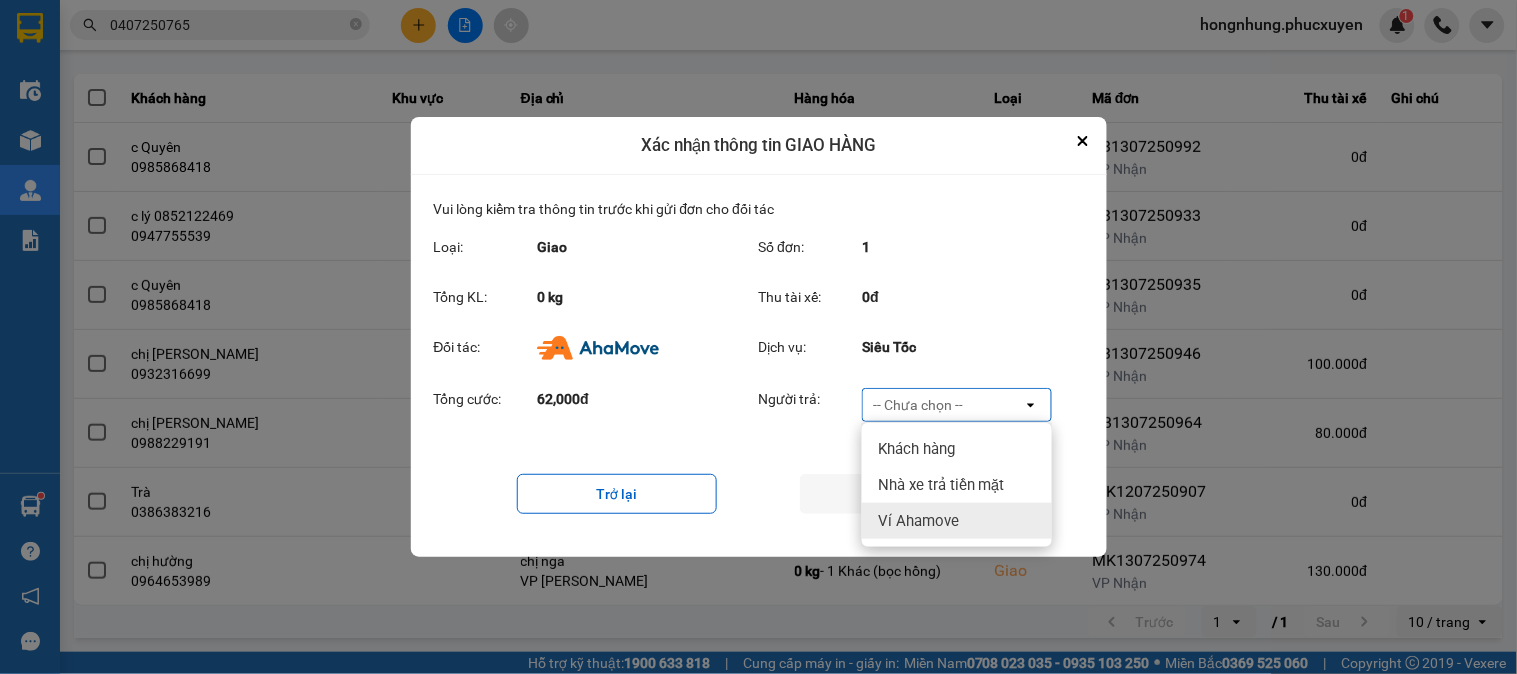 click on "Ví Ahamove" at bounding box center (918, 521) 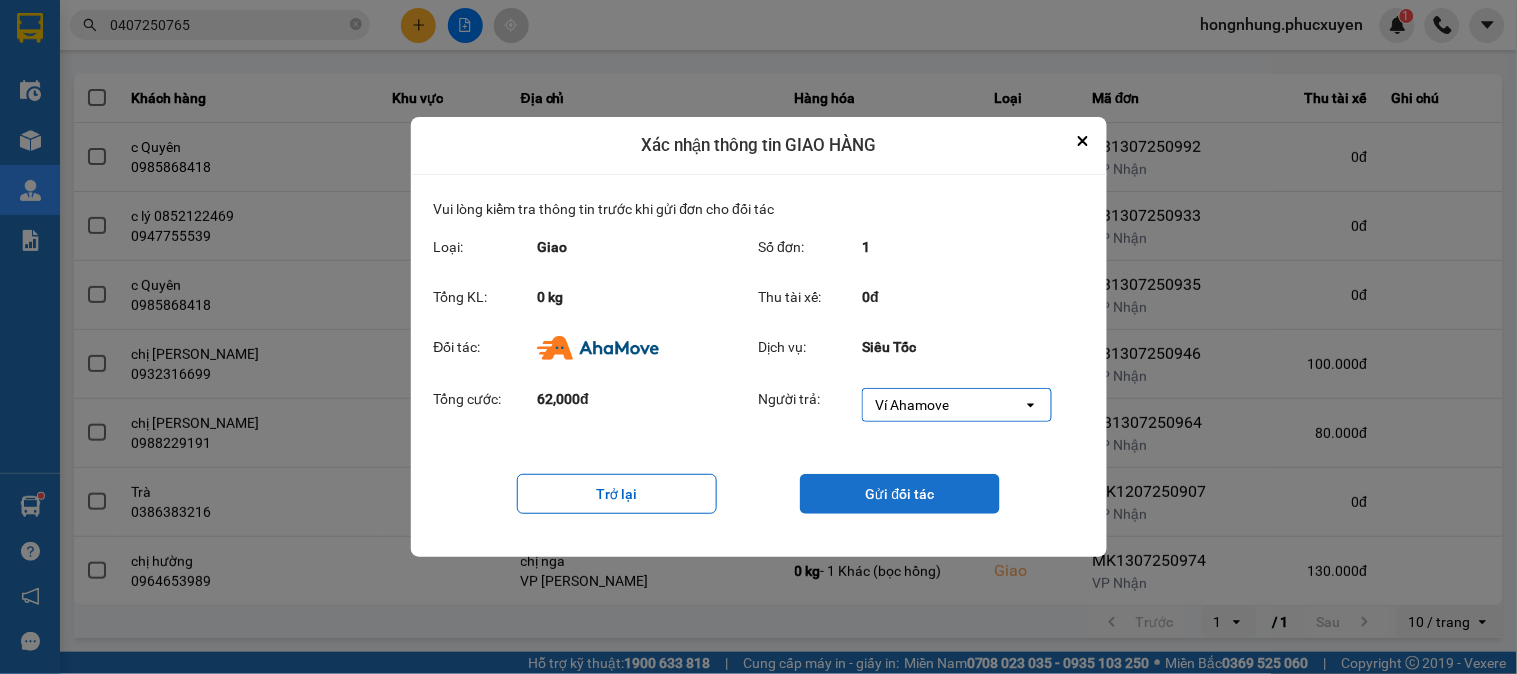 click on "Gửi đối tác" at bounding box center (900, 494) 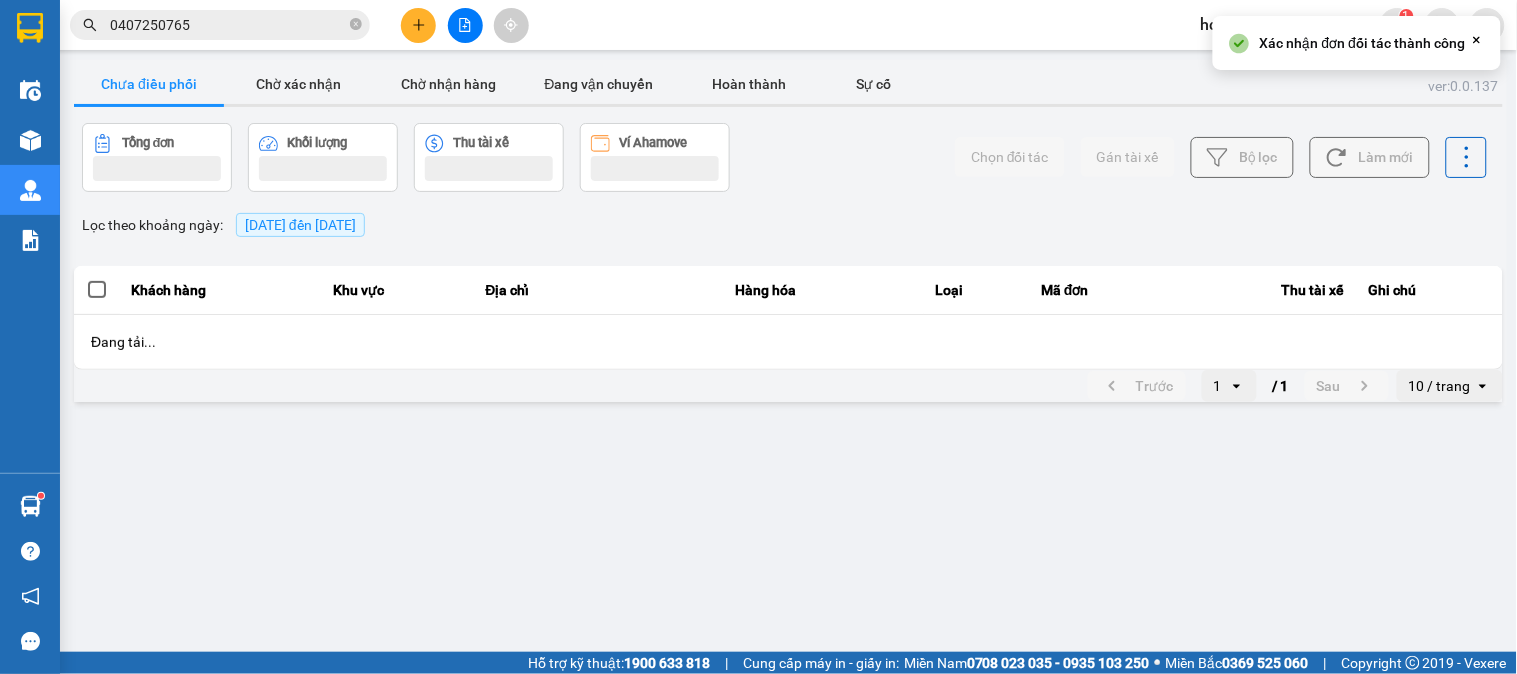 scroll, scrollTop: 0, scrollLeft: 0, axis: both 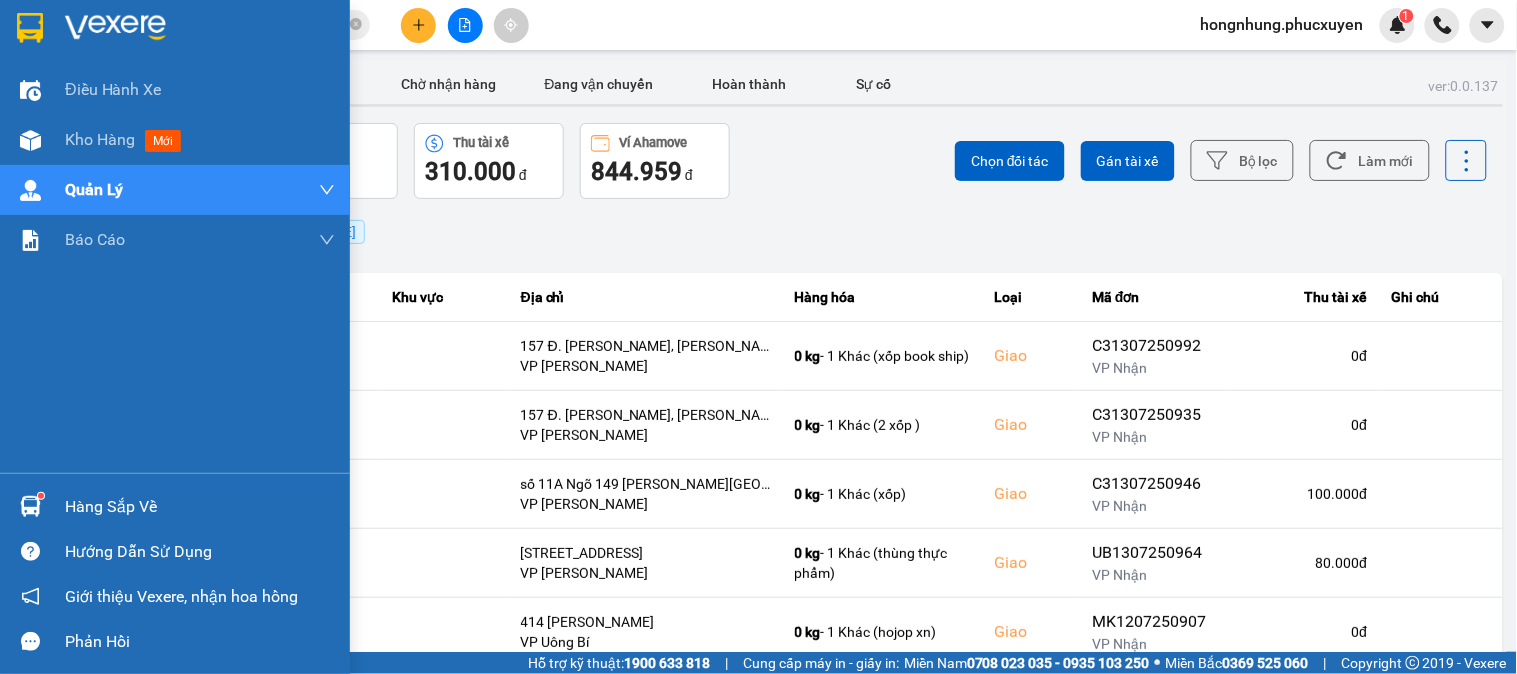 click on "Hàng sắp về" at bounding box center [175, 506] 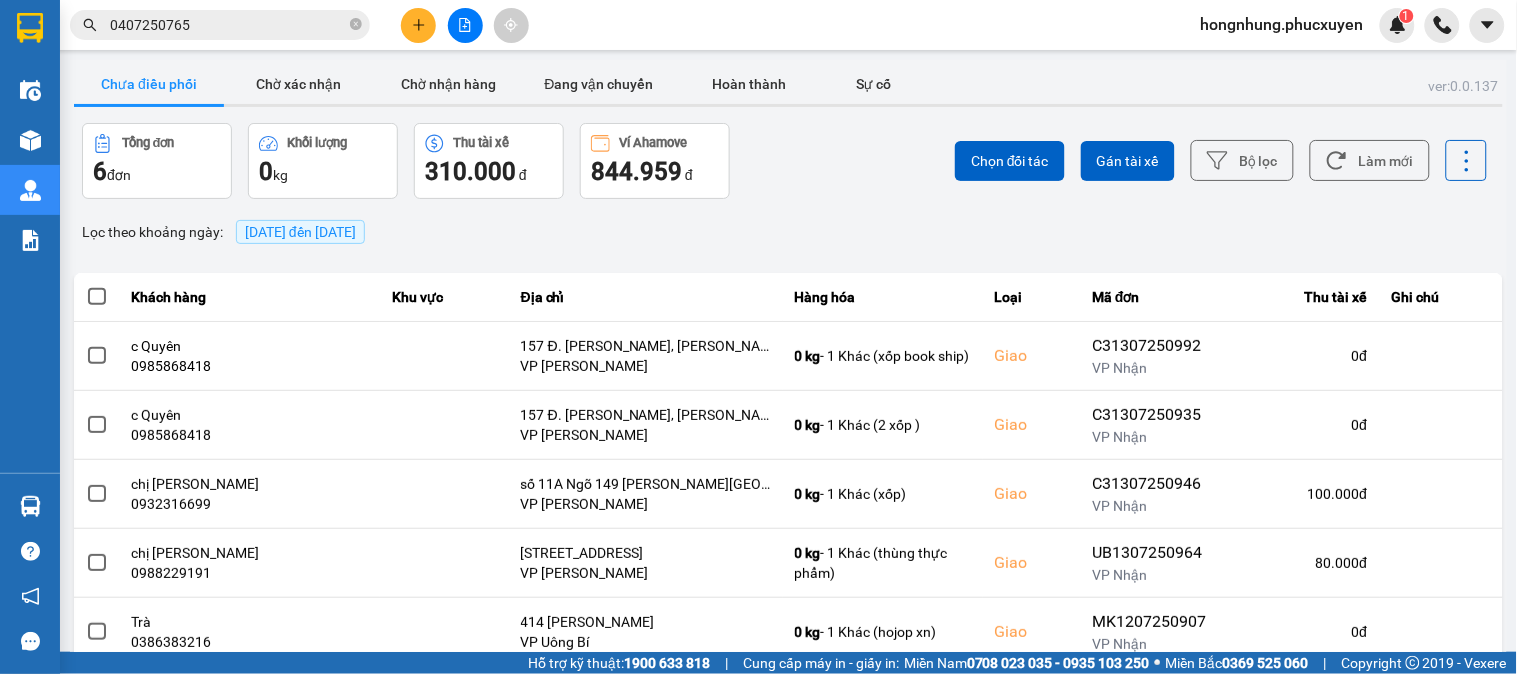 click on "Kết quả tìm kiếm ( 1 )  Bộ lọc  Mã ĐH Trạng thái Món hàng Thu hộ Tổng cước Chưa cước Người gửi VP Gửi Người nhận VP Nhận UB 0407250765 14:56 [DATE] Đã giao   21:03 [DATE] hồ sơ SL:  1 30.000 0936592950 c Oanh VP Uông Bí 0333357788 chị Vân Anh VP [PERSON_NAME] TC: 1236 đường Láng, Láng Thượ... 1 0407250765 hongnhung.phucxuyen 1     Điều hành xe     Kho hàng mới     Quản [PERSON_NAME] lý thu hộ Quản lý chuyến Quản lý khách hàng Quản lý khách hàng mới Quản lý giao nhận mới Quản lý kiểm kho     Báo cáo 1. Chi tiết đơn hàng toàn nhà xe 12. Thống kê đơn đối tác 4. Báo cáo dòng tiền theo nhân viên 7. Doanh số theo xe, tài xế ( mới) 9. Thống kê chi tiết đơn hàng theo văn phòng gửi Hàng sắp về Hướng dẫn sử dụng Giới thiệu Vexere, nhận hoa hồng Phản hồi Phần mềm hỗ trợ bạn tốt chứ? ver:  0.0.137 Chưa điều phối Hoàn thành" at bounding box center (758, 337) 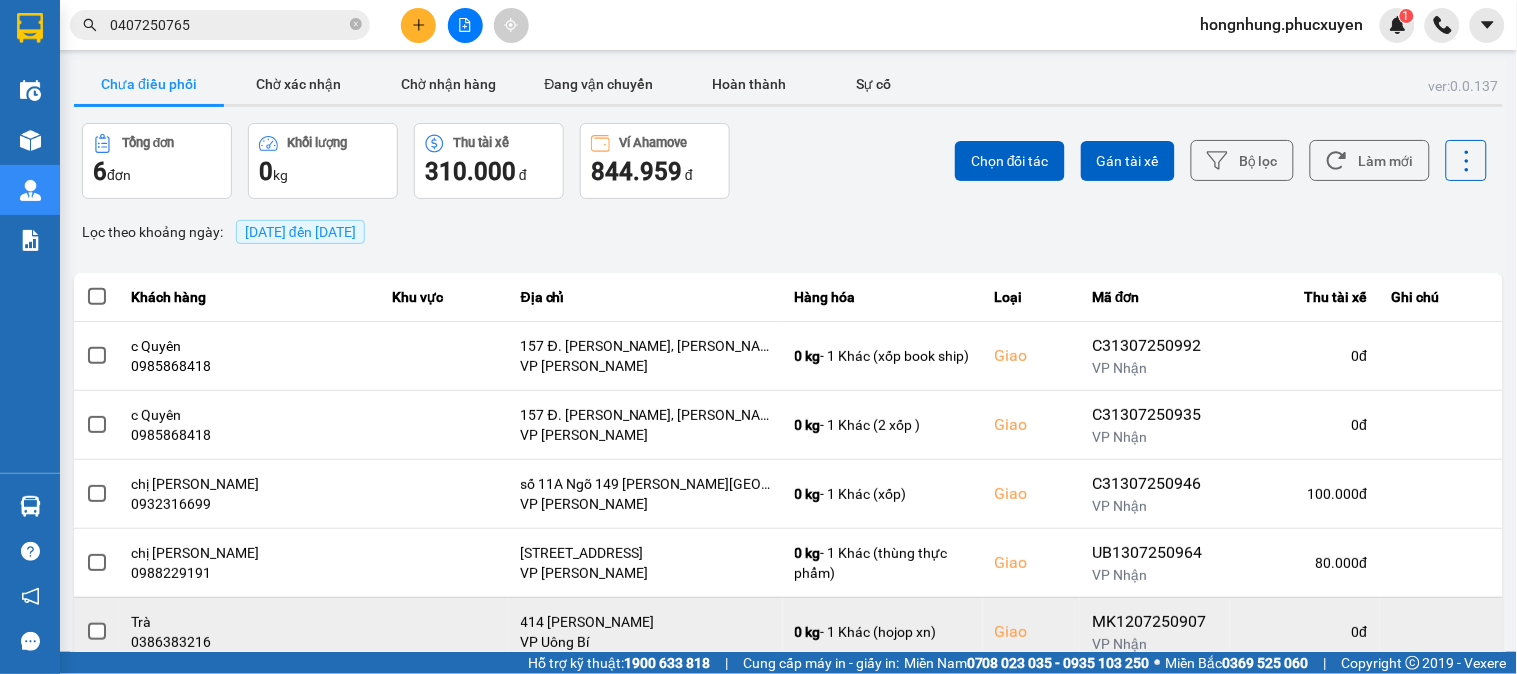 scroll, scrollTop: 111, scrollLeft: 0, axis: vertical 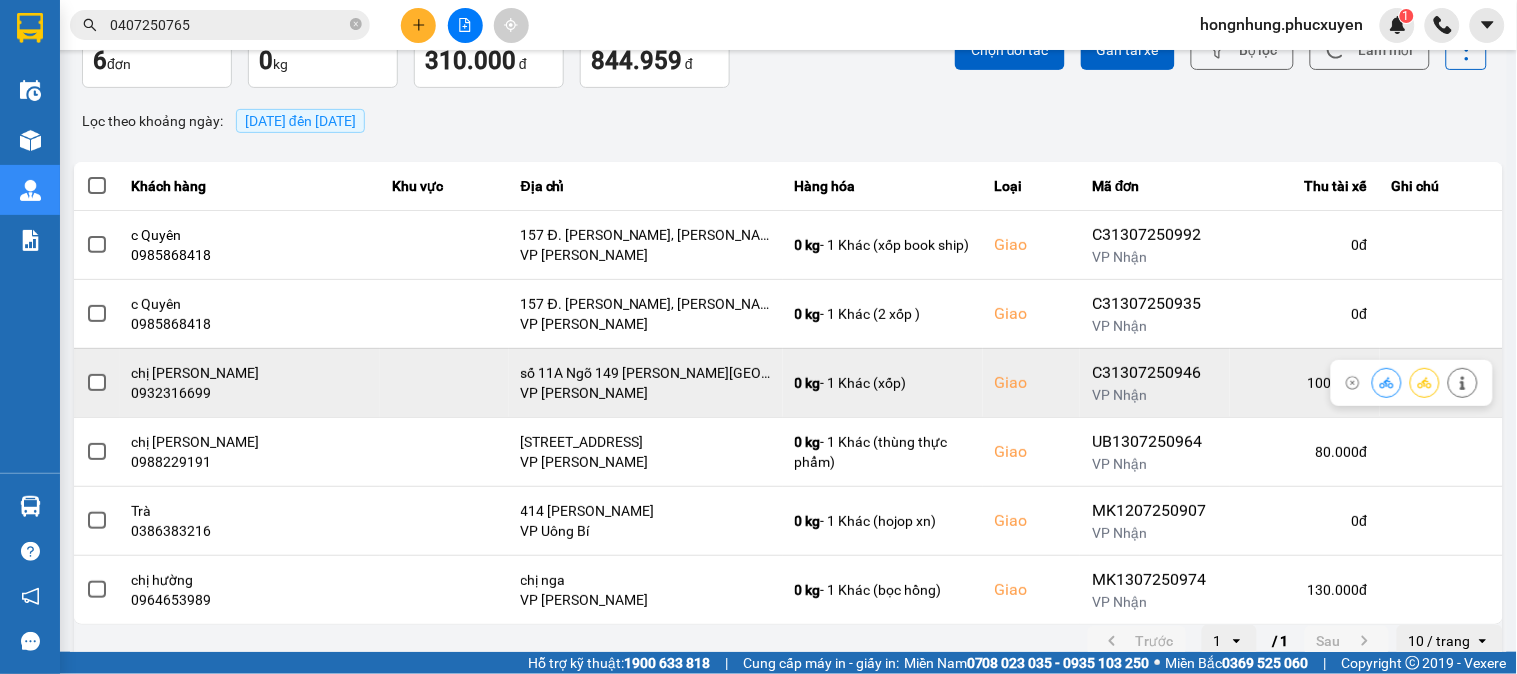 click on "C31307250946" at bounding box center (1155, 373) 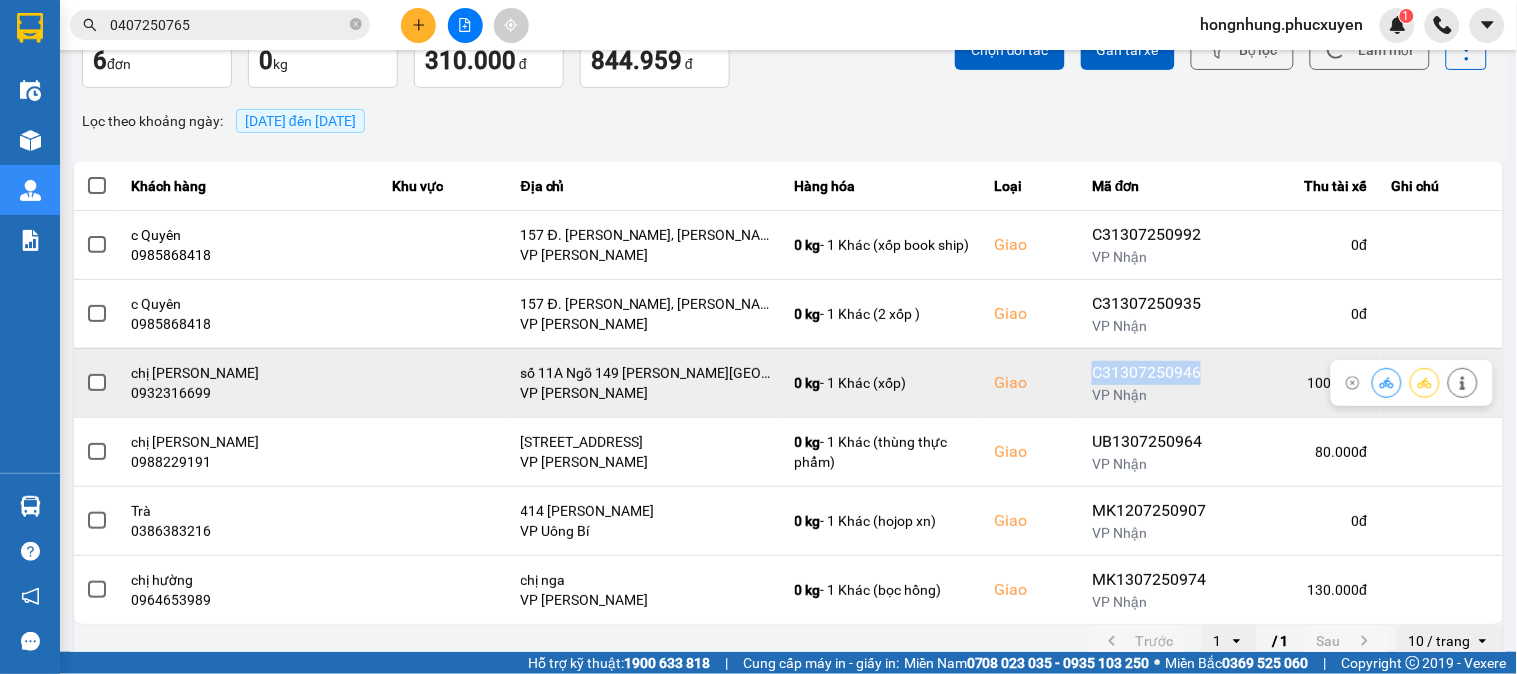click on "C31307250946" at bounding box center [1155, 373] 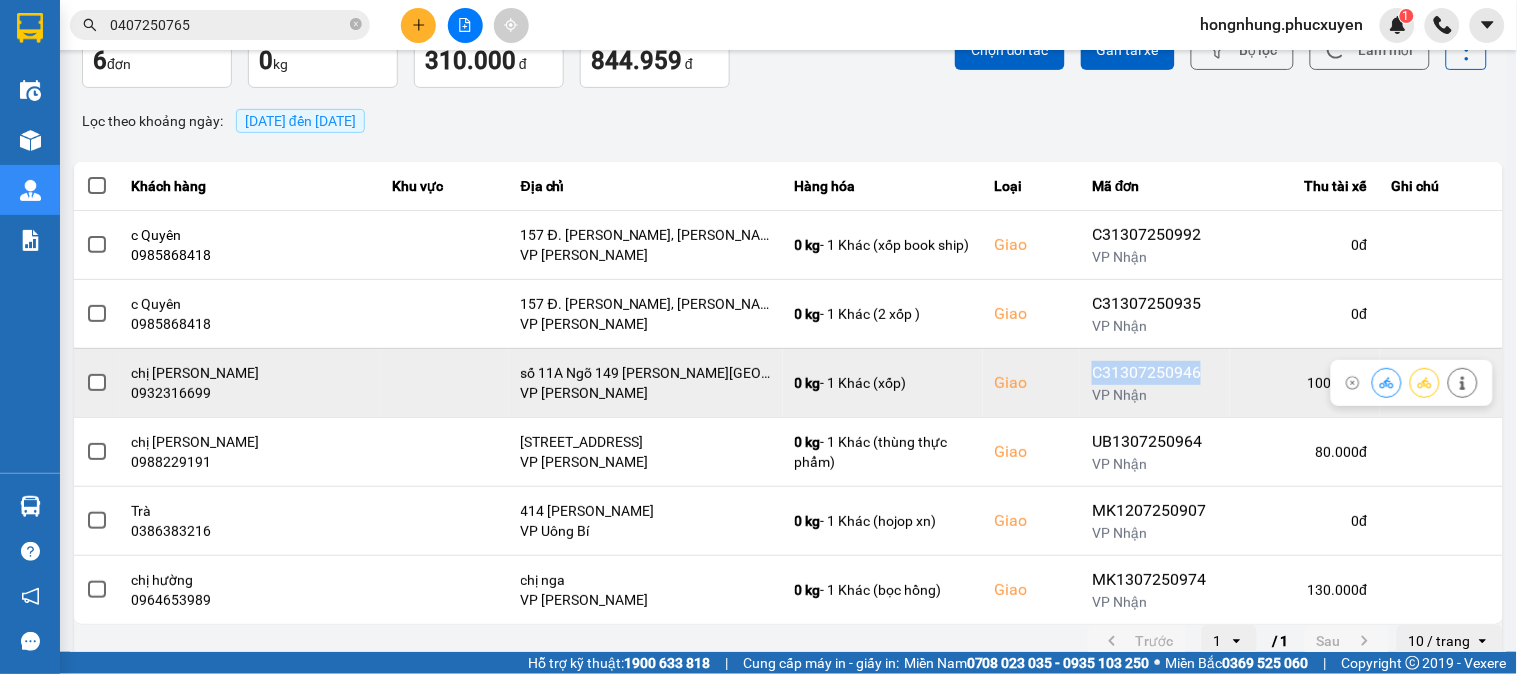 copy on "C31307250946" 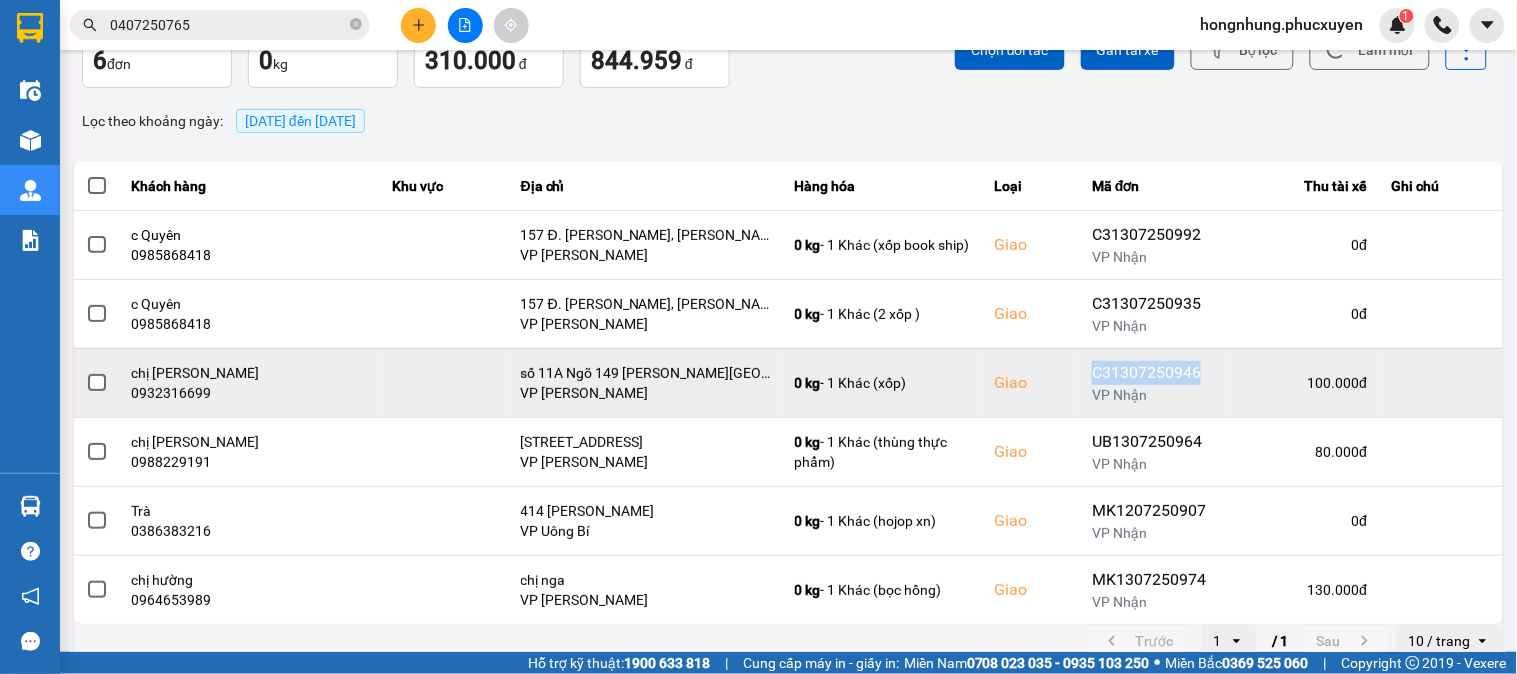 scroll, scrollTop: 0, scrollLeft: 0, axis: both 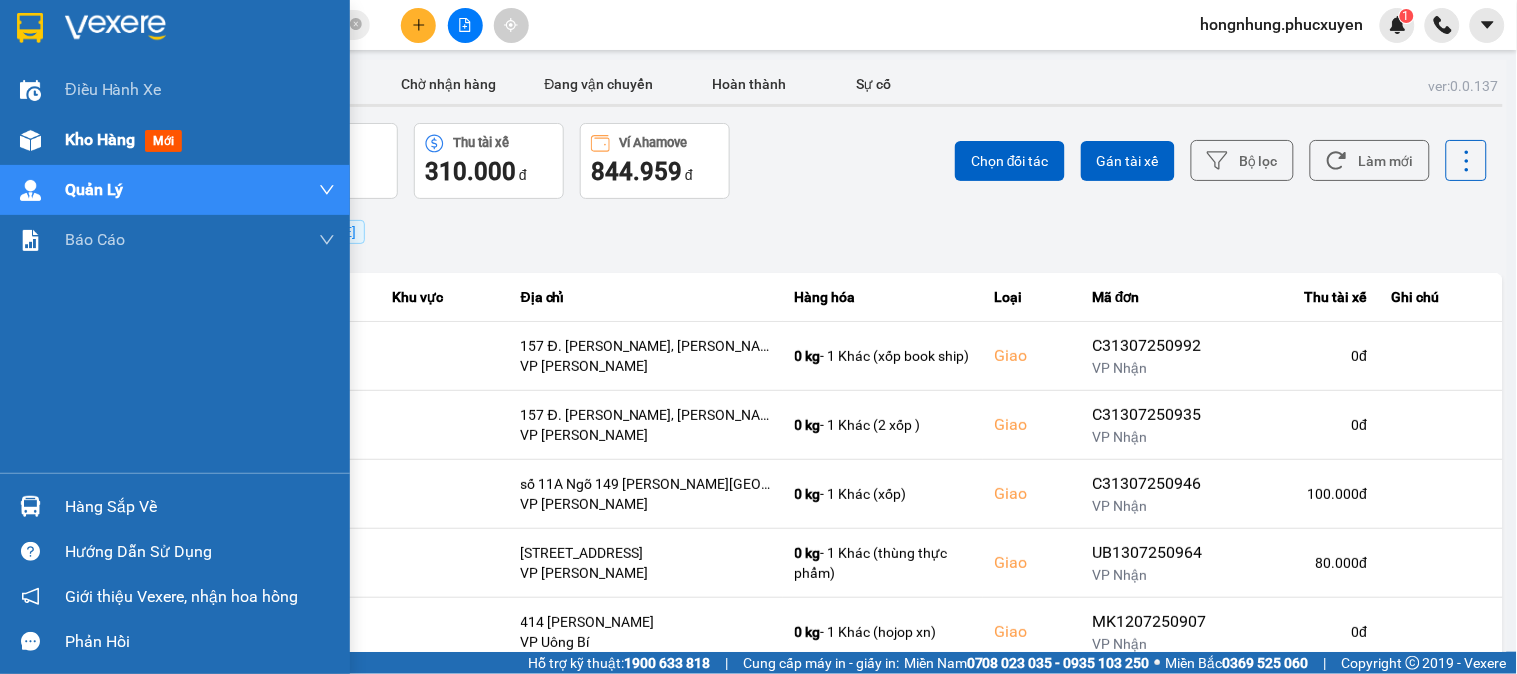 click on "Kho hàng mới" at bounding box center [175, 140] 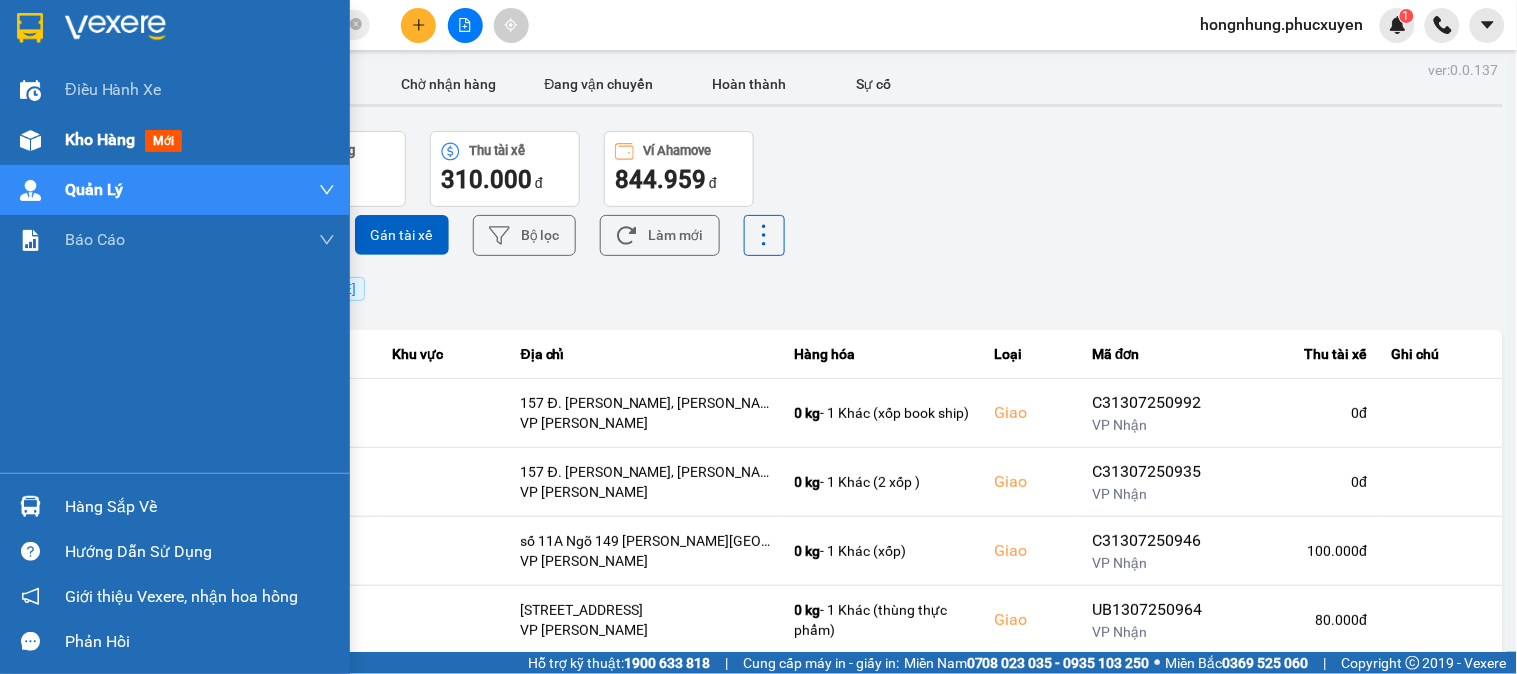 drag, startPoint x: 5, startPoint y: 133, endPoint x: 64, endPoint y: 136, distance: 59.07622 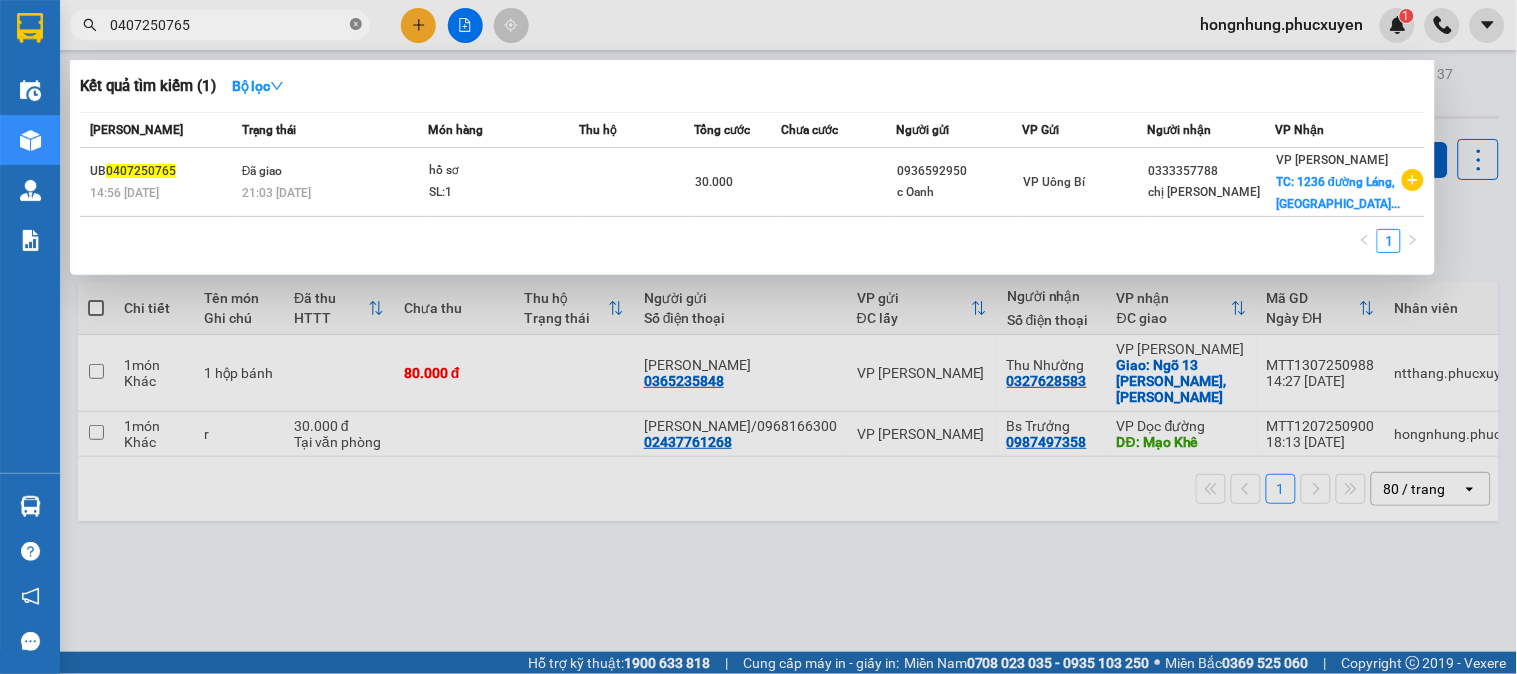 click 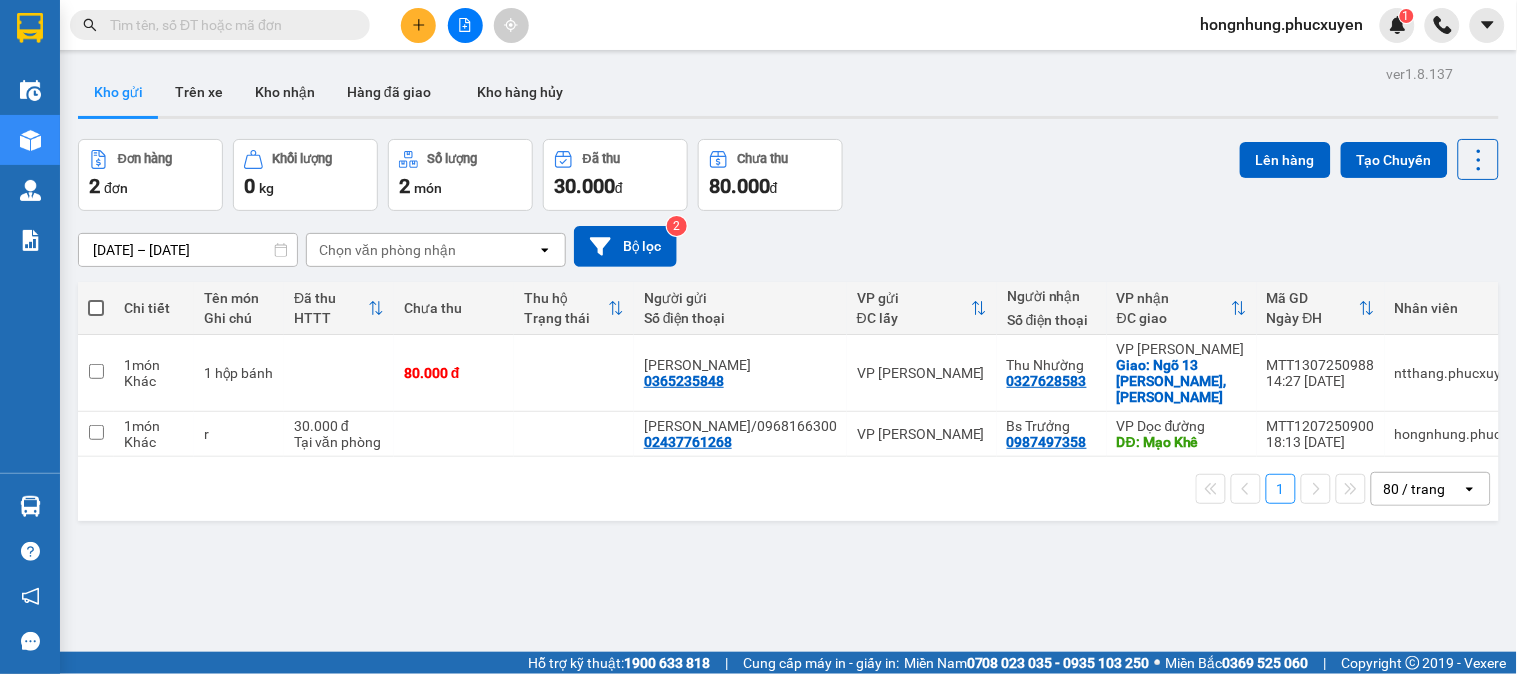 click at bounding box center [228, 25] 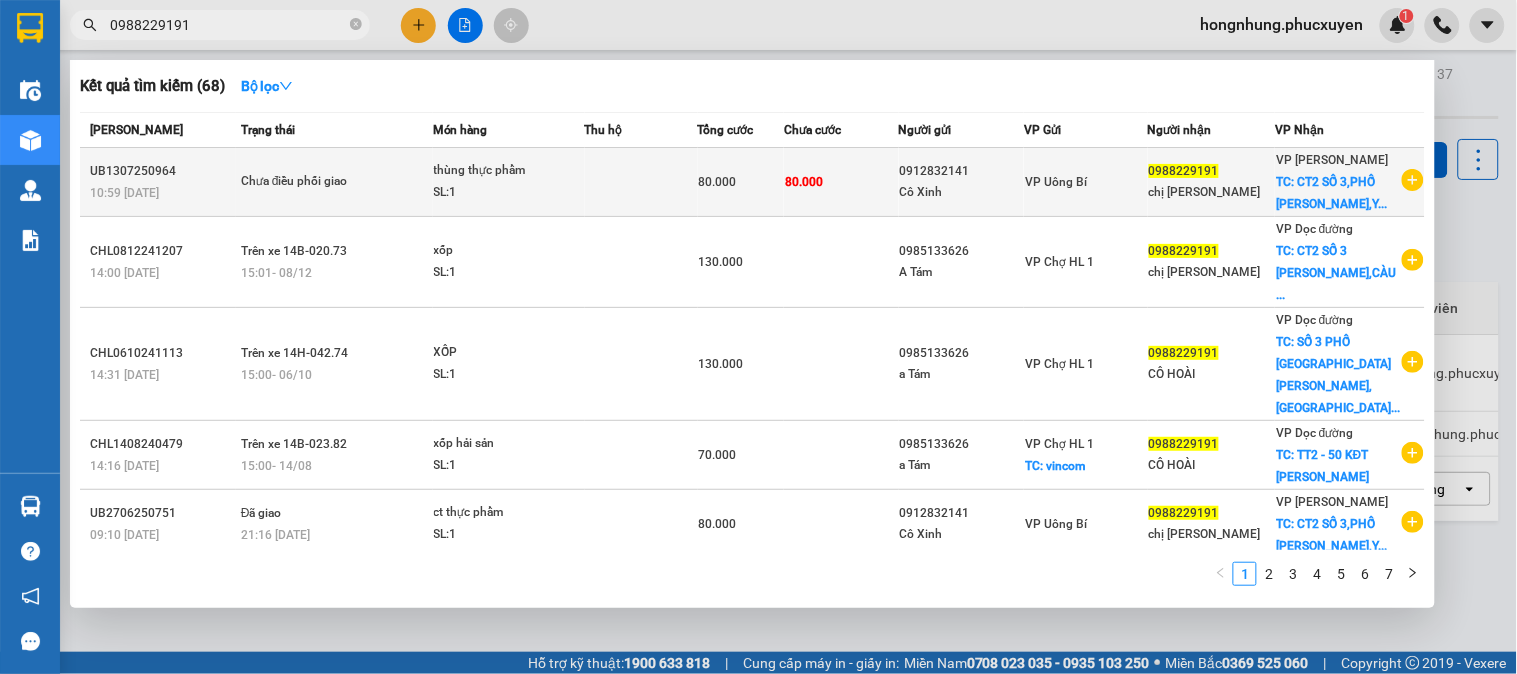 type on "0988229191" 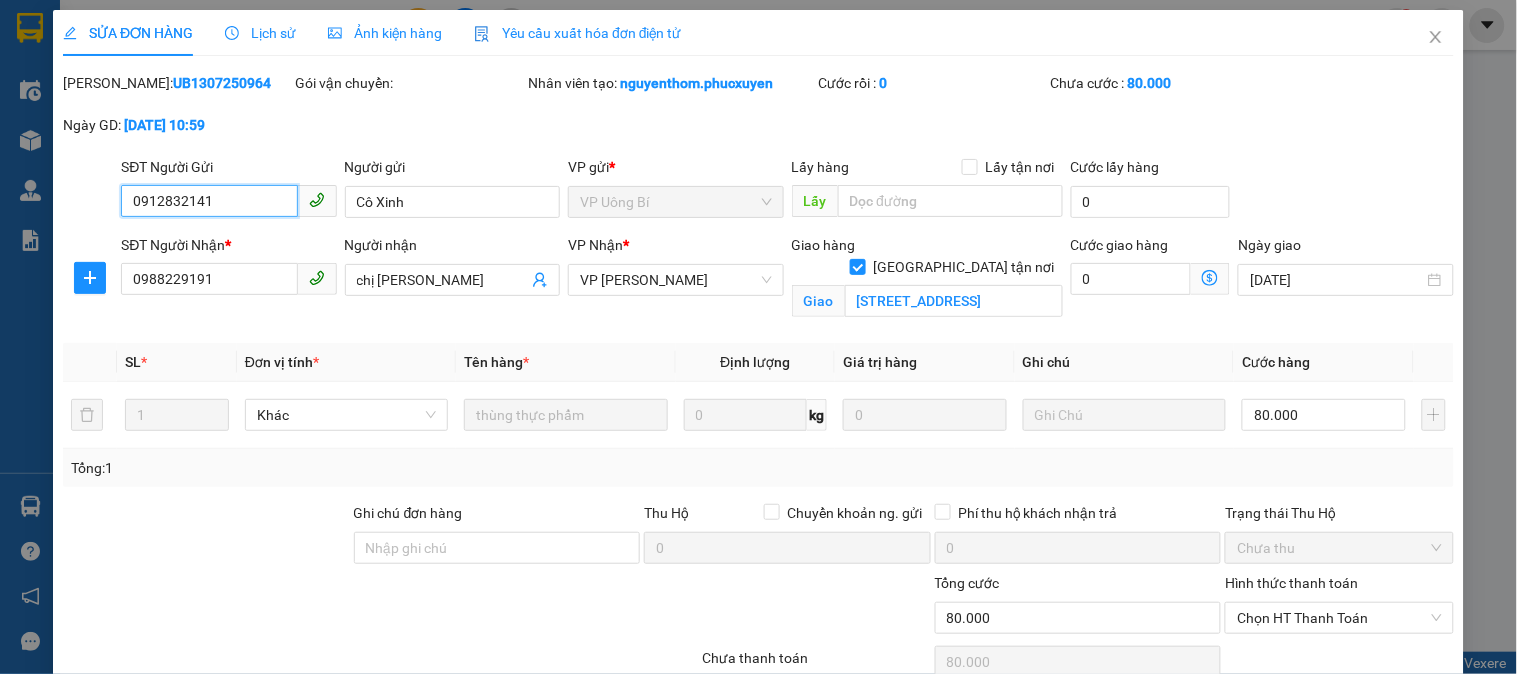 scroll, scrollTop: 155, scrollLeft: 0, axis: vertical 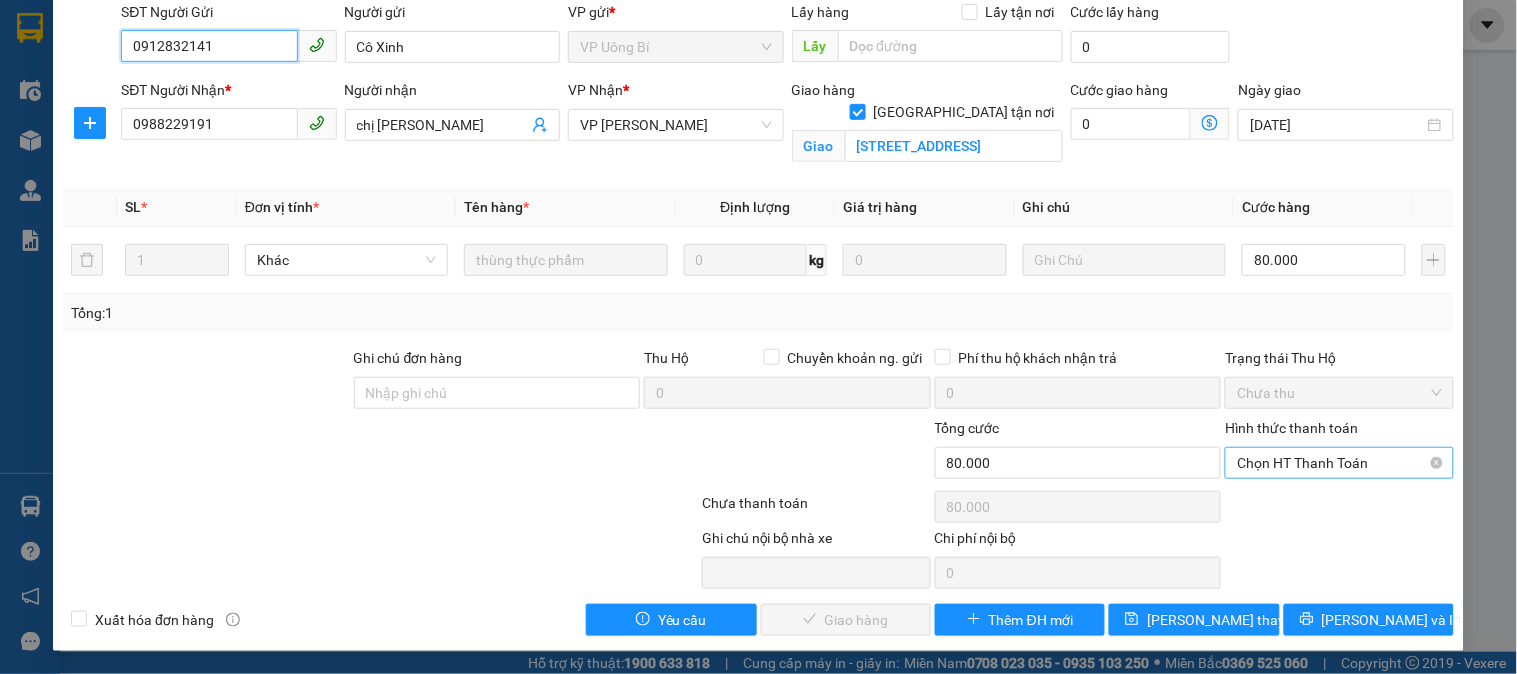 click on "Chọn HT Thanh Toán" at bounding box center [1339, 463] 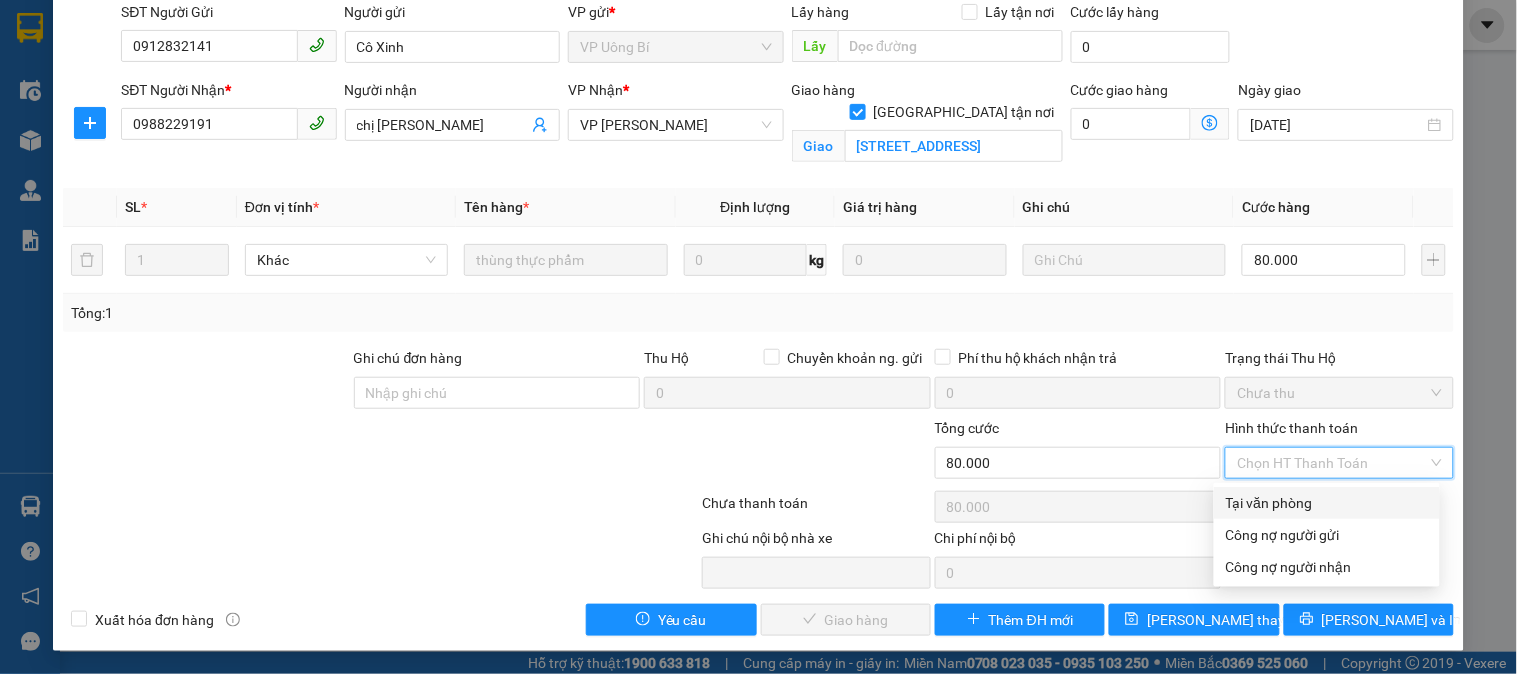 click on "Tại văn phòng" at bounding box center [1327, 503] 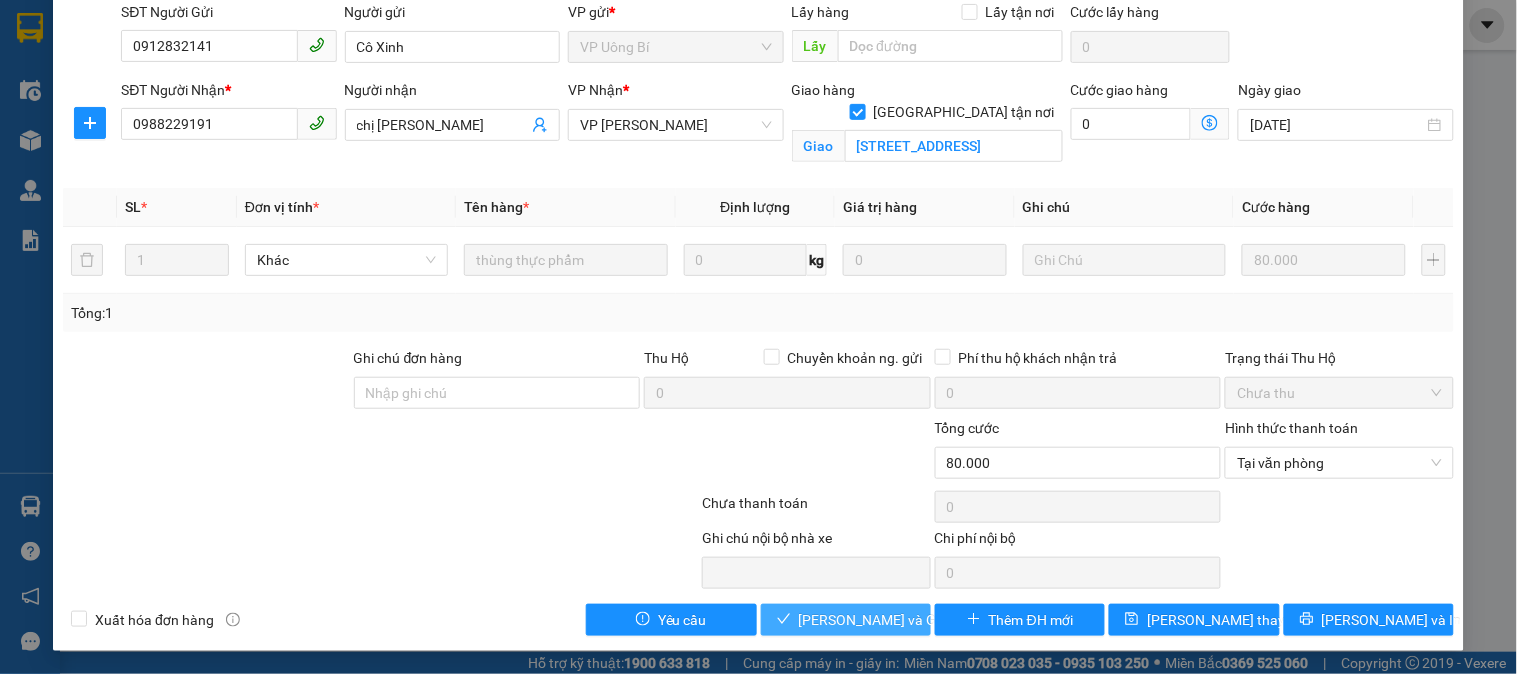 click on "[PERSON_NAME] và Giao hàng" at bounding box center (895, 620) 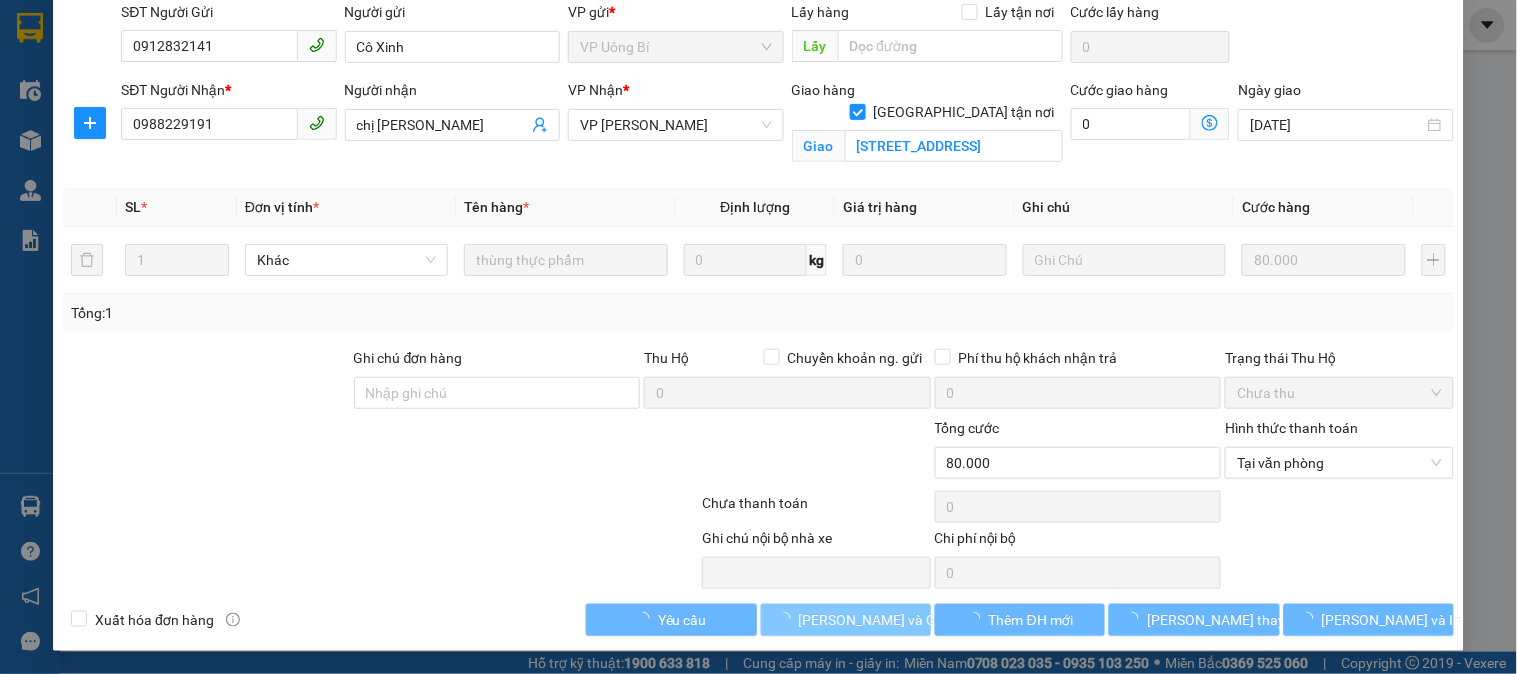 scroll, scrollTop: 0, scrollLeft: 0, axis: both 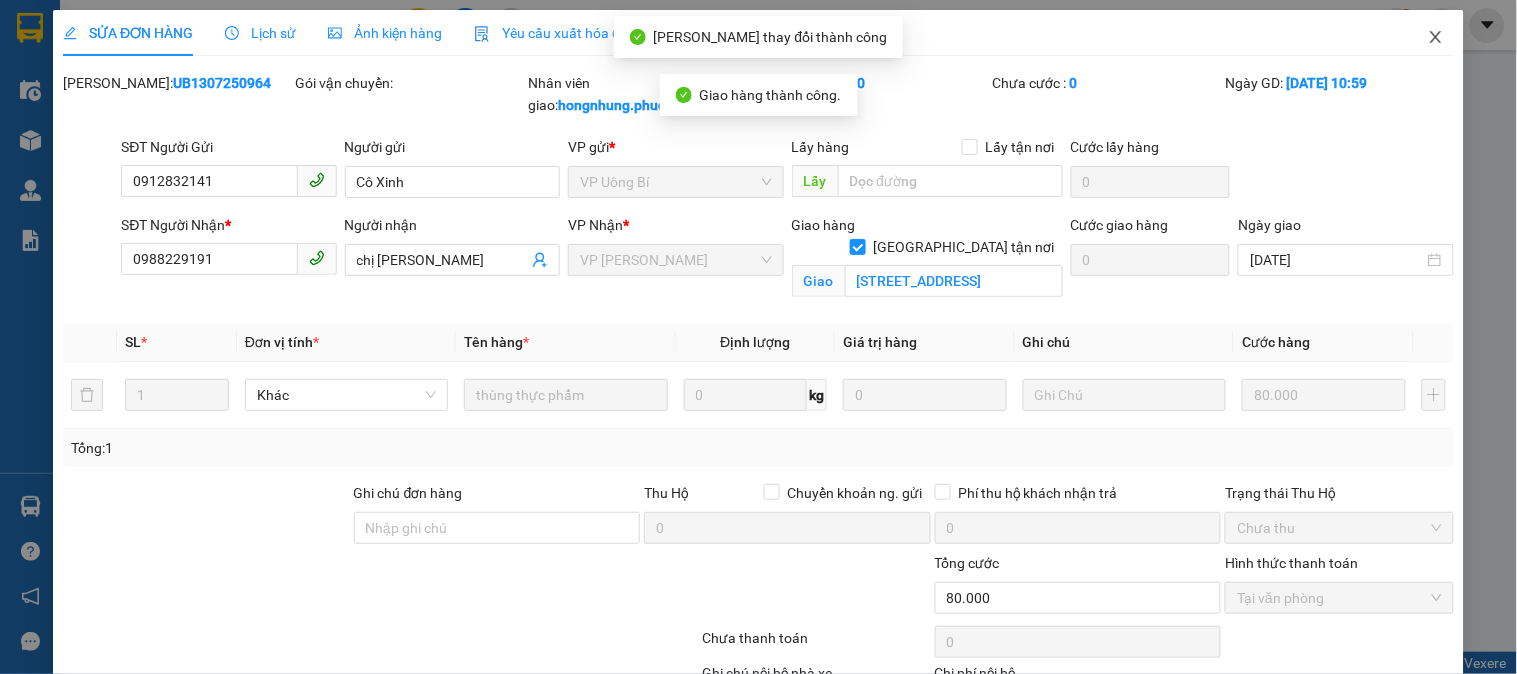 click at bounding box center (1436, 38) 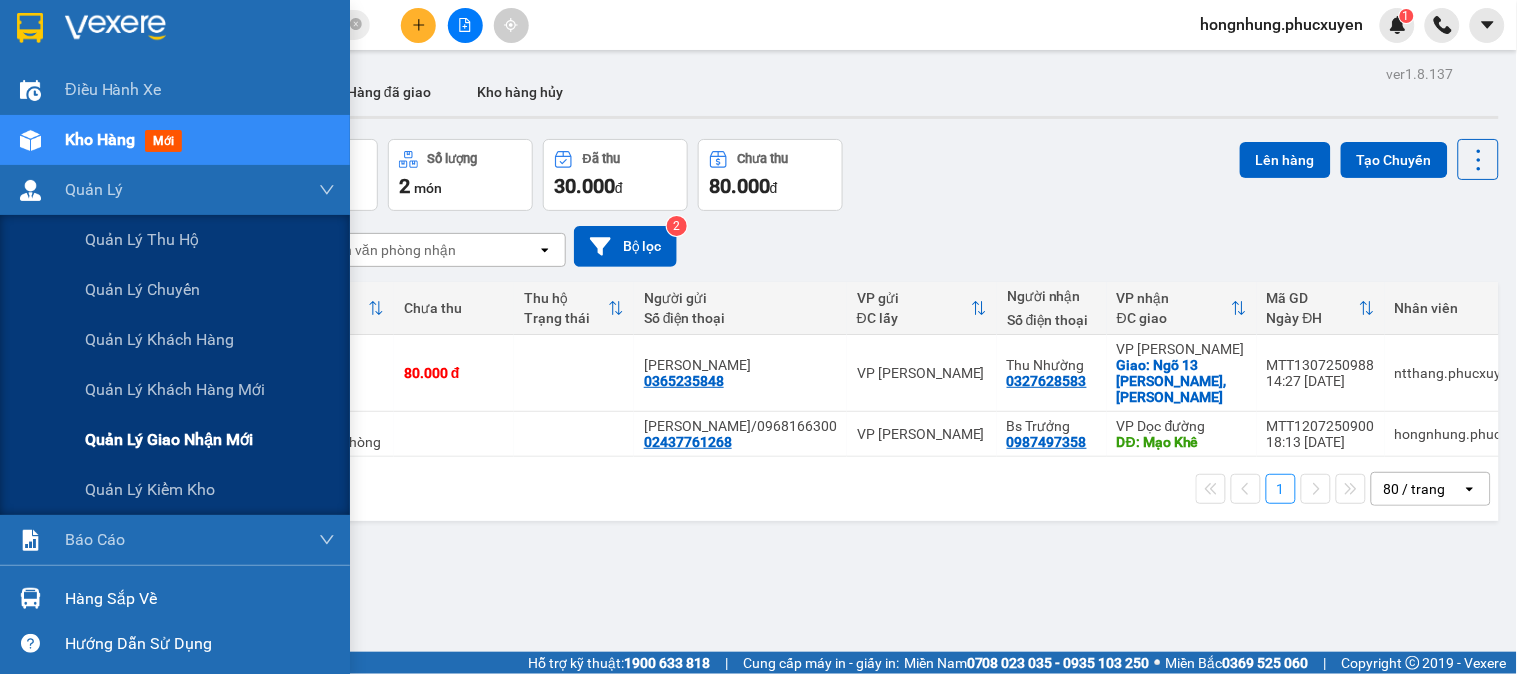 click on "Quản lý giao nhận mới" at bounding box center [210, 440] 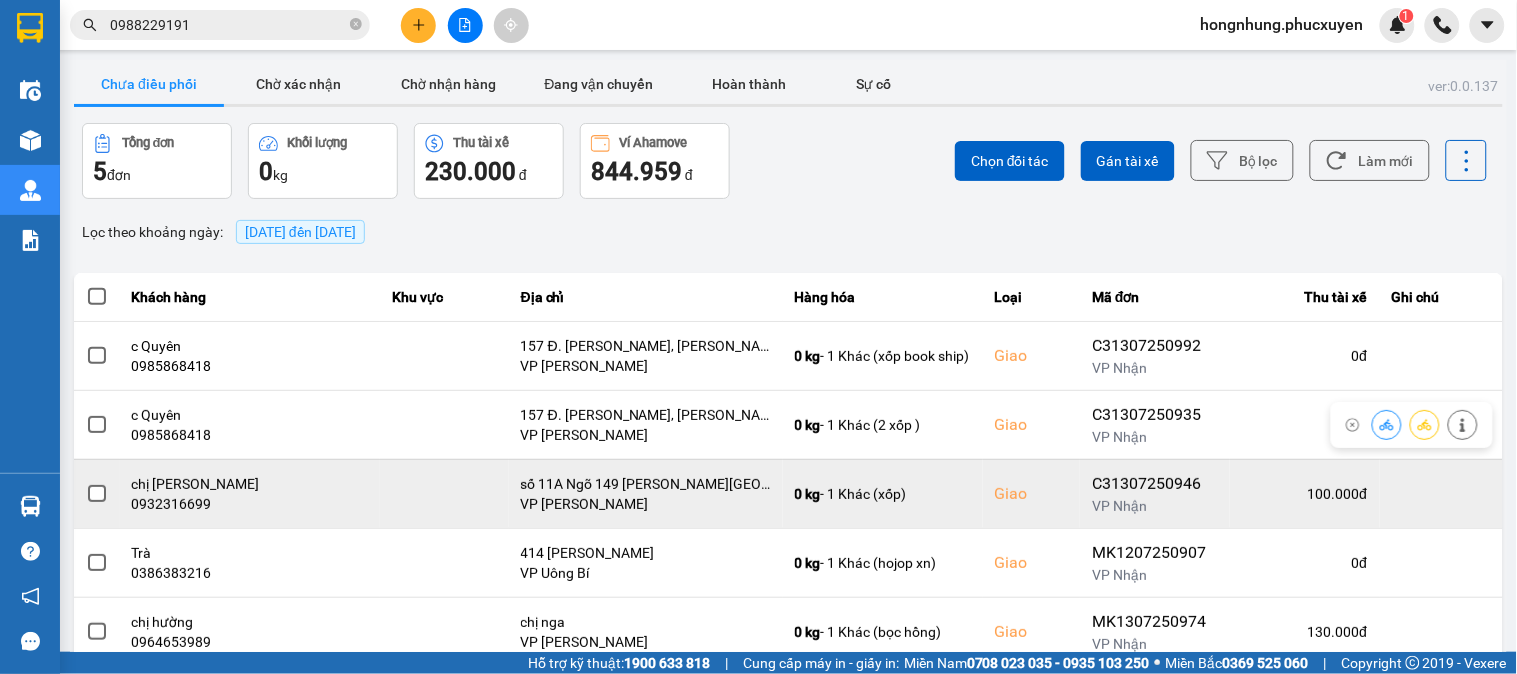 scroll, scrollTop: 61, scrollLeft: 0, axis: vertical 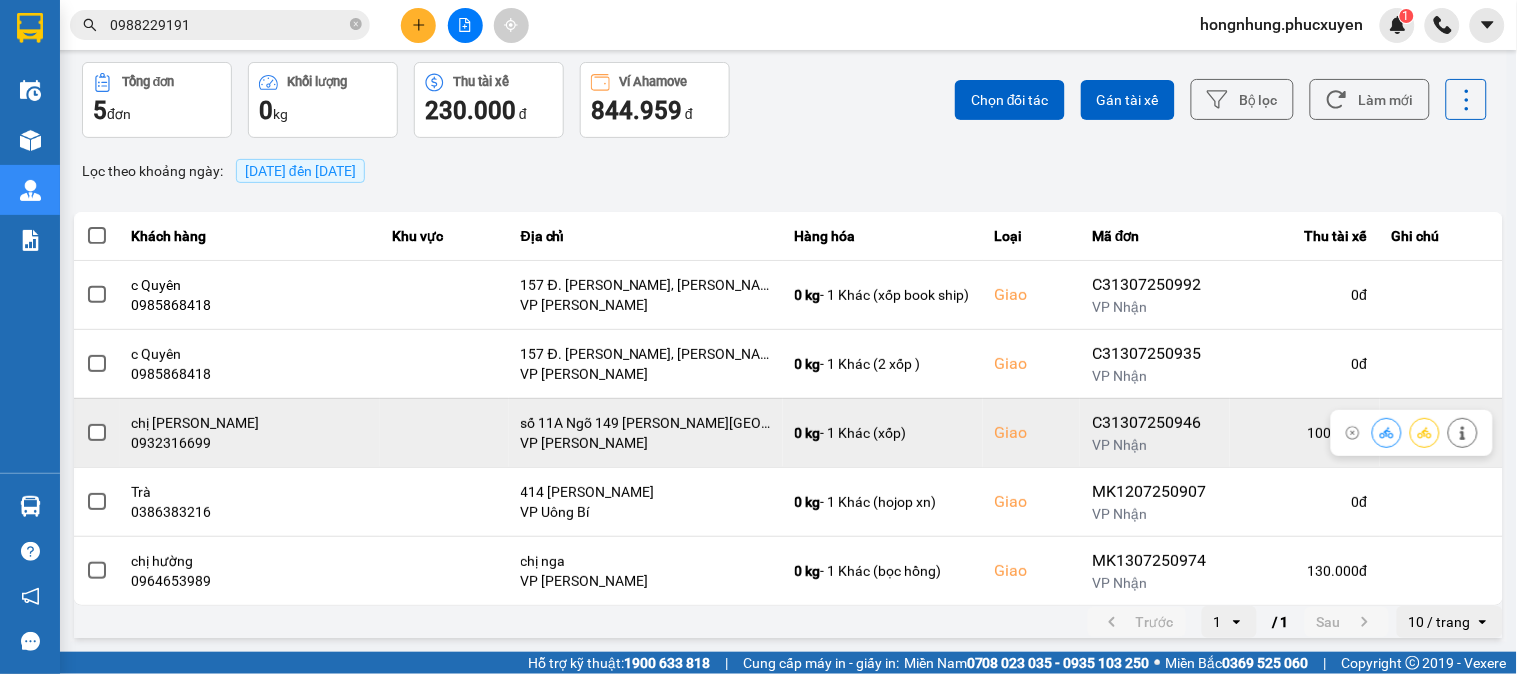 click 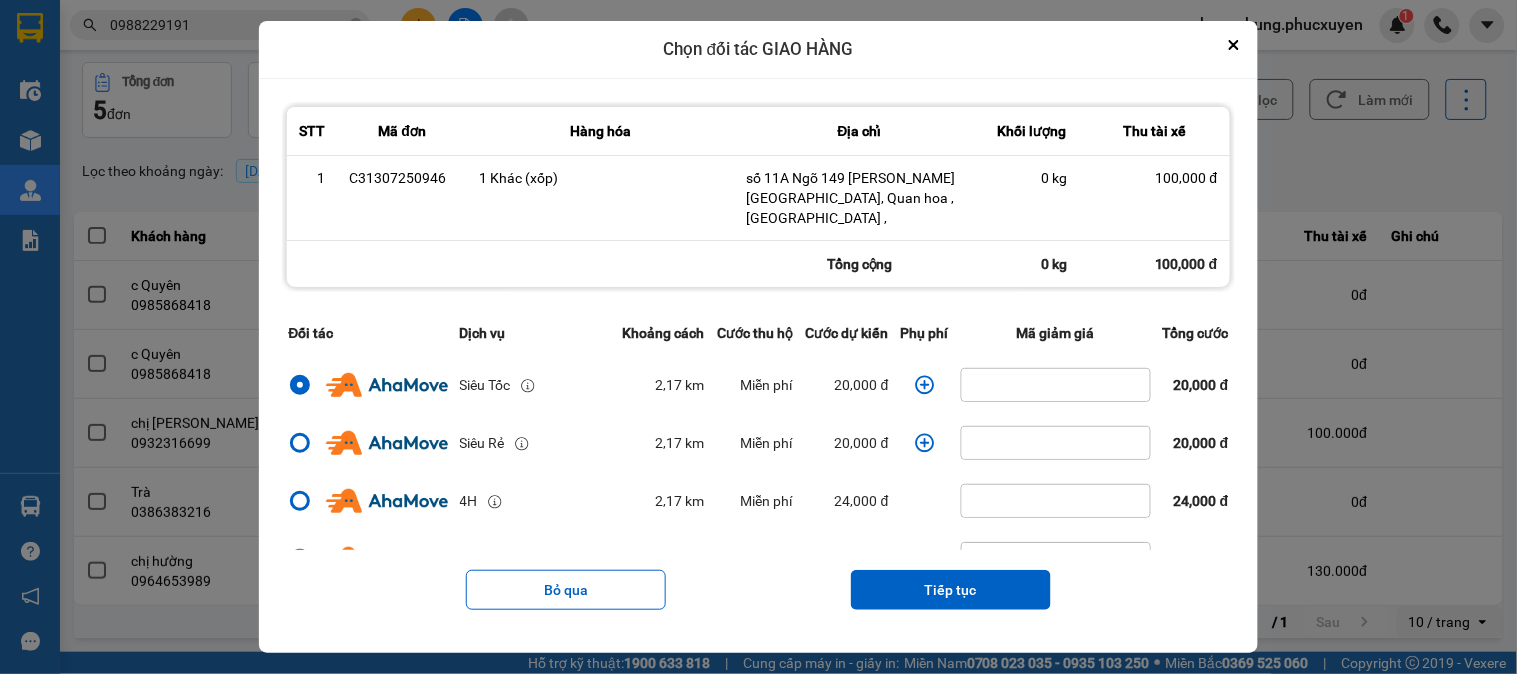 click 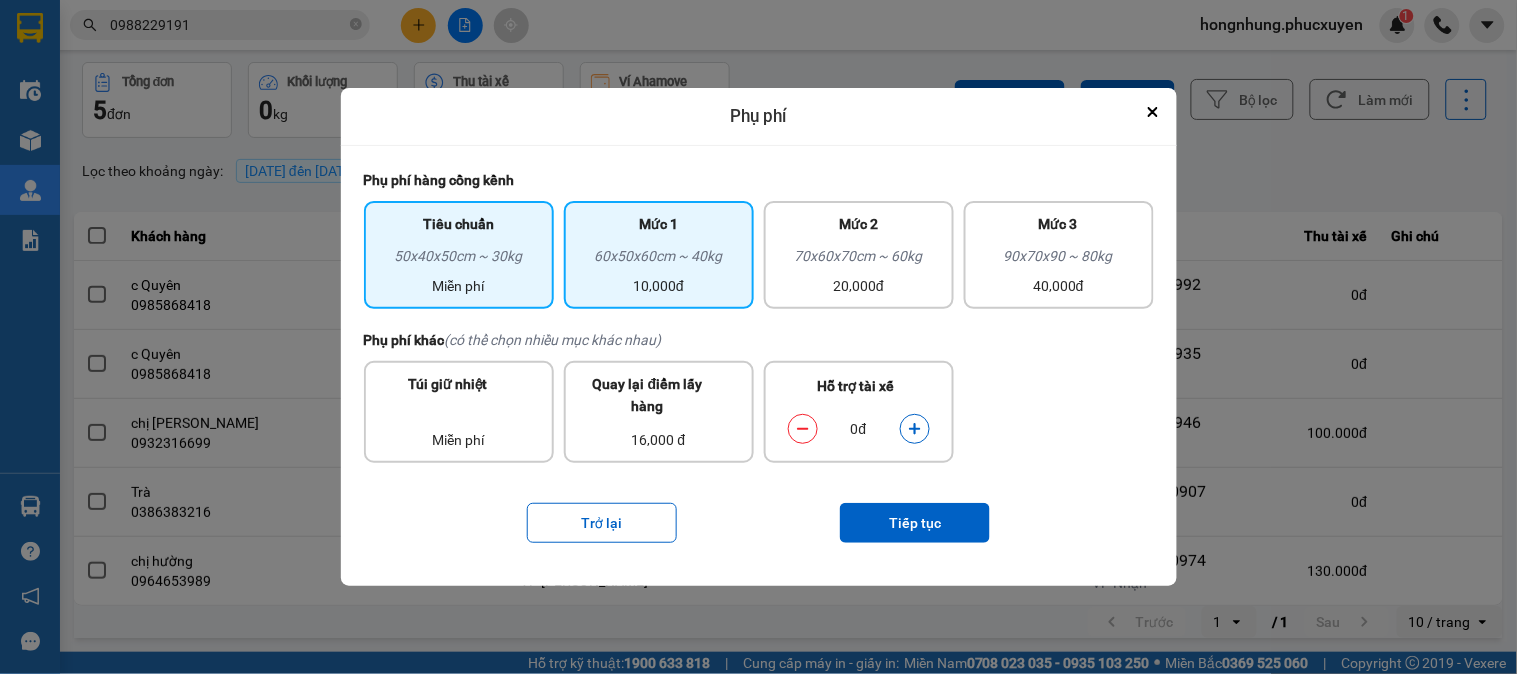 click on "60x50x60cm ~ 40kg" at bounding box center (659, 260) 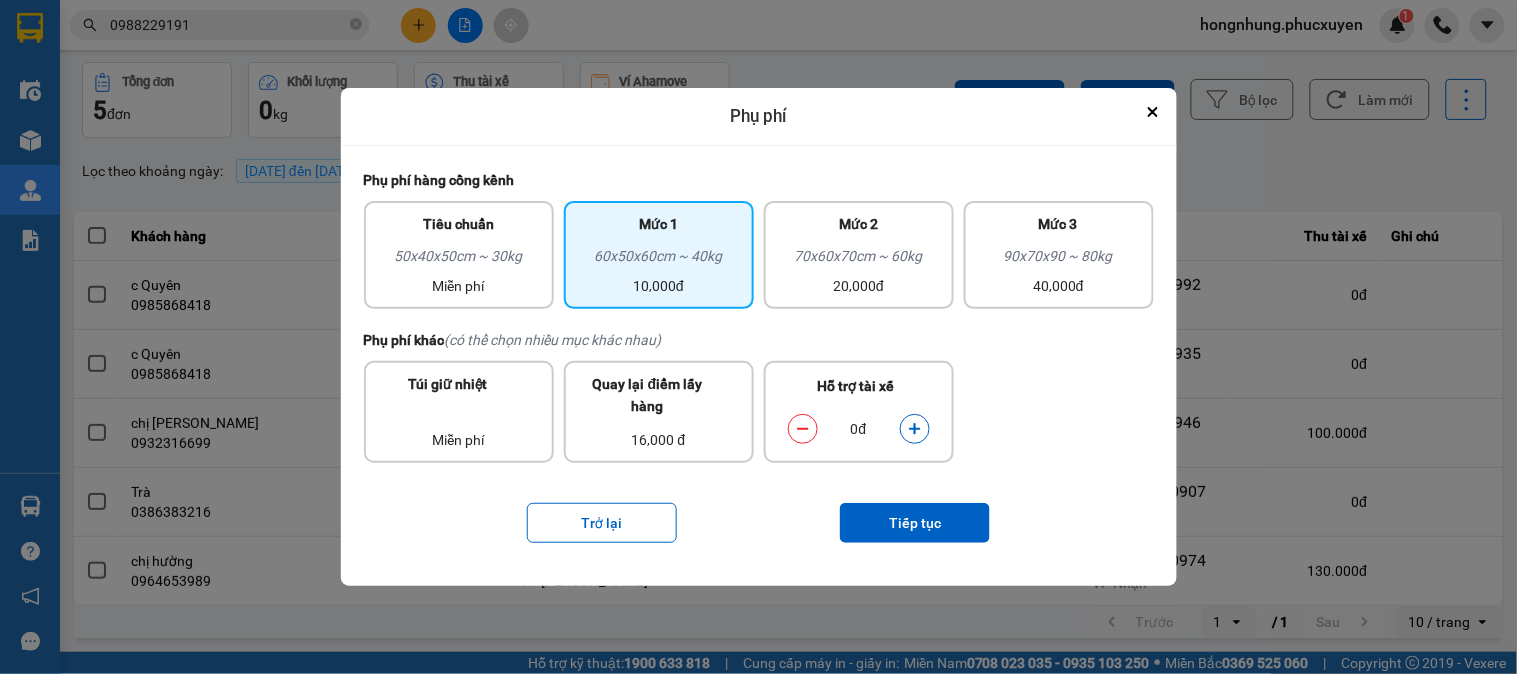 click 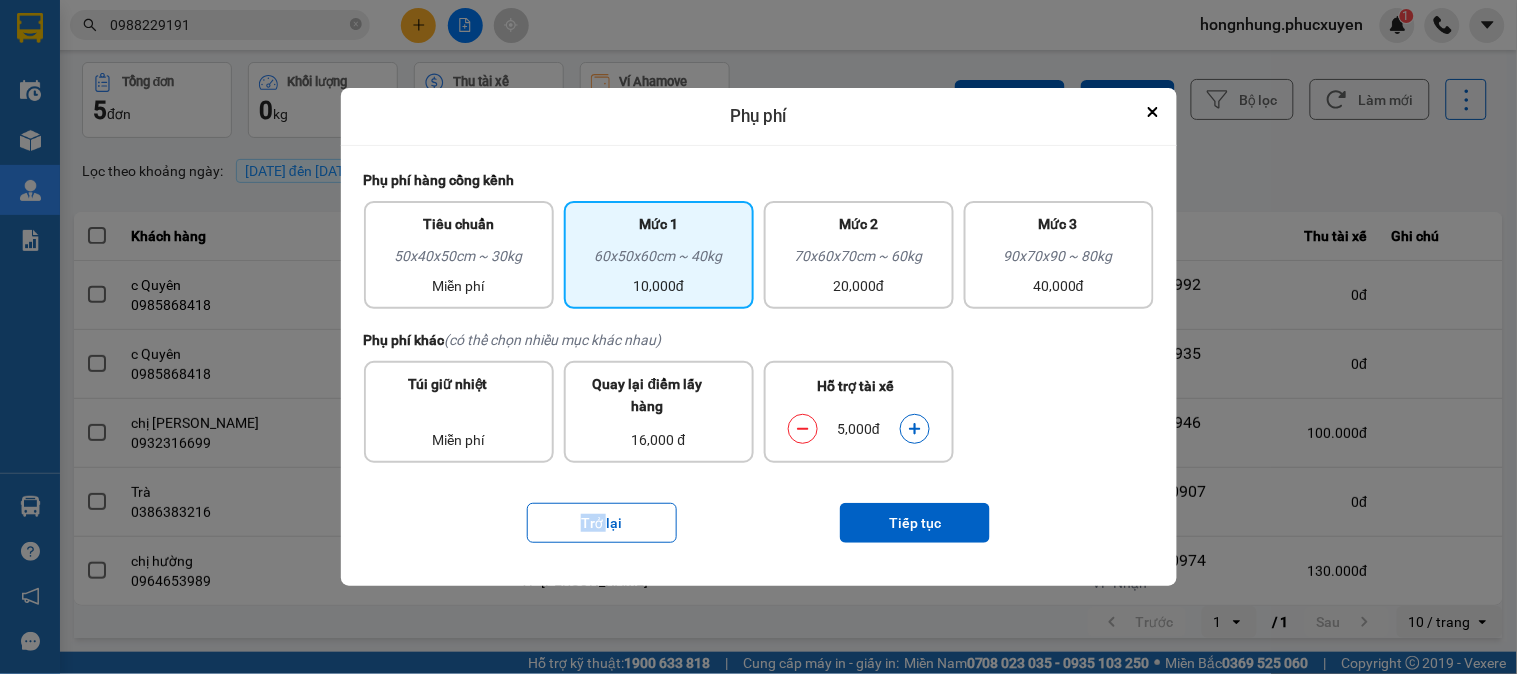 click 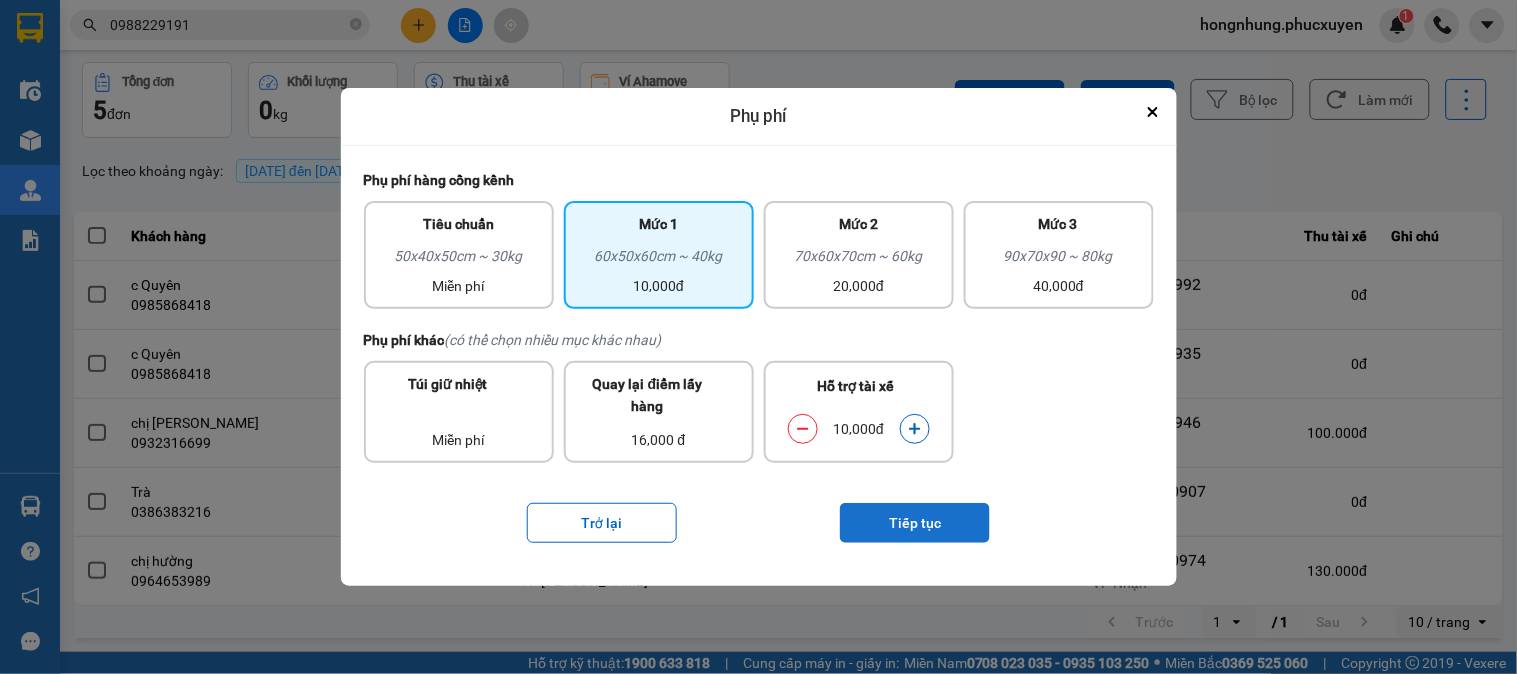 click on "Tiếp tục" at bounding box center (915, 523) 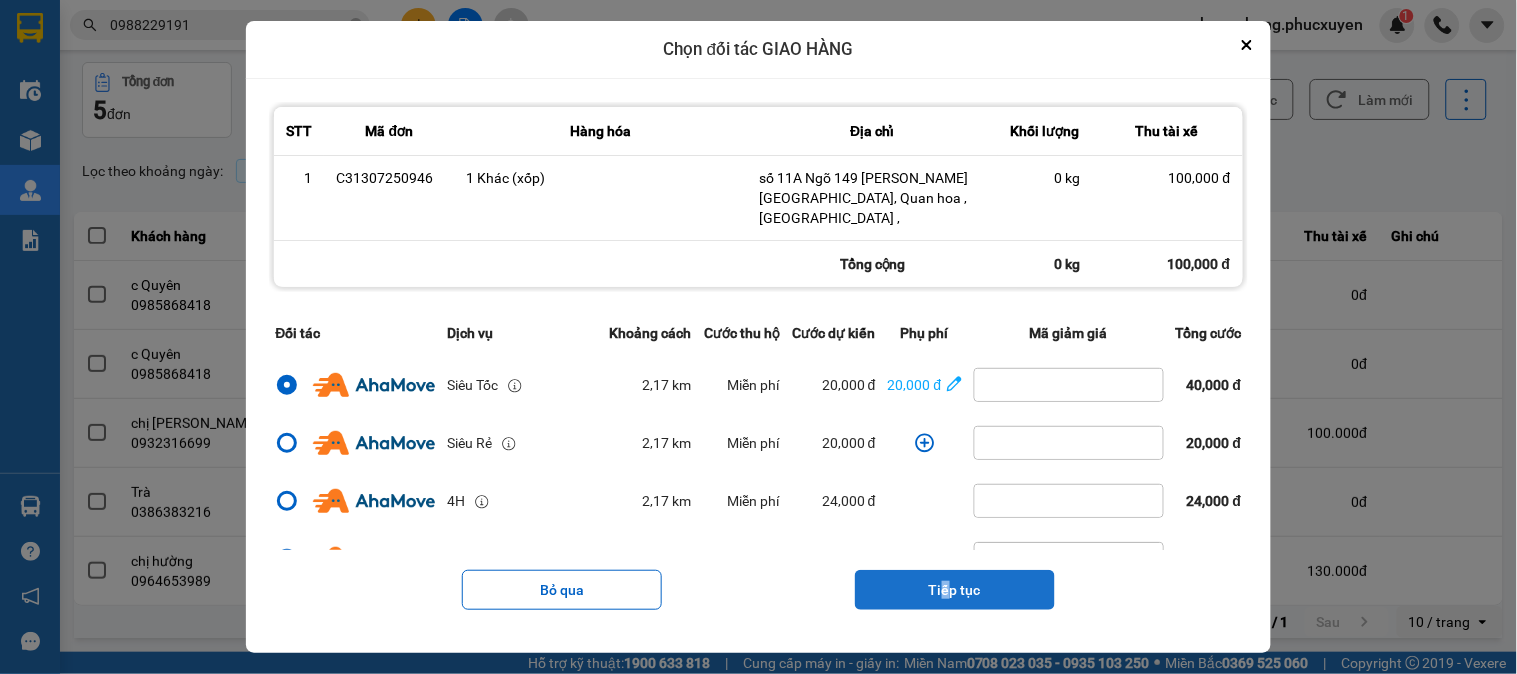 click on "Tiếp tục" at bounding box center [955, 590] 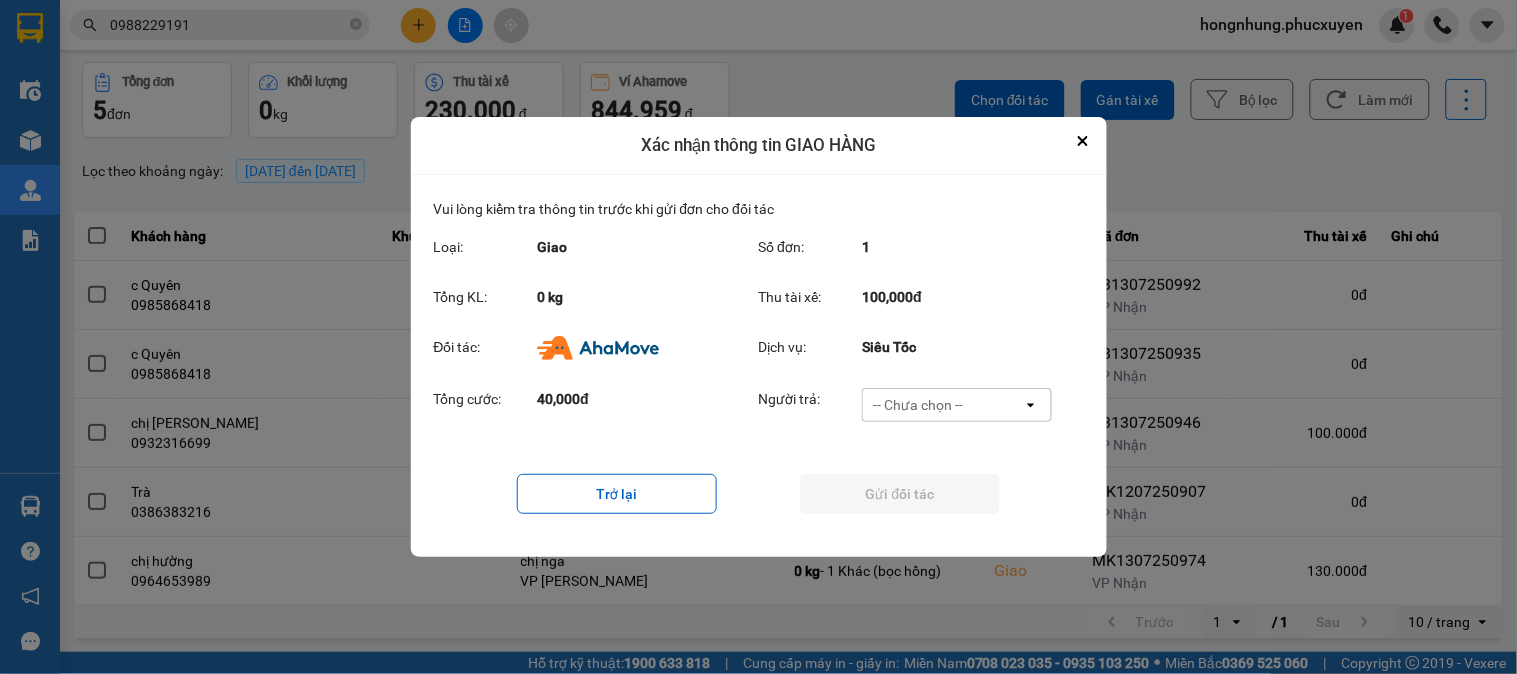 click on "-- Chưa chọn --" at bounding box center (918, 405) 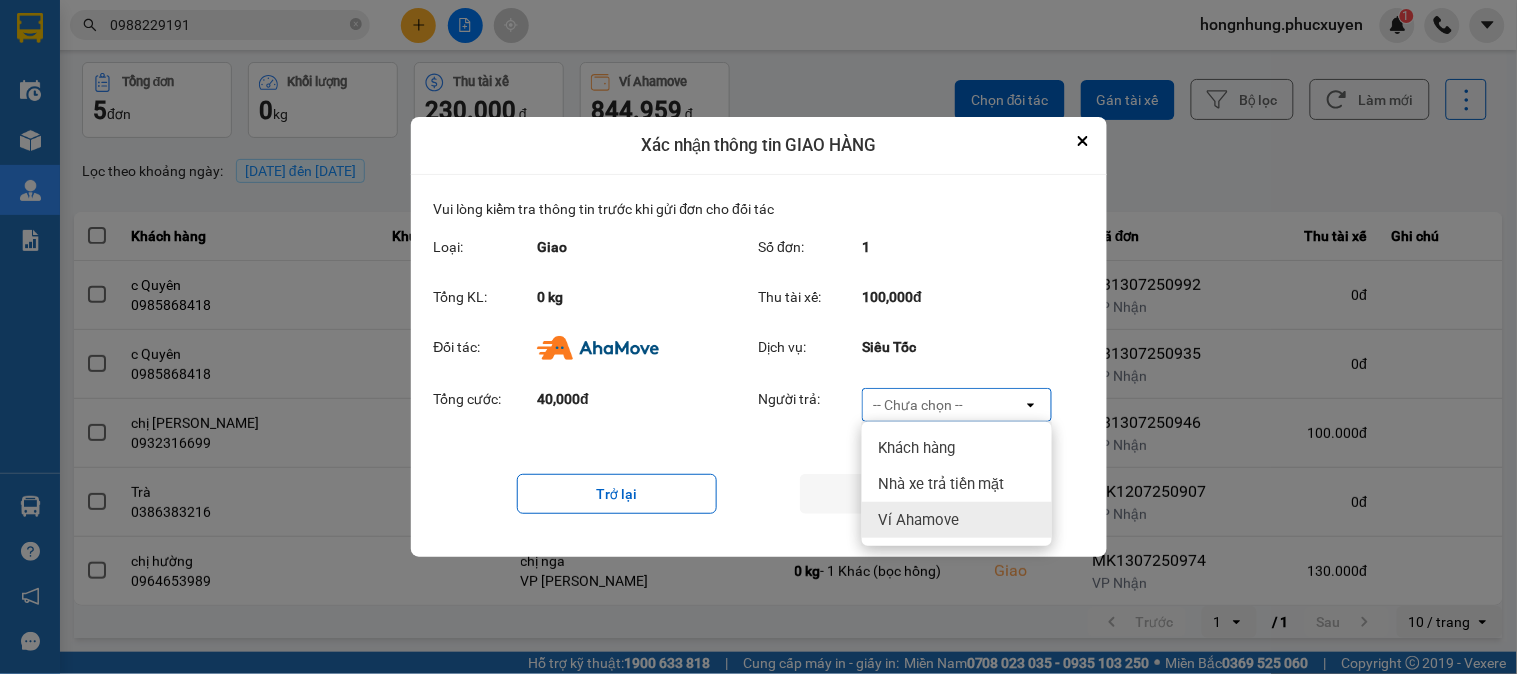 click on "Ví Ahamove" at bounding box center (918, 520) 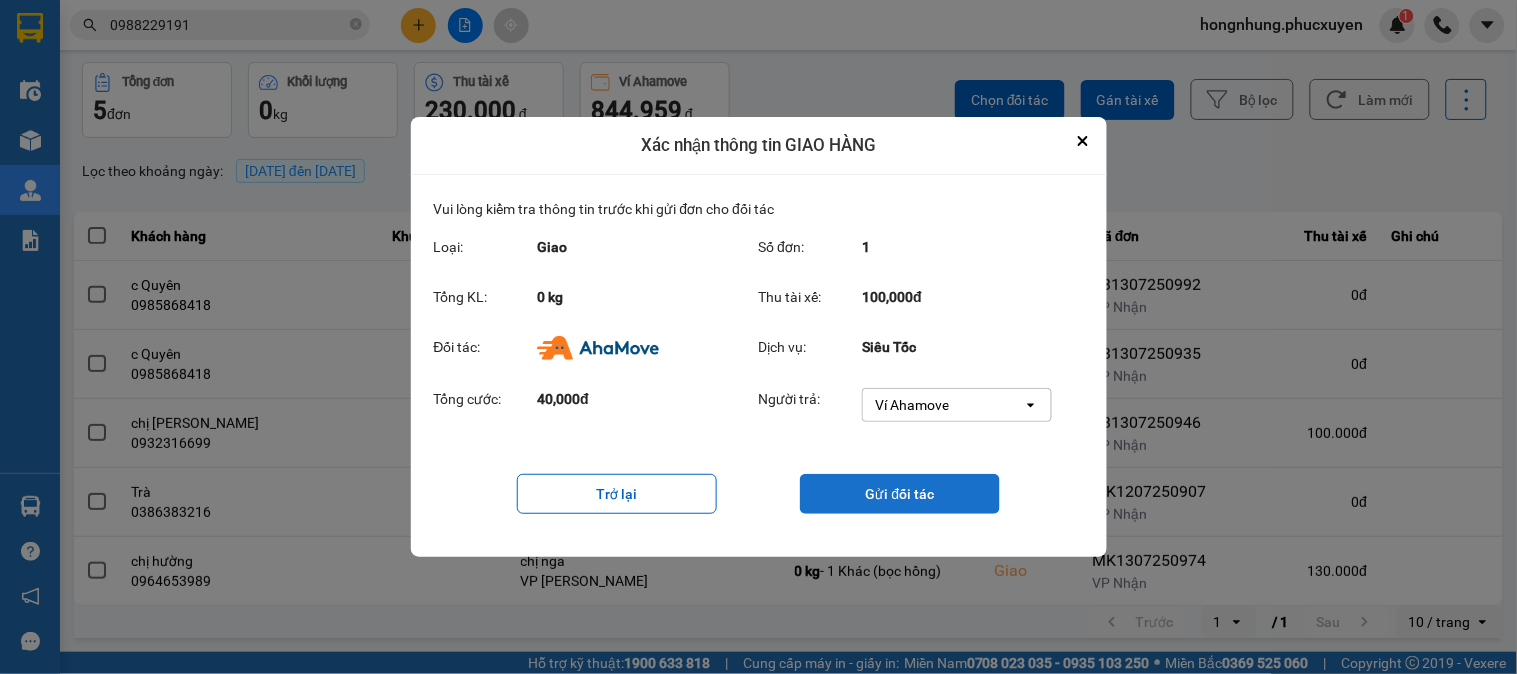 click on "Gửi đối tác" at bounding box center (900, 494) 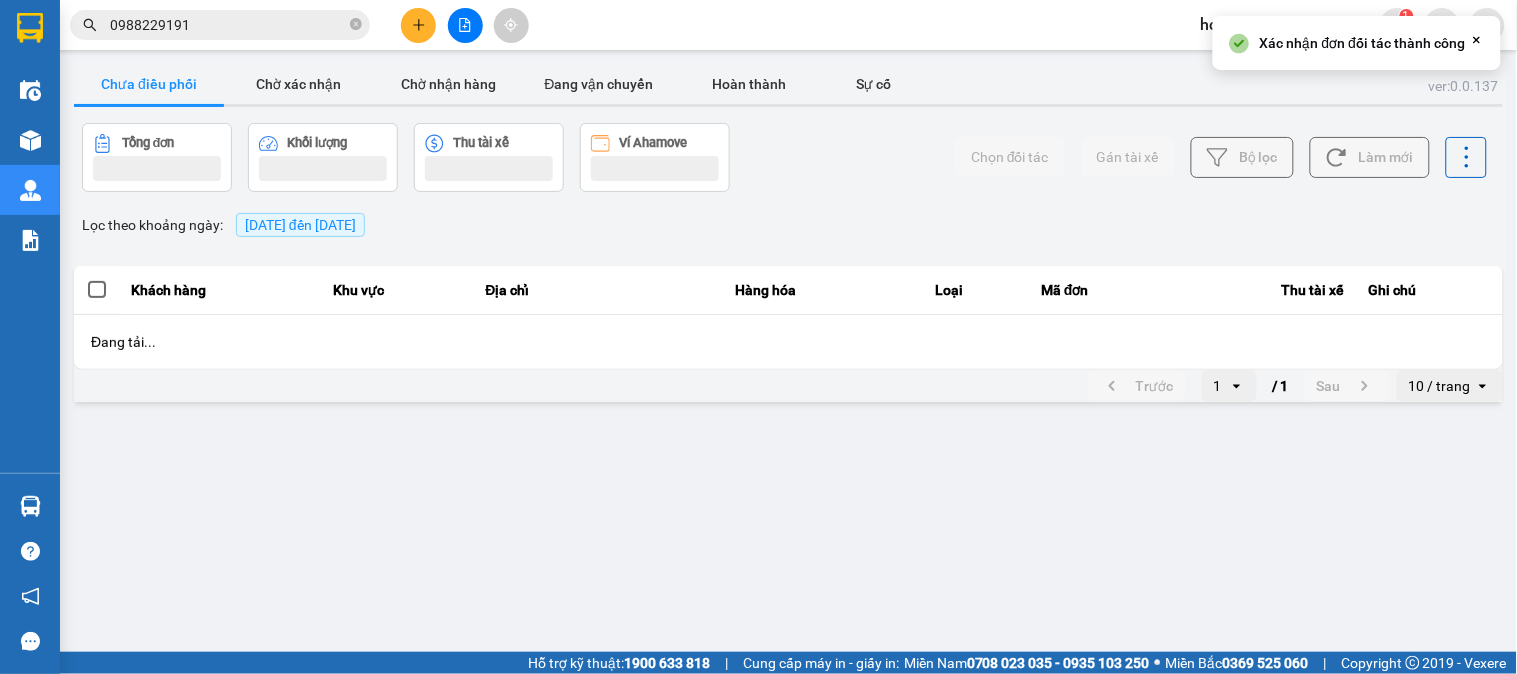 scroll, scrollTop: 0, scrollLeft: 0, axis: both 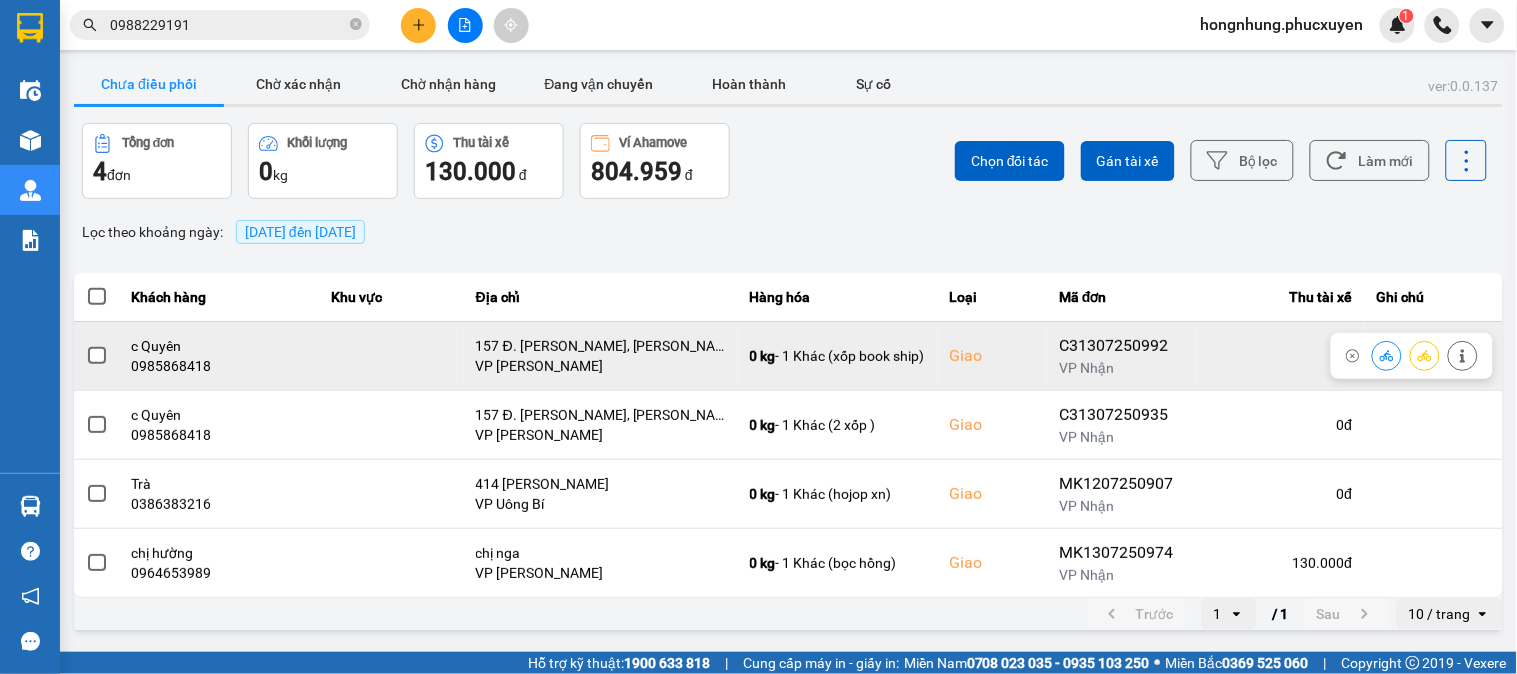 click 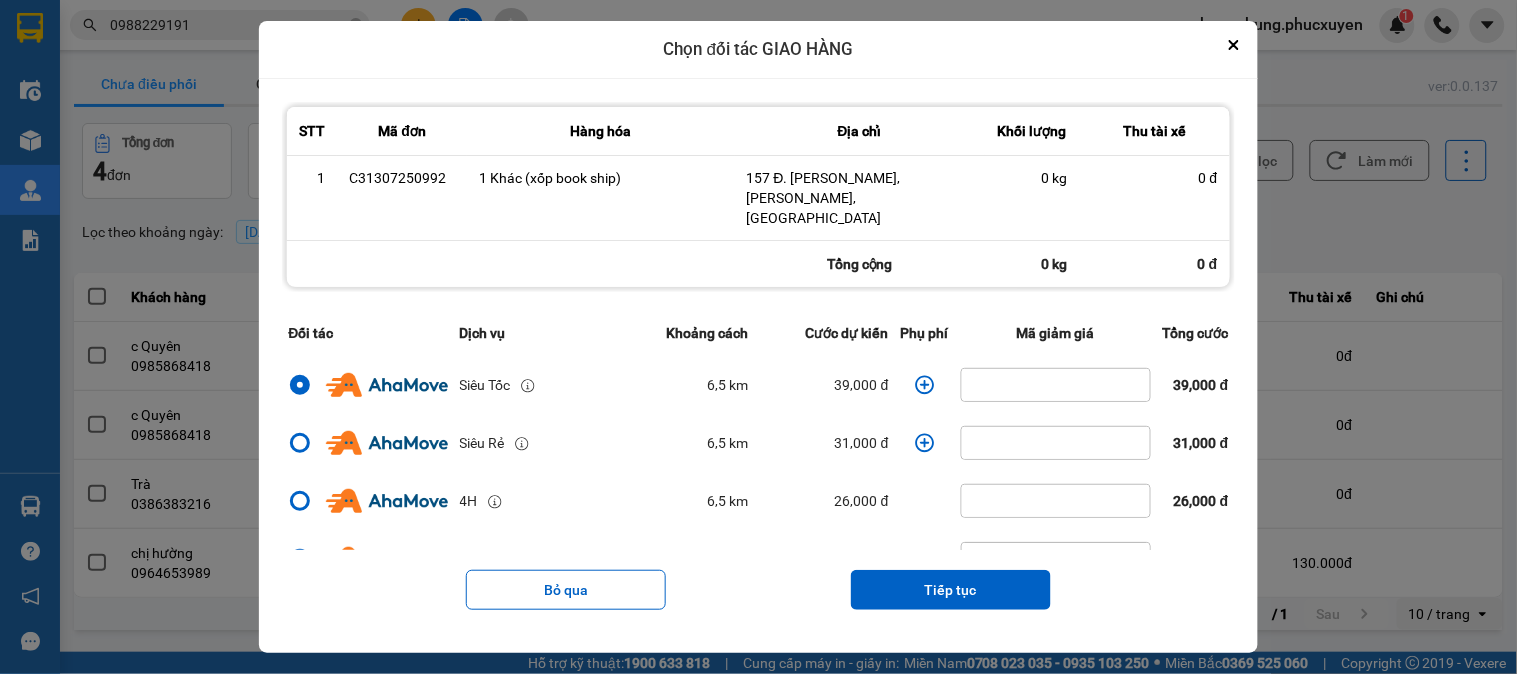 click 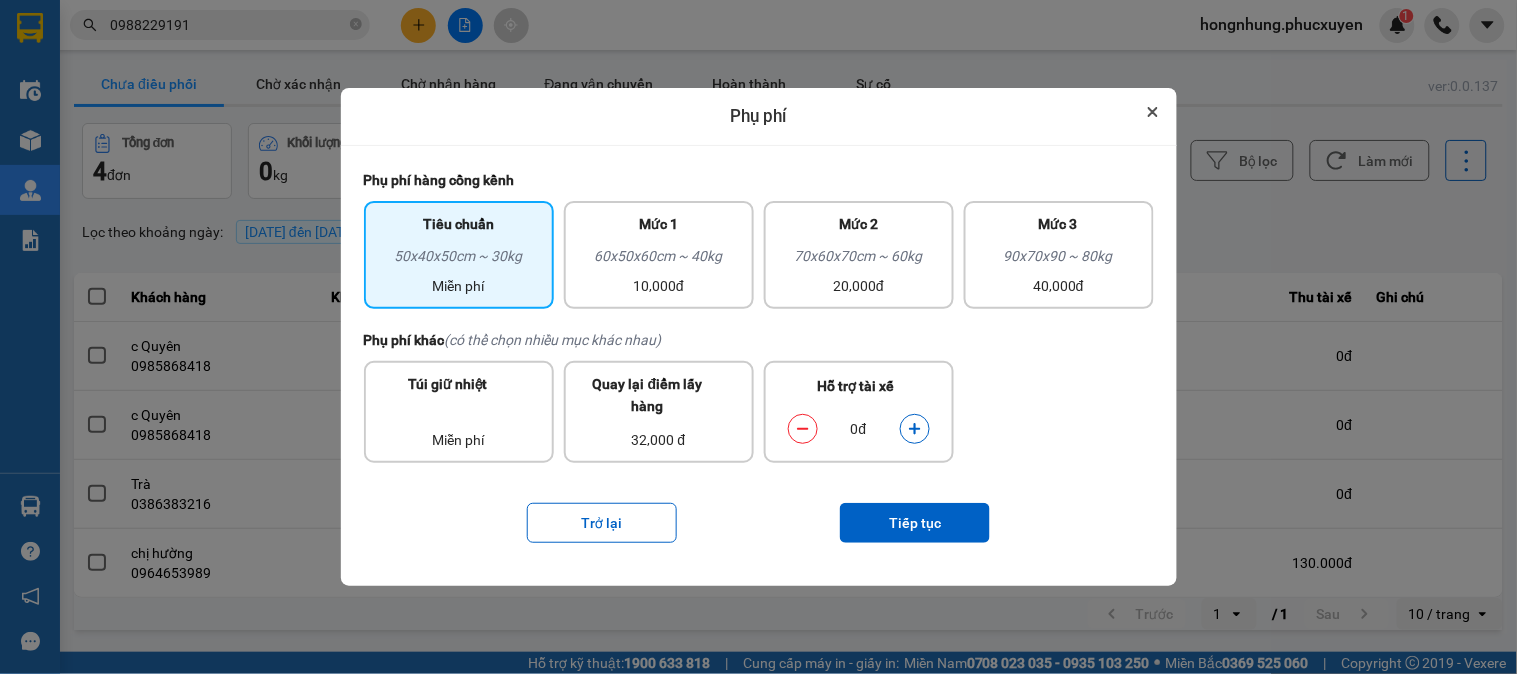 click at bounding box center [1153, 112] 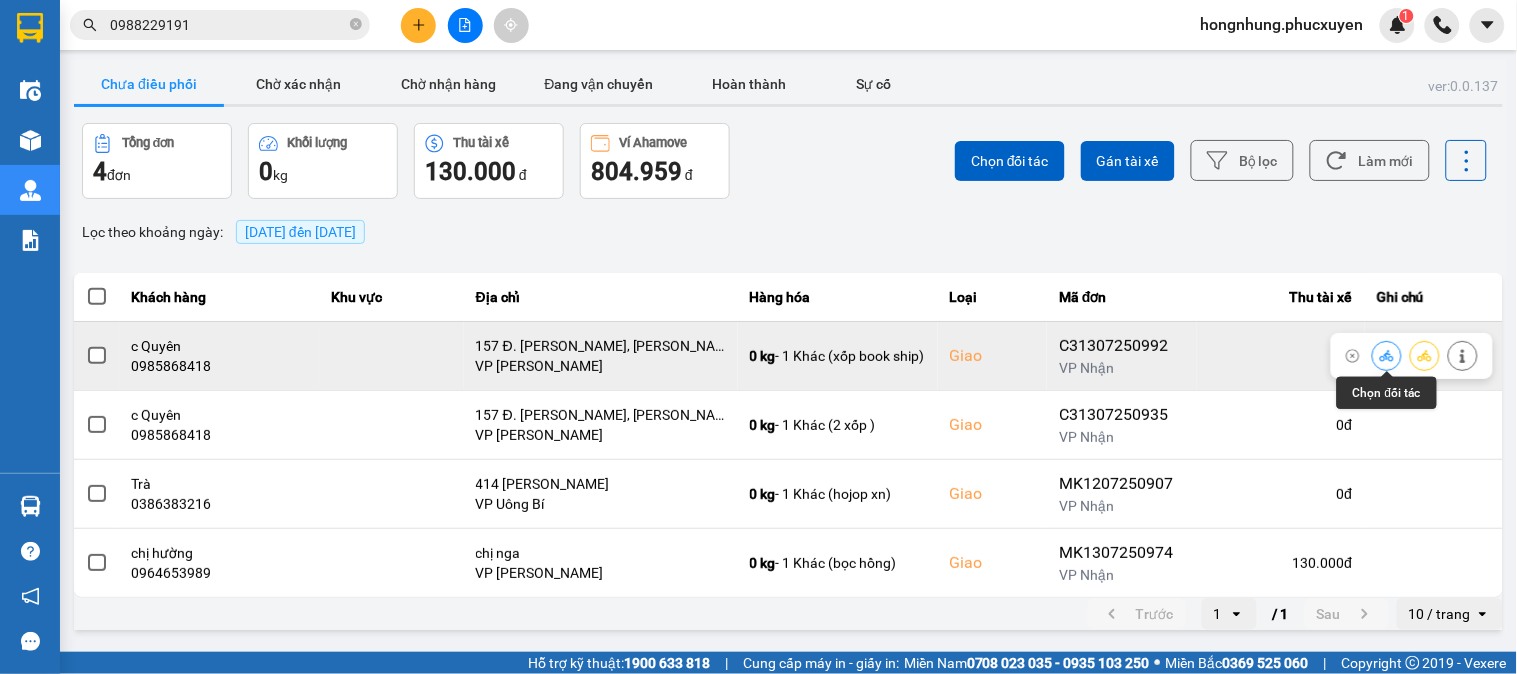 click 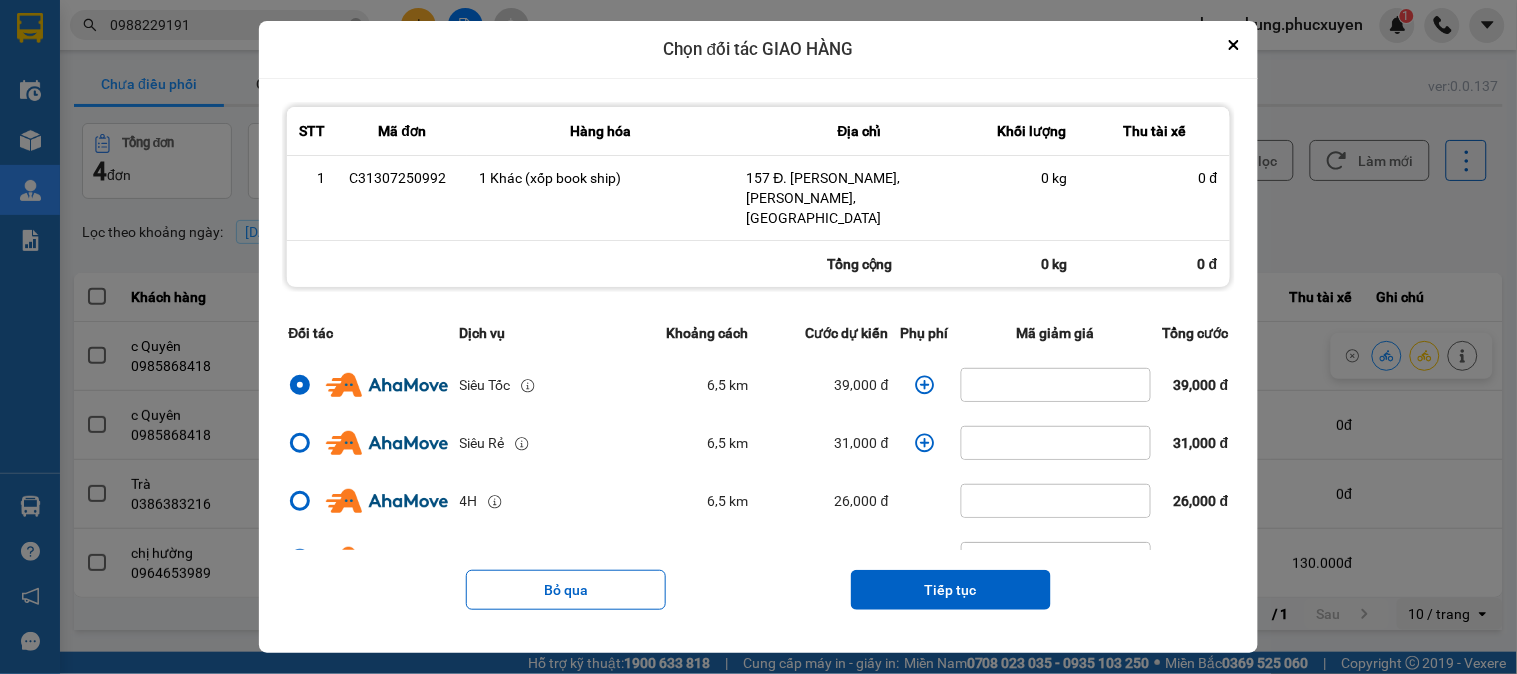 click 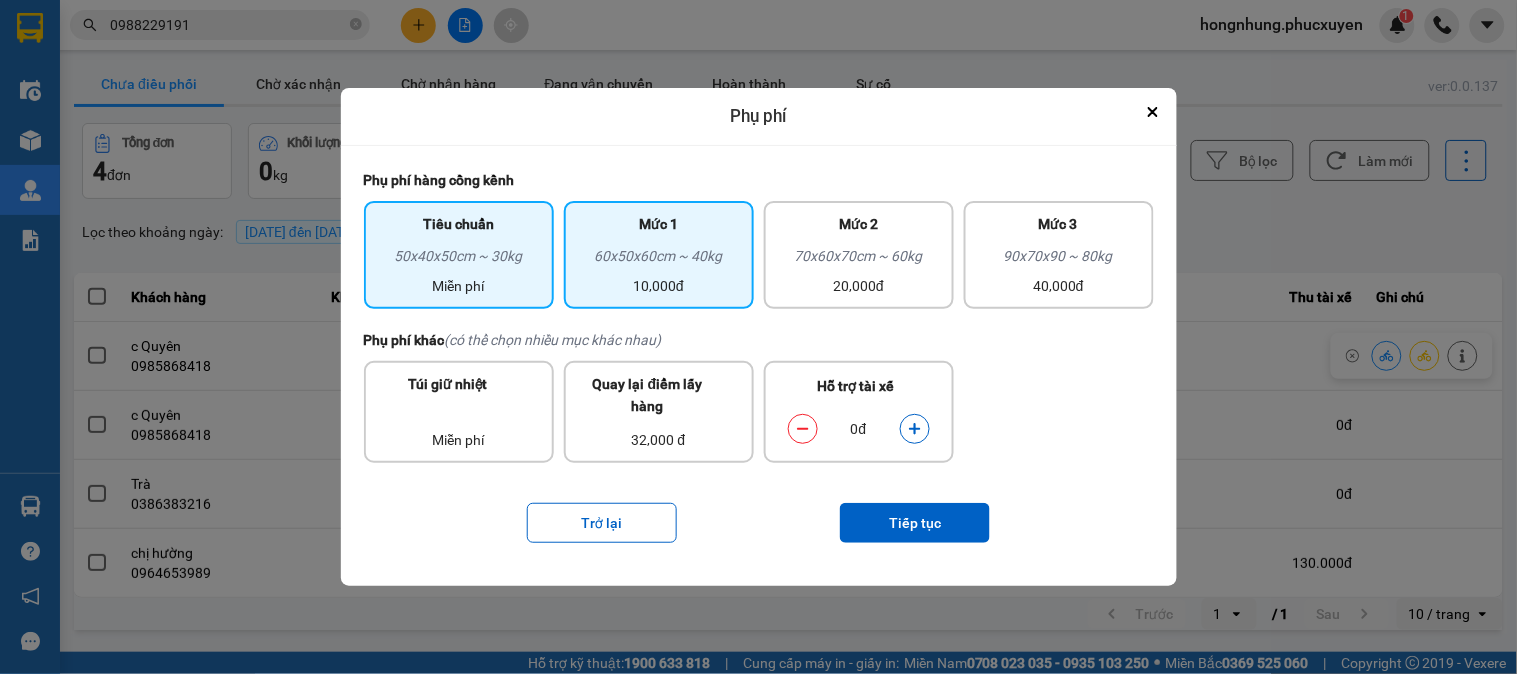 click on "Mức 1" at bounding box center [659, 229] 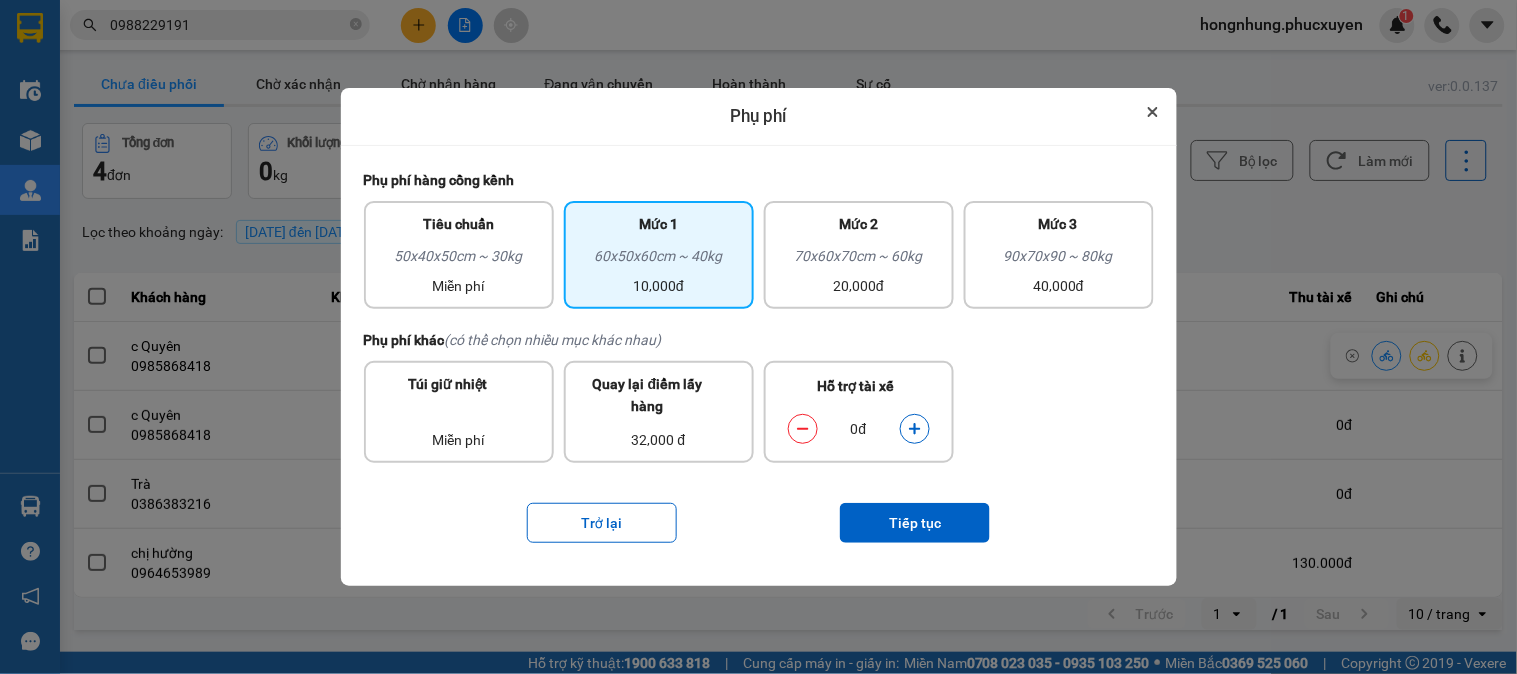 click at bounding box center [1153, 112] 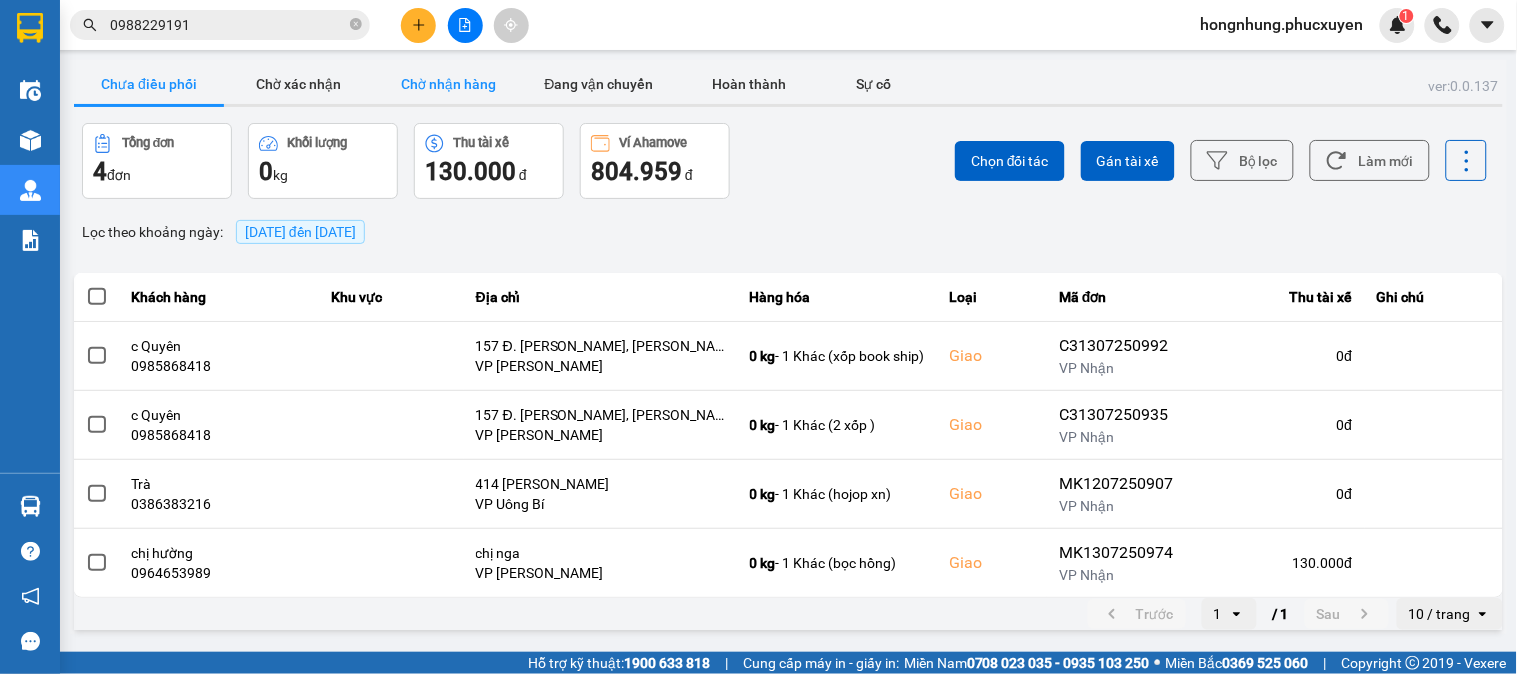 click on "Chờ nhận hàng" at bounding box center (449, 84) 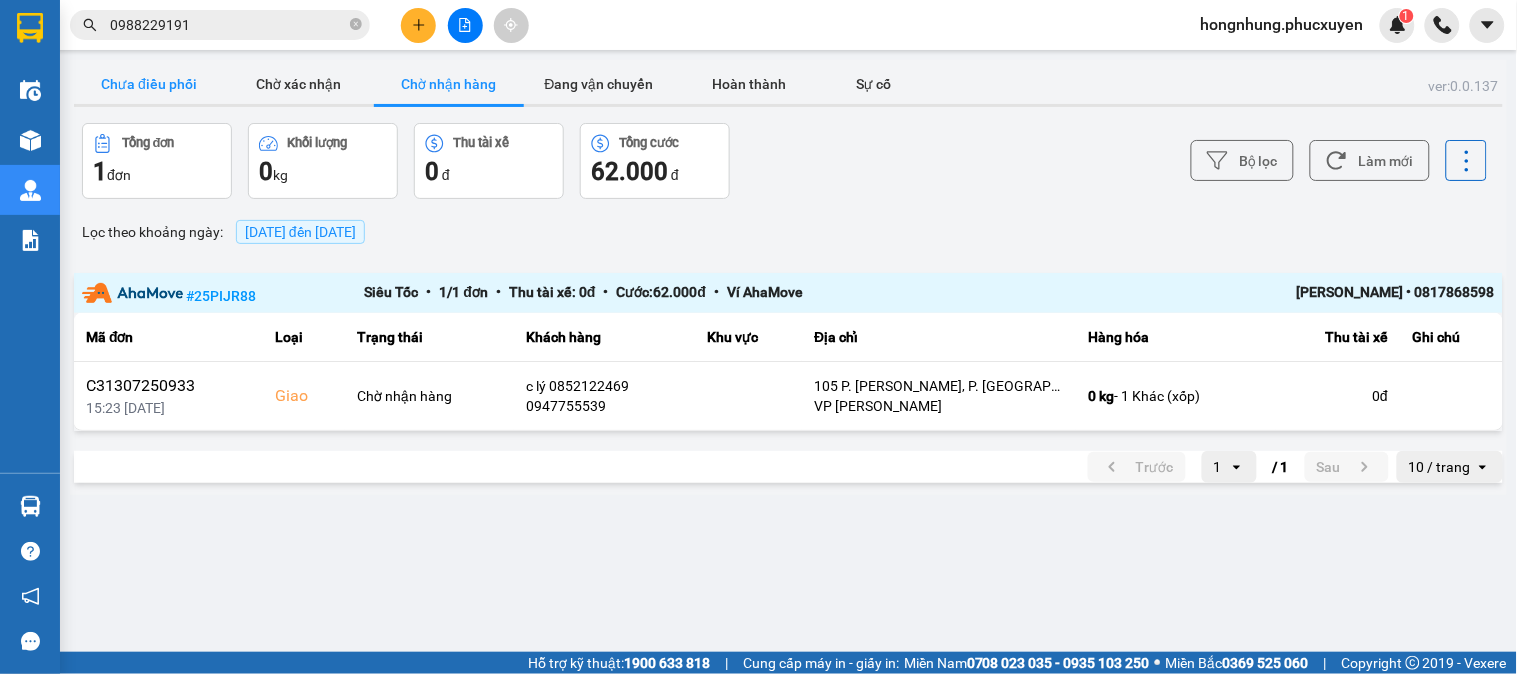 click on "Chưa điều phối" at bounding box center [149, 84] 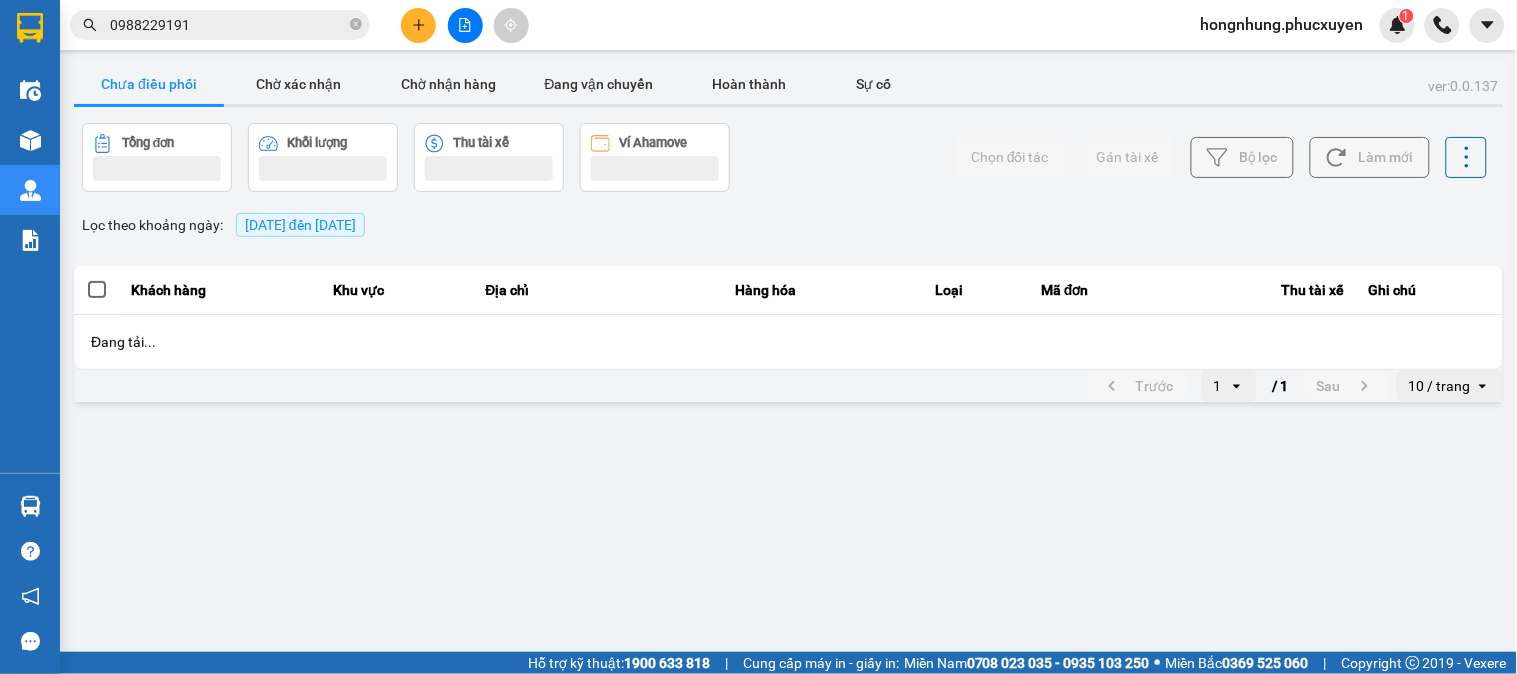 click on "Chưa điều phối" at bounding box center (149, 84) 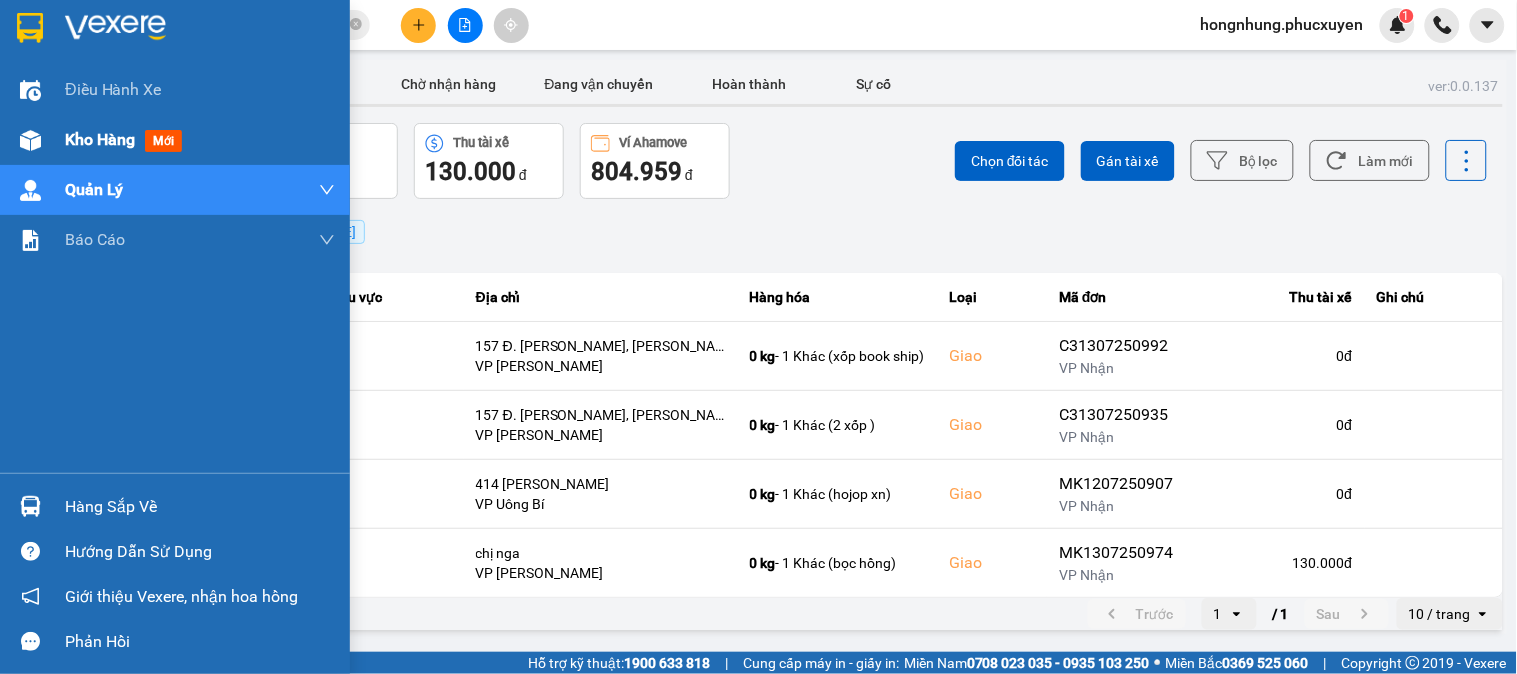 click at bounding box center [30, 140] 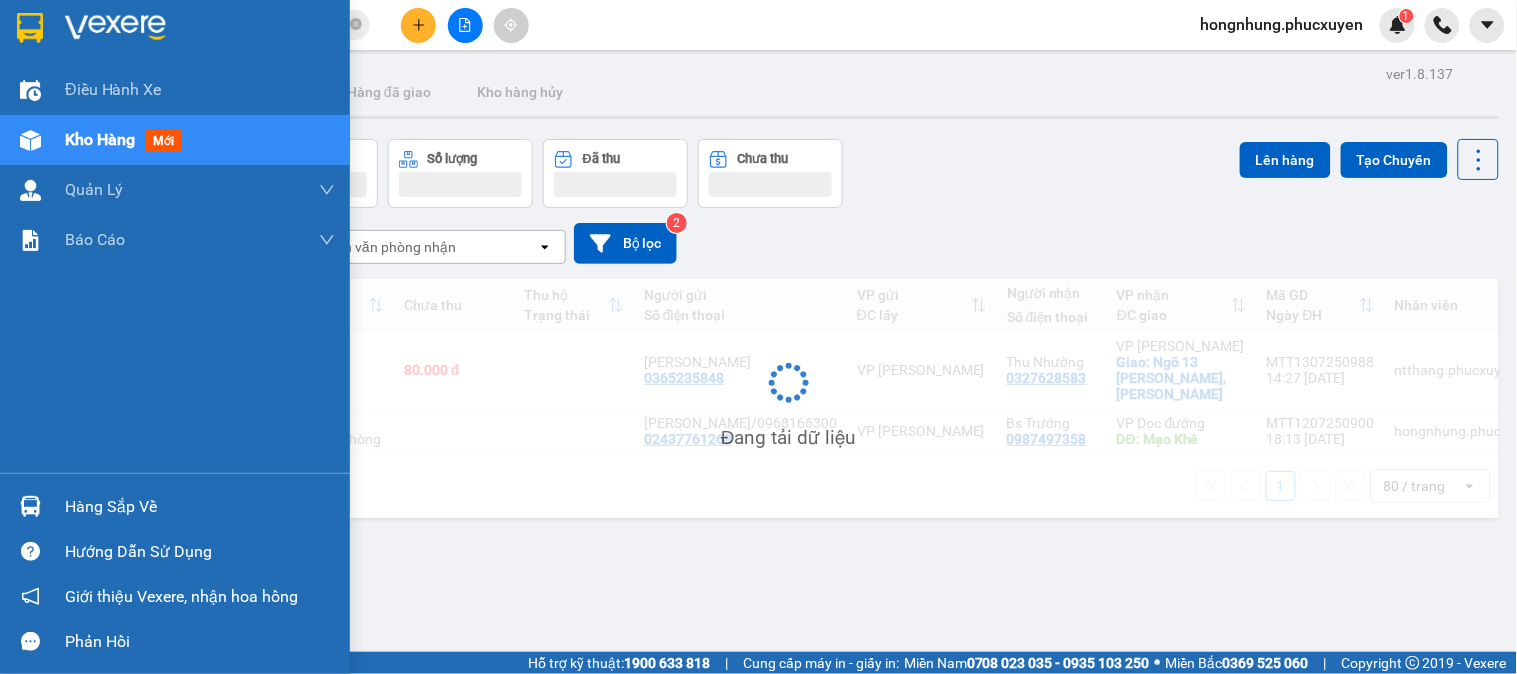 click at bounding box center [30, 140] 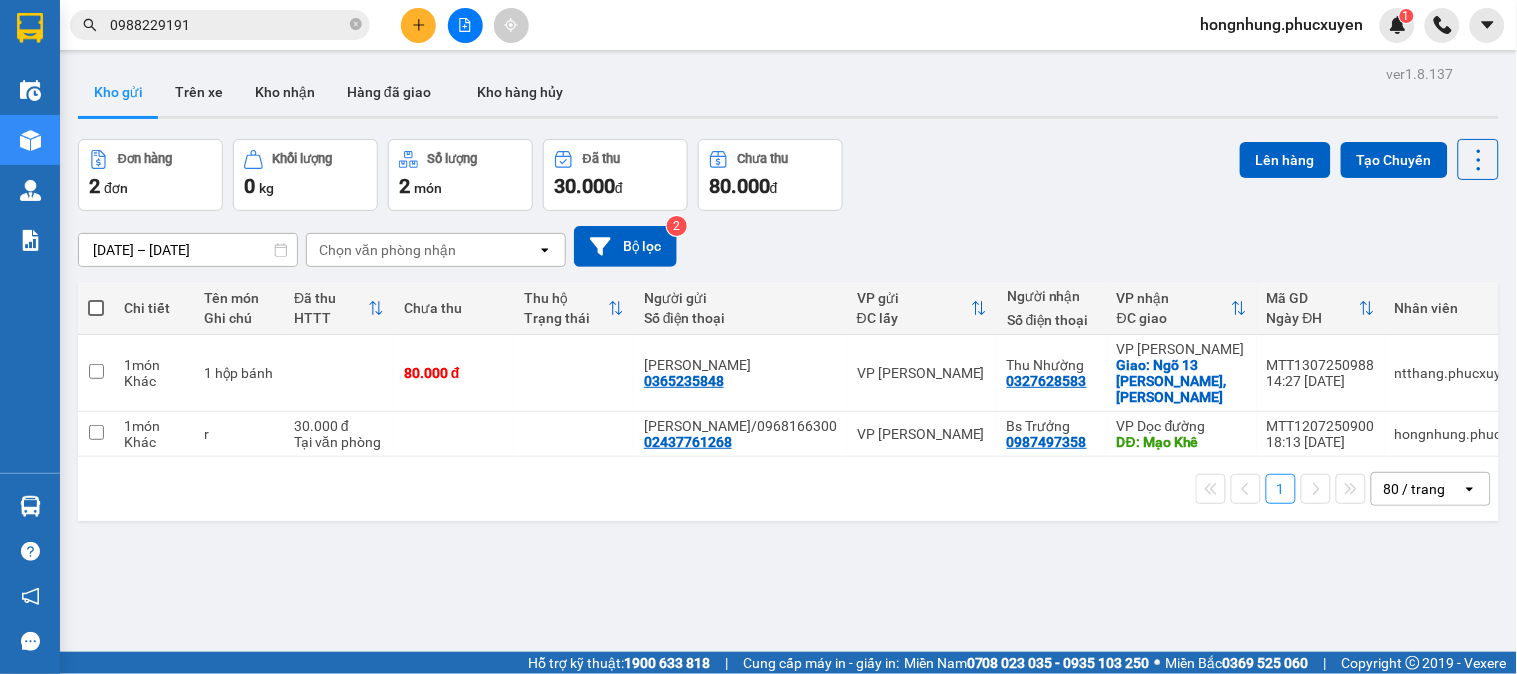 click on "[DATE] – [DATE] Press the down arrow key to interact with the calendar and select a date. Press the escape button to close the calendar. Selected date range is from [DATE] to [DATE]. Chọn văn phòng nhận open Bộ lọc 2" at bounding box center [788, 246] 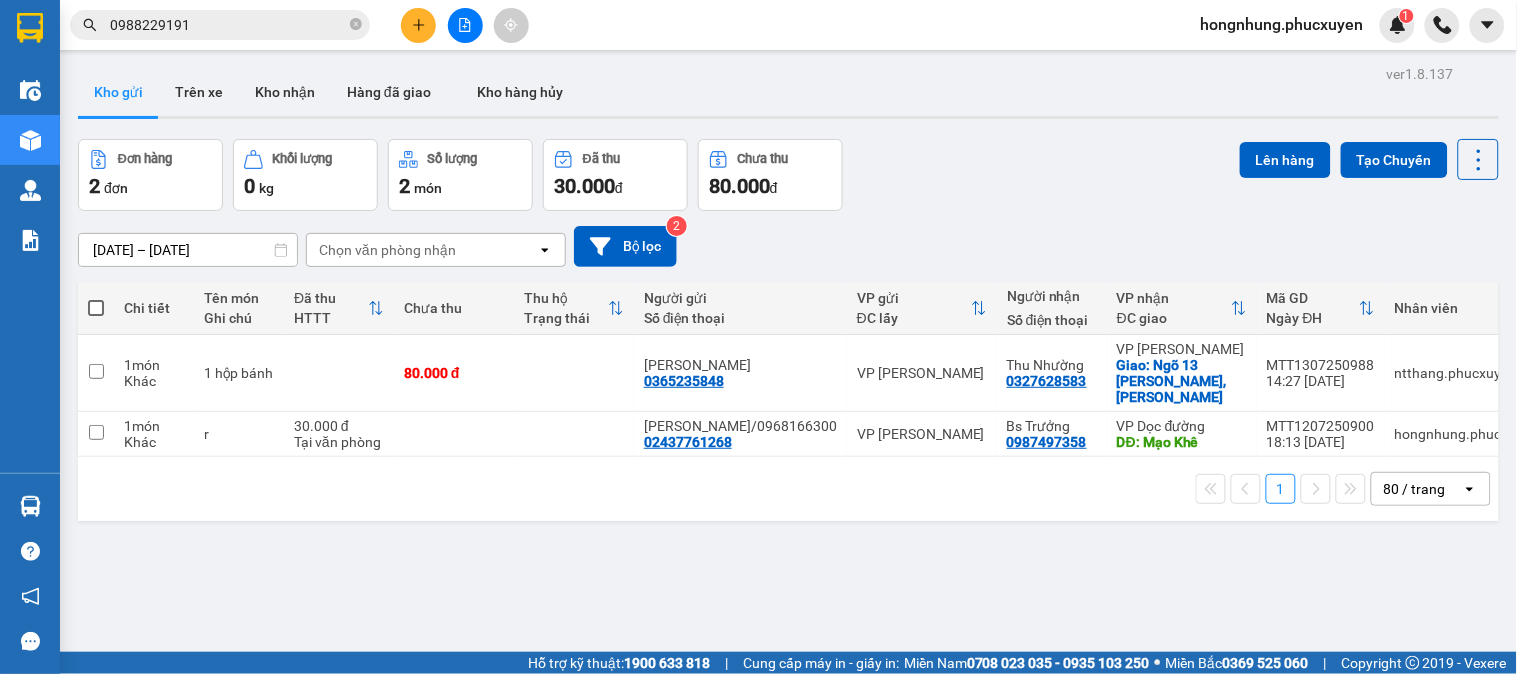 click on "0988229191" at bounding box center [220, 25] 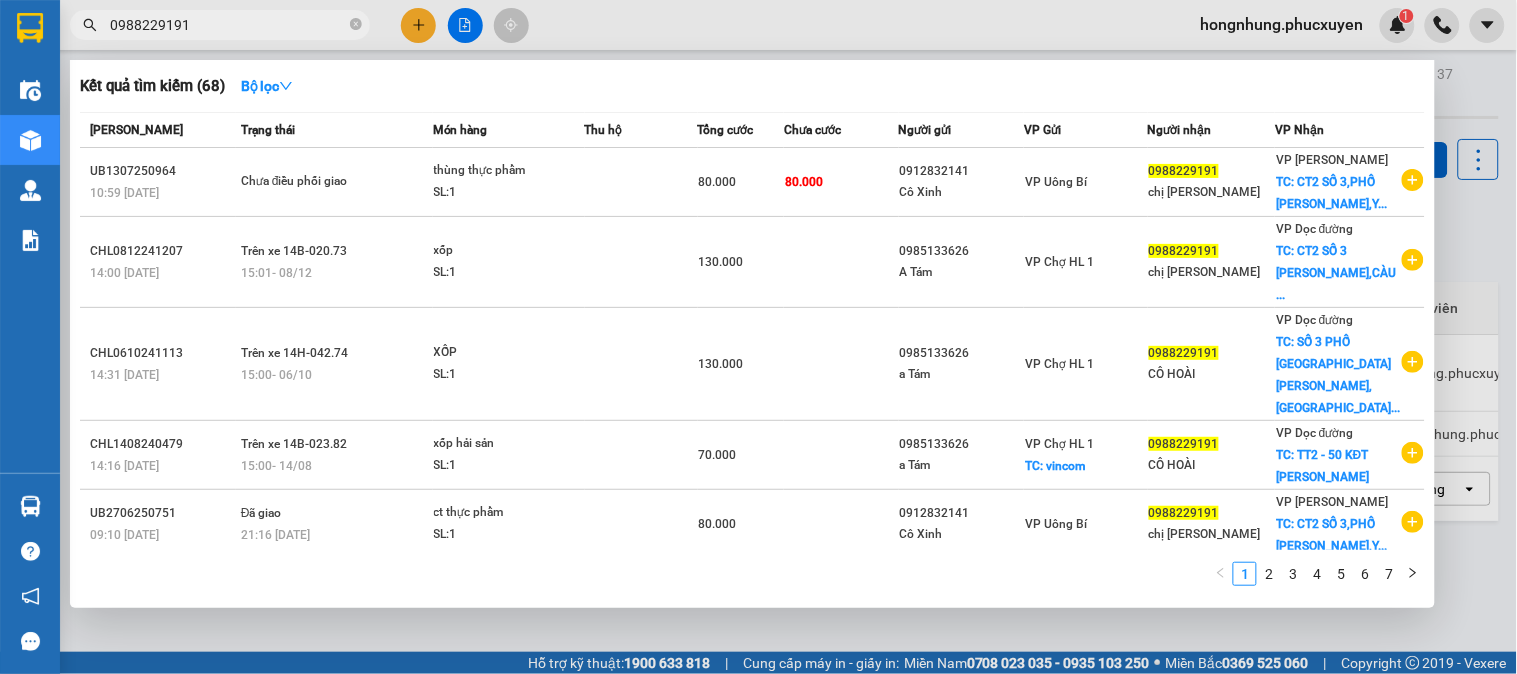 click on "0988229191" at bounding box center (228, 25) 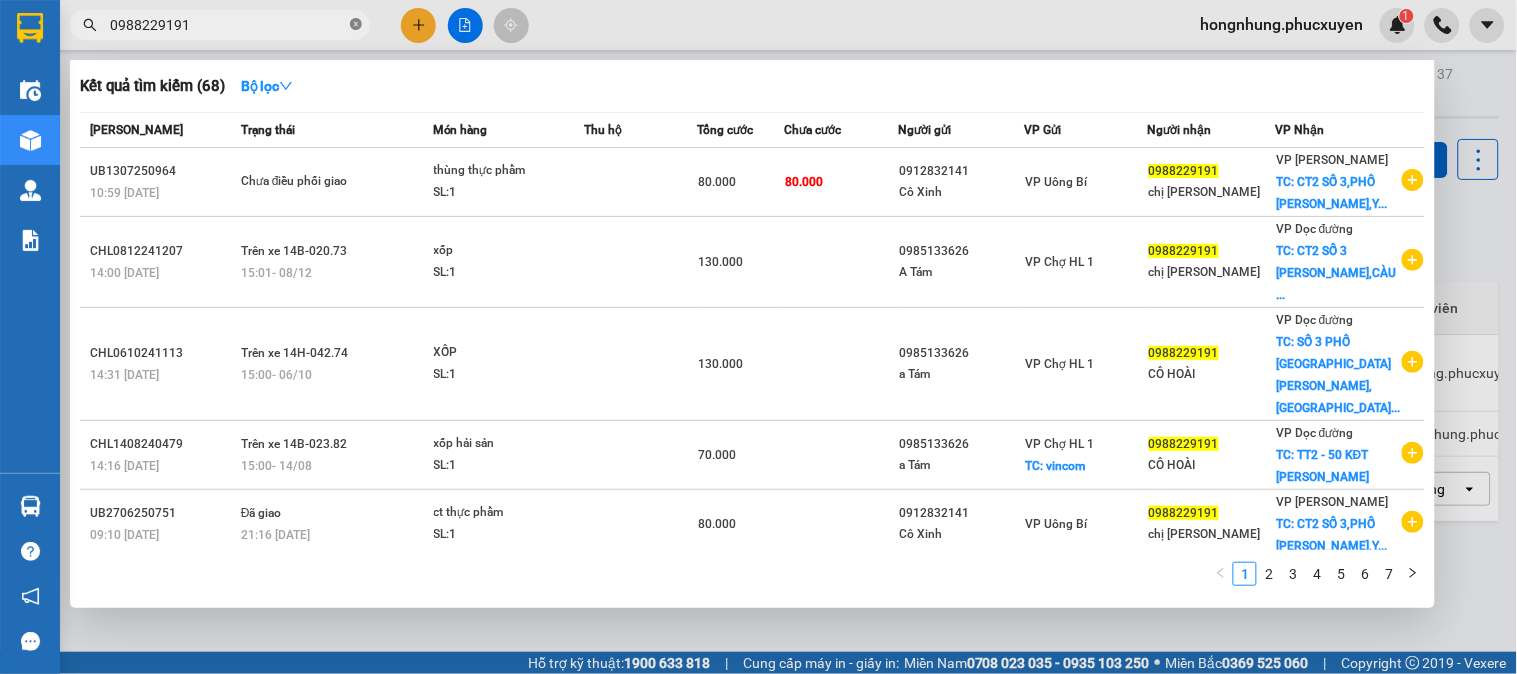 click 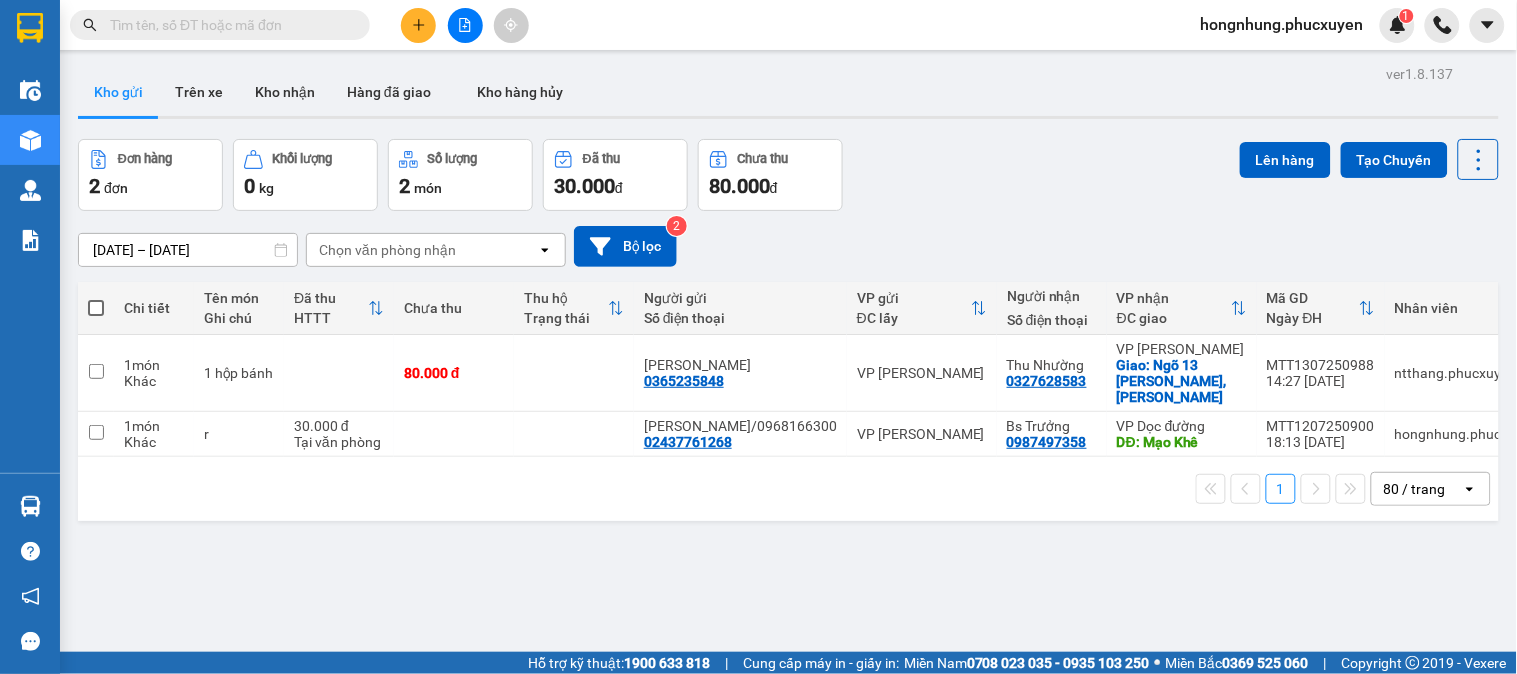 click at bounding box center (228, 25) 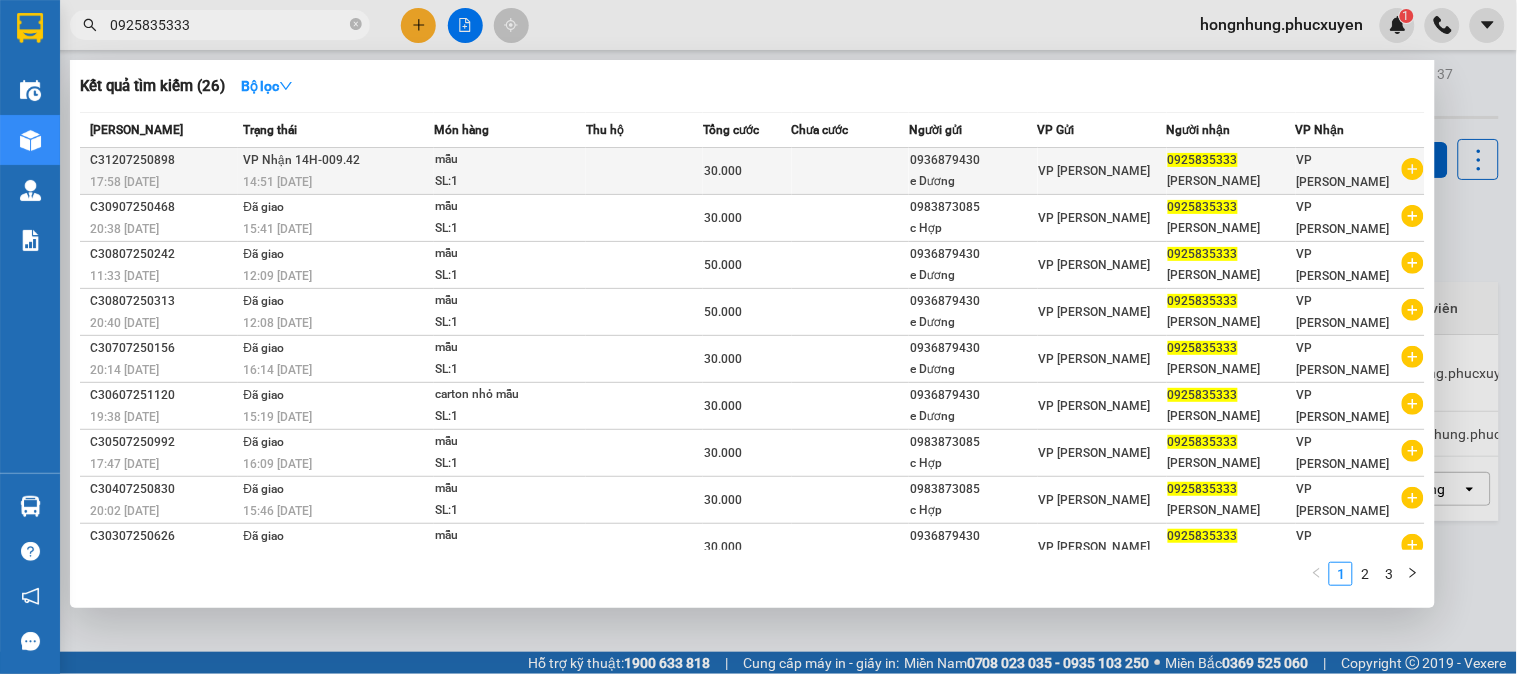 type on "0925835333" 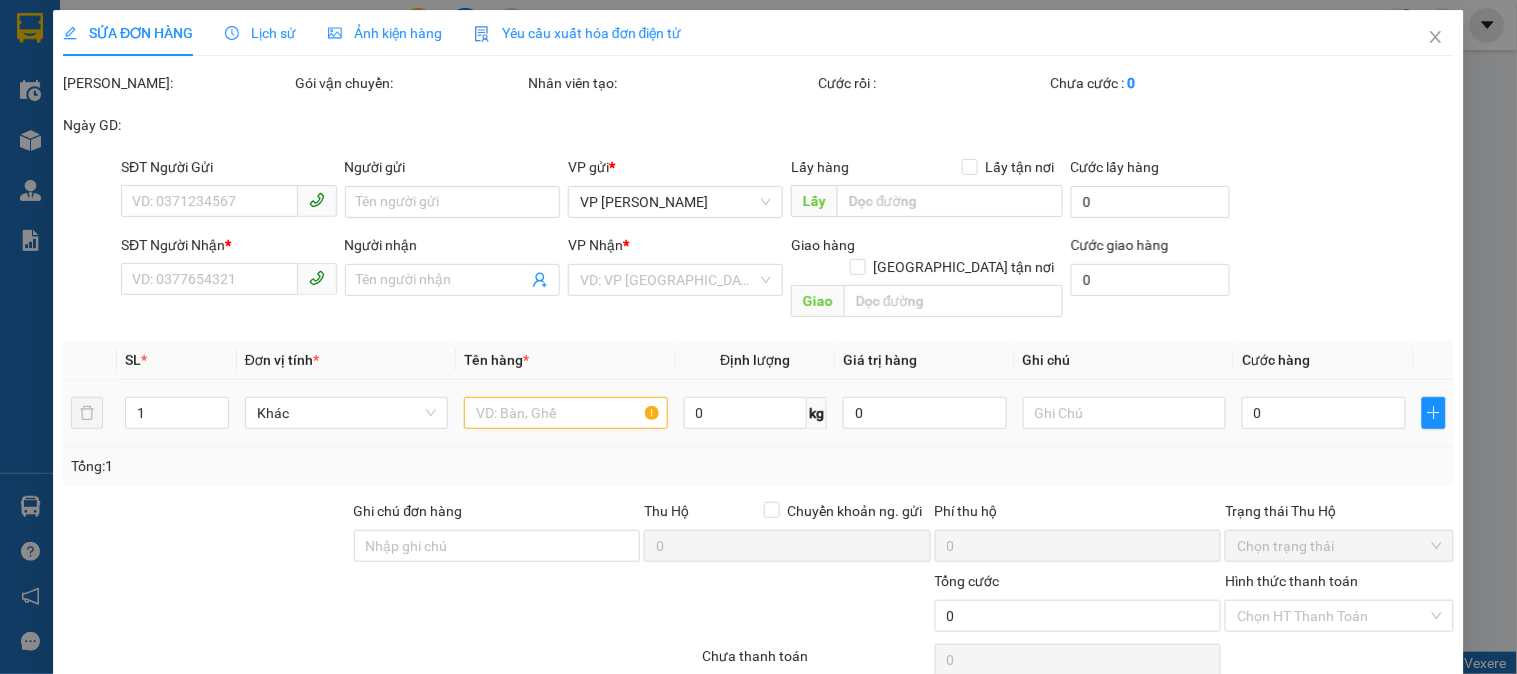 scroll, scrollTop: 0, scrollLeft: 0, axis: both 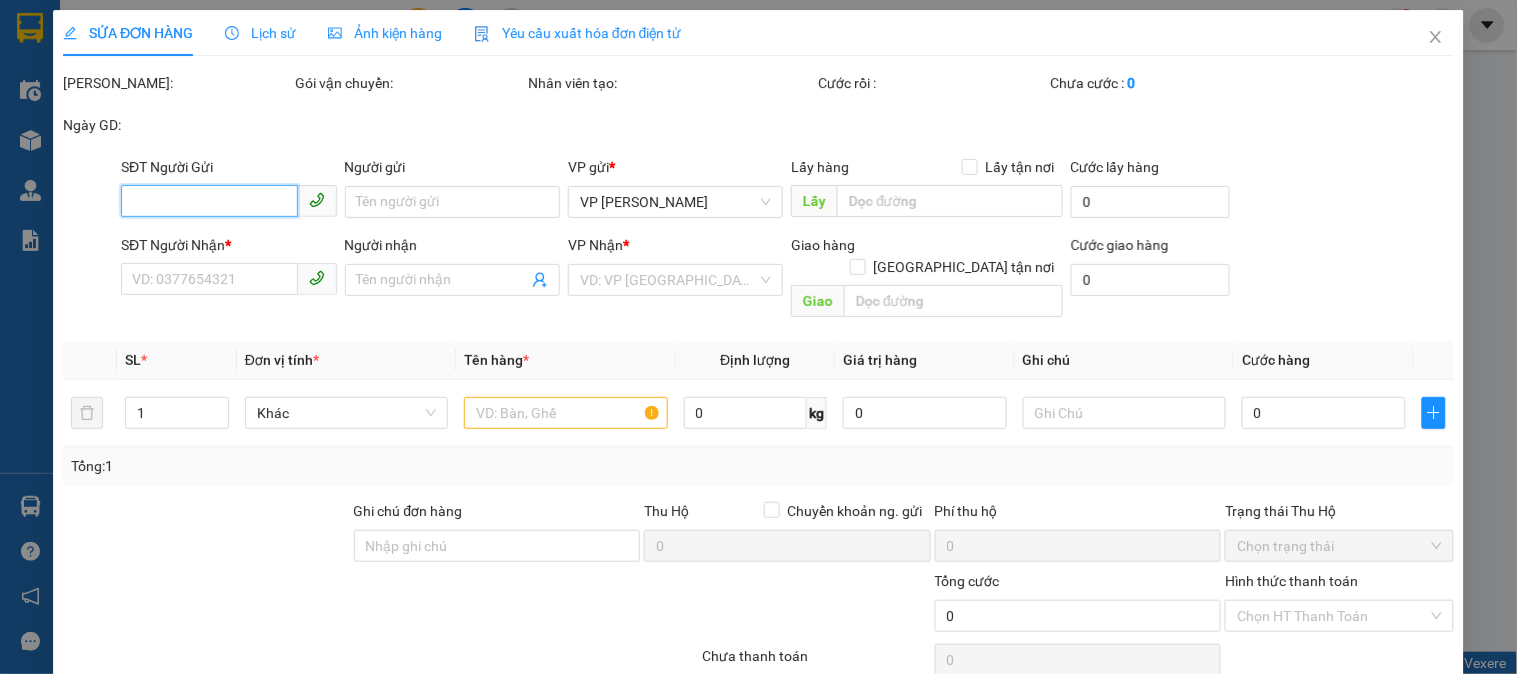 type on "0936879430" 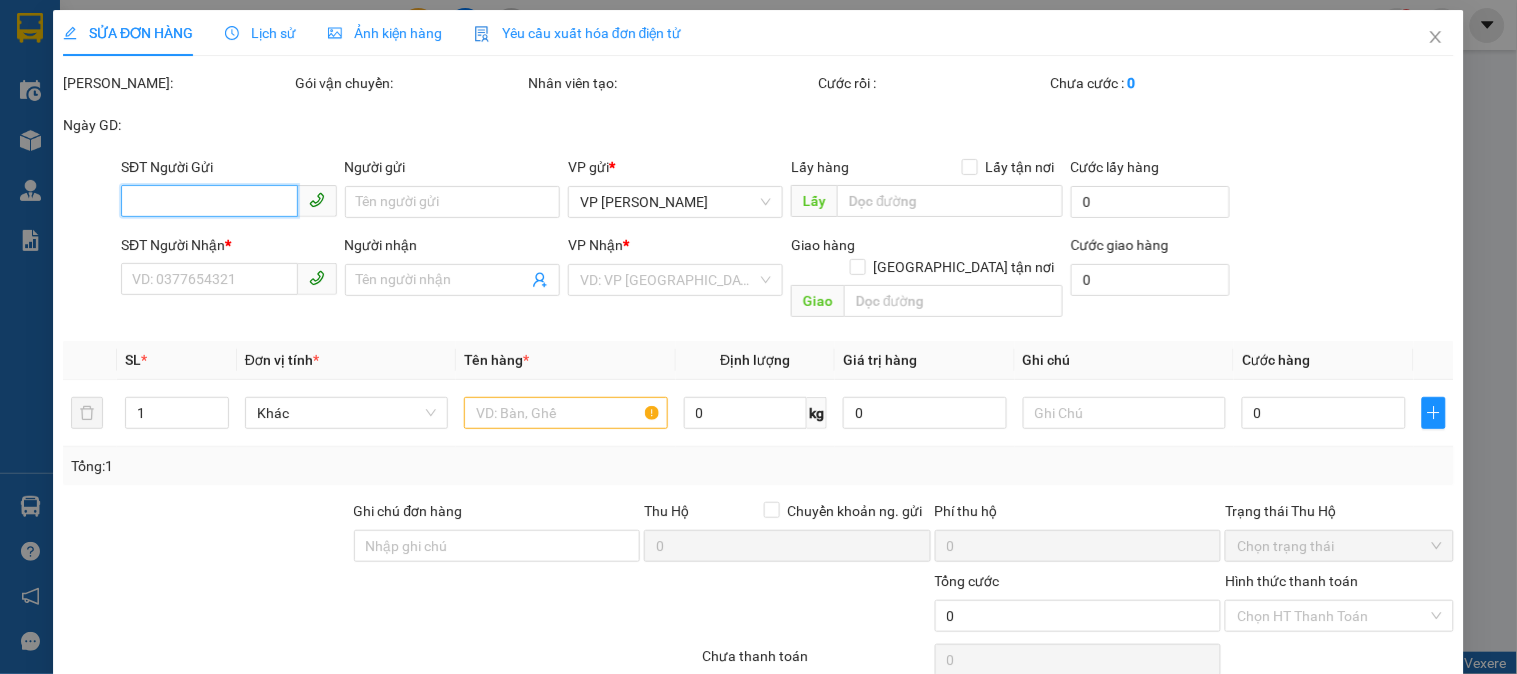 type on "e Dương" 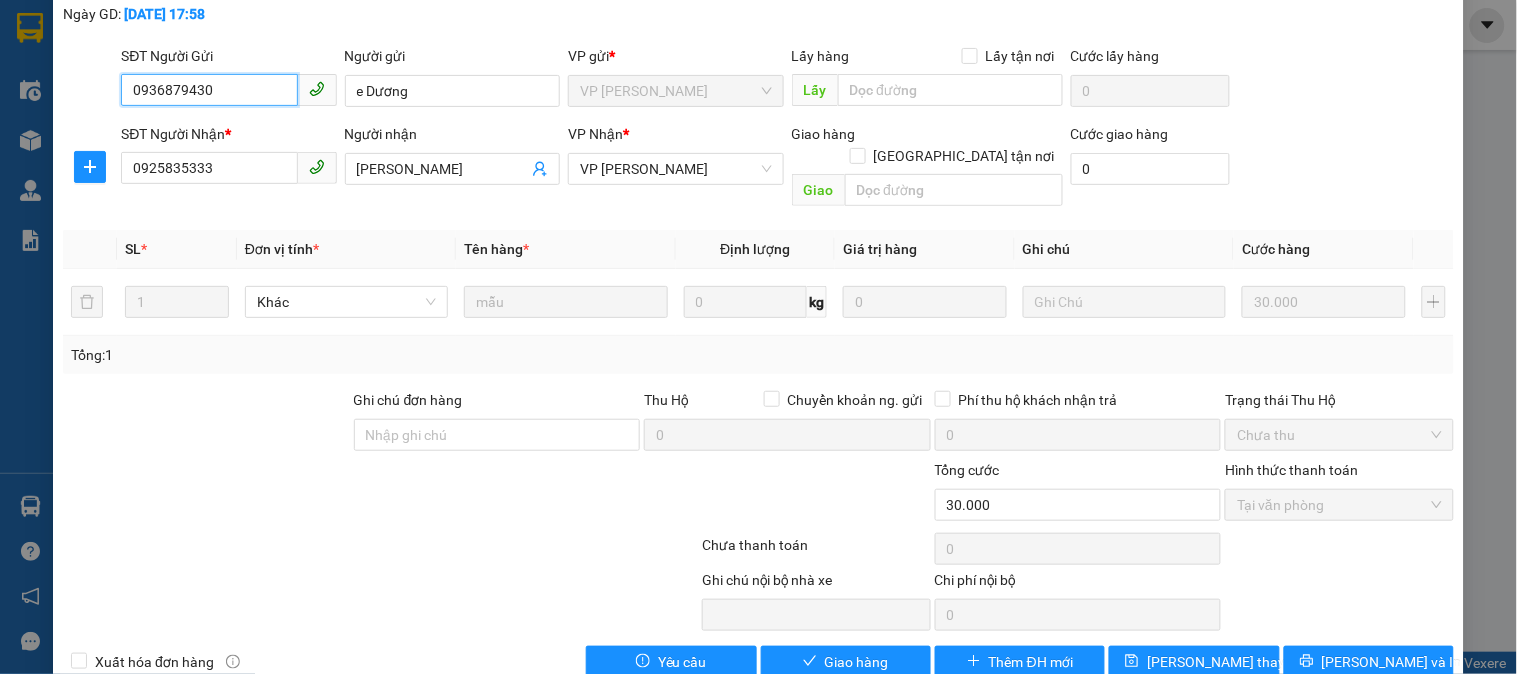scroll, scrollTop: 132, scrollLeft: 0, axis: vertical 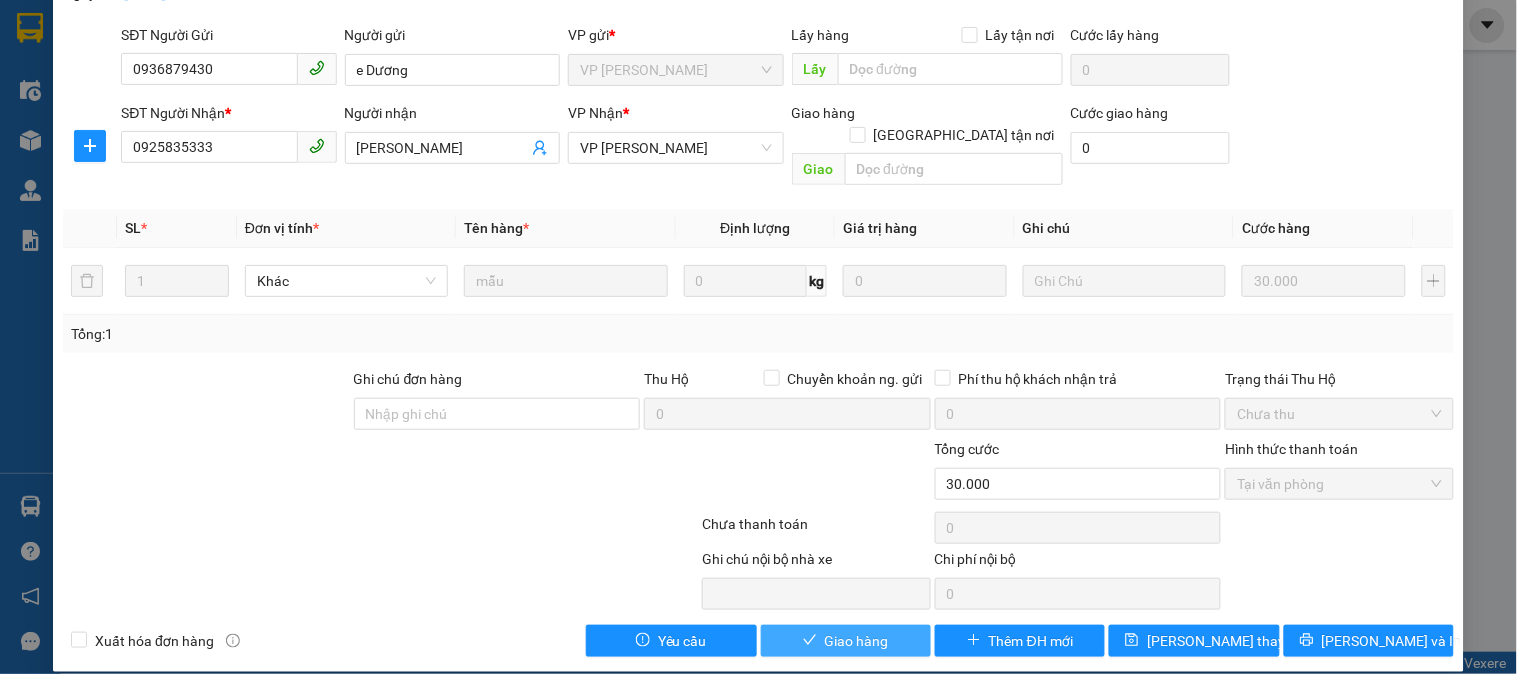 click on "Giao hàng" at bounding box center [857, 641] 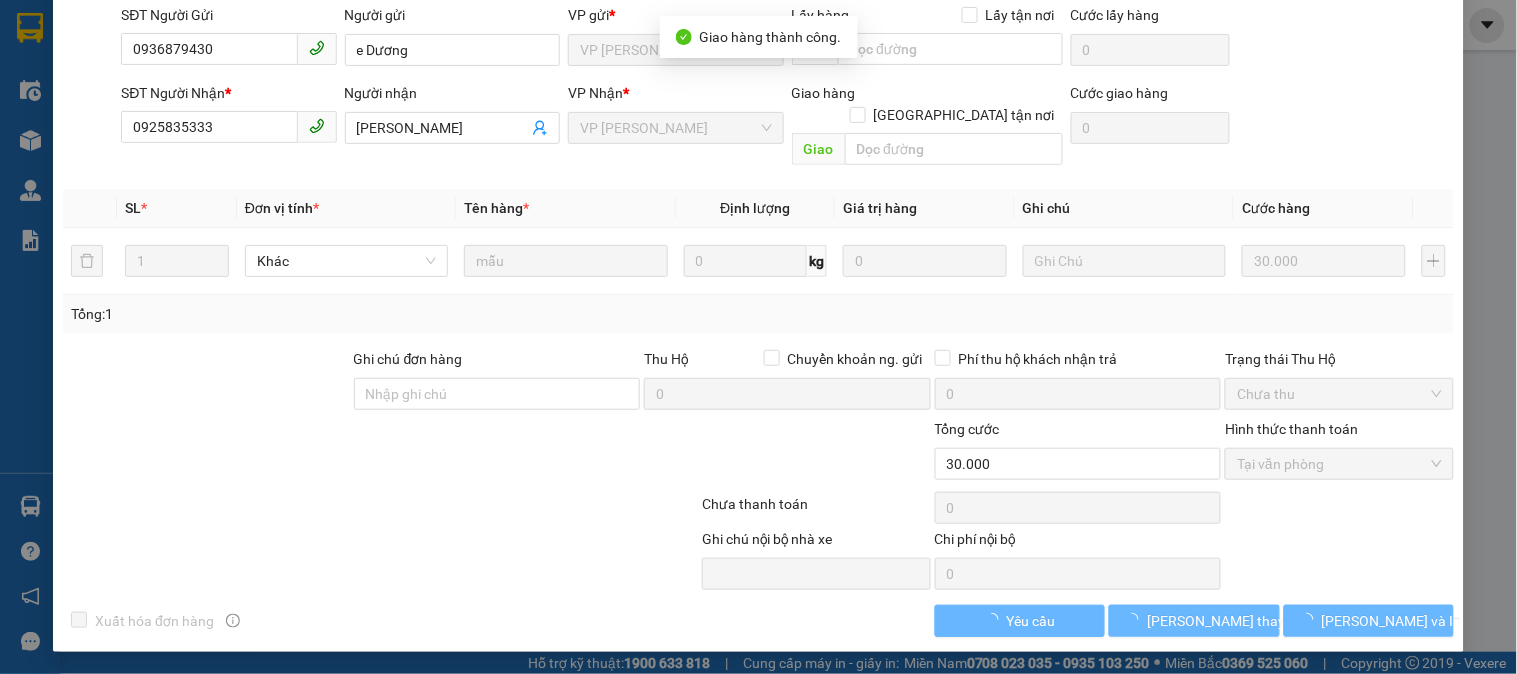 scroll, scrollTop: 0, scrollLeft: 0, axis: both 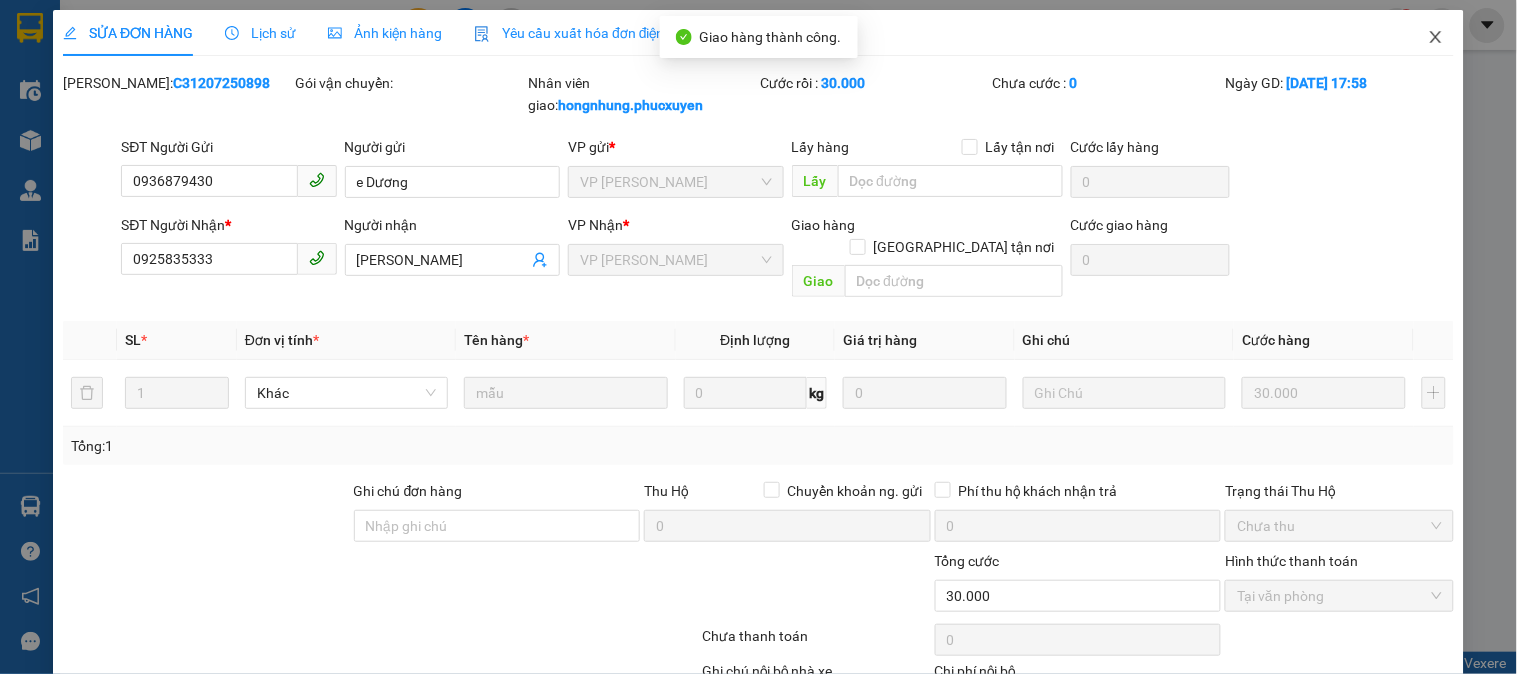 click 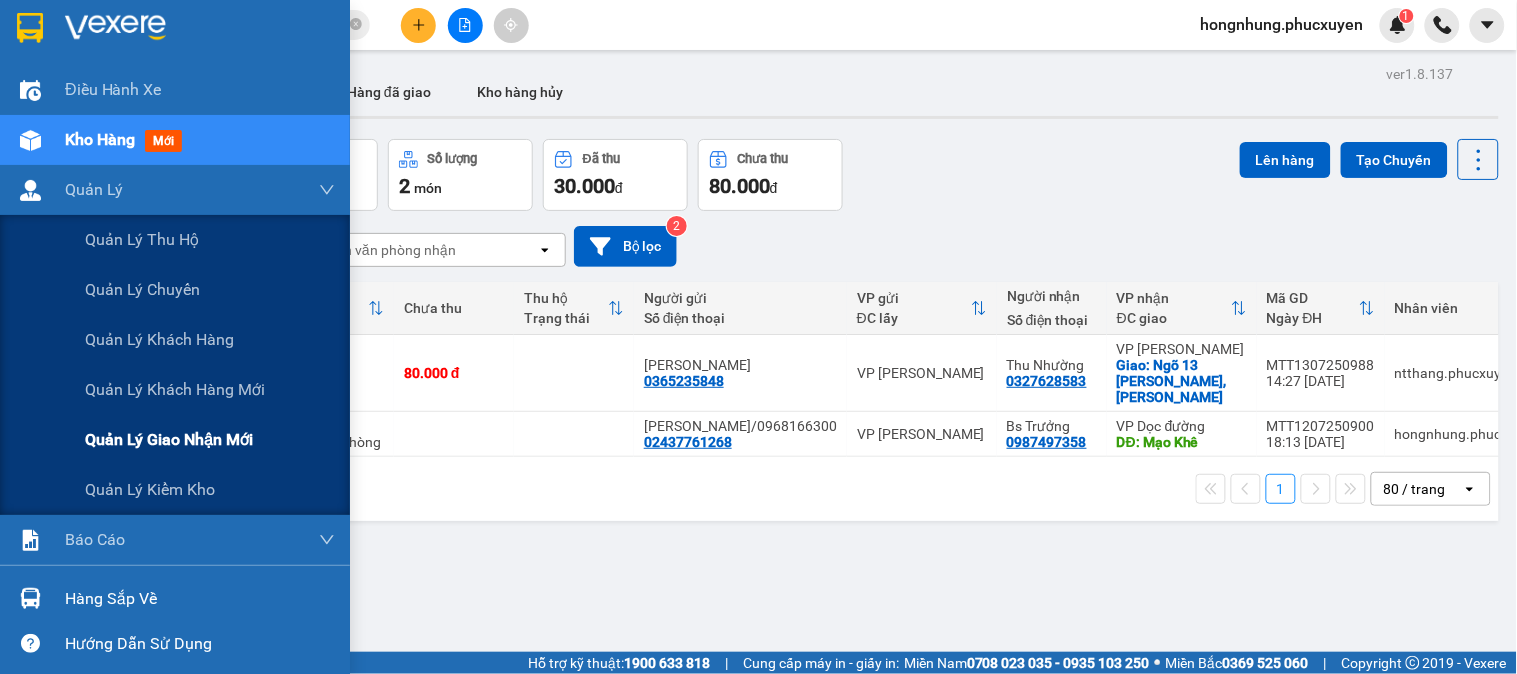 click on "Quản lý giao nhận mới" at bounding box center [169, 439] 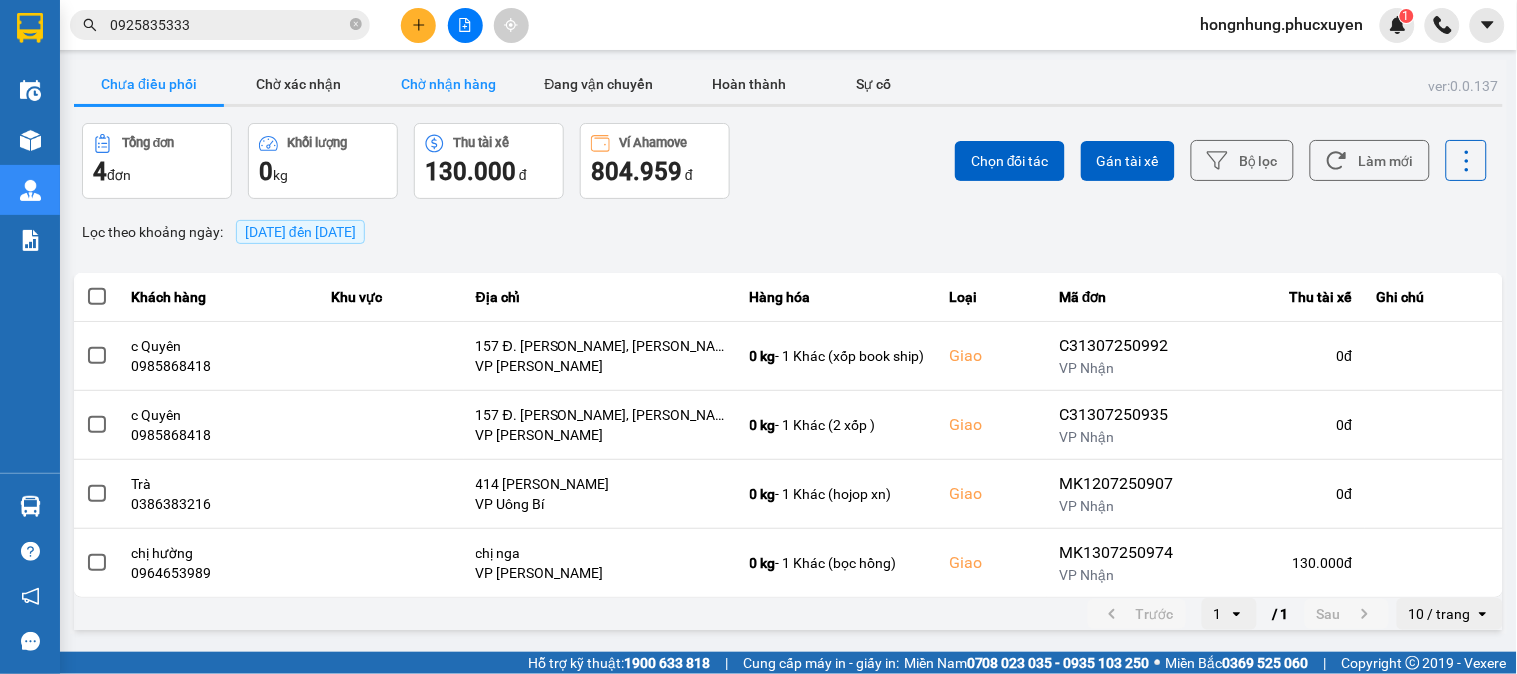 click on "Chờ nhận hàng" at bounding box center [449, 84] 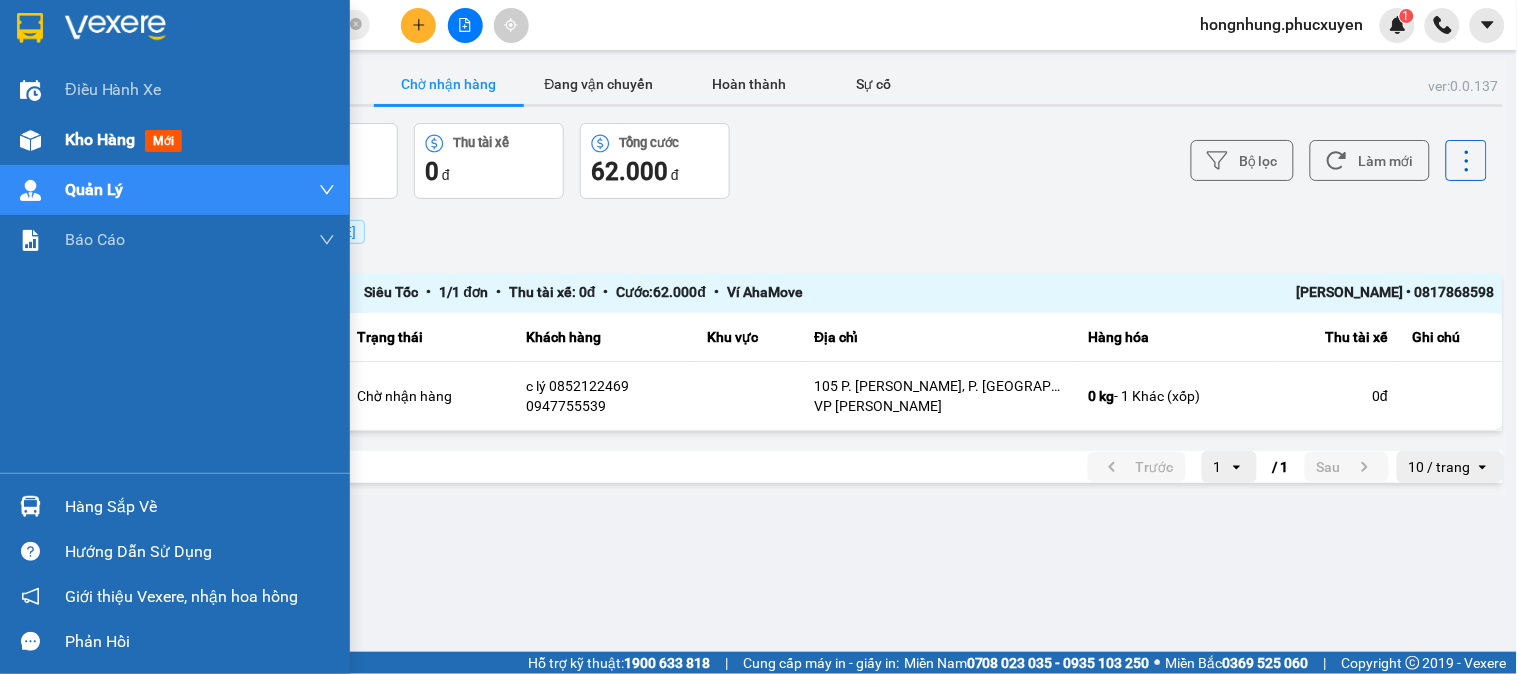click at bounding box center (30, 140) 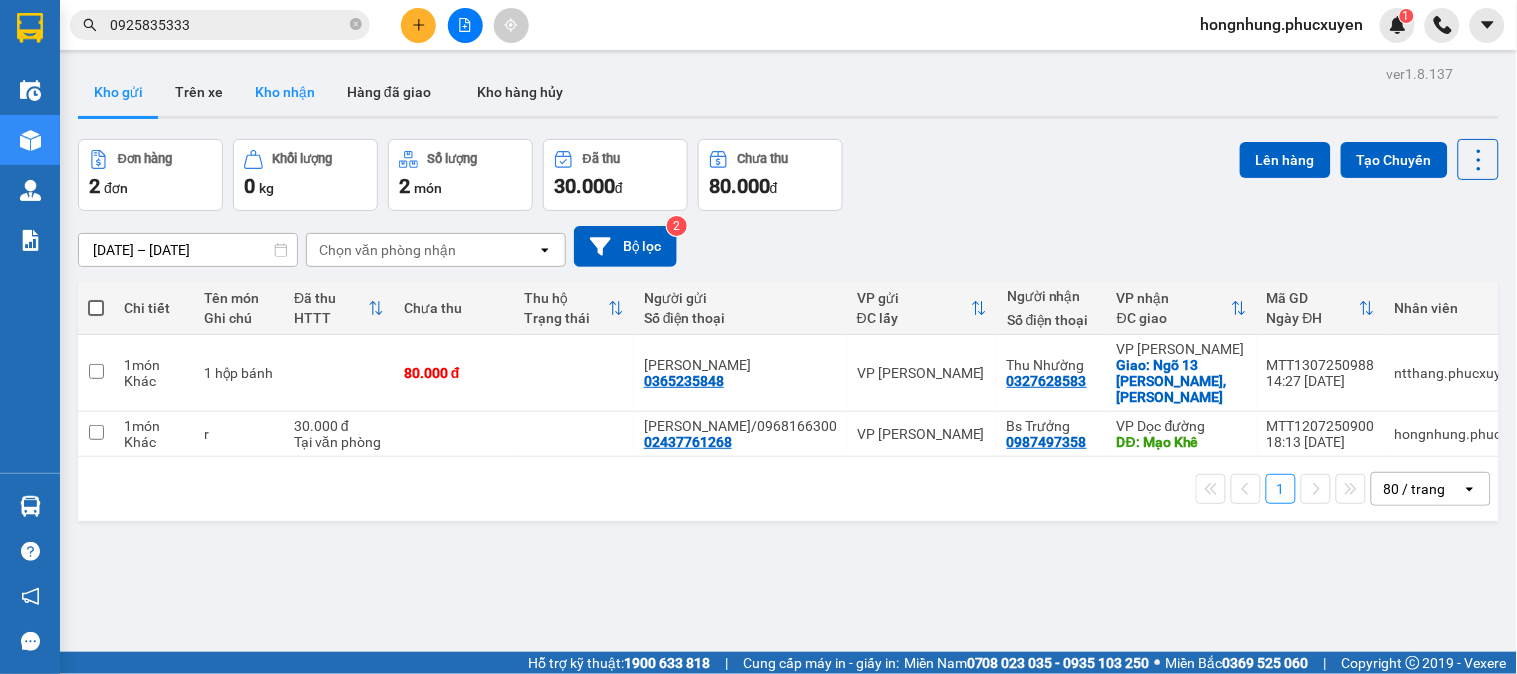 click on "Kho nhận" at bounding box center [285, 92] 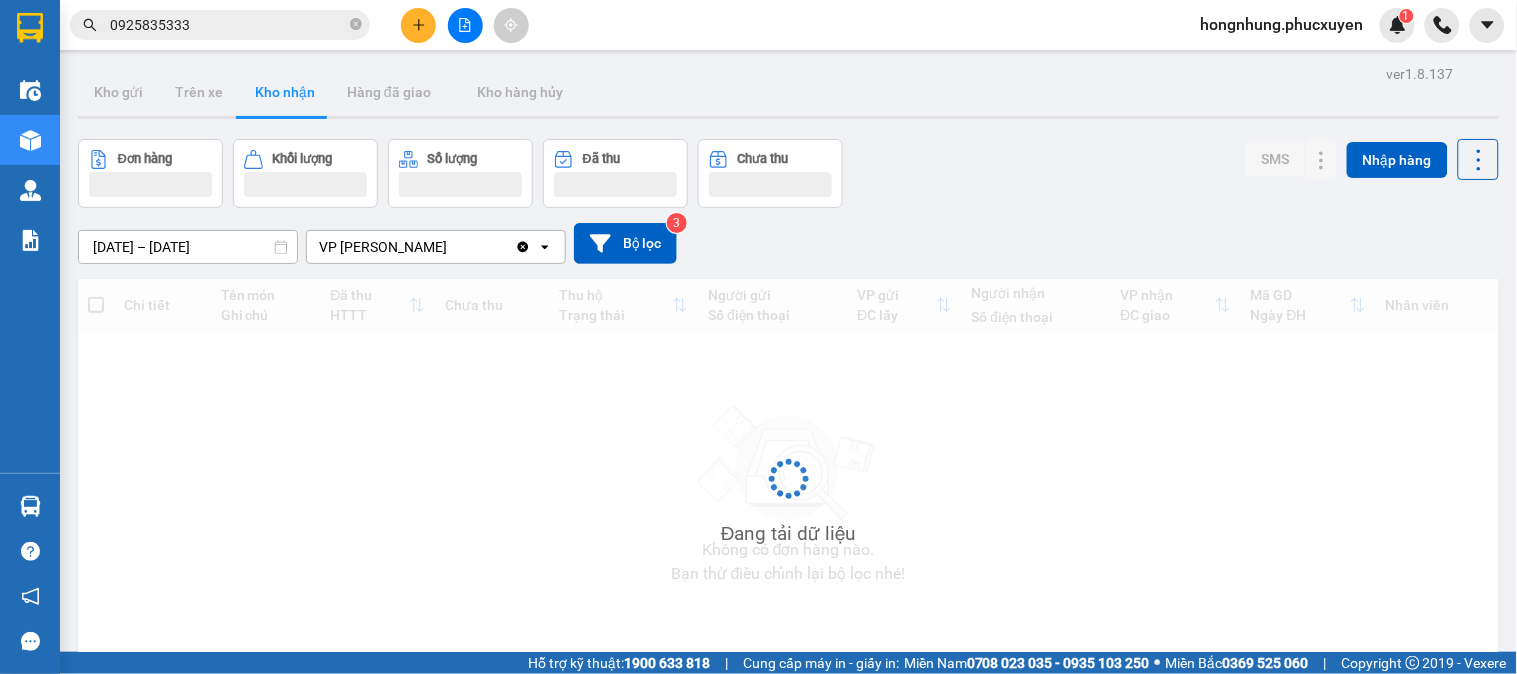 click on "Kho nhận" at bounding box center (285, 92) 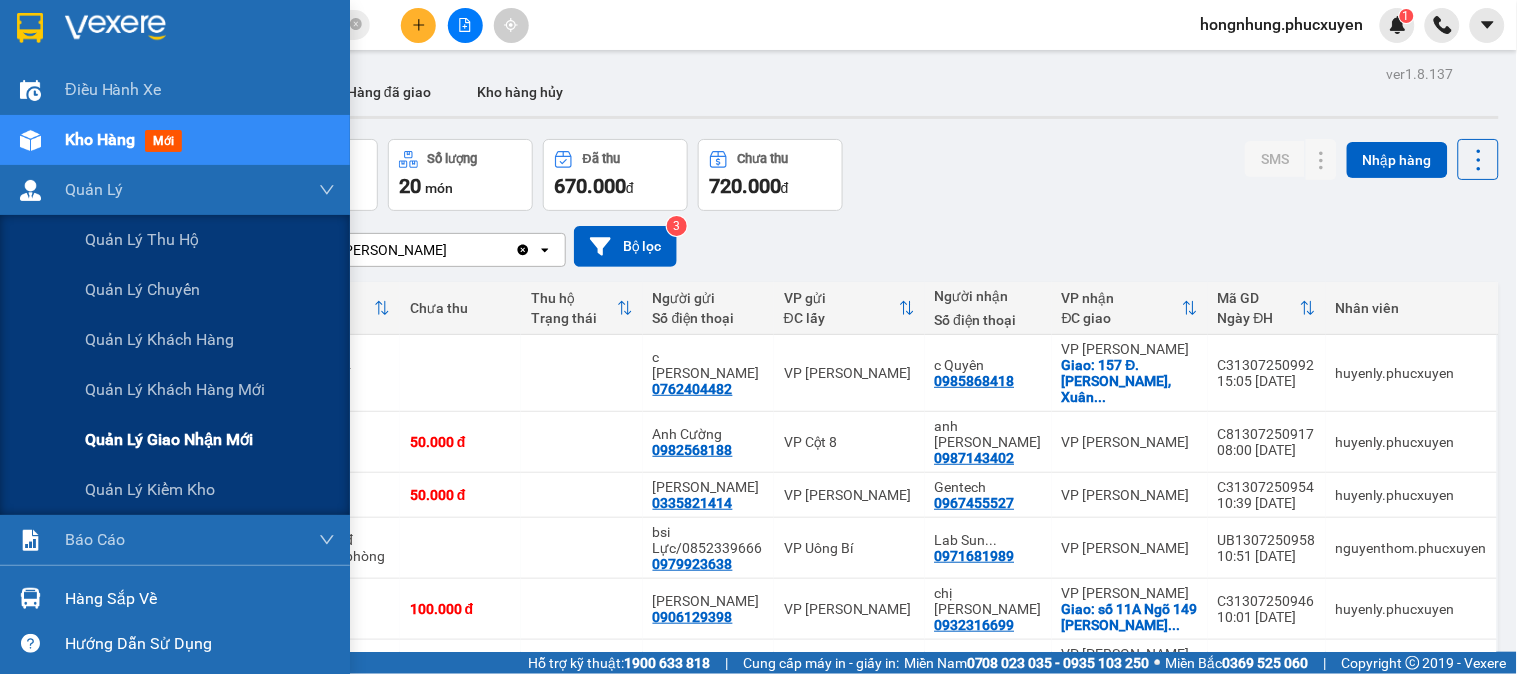 click on "Quản lý giao nhận mới" at bounding box center (169, 439) 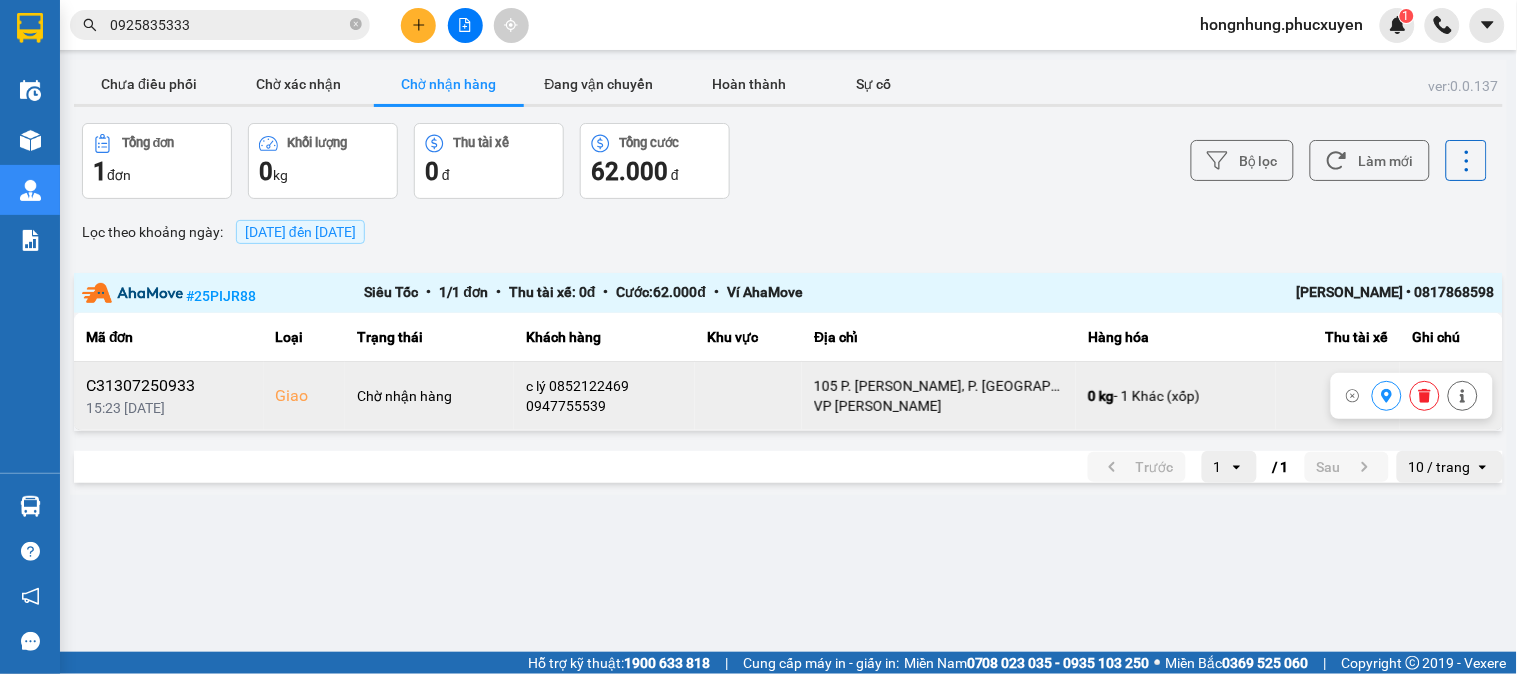 click 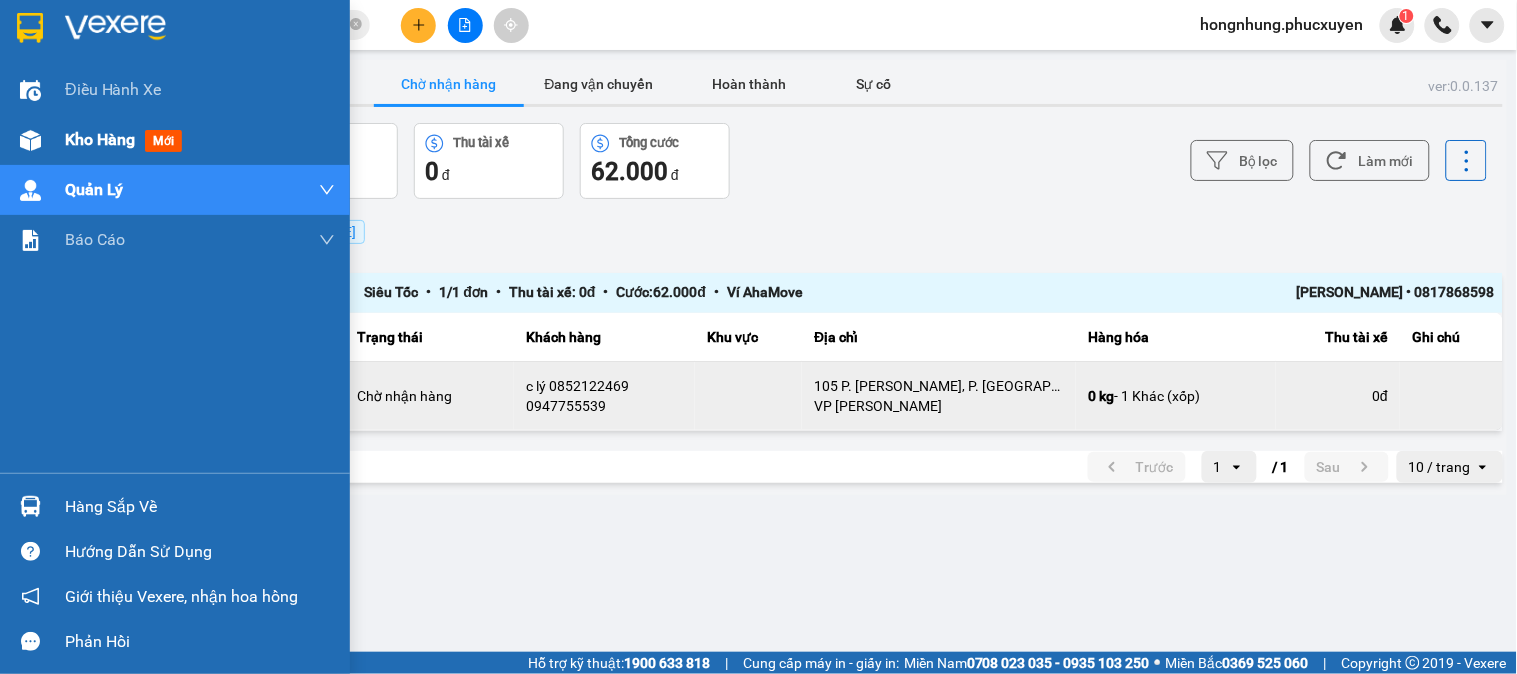 click on "Kho hàng" at bounding box center (100, 139) 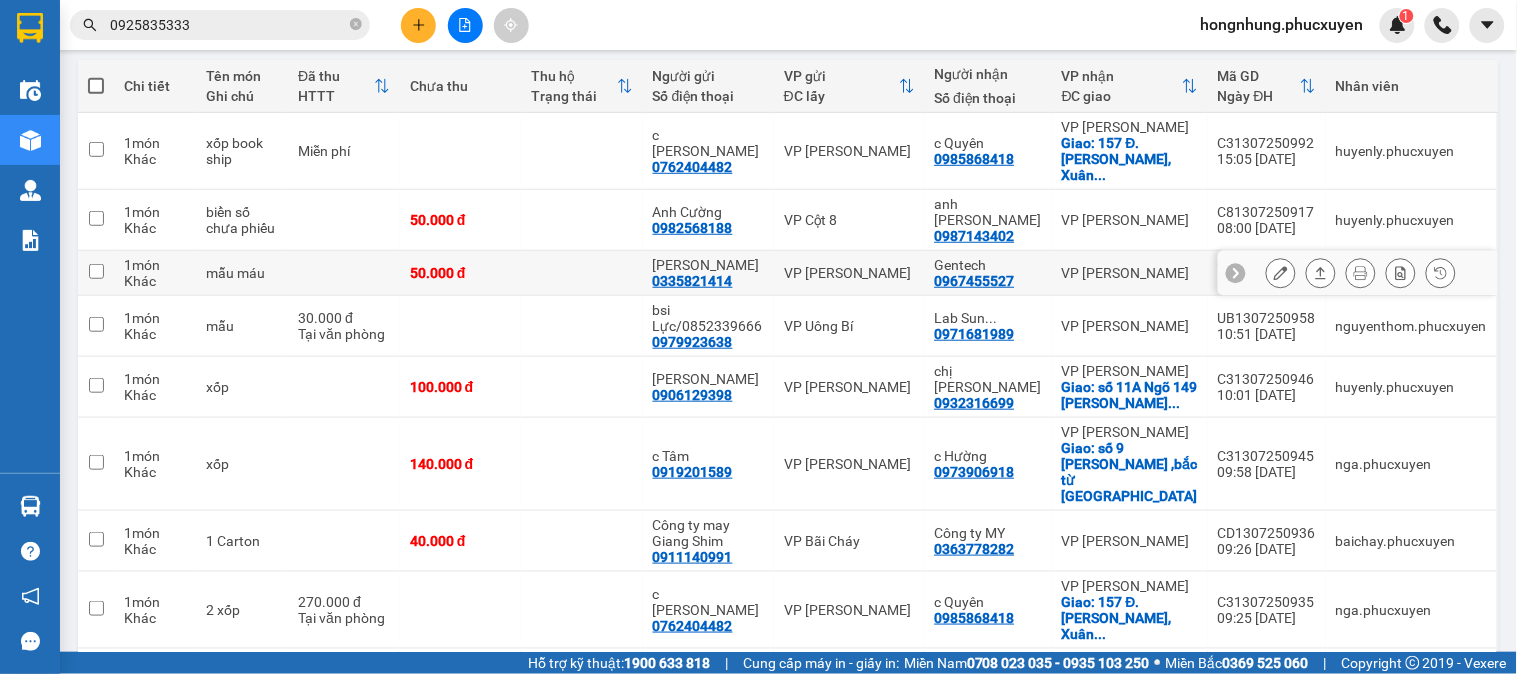 scroll, scrollTop: 424, scrollLeft: 0, axis: vertical 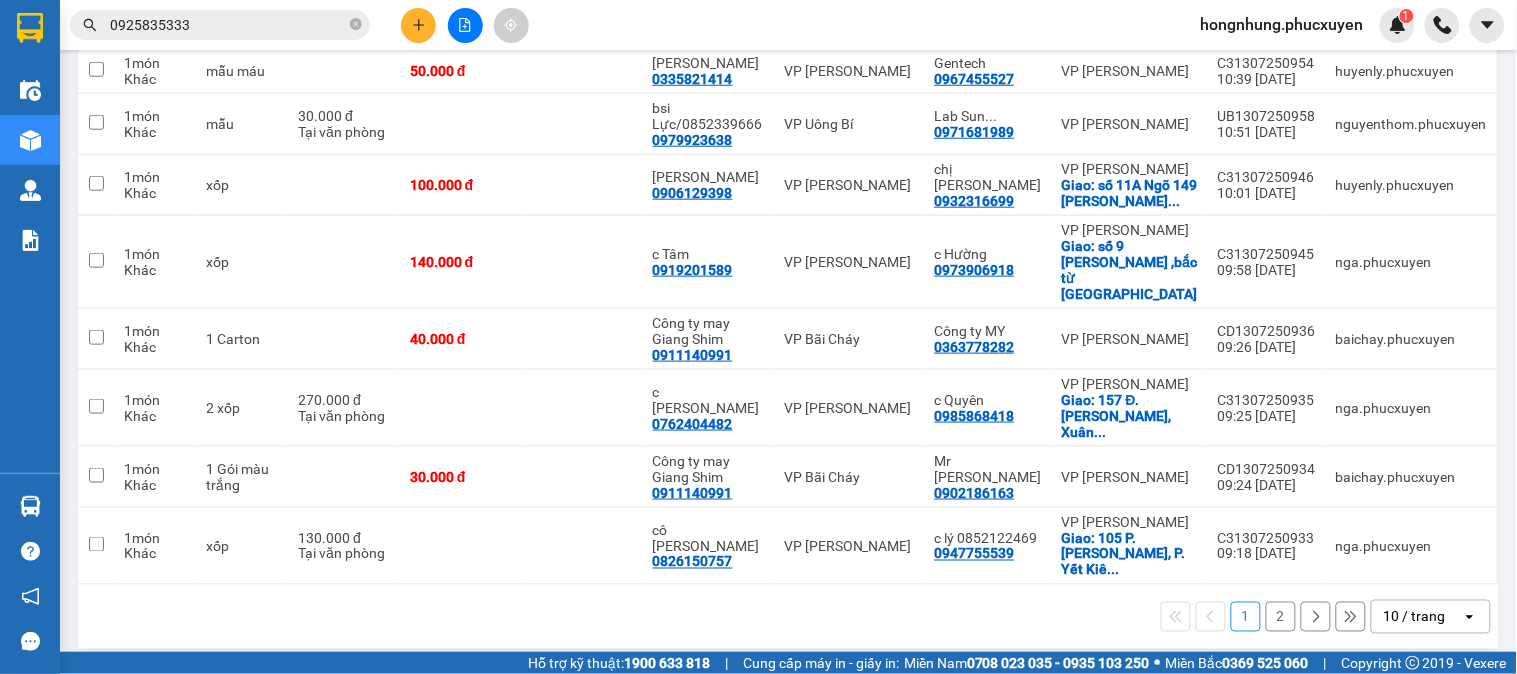 click on "10 / trang" at bounding box center (1415, 617) 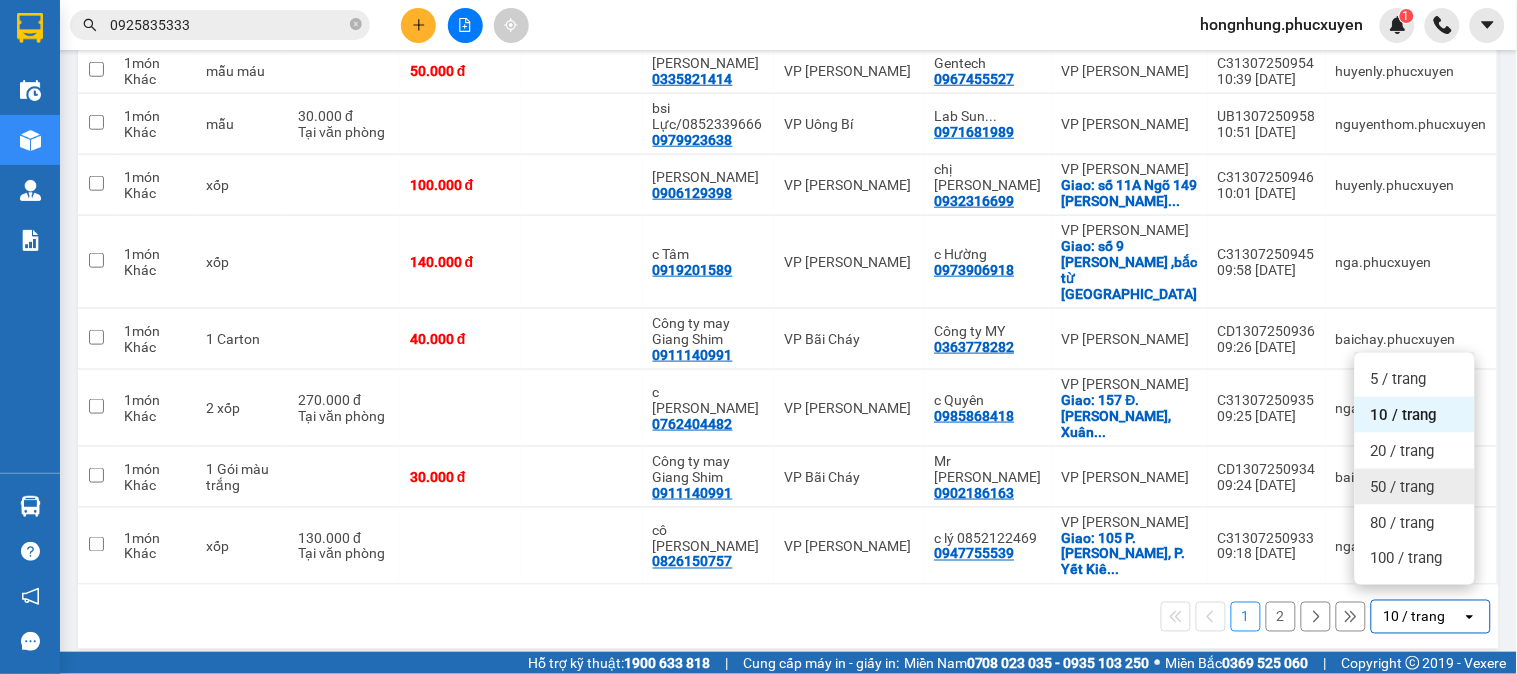 click on "50 / trang" at bounding box center (1403, 487) 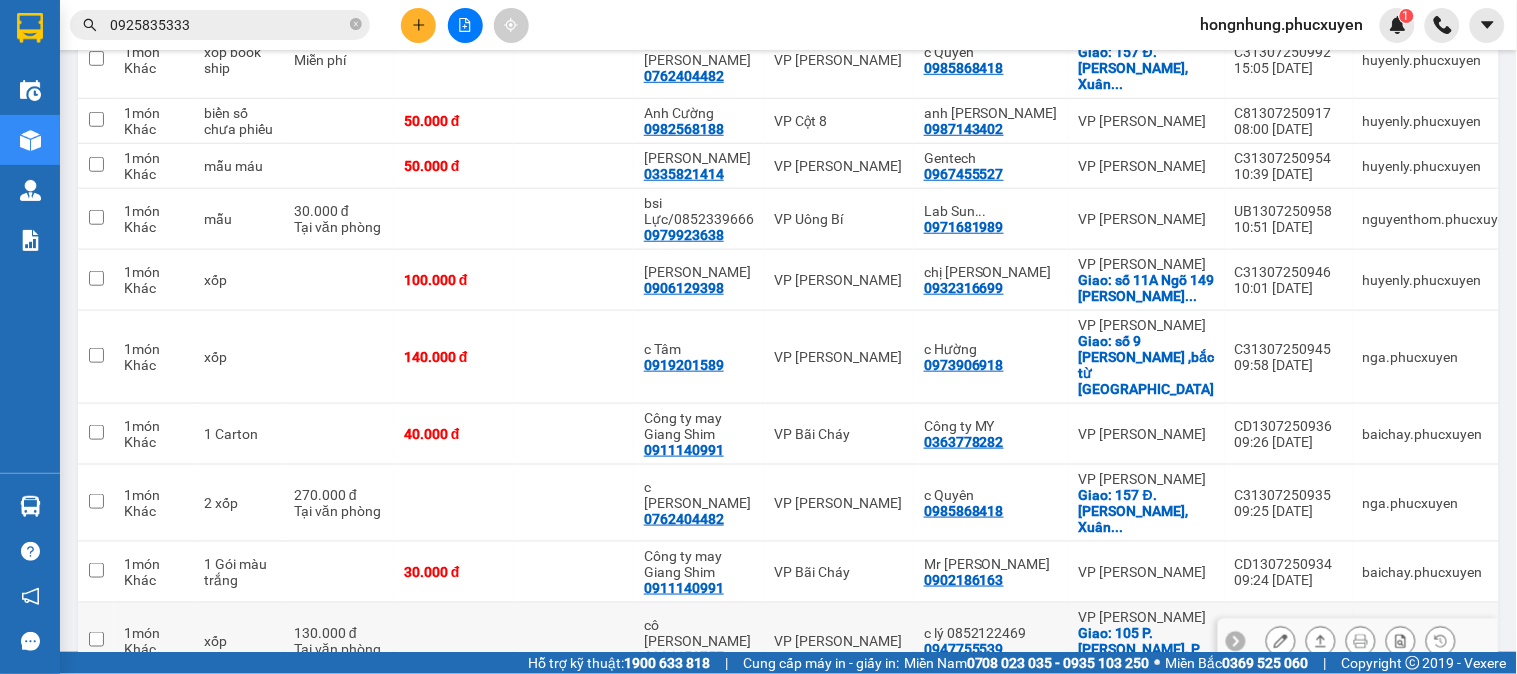 scroll, scrollTop: 91, scrollLeft: 0, axis: vertical 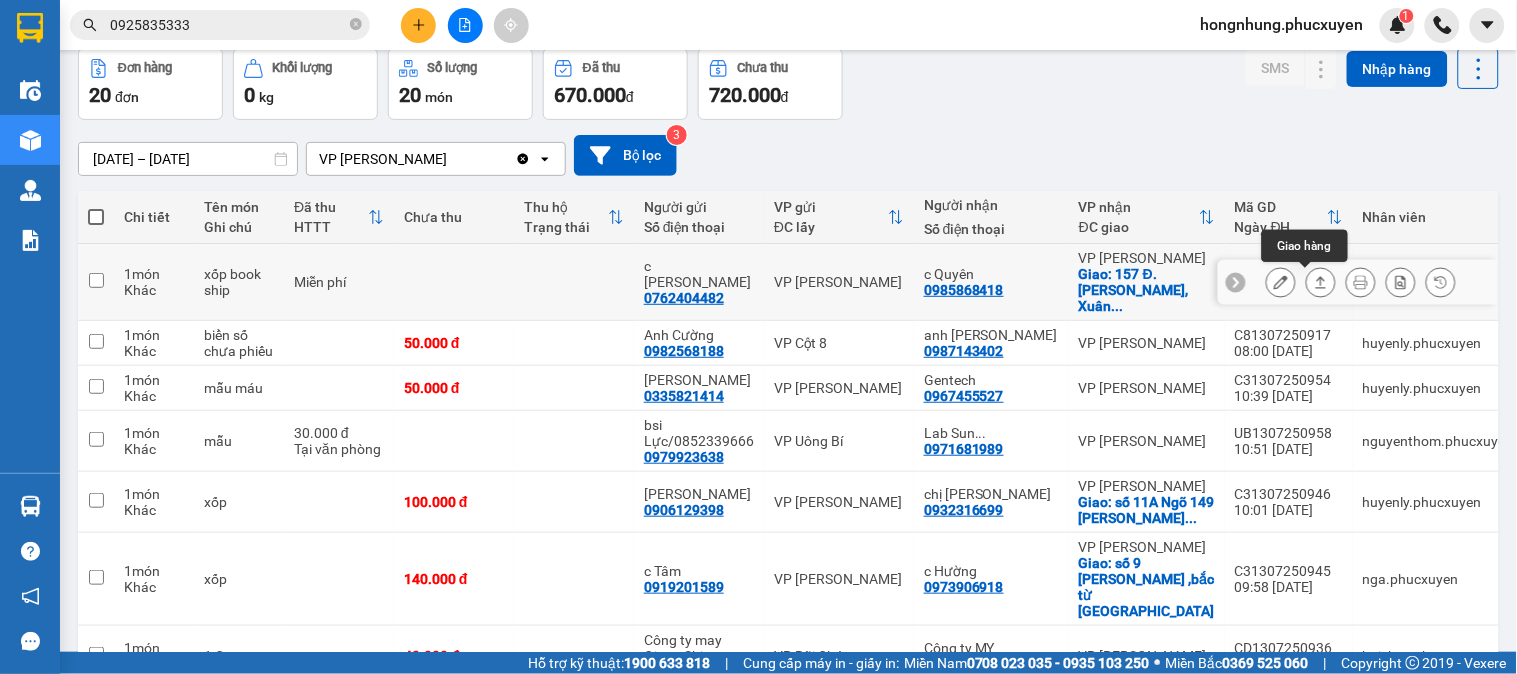 click 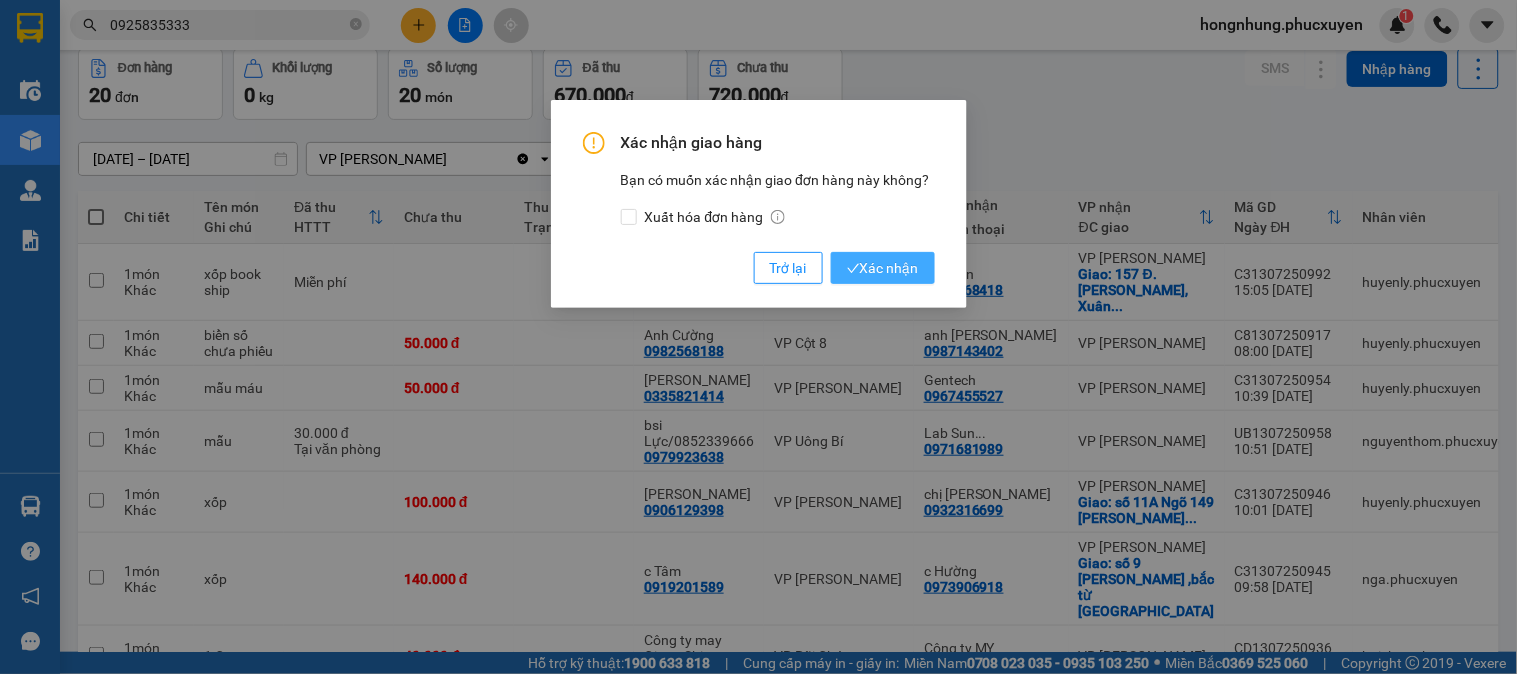 click on "Xác nhận" at bounding box center (883, 268) 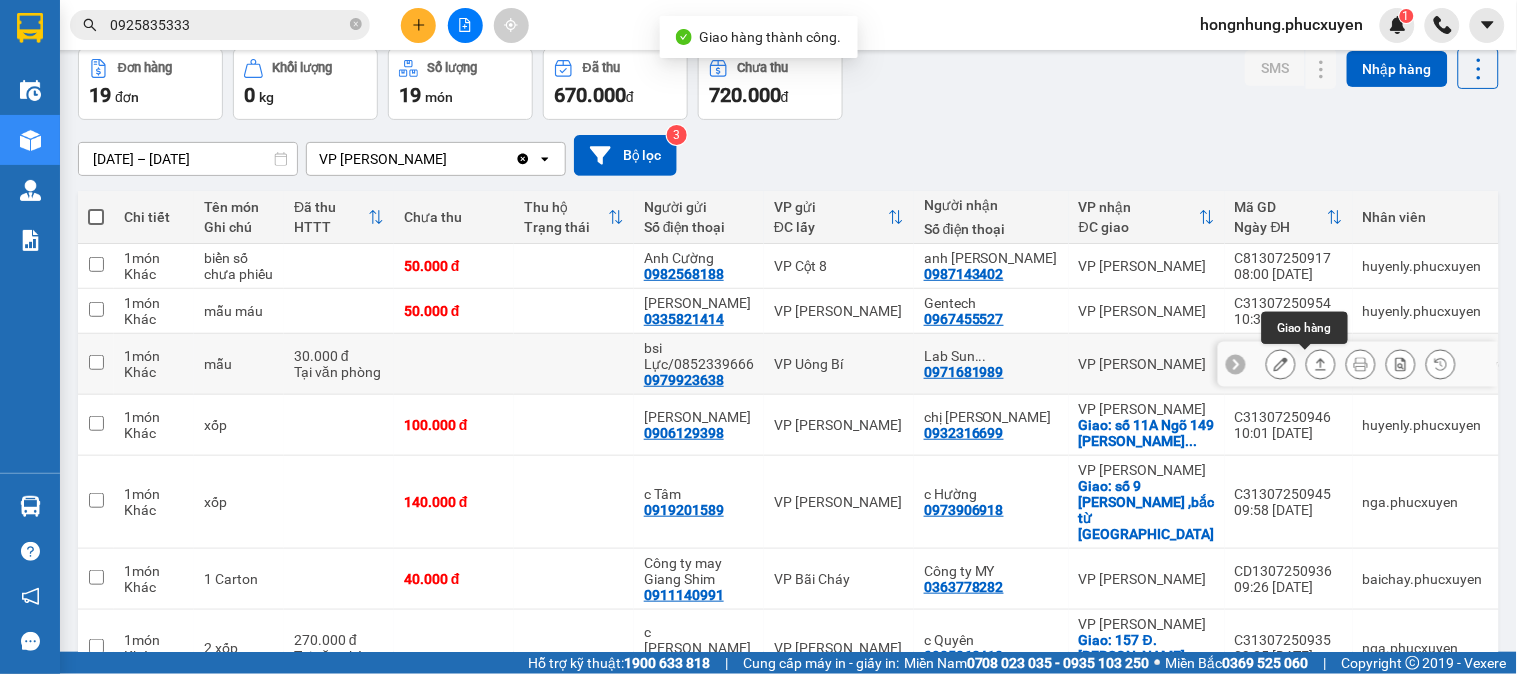click 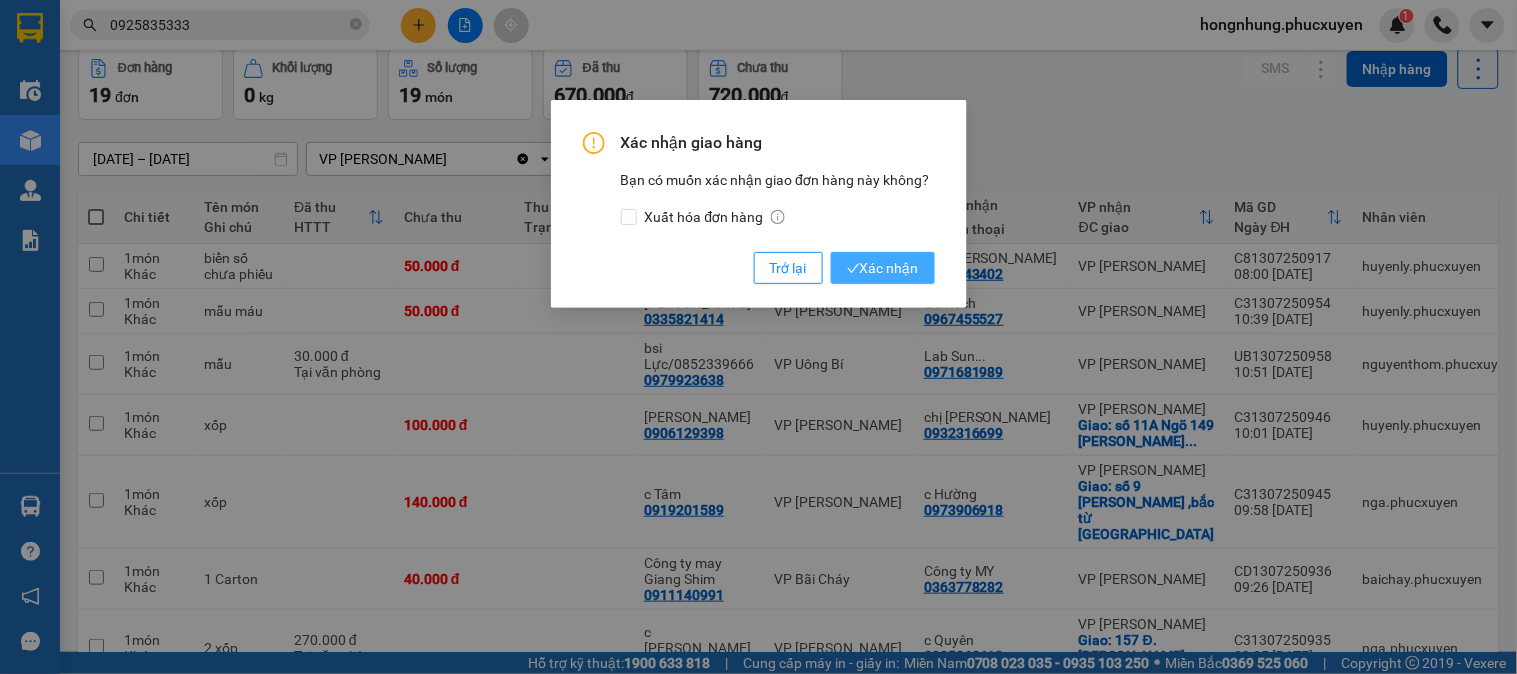click on "Xác nhận" at bounding box center [883, 268] 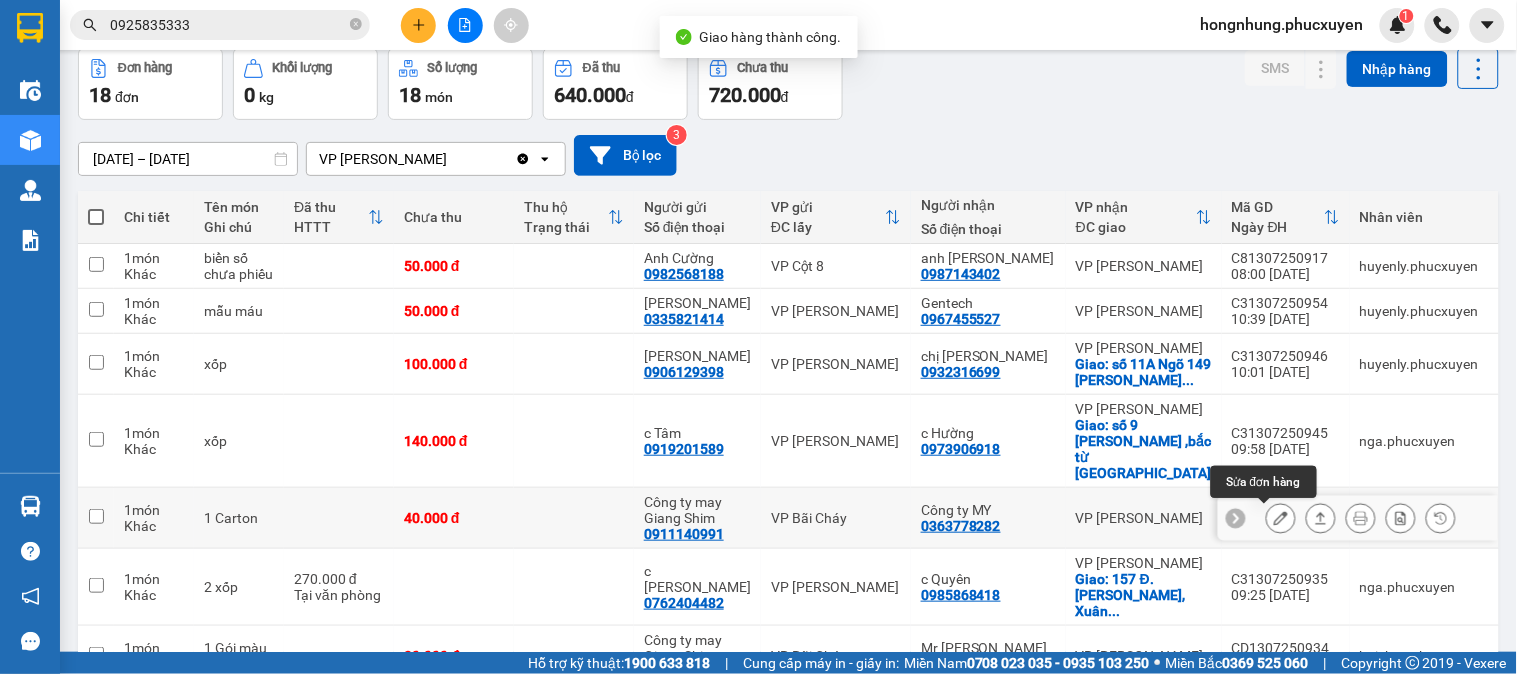 click at bounding box center (1281, 518) 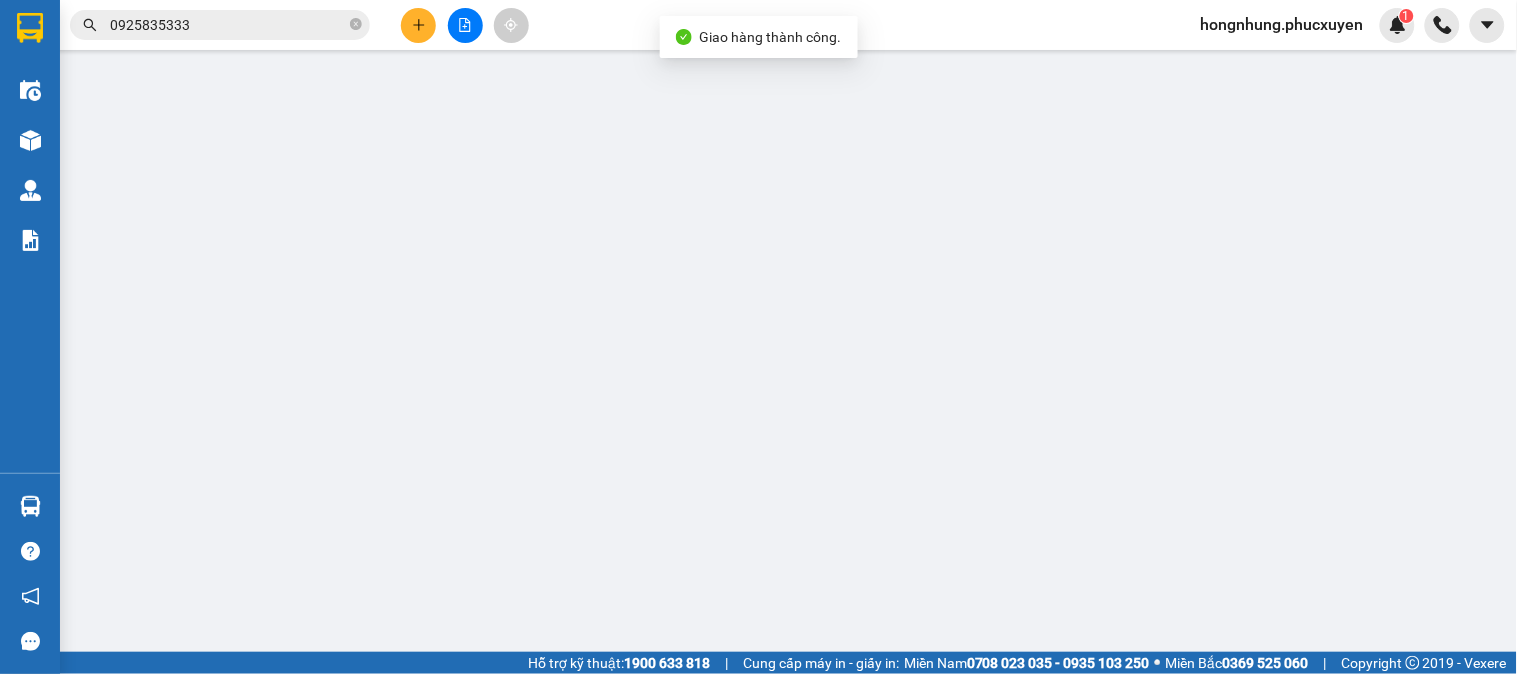 scroll, scrollTop: 0, scrollLeft: 0, axis: both 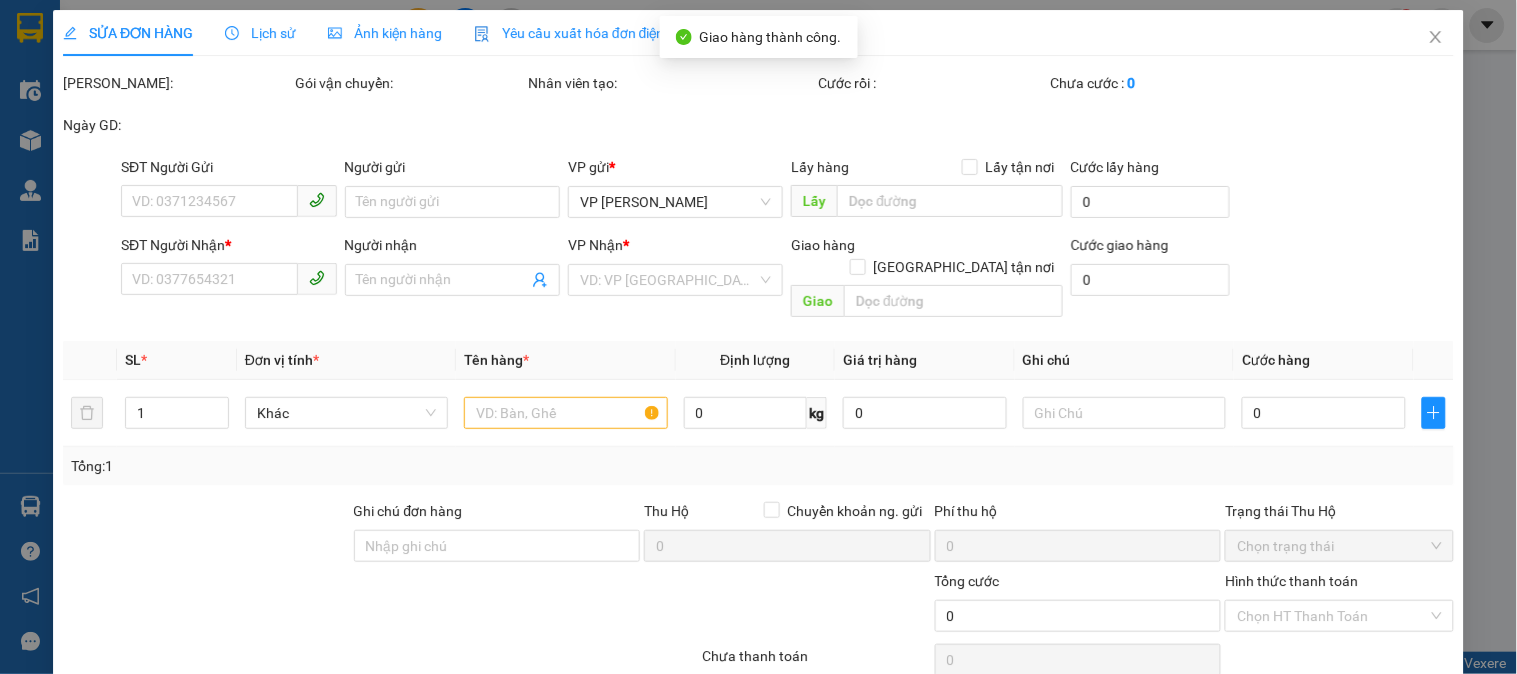 type on "0911140991" 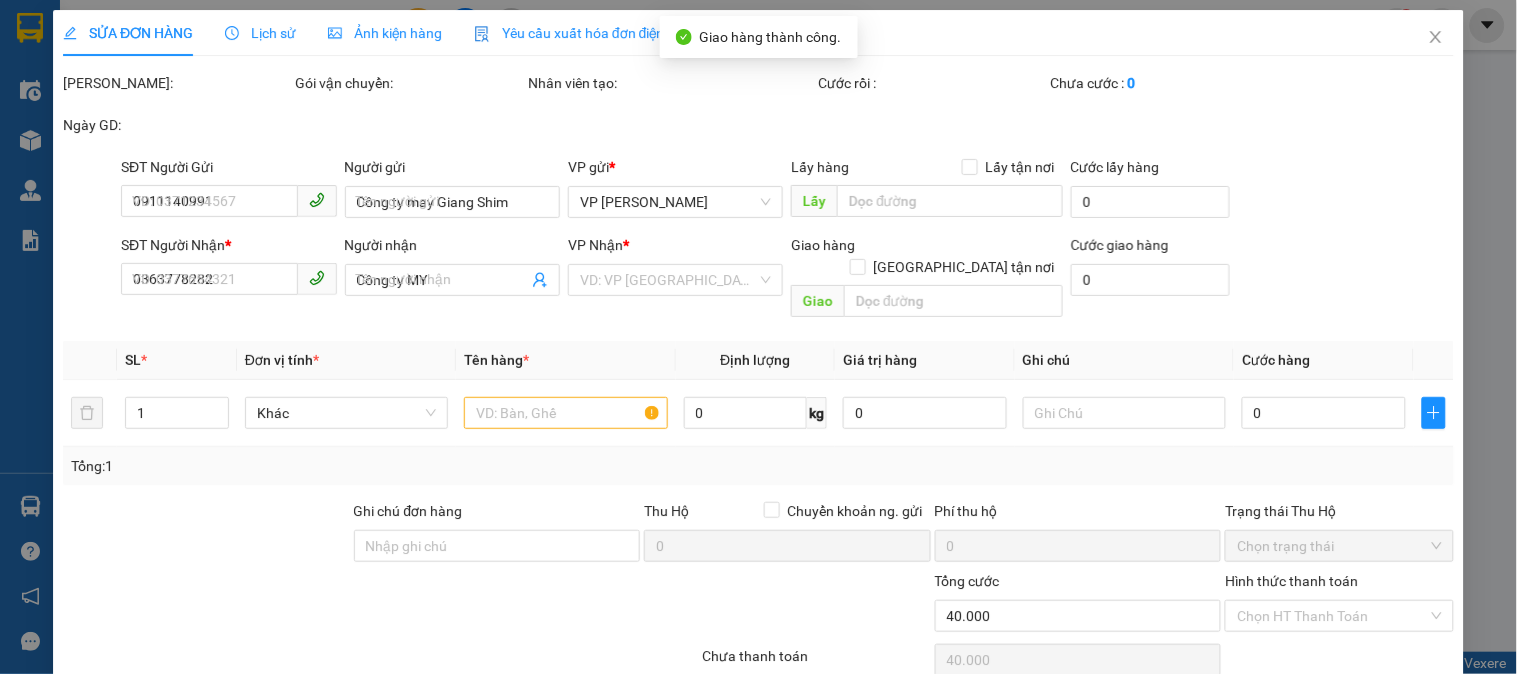 scroll, scrollTop: 0, scrollLeft: 0, axis: both 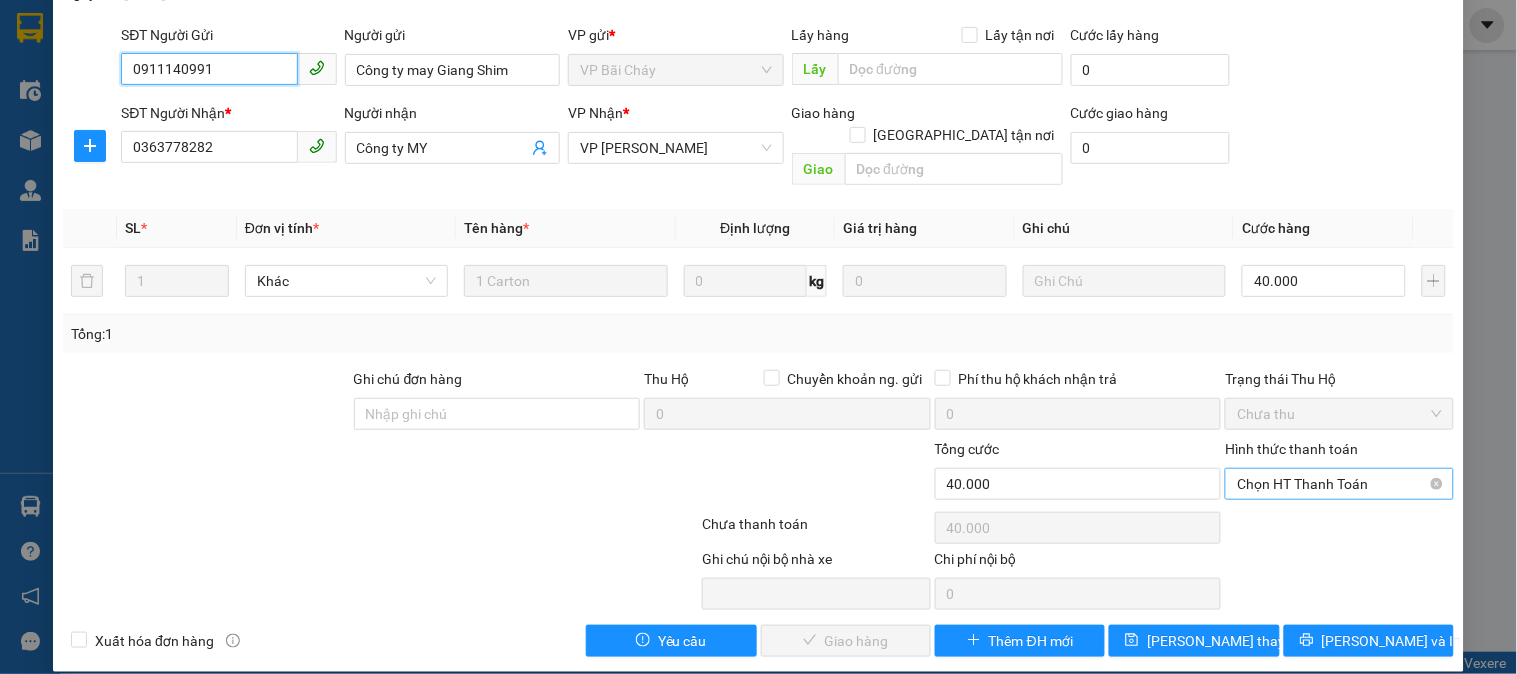 click on "Chọn HT Thanh Toán" at bounding box center [1339, 484] 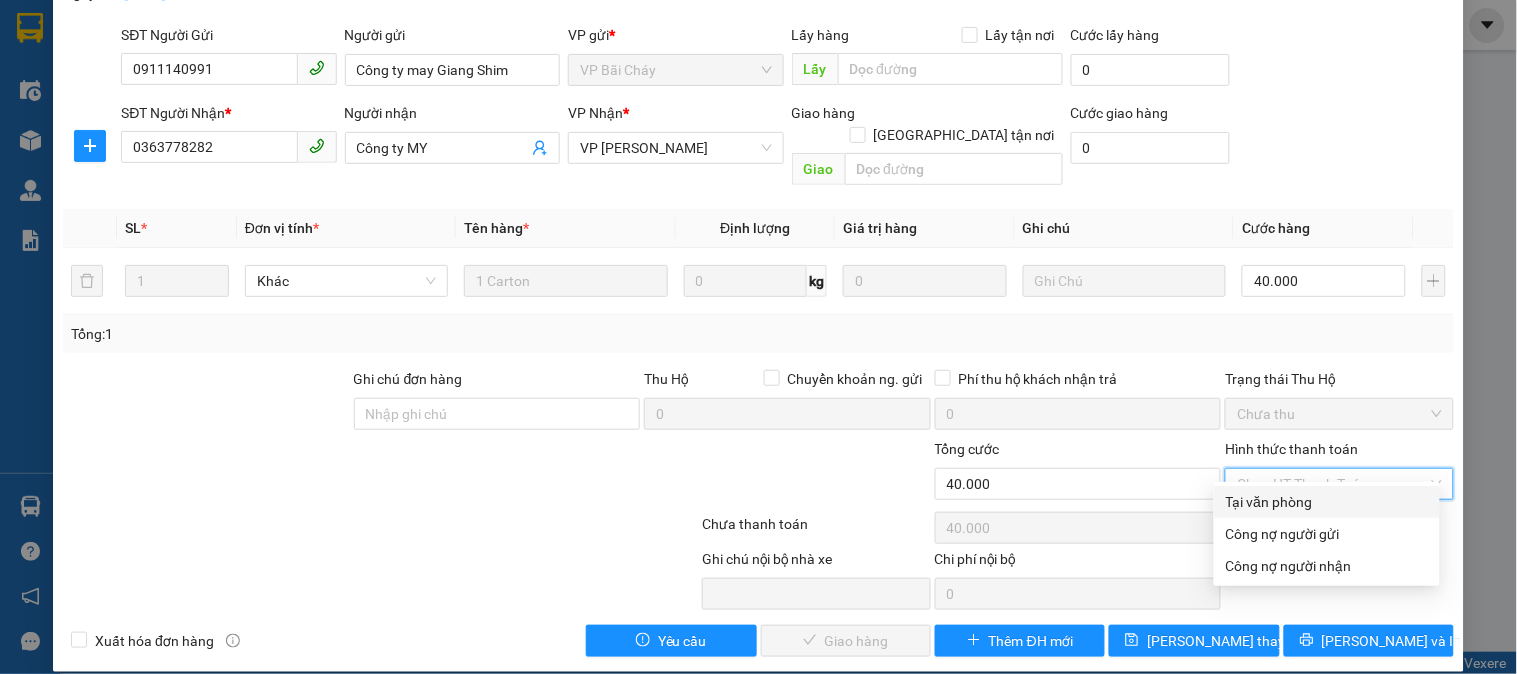 click on "Tại văn phòng" at bounding box center [1327, 502] 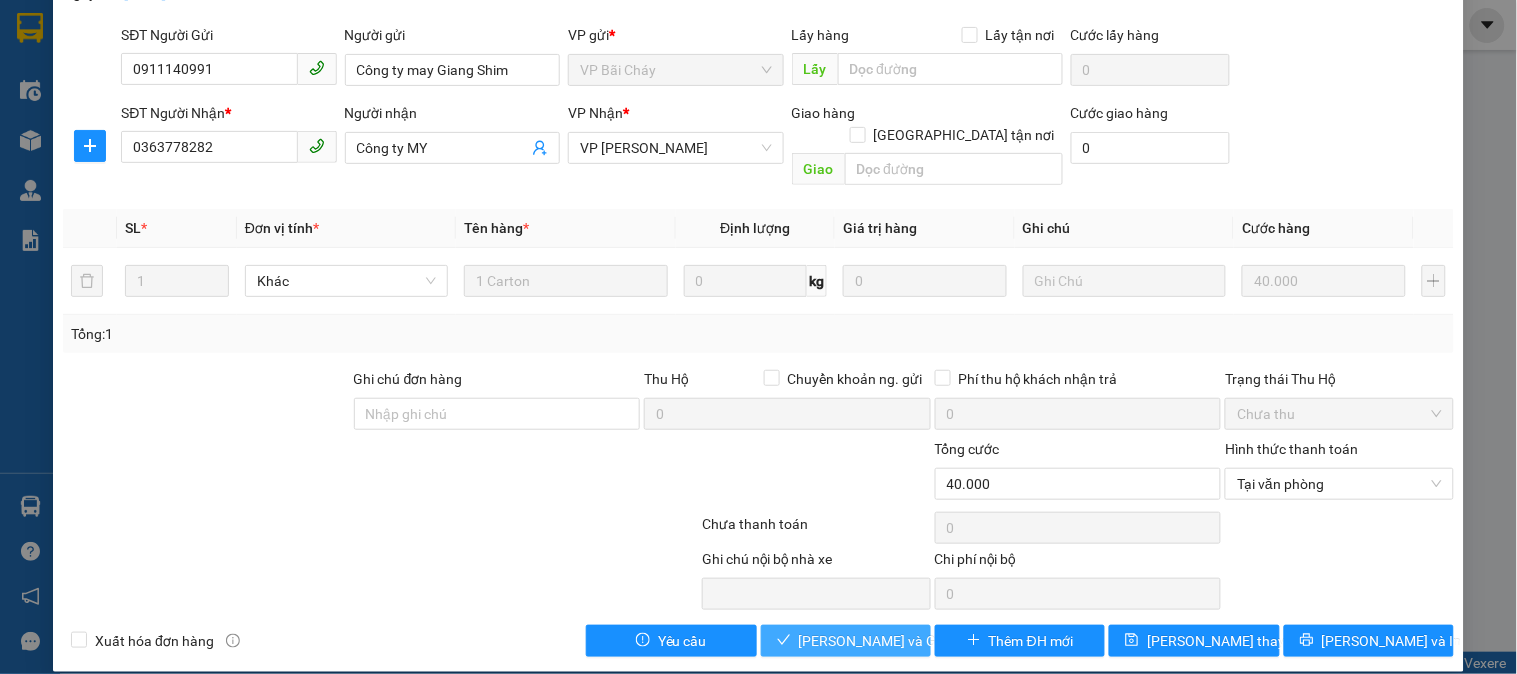 click on "[PERSON_NAME] và Giao hàng" at bounding box center [895, 641] 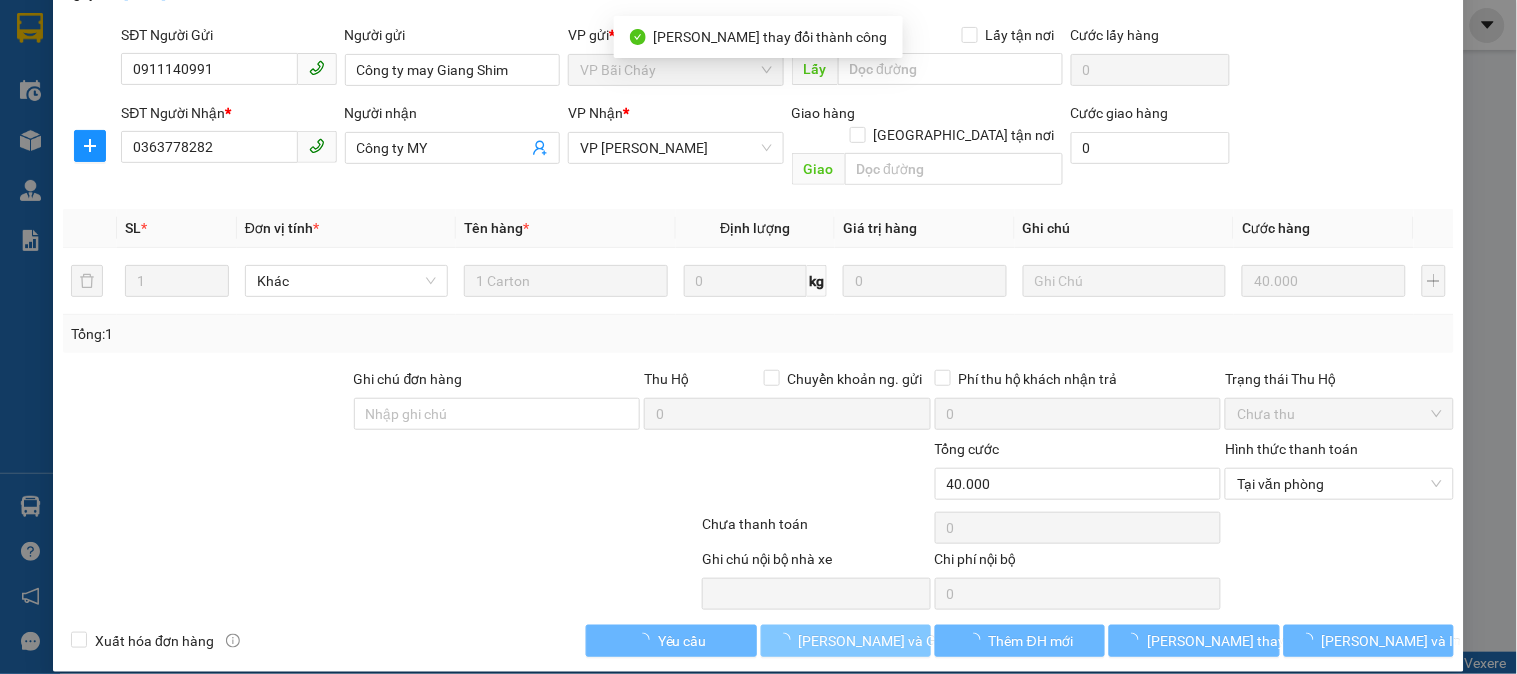 scroll, scrollTop: 0, scrollLeft: 0, axis: both 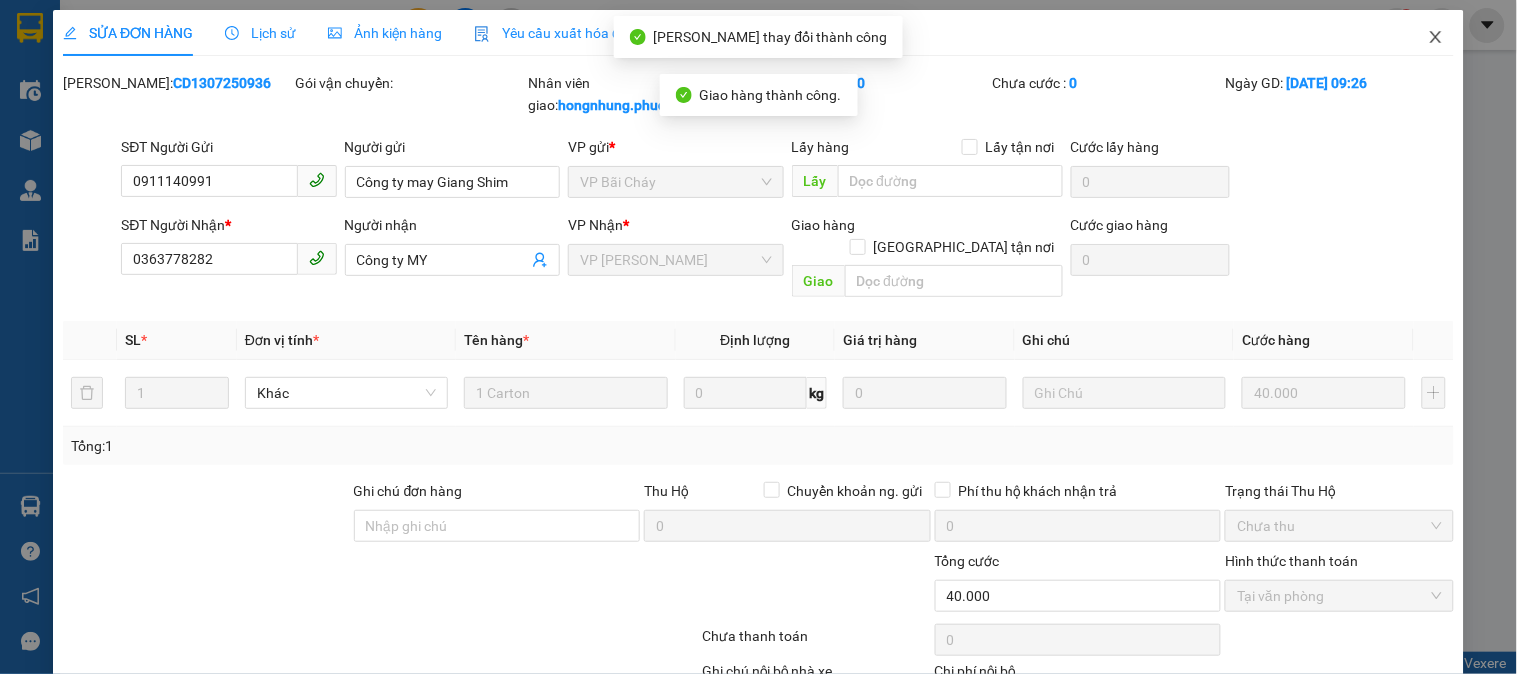click 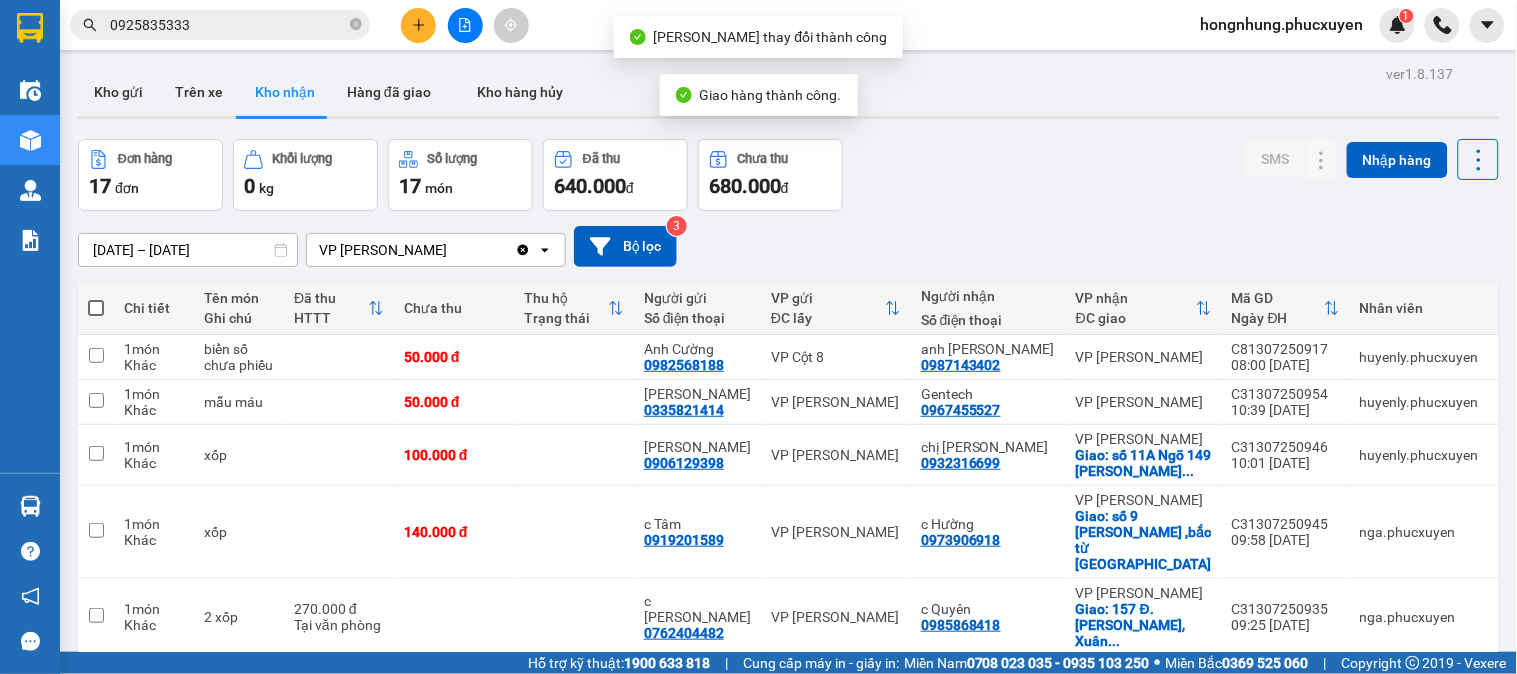 scroll, scrollTop: 333, scrollLeft: 0, axis: vertical 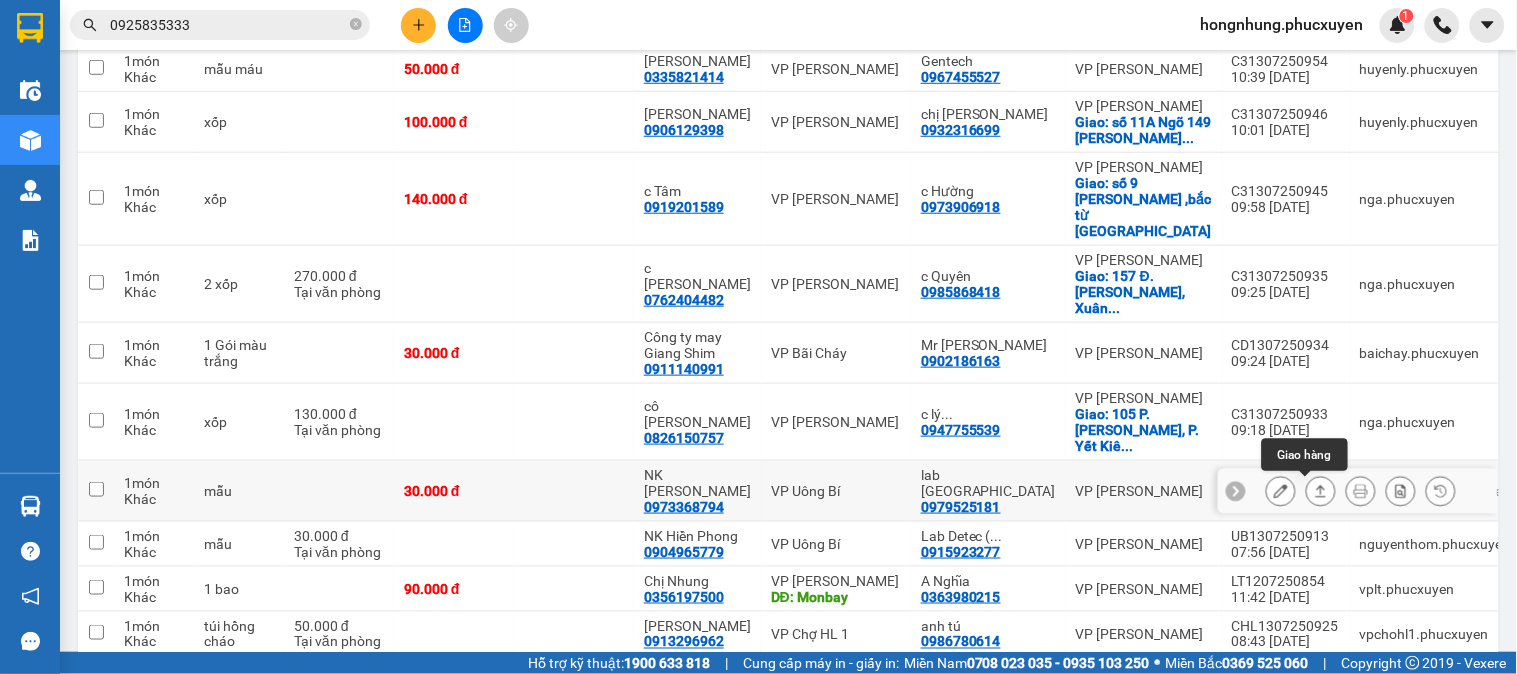 click 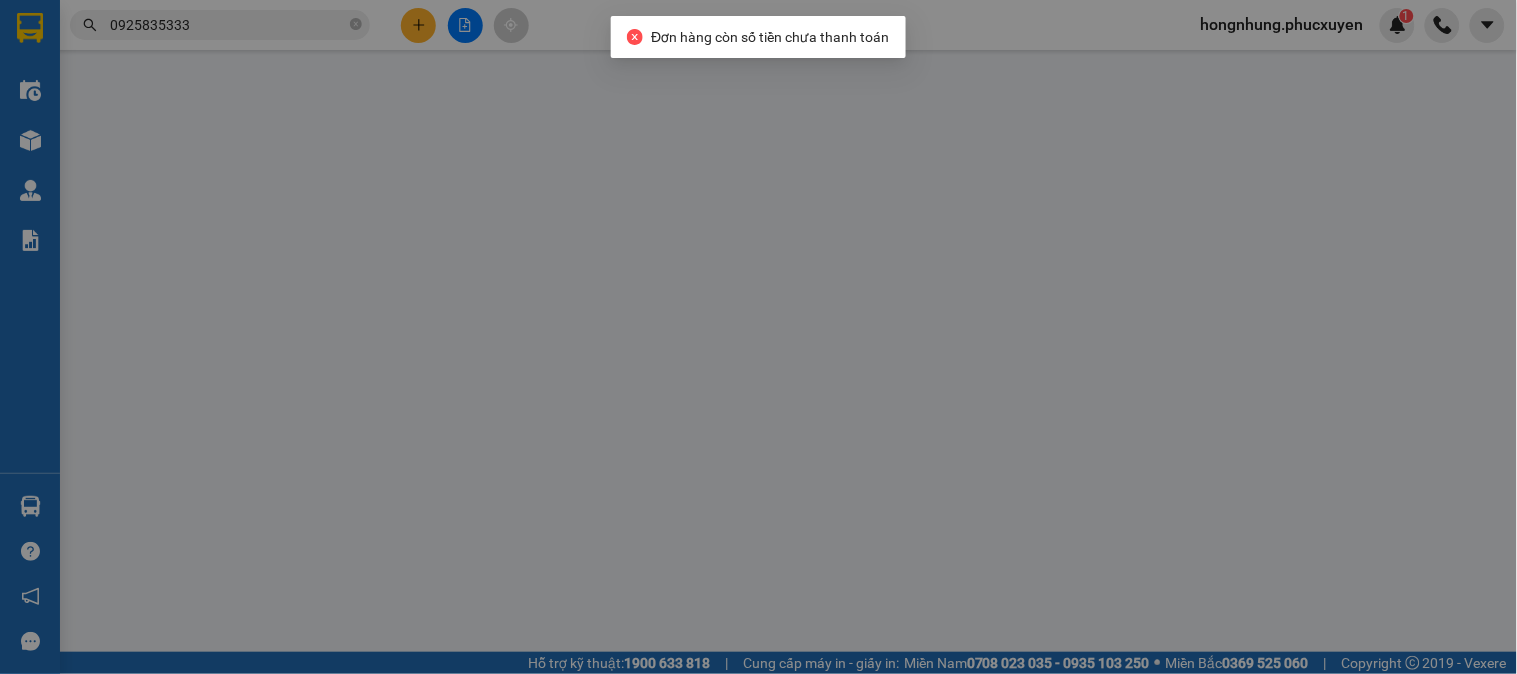 scroll, scrollTop: 0, scrollLeft: 0, axis: both 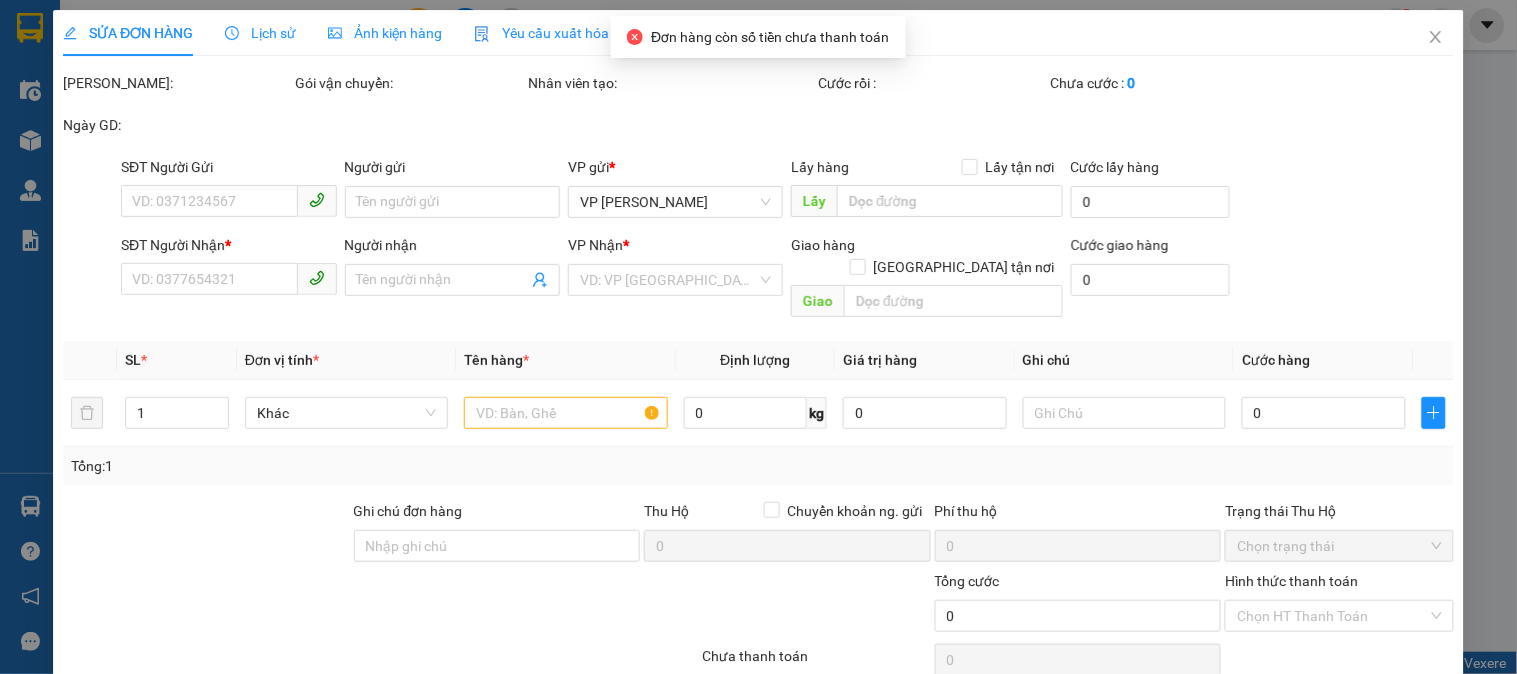 type on "0973368794" 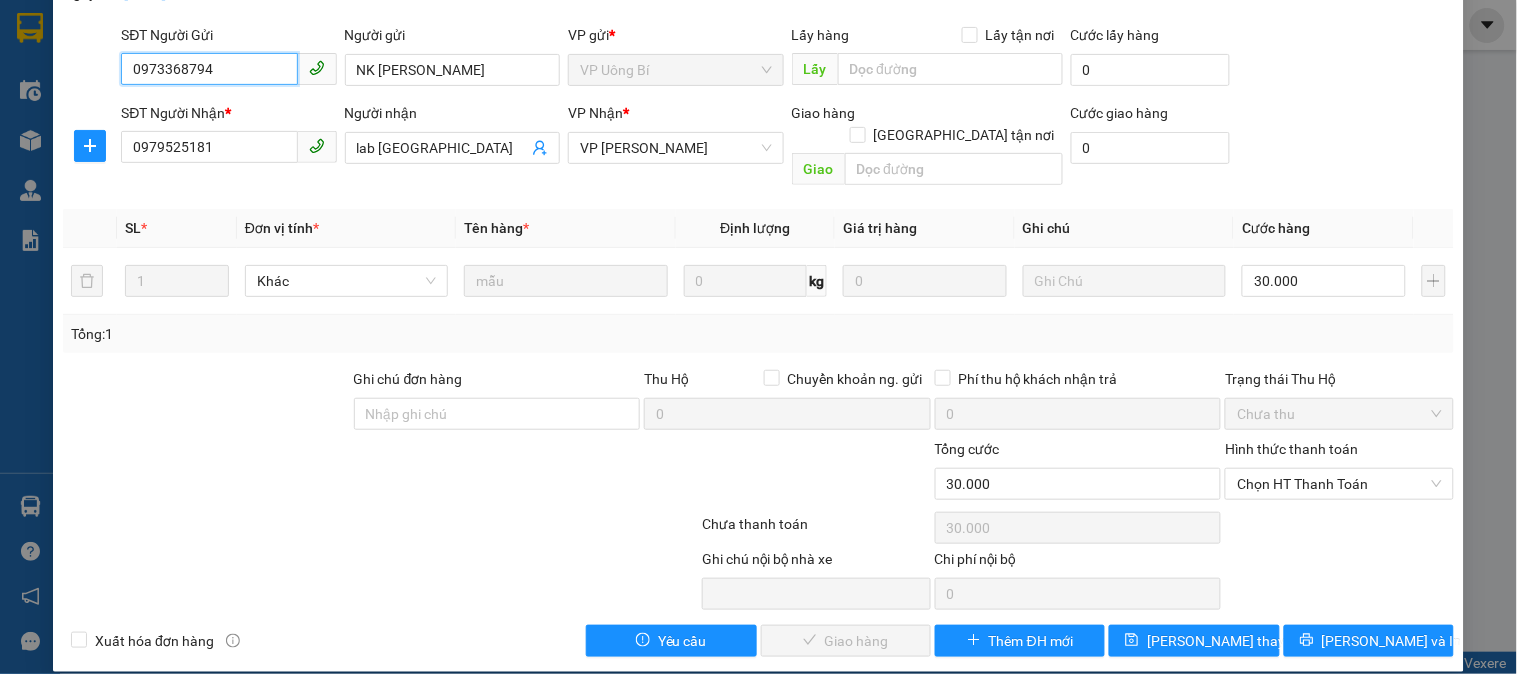 scroll, scrollTop: 21, scrollLeft: 0, axis: vertical 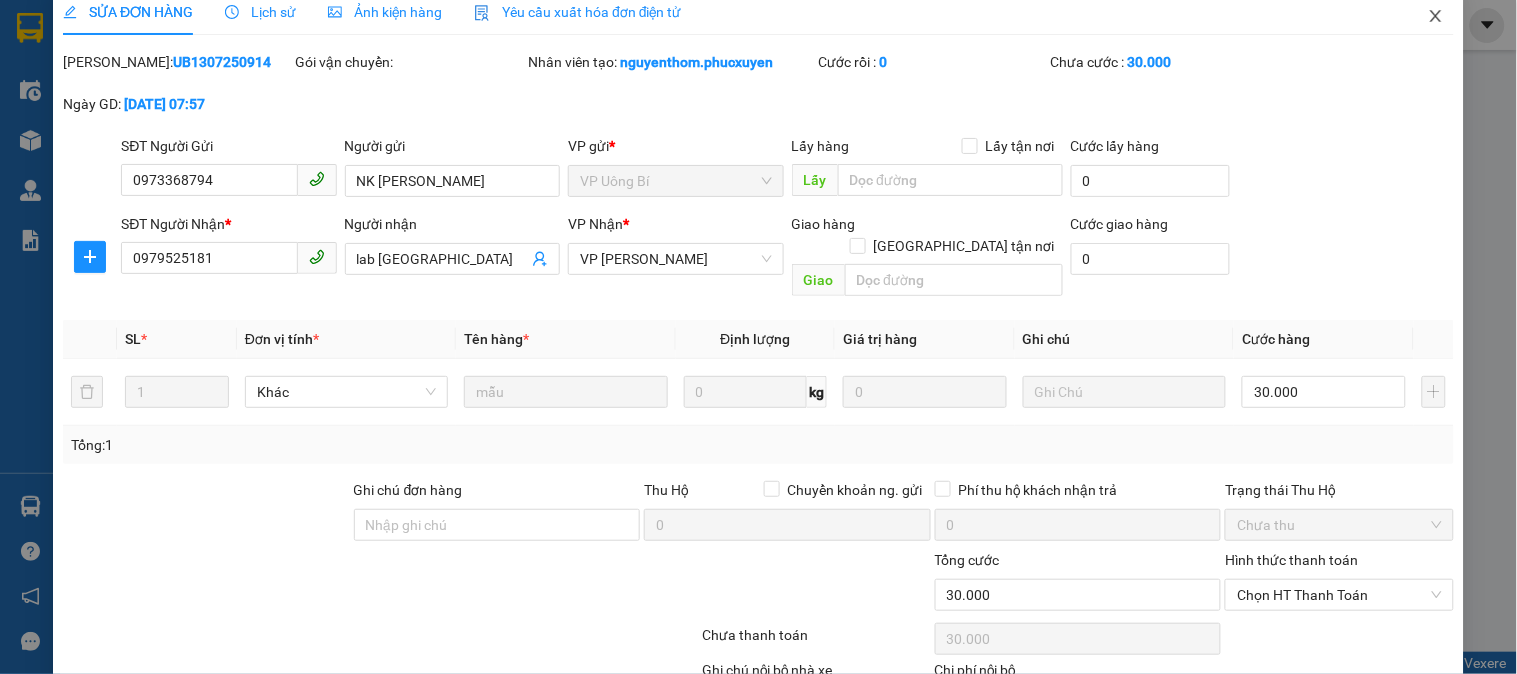 click 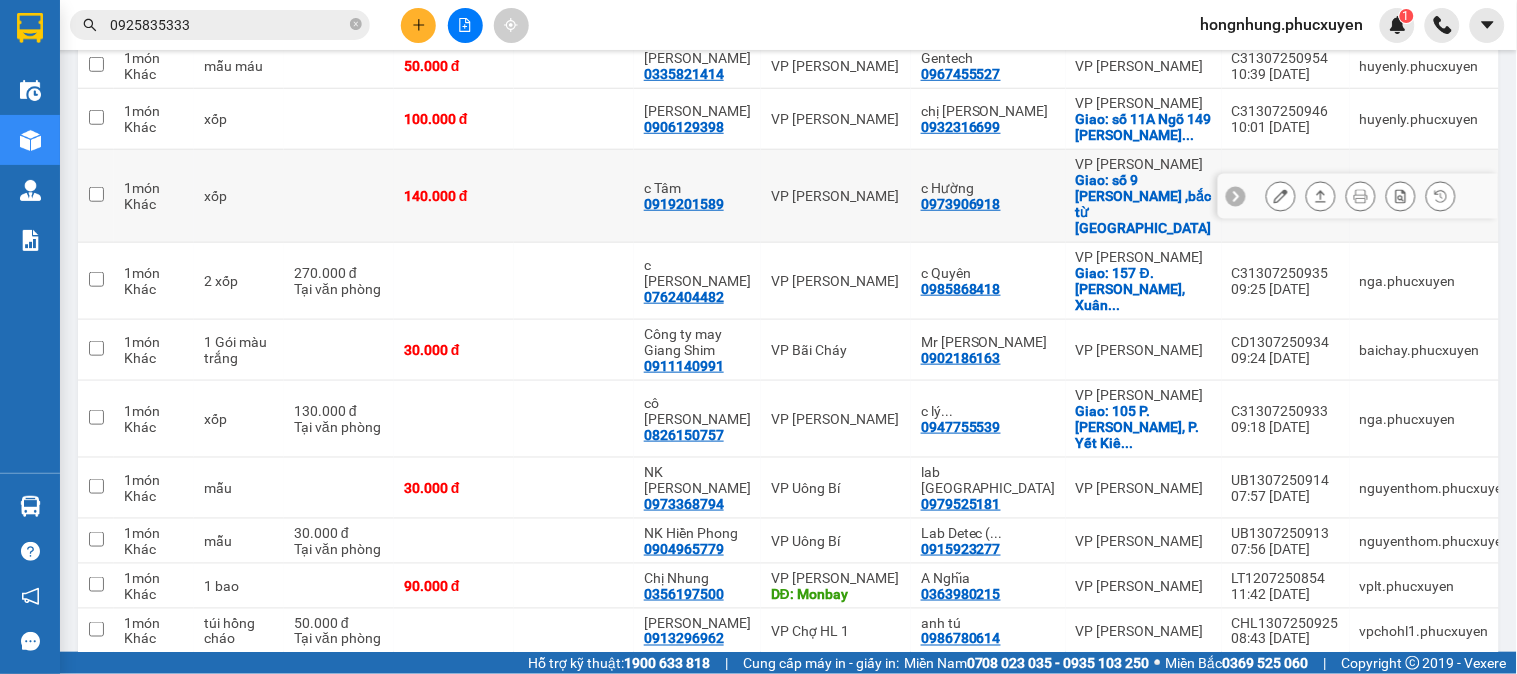 scroll, scrollTop: 447, scrollLeft: 0, axis: vertical 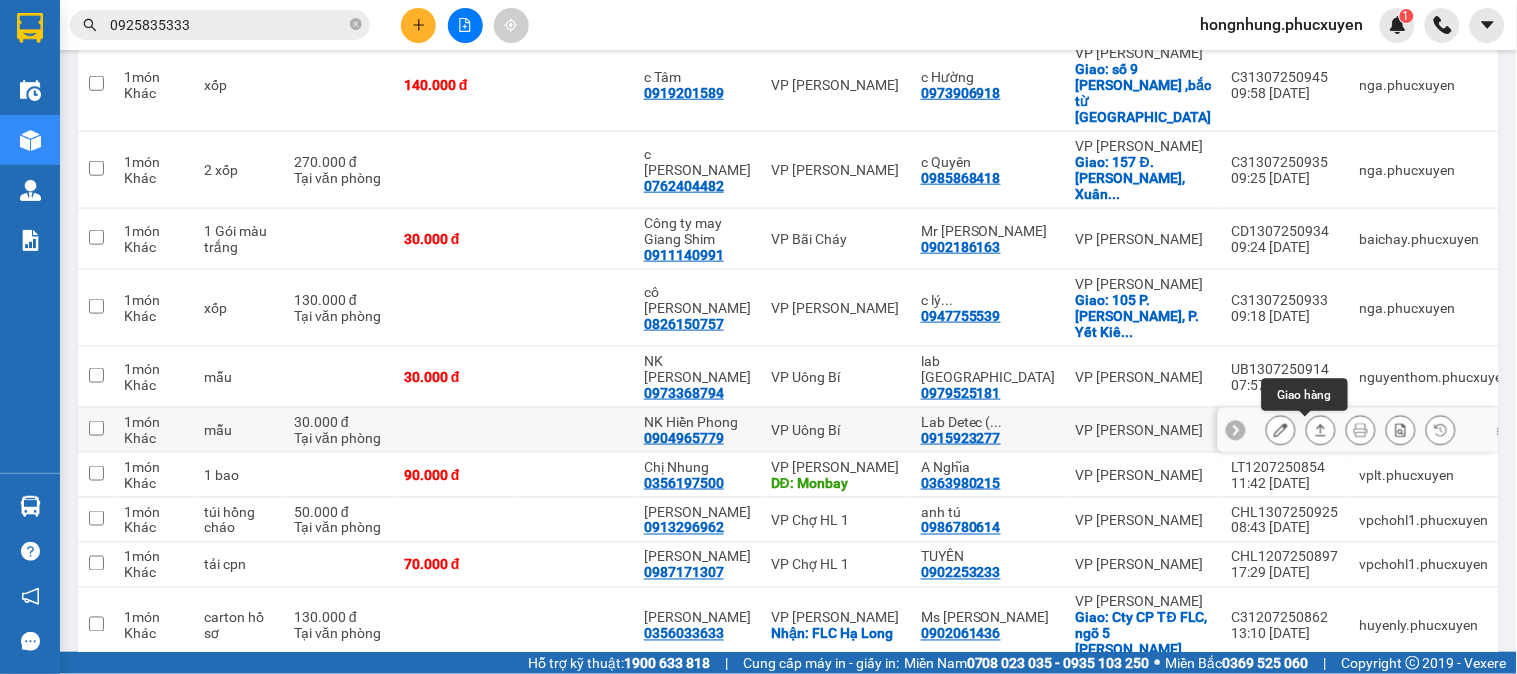 click 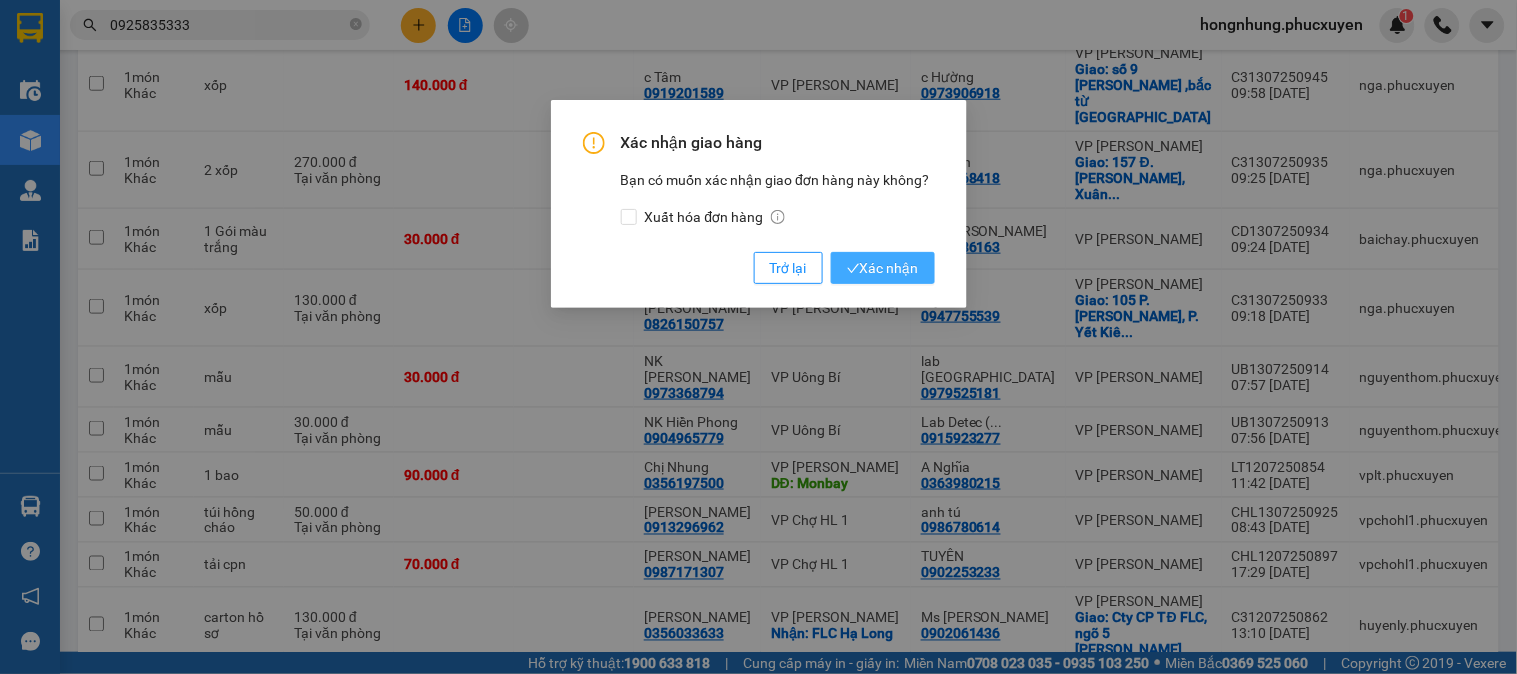 click on "Xác nhận" at bounding box center (883, 268) 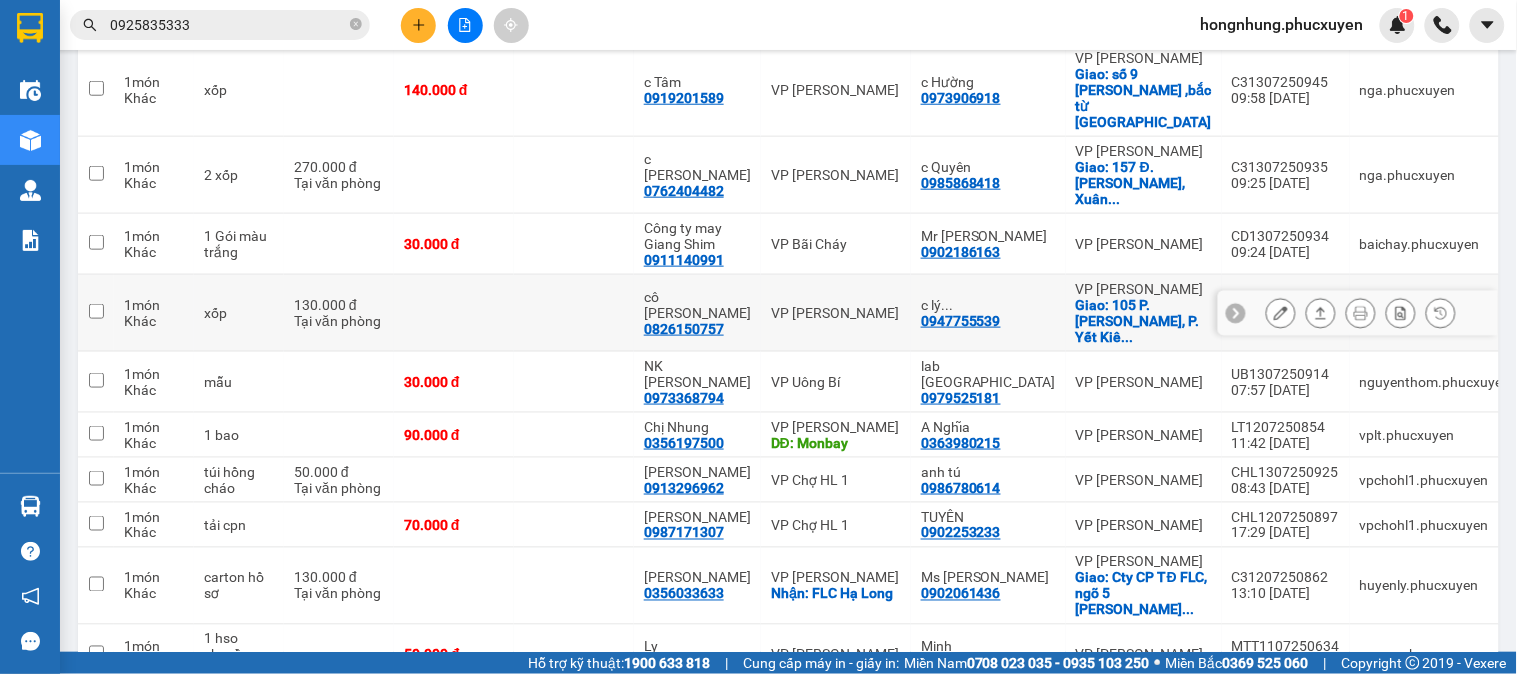 scroll, scrollTop: 331, scrollLeft: 0, axis: vertical 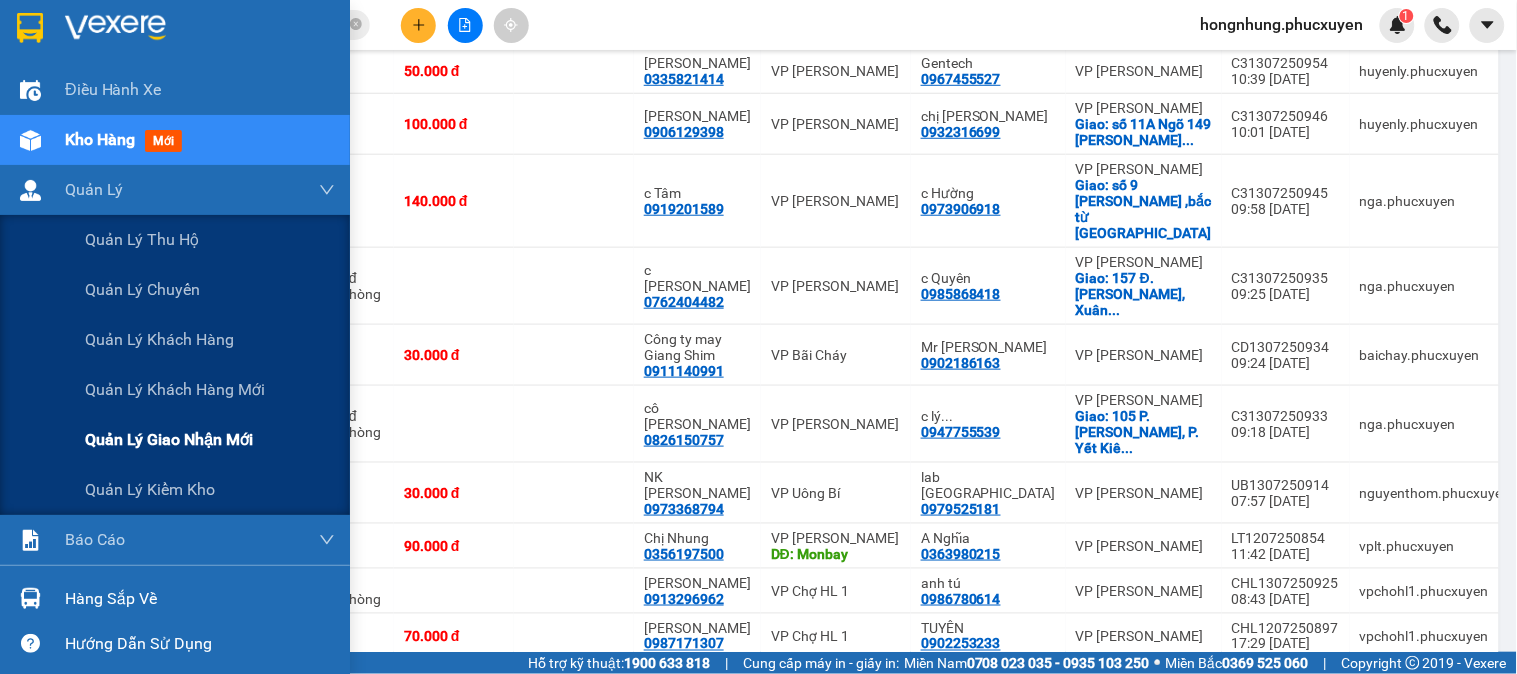 click on "Quản lý giao nhận mới" at bounding box center [169, 439] 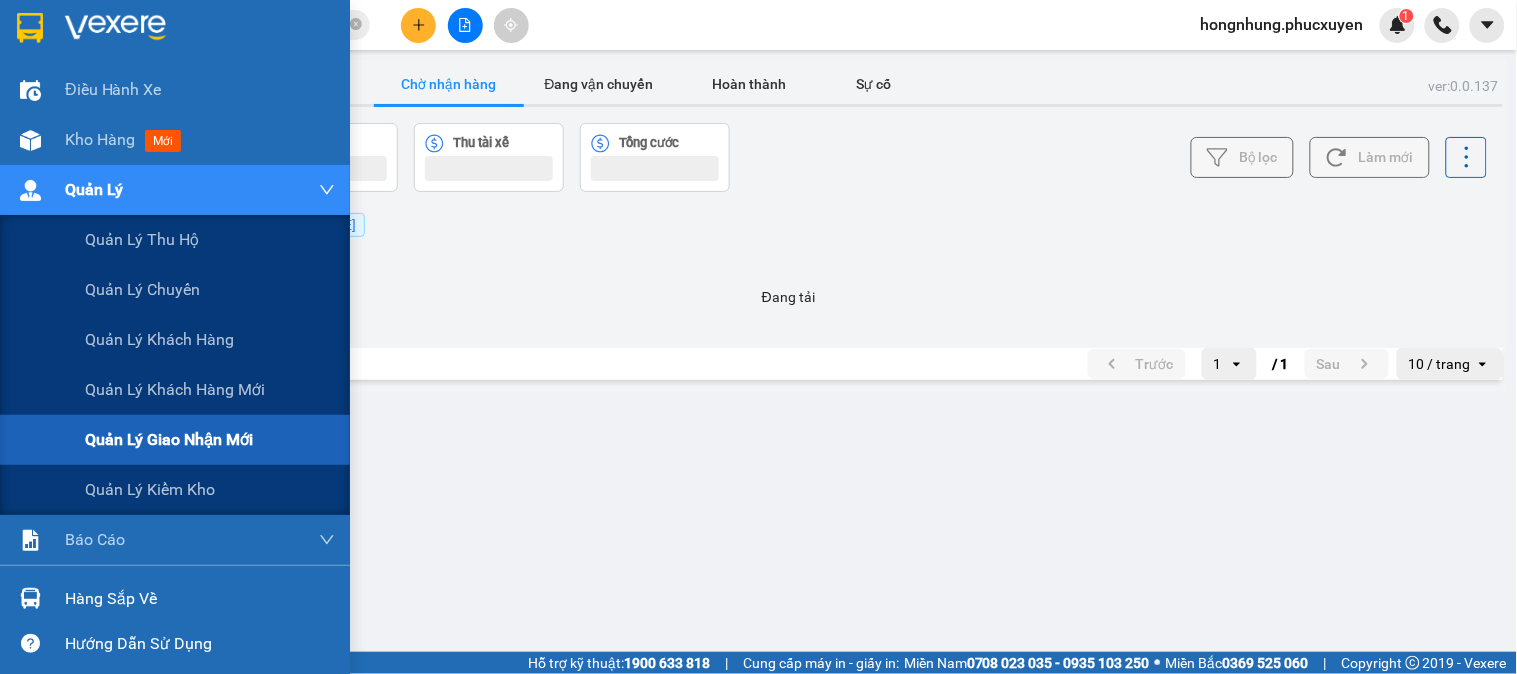 scroll, scrollTop: 0, scrollLeft: 0, axis: both 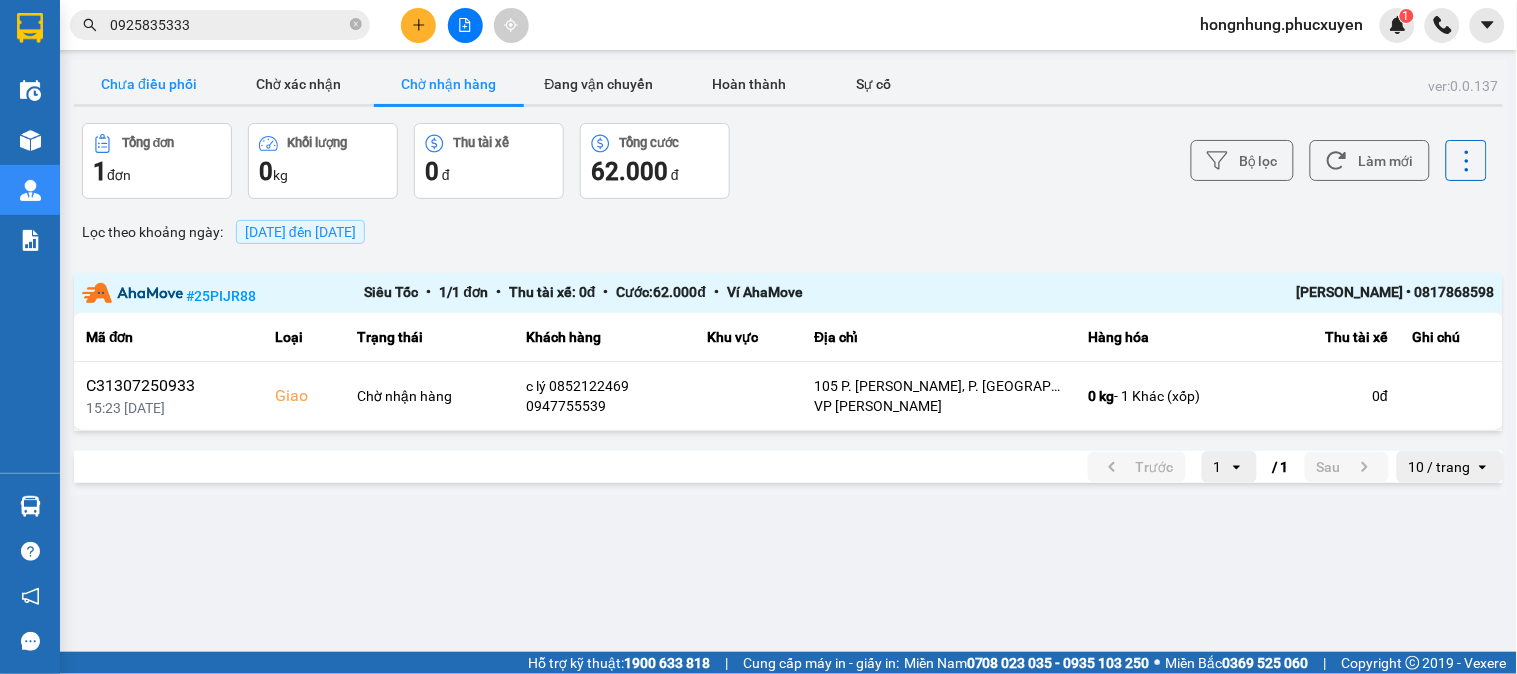click on "Chưa điều phối" at bounding box center [149, 84] 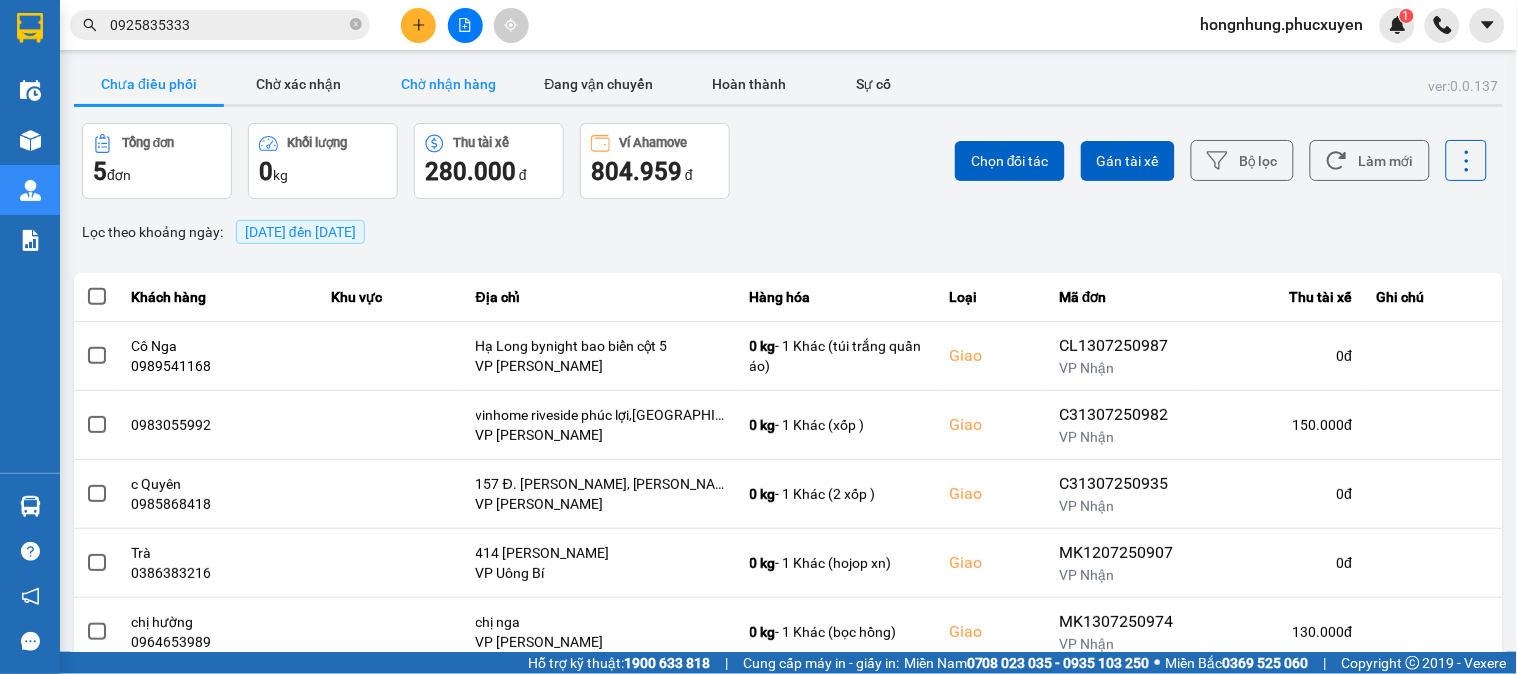 click on "Chờ nhận hàng" at bounding box center [449, 84] 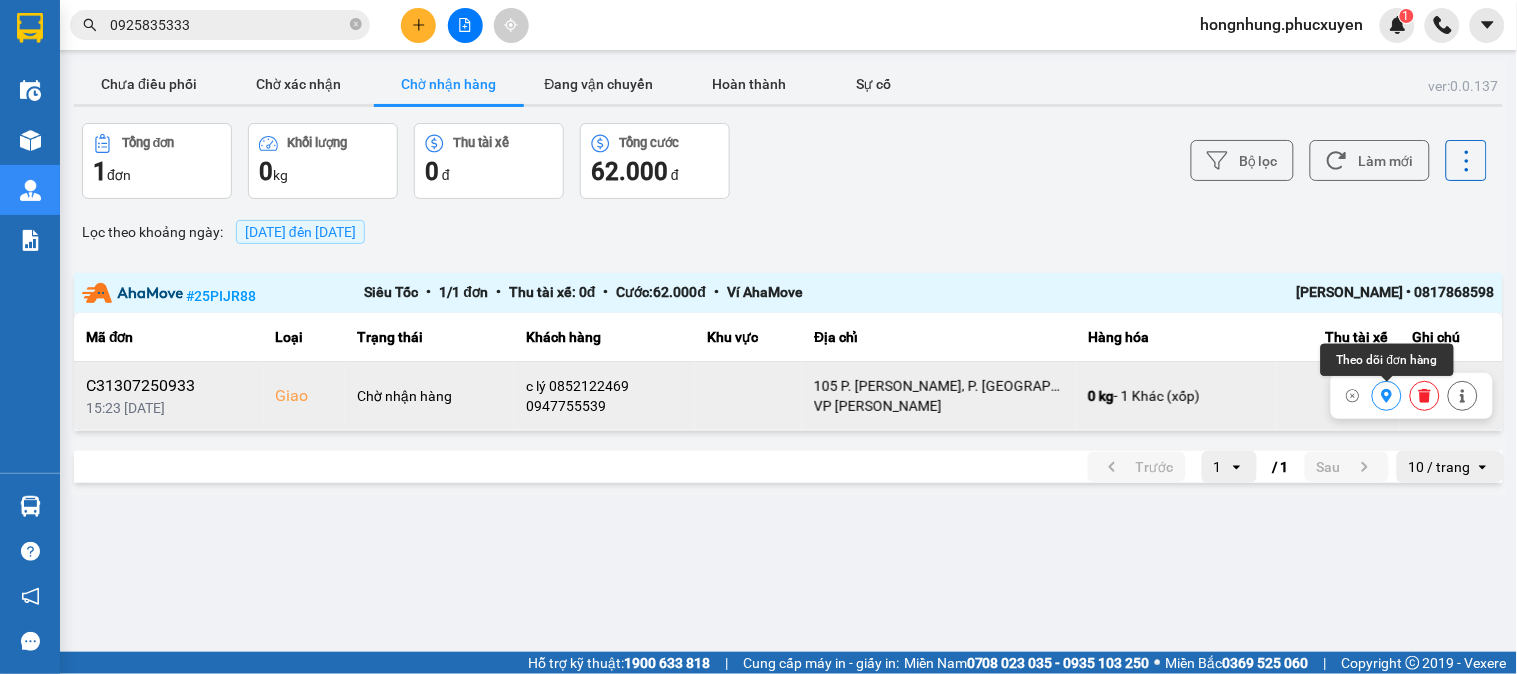 click 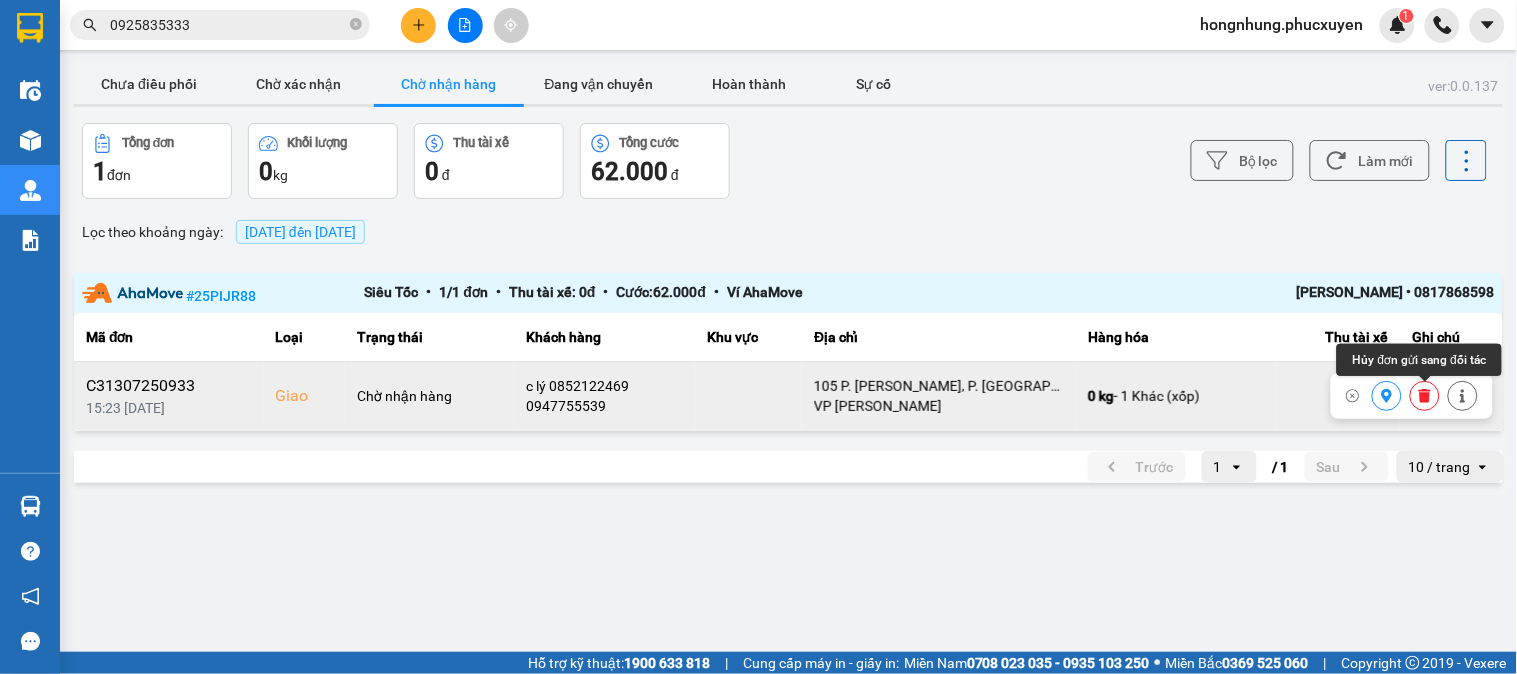 click 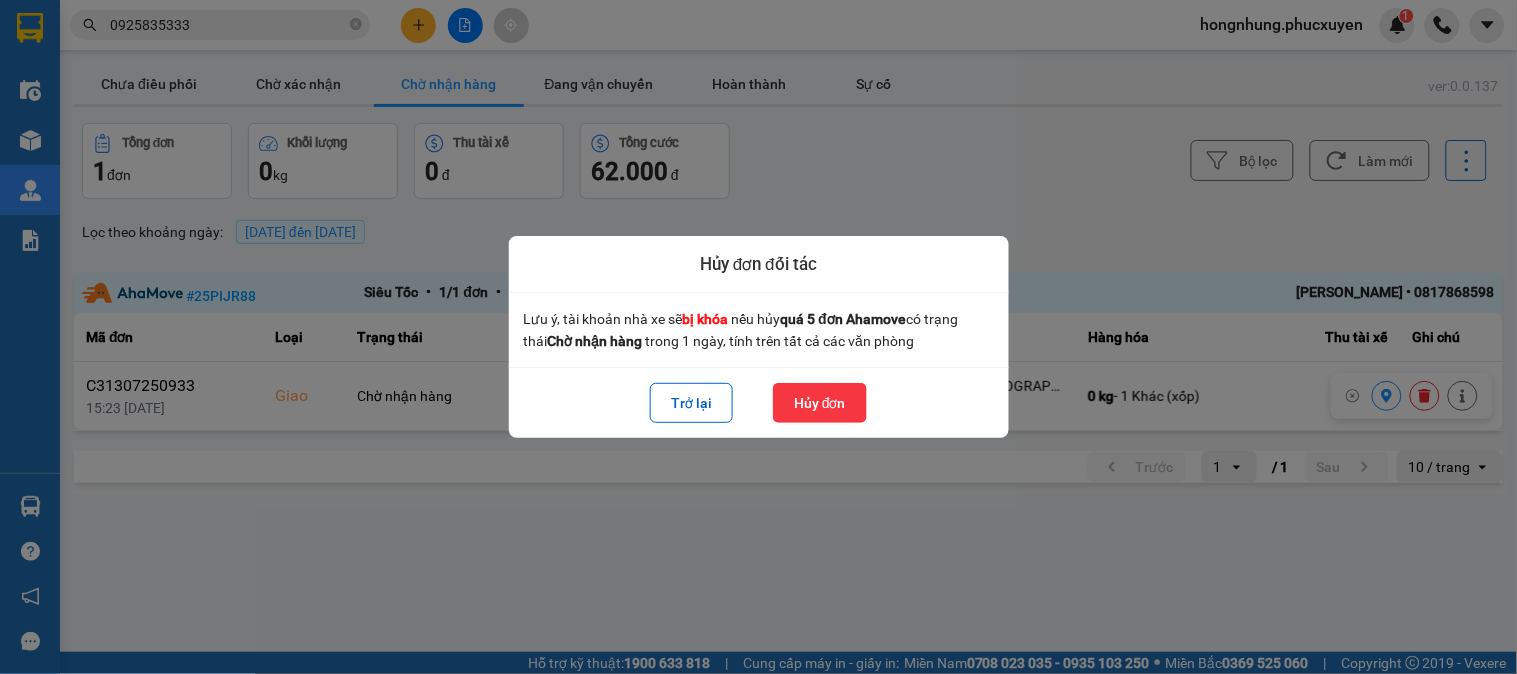 click on "Hủy đơn" at bounding box center (820, 403) 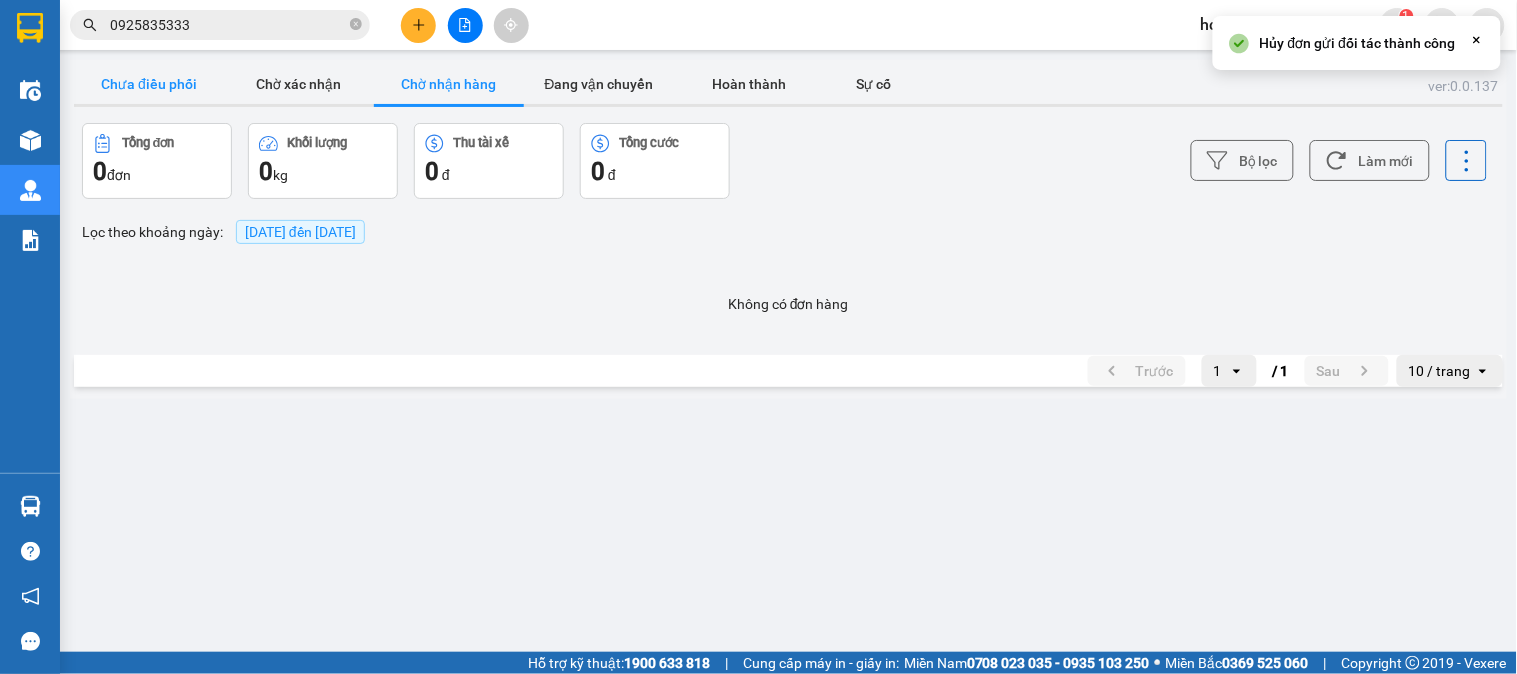 click on "Chưa điều phối" at bounding box center (149, 84) 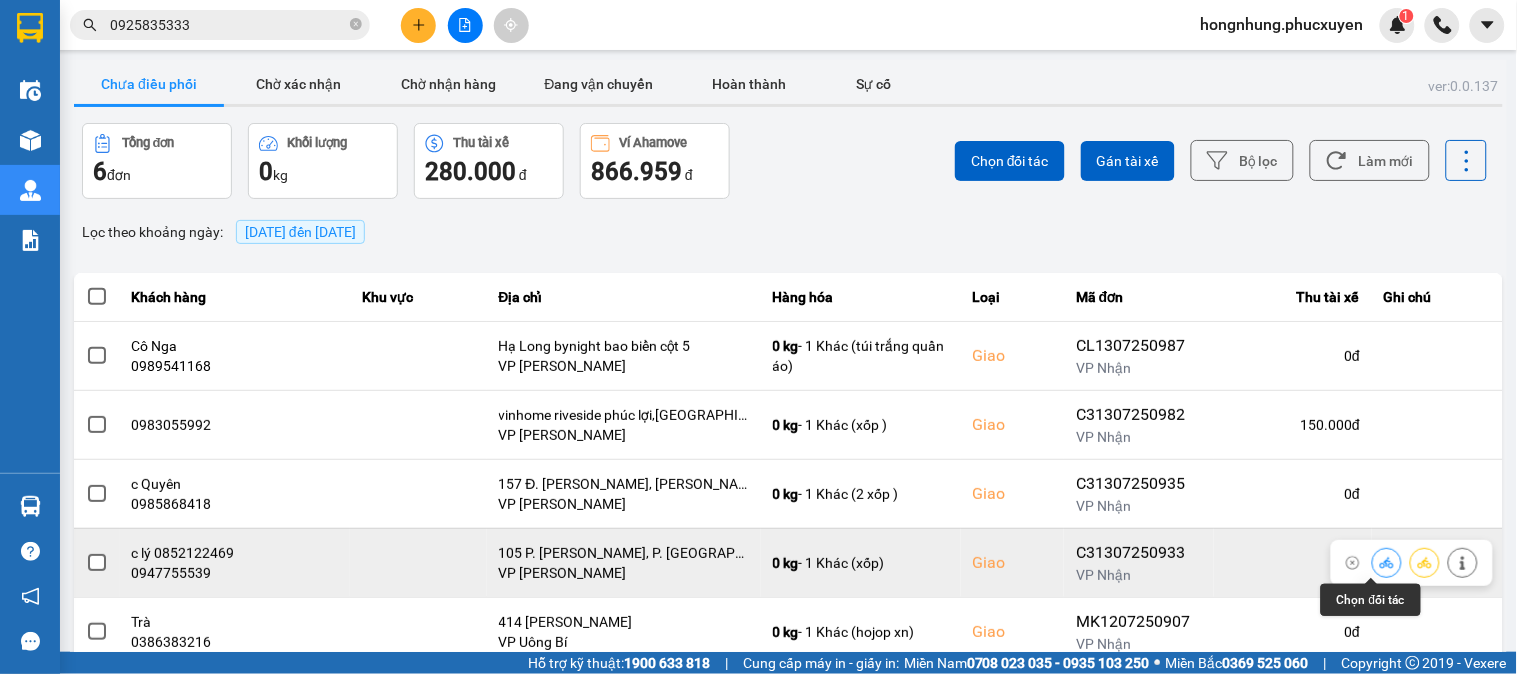 click 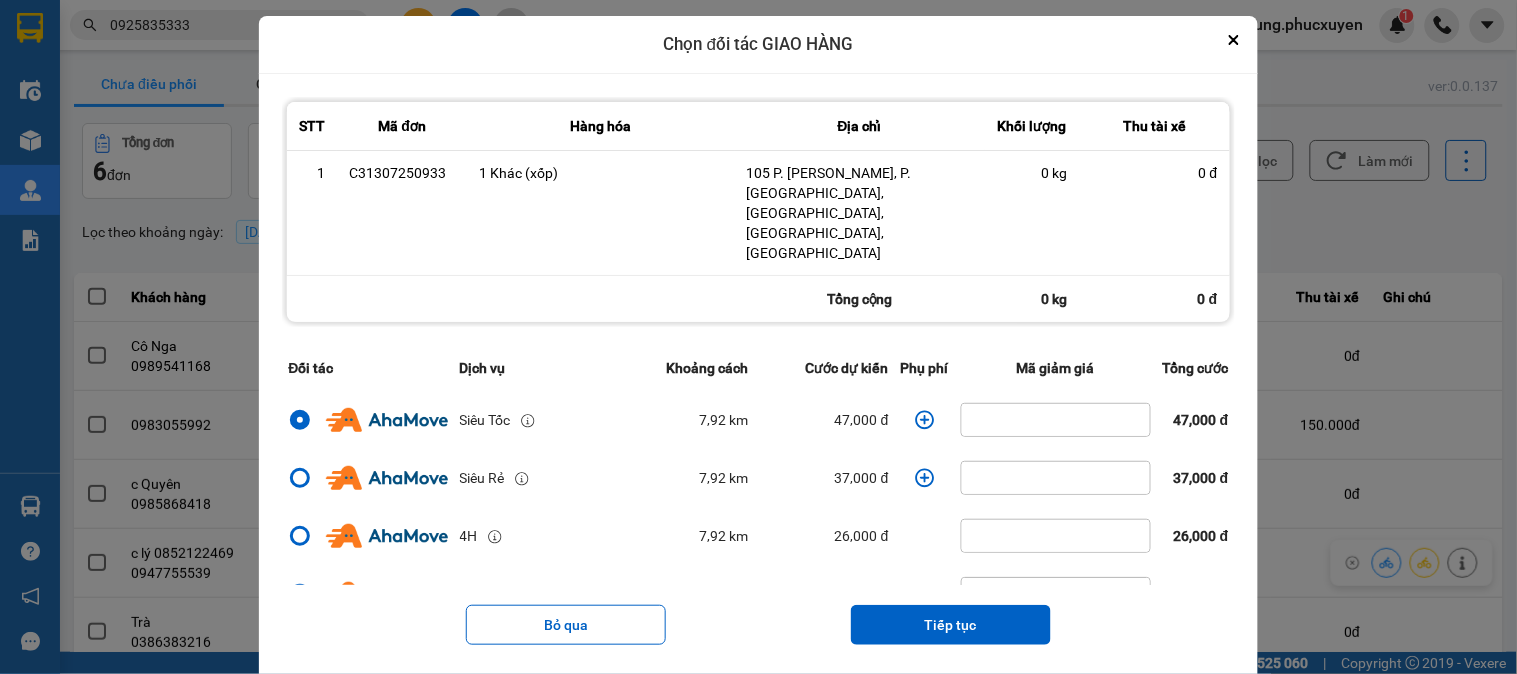 click 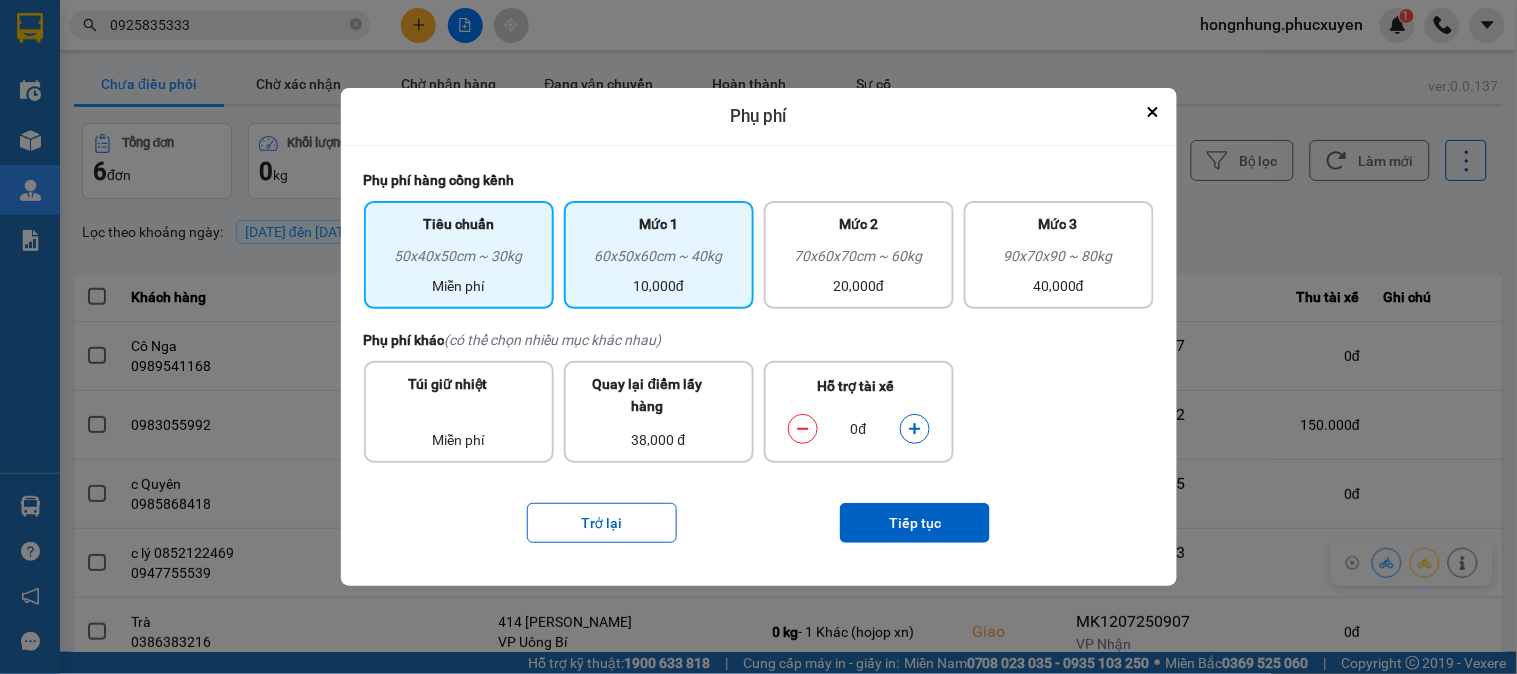 click on "60x50x60cm ~ 40kg" at bounding box center [659, 260] 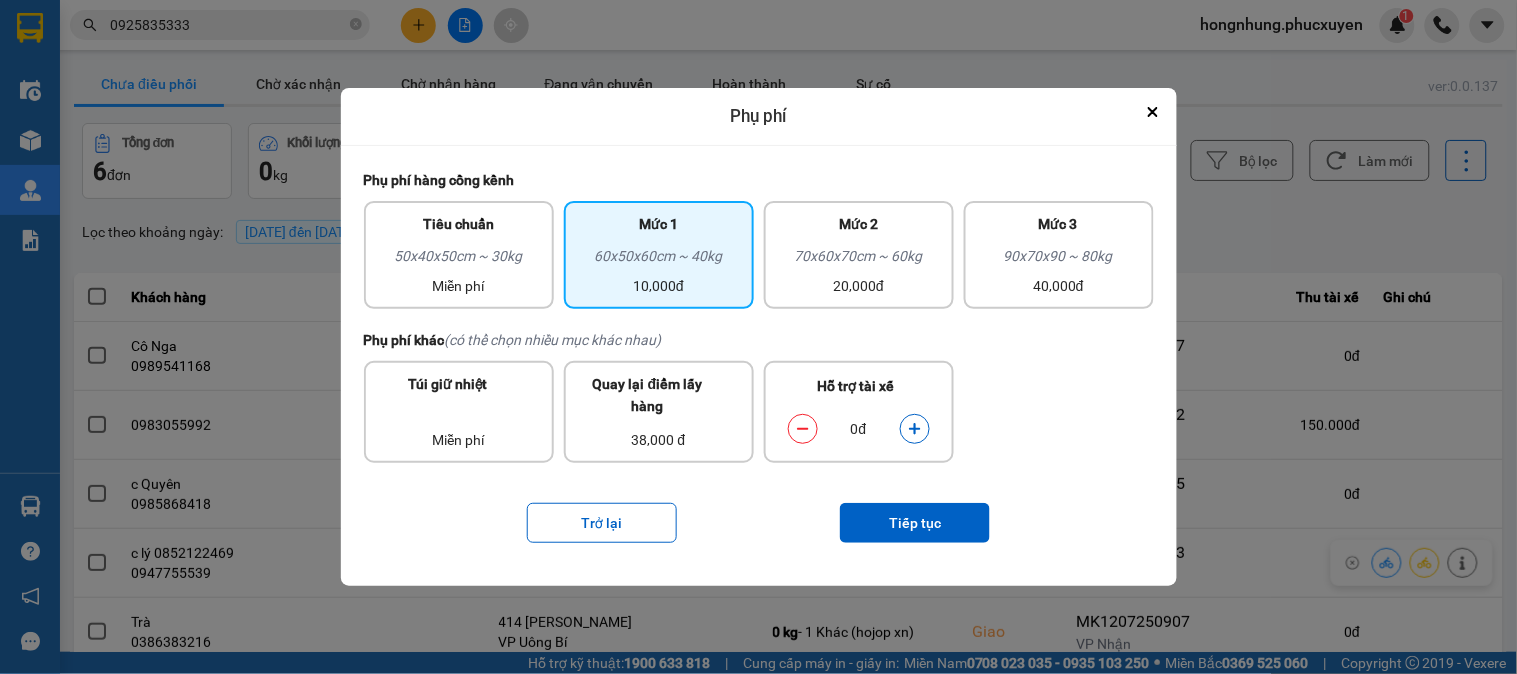 click 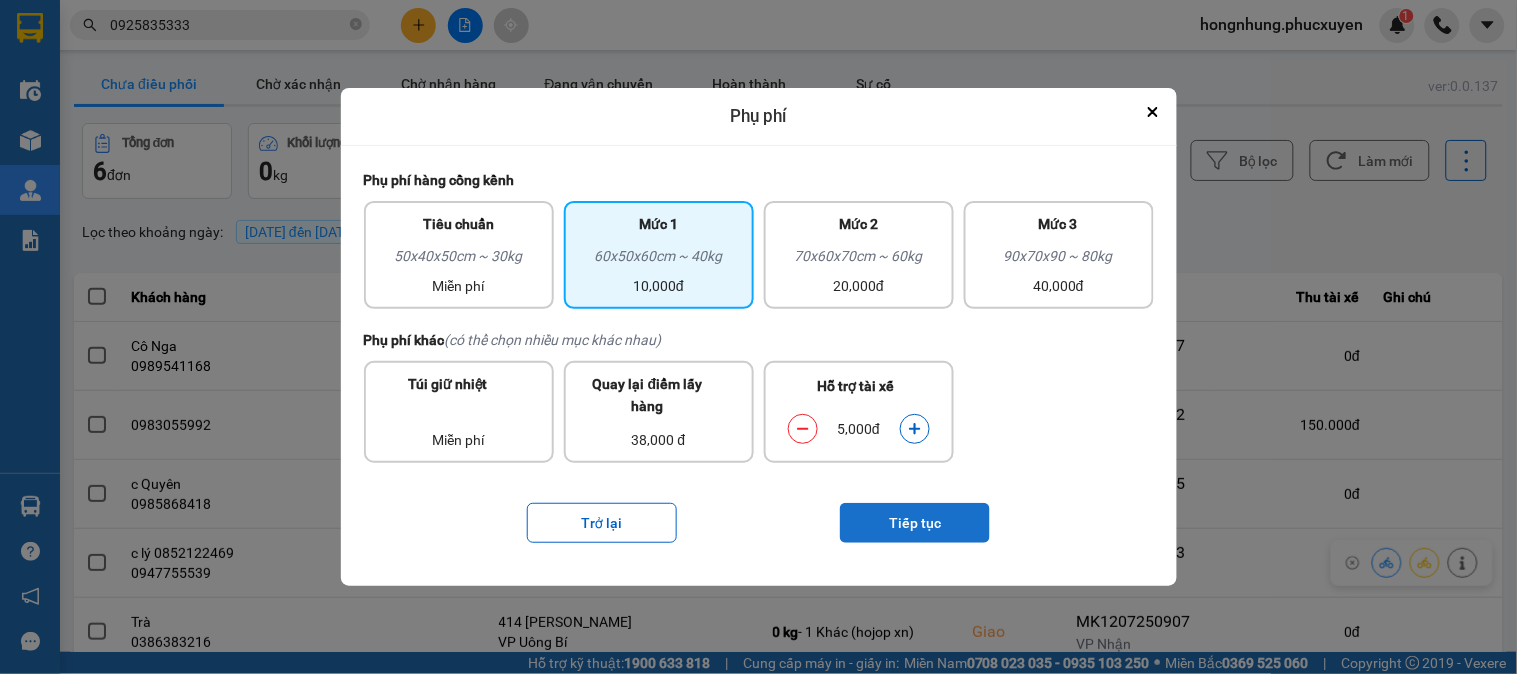 click on "Tiếp tục" at bounding box center [915, 523] 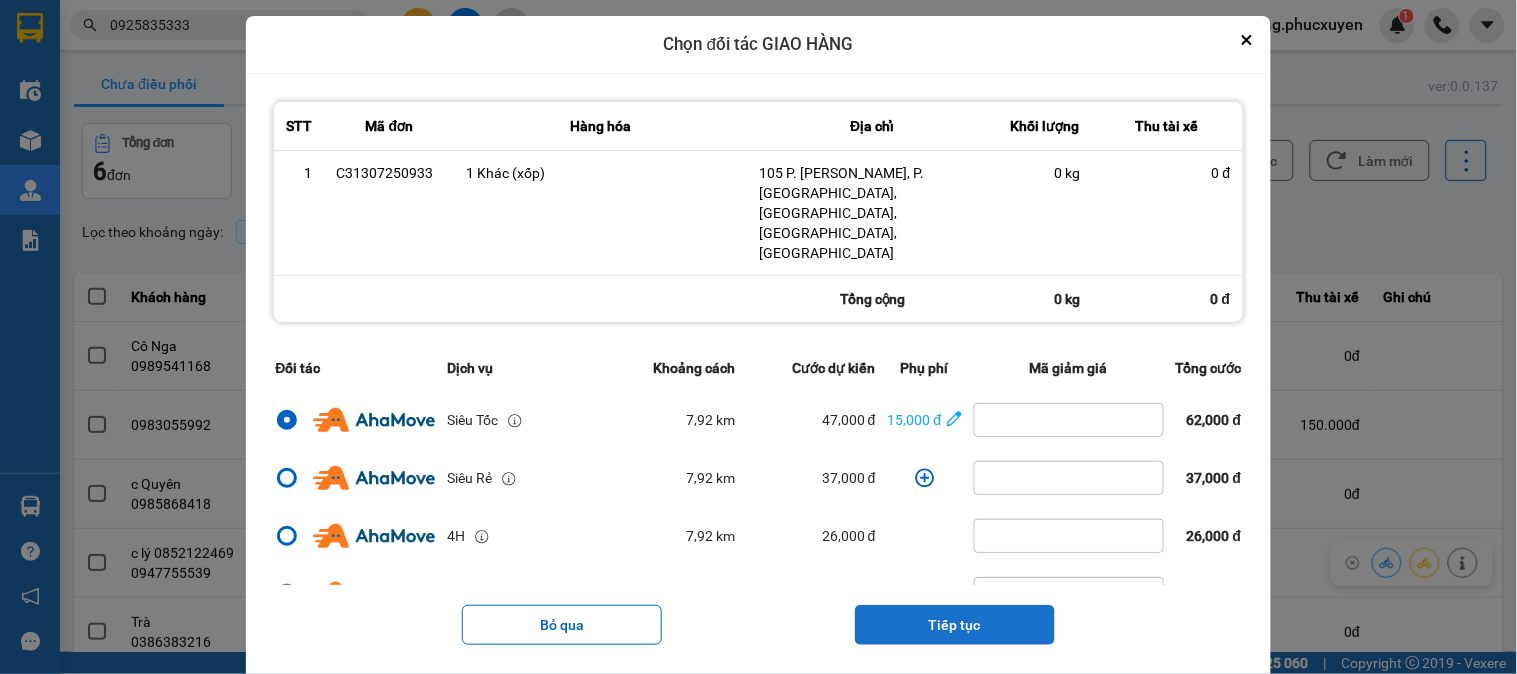 click on "Tiếp tục" at bounding box center [955, 625] 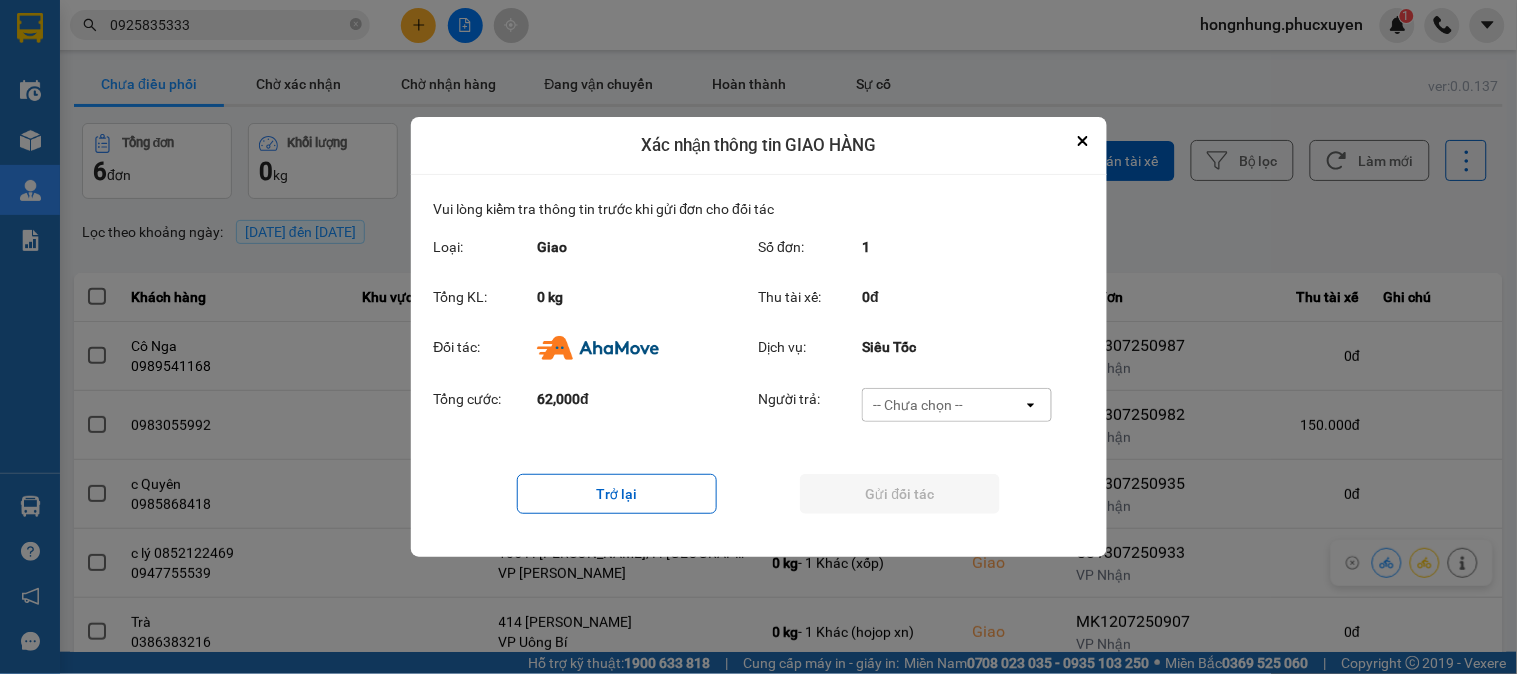 click on "-- Chưa chọn --" at bounding box center [918, 405] 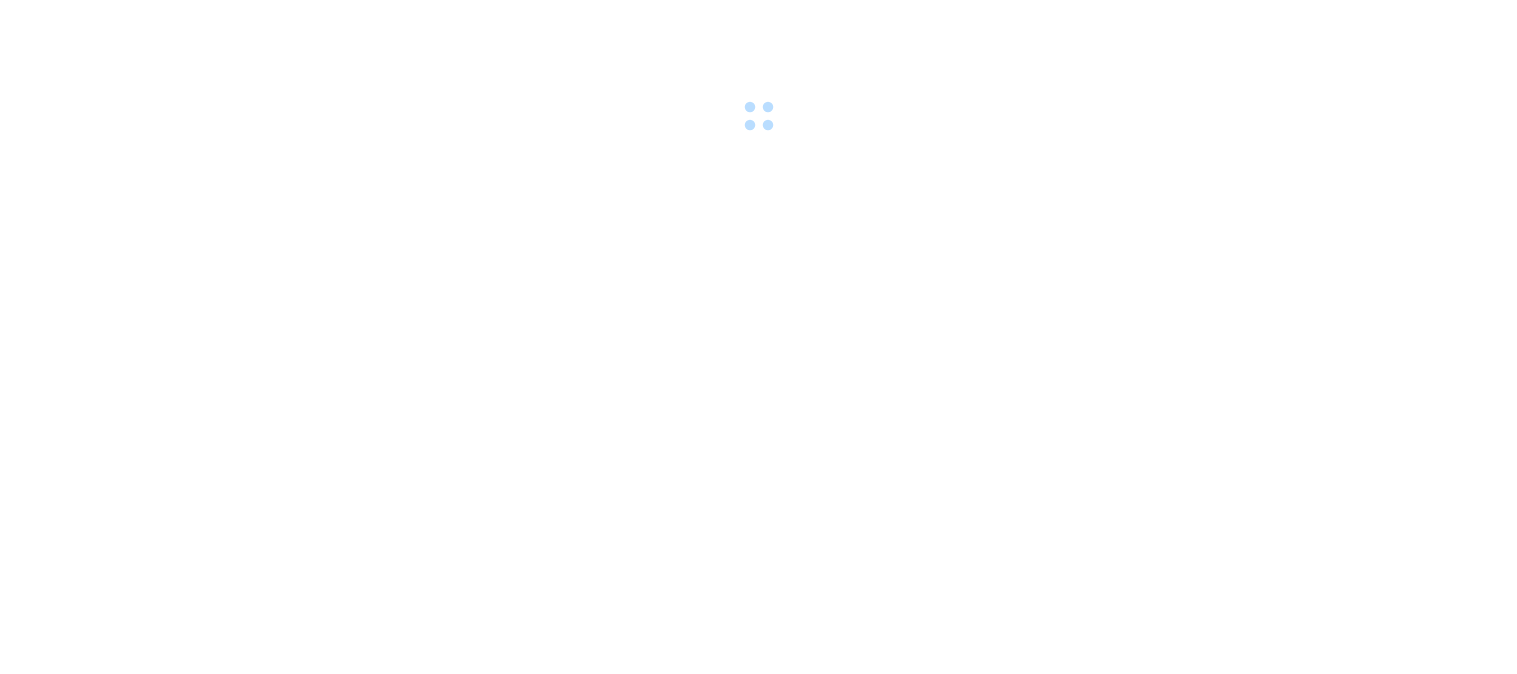 scroll, scrollTop: 0, scrollLeft: 0, axis: both 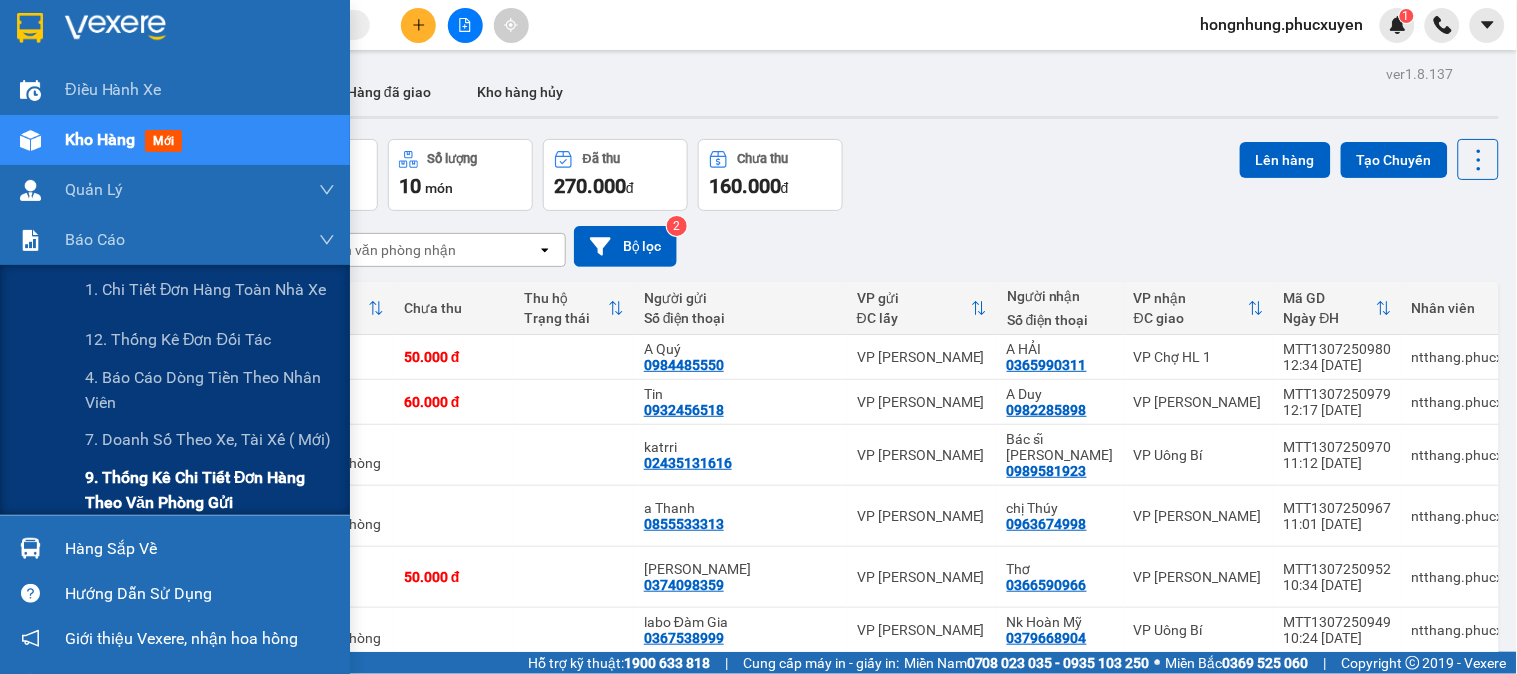 click on "9. Thống kê chi tiết đơn hàng theo văn phòng gửi" at bounding box center (210, 490) 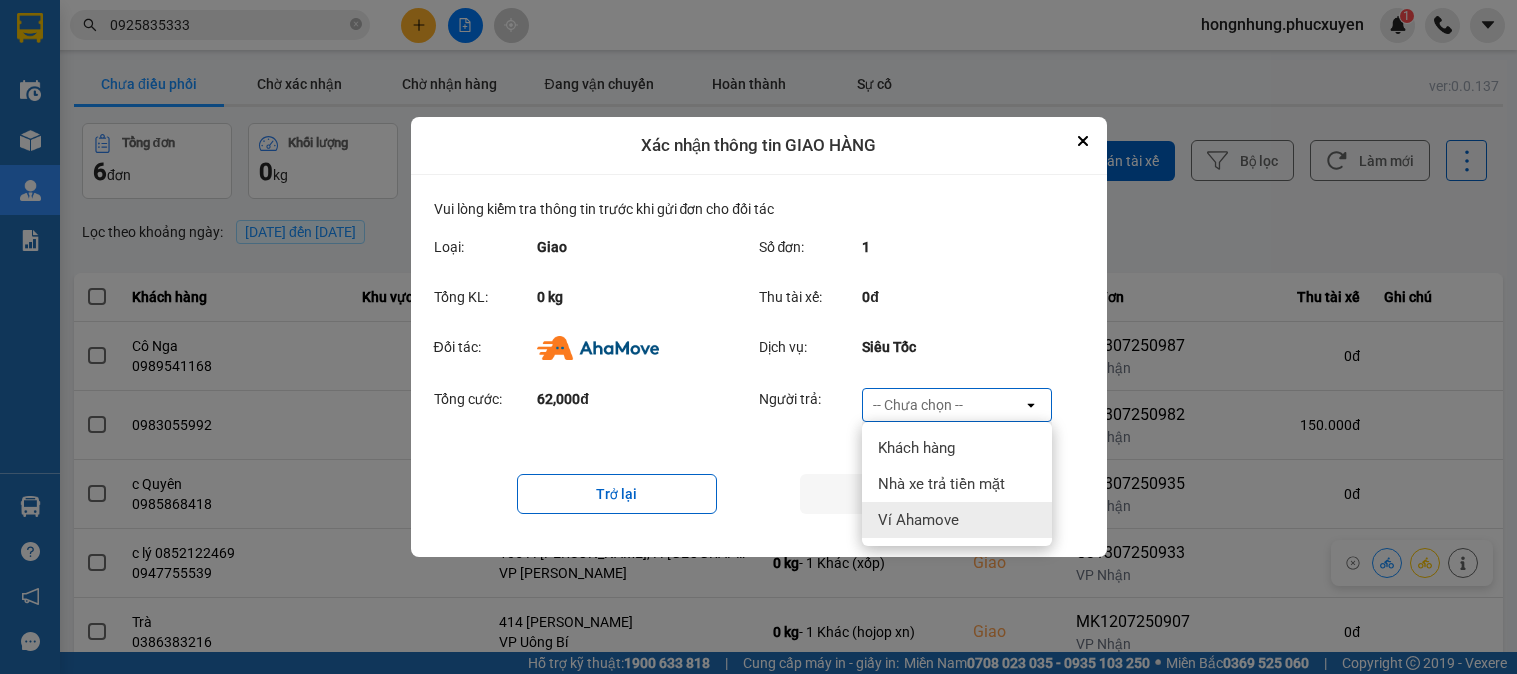 scroll, scrollTop: 0, scrollLeft: 0, axis: both 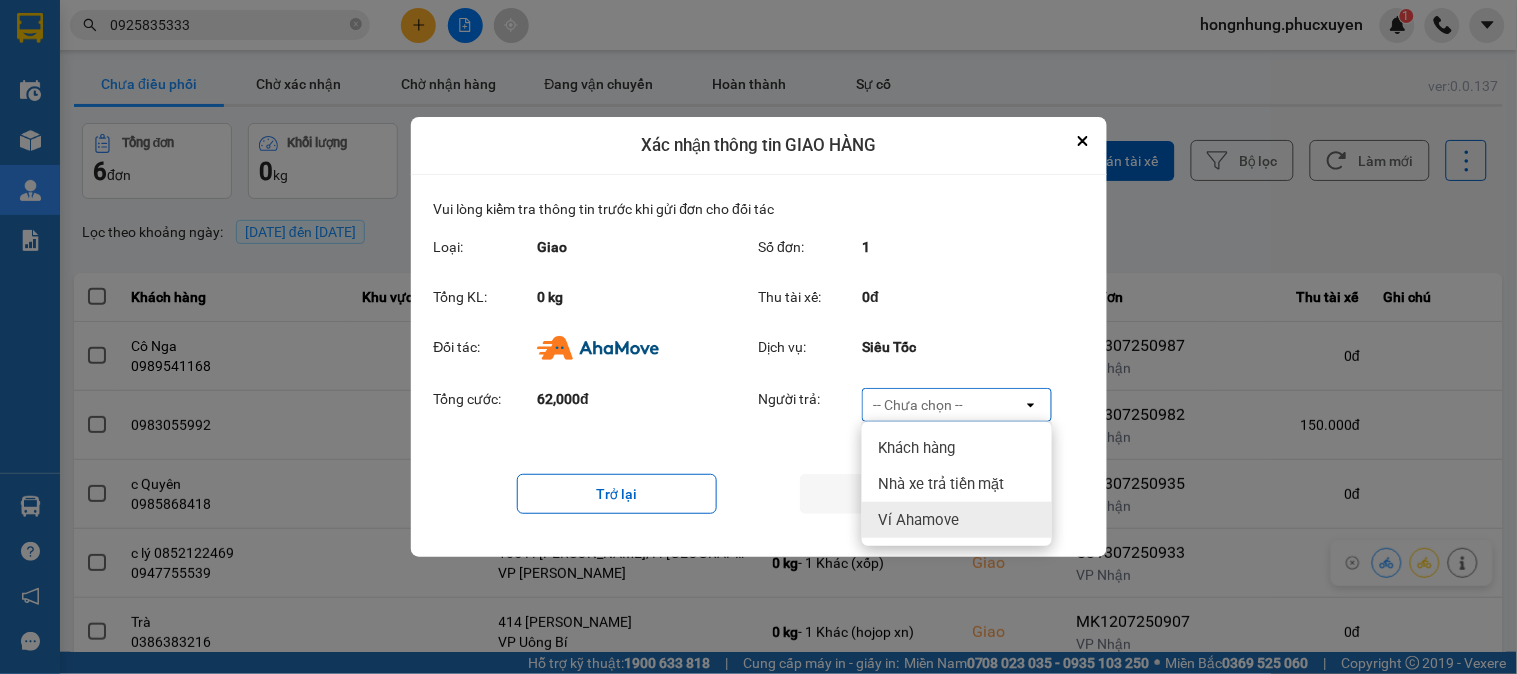 click on "Ví Ahamove" at bounding box center (918, 520) 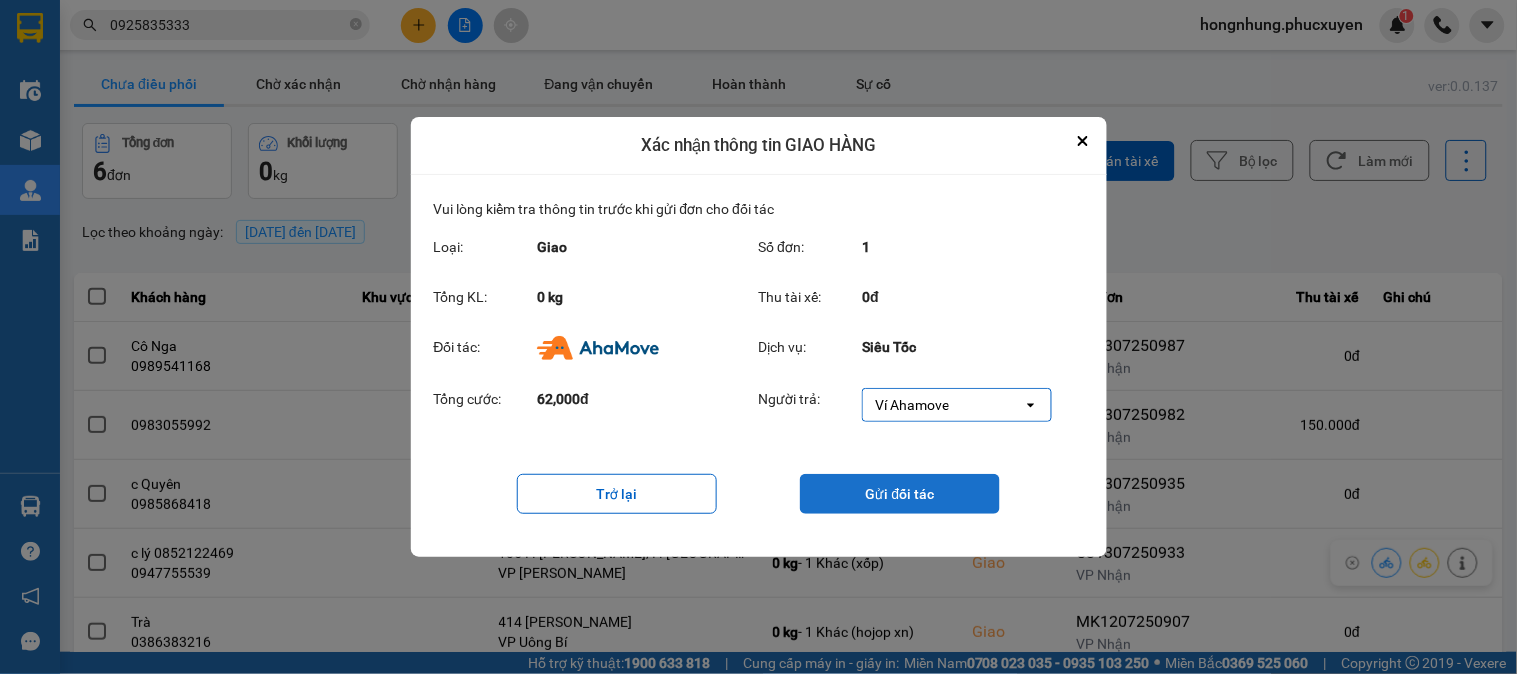 click on "Gửi đối tác" at bounding box center (900, 494) 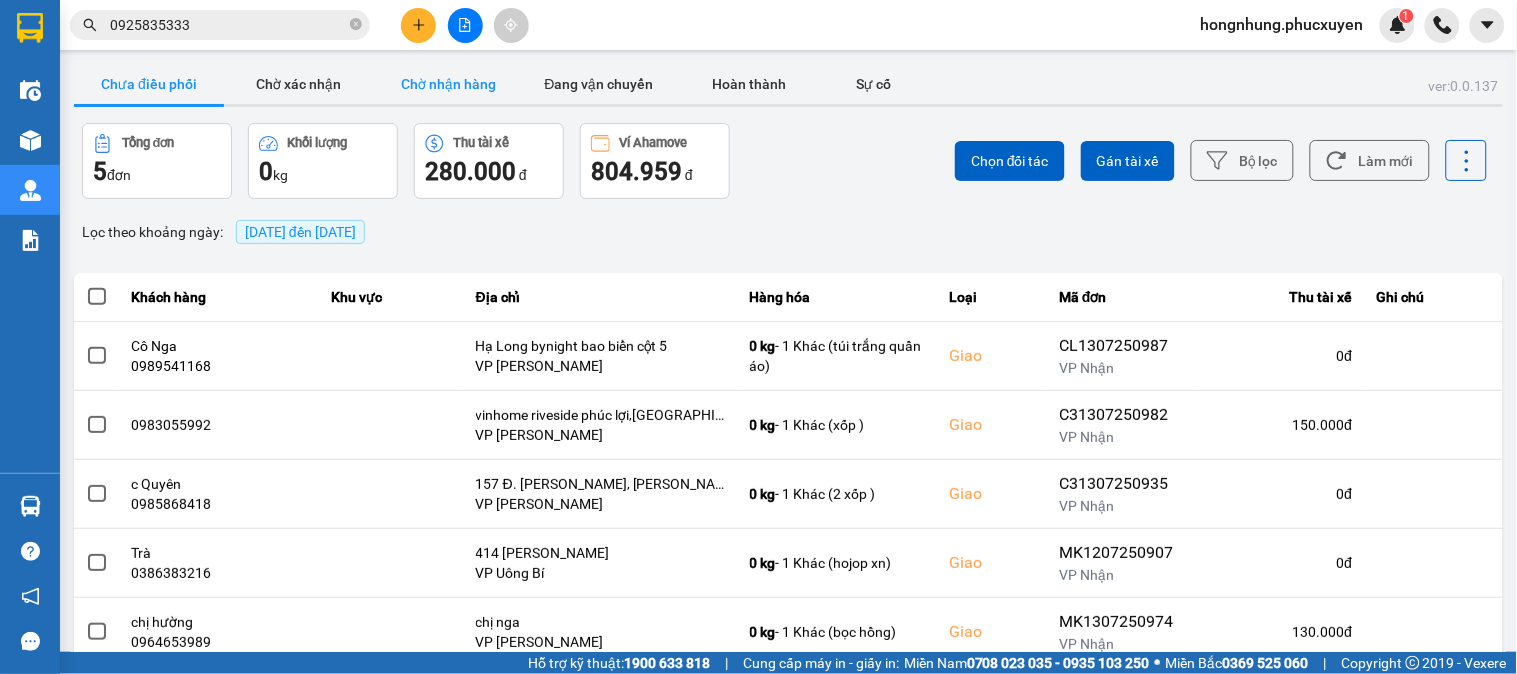 click on "Chờ nhận hàng" at bounding box center [449, 84] 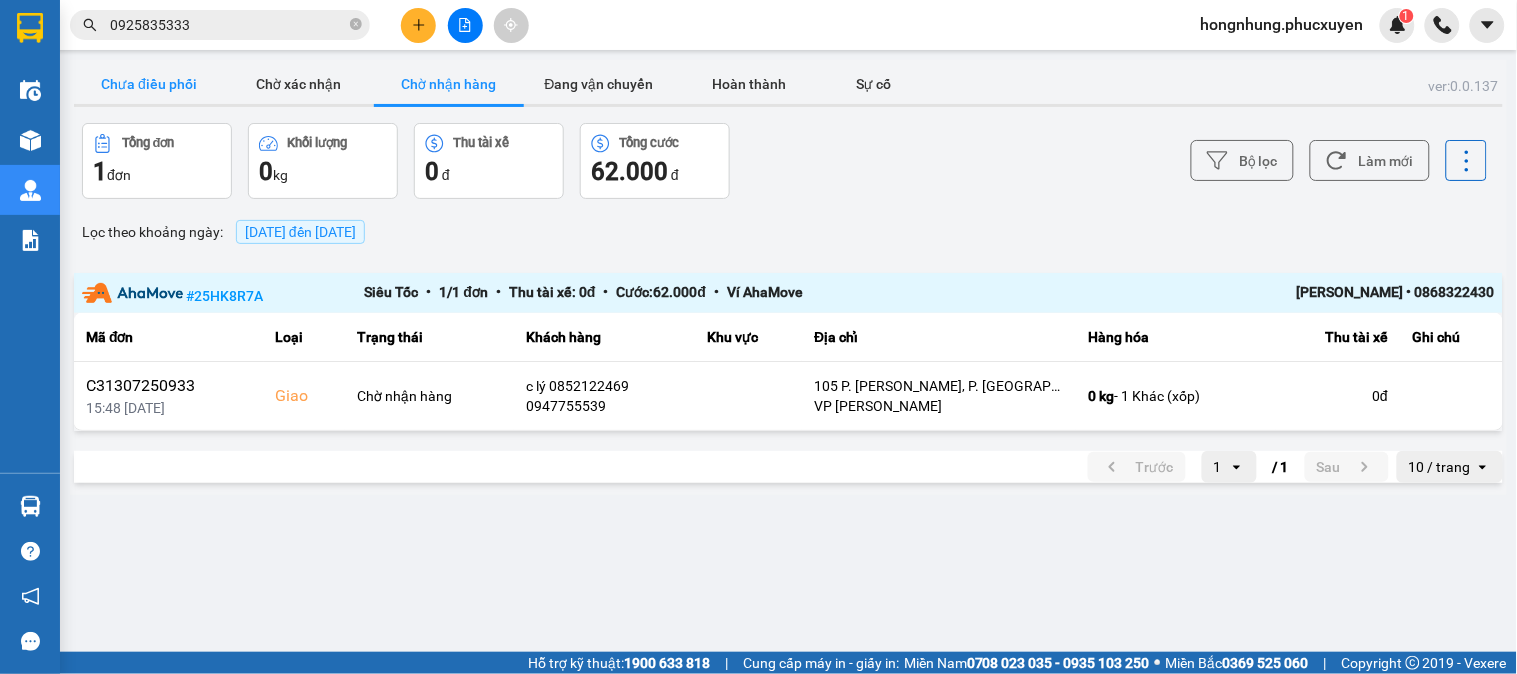 click on "Chưa điều phối" at bounding box center [149, 84] 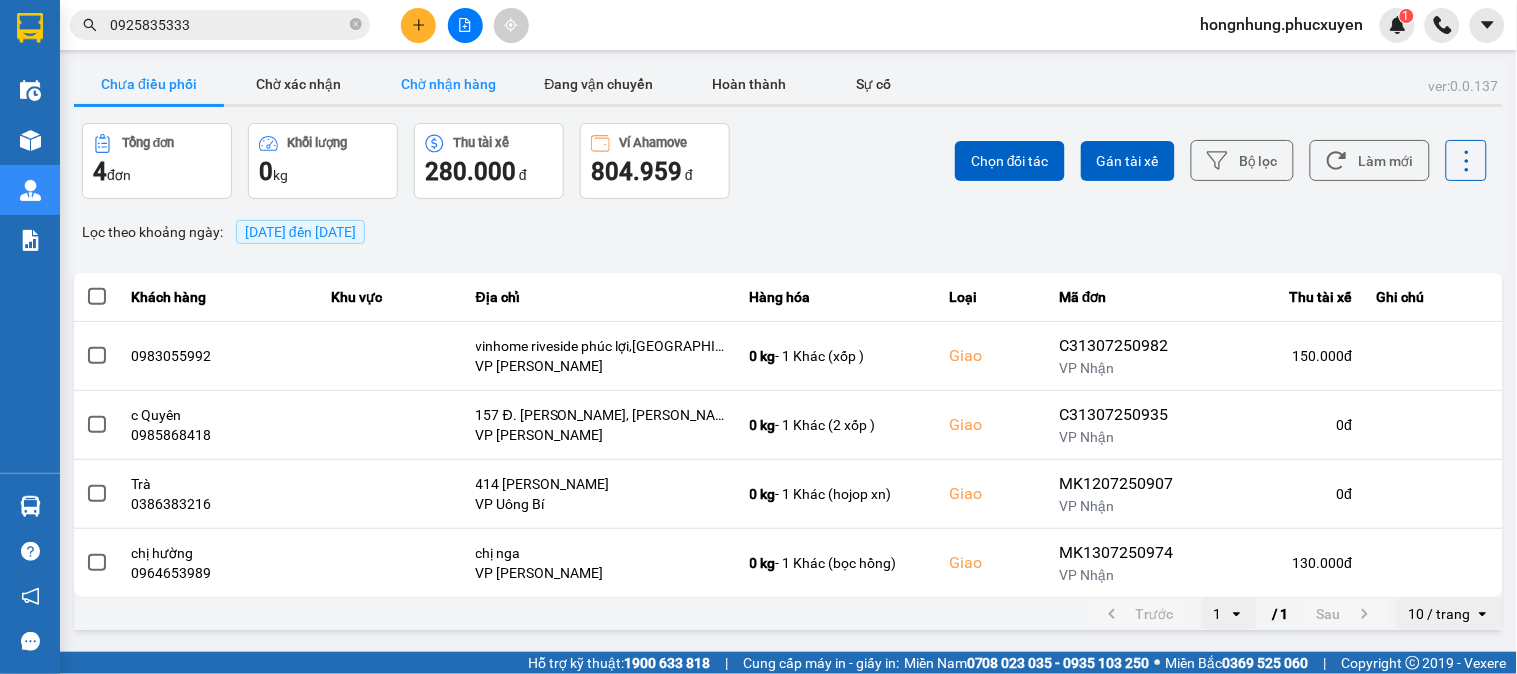 click on "Chờ nhận hàng" at bounding box center (449, 84) 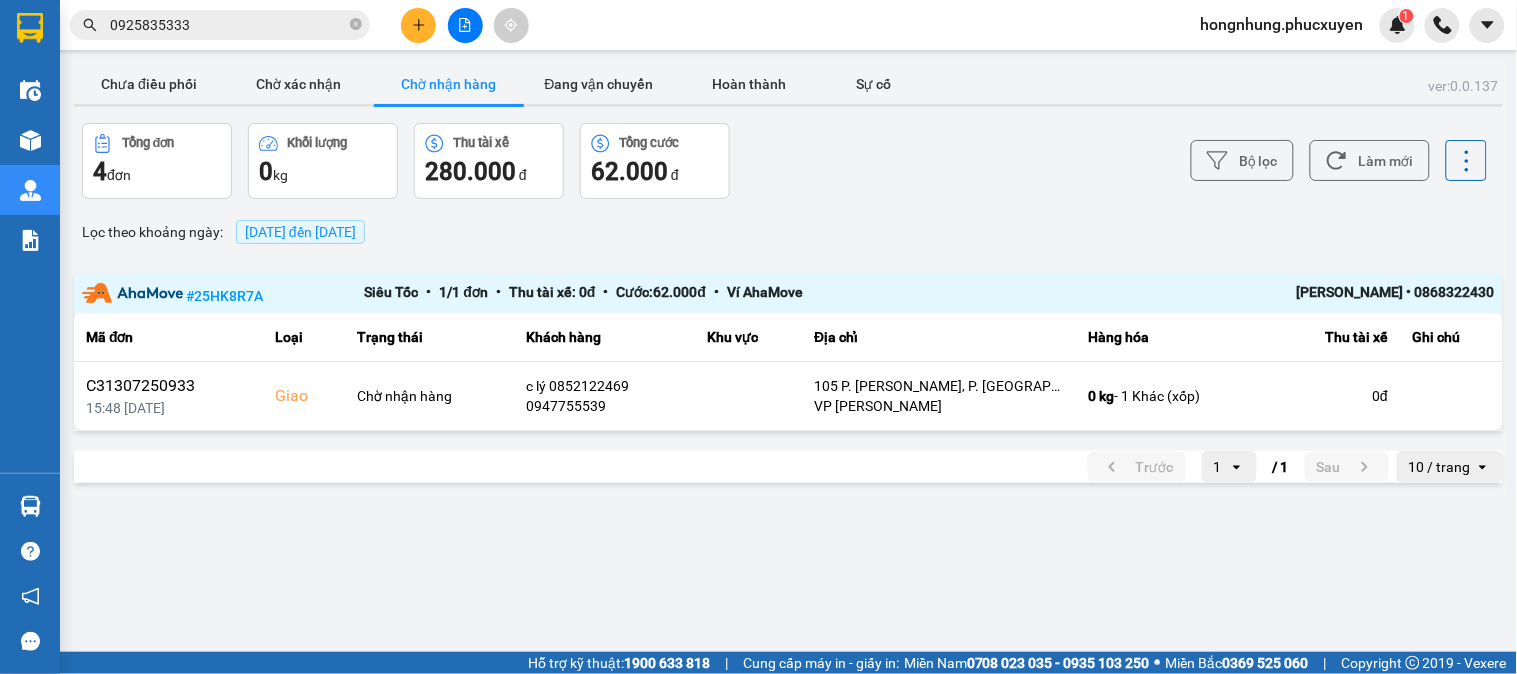 click on "Chờ nhận hàng" at bounding box center (449, 84) 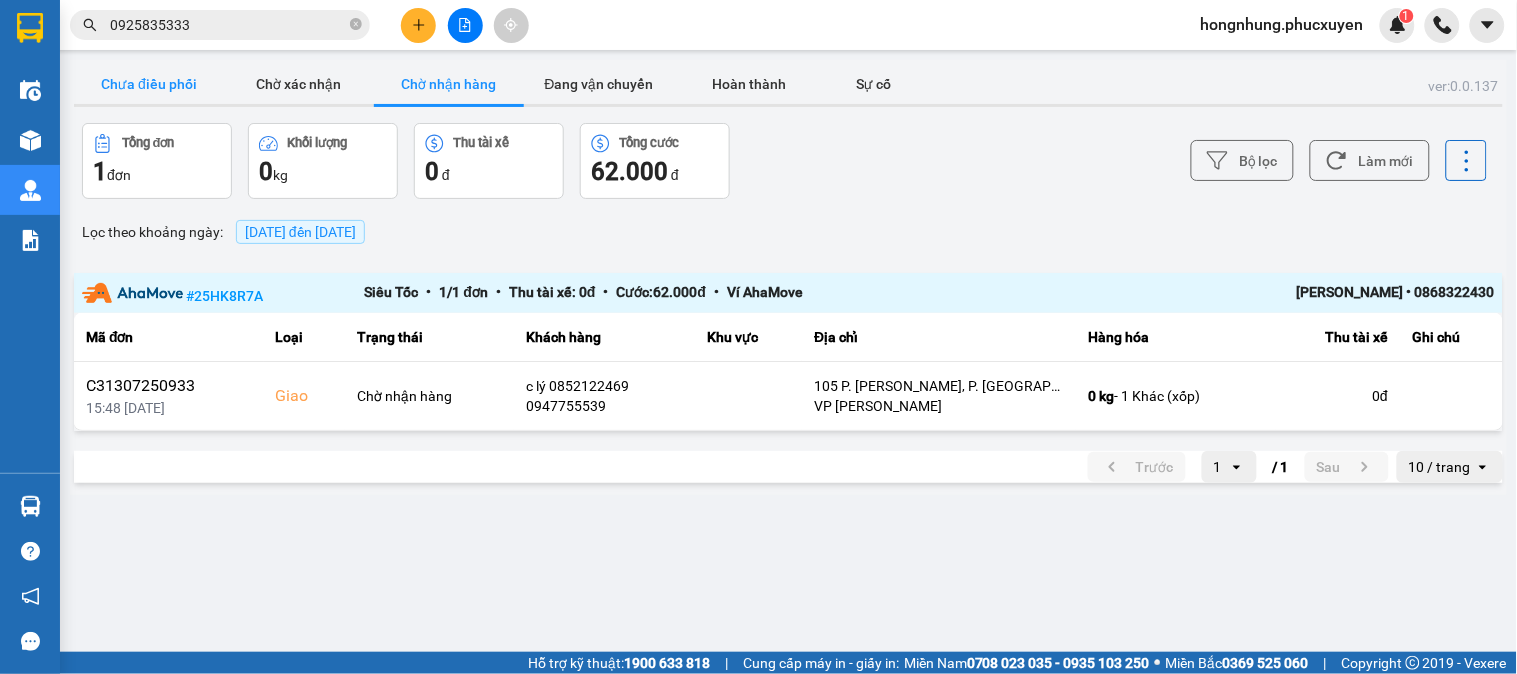 click on "Chưa điều phối" at bounding box center [149, 84] 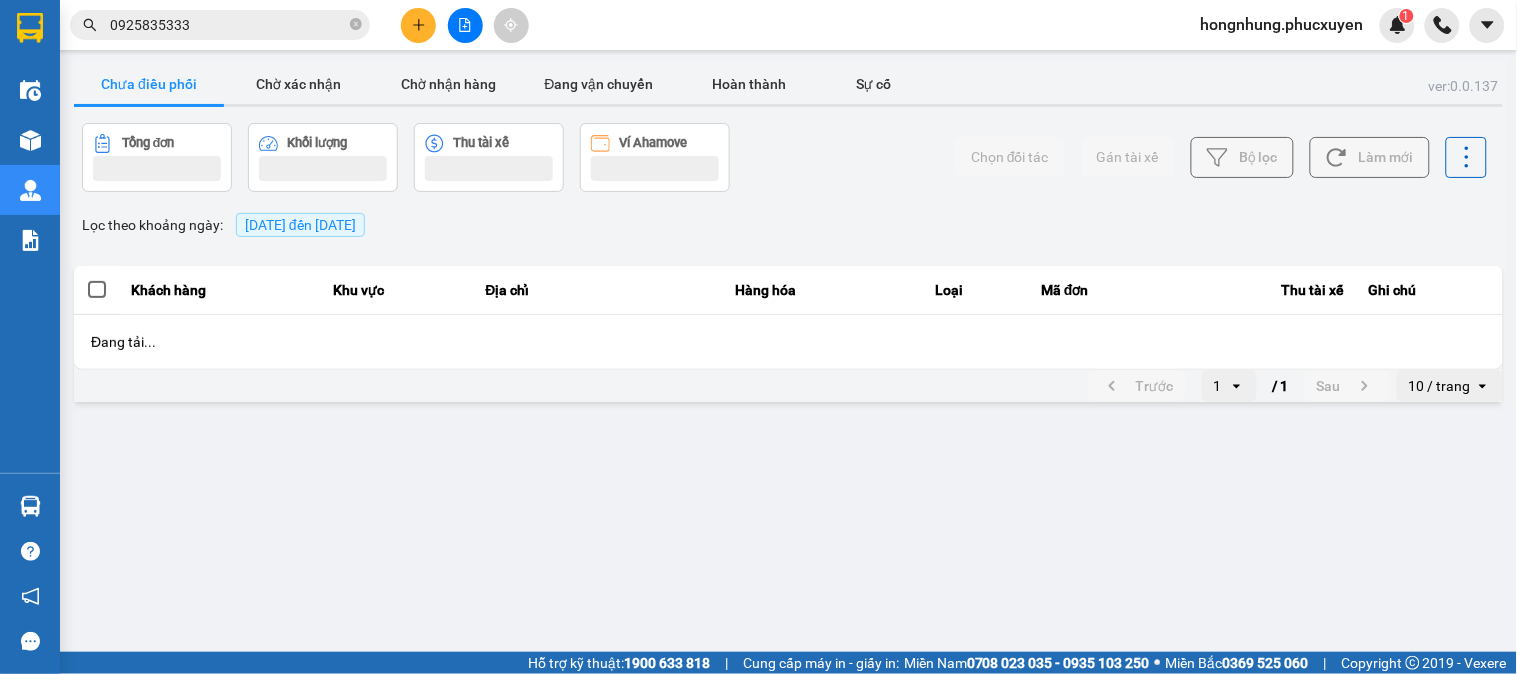 click on "Chưa điều phối" at bounding box center (149, 84) 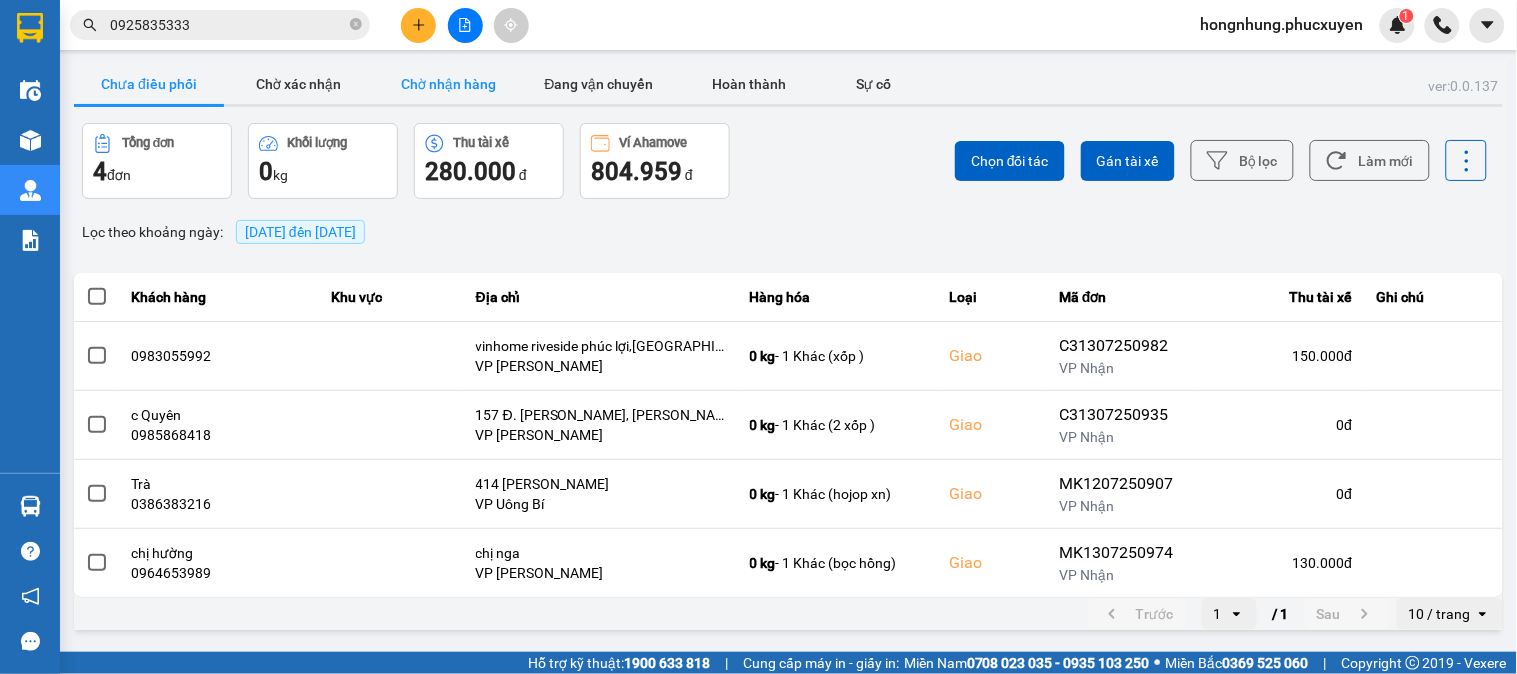 click on "Chờ nhận hàng" at bounding box center (449, 84) 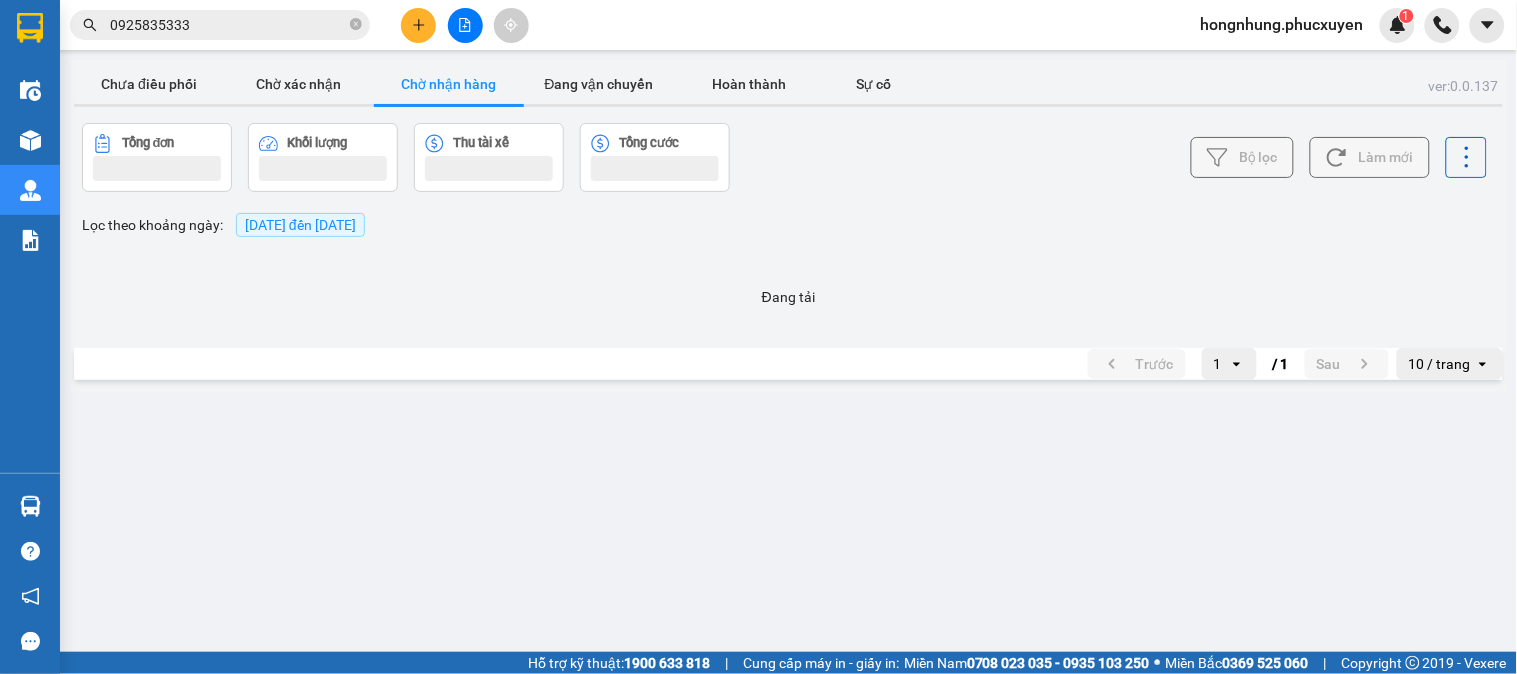 click on "Chờ nhận hàng" at bounding box center [449, 84] 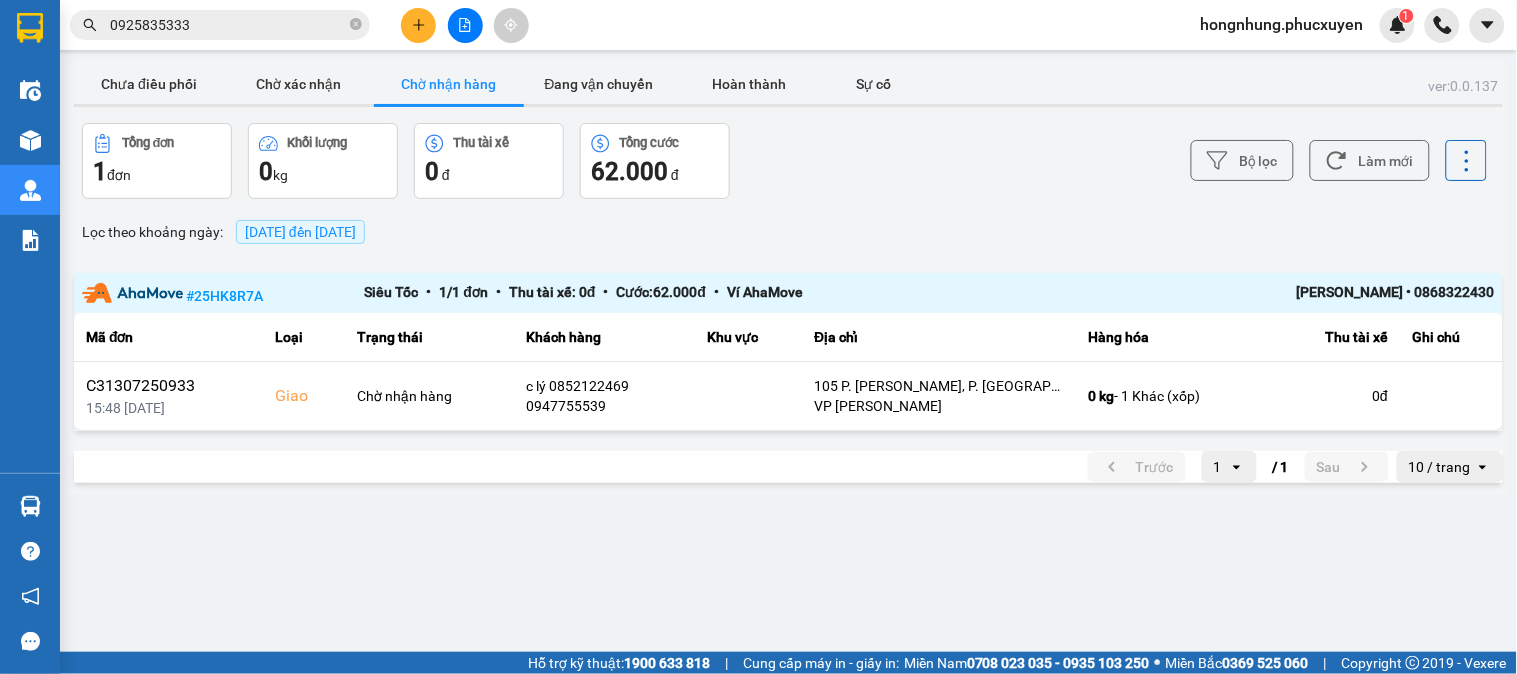 click on "Bộ lọc Làm mới" at bounding box center (1136, 161) 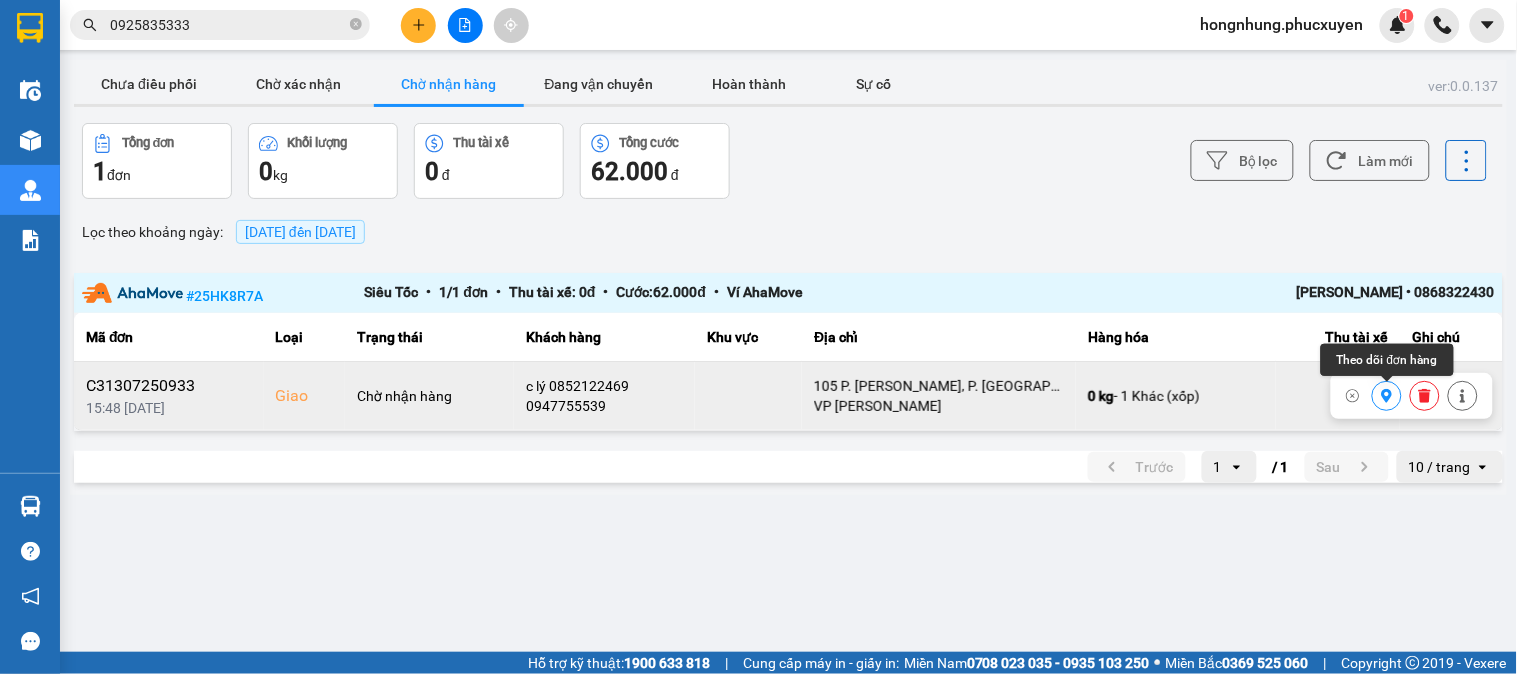 click at bounding box center (1387, 396) 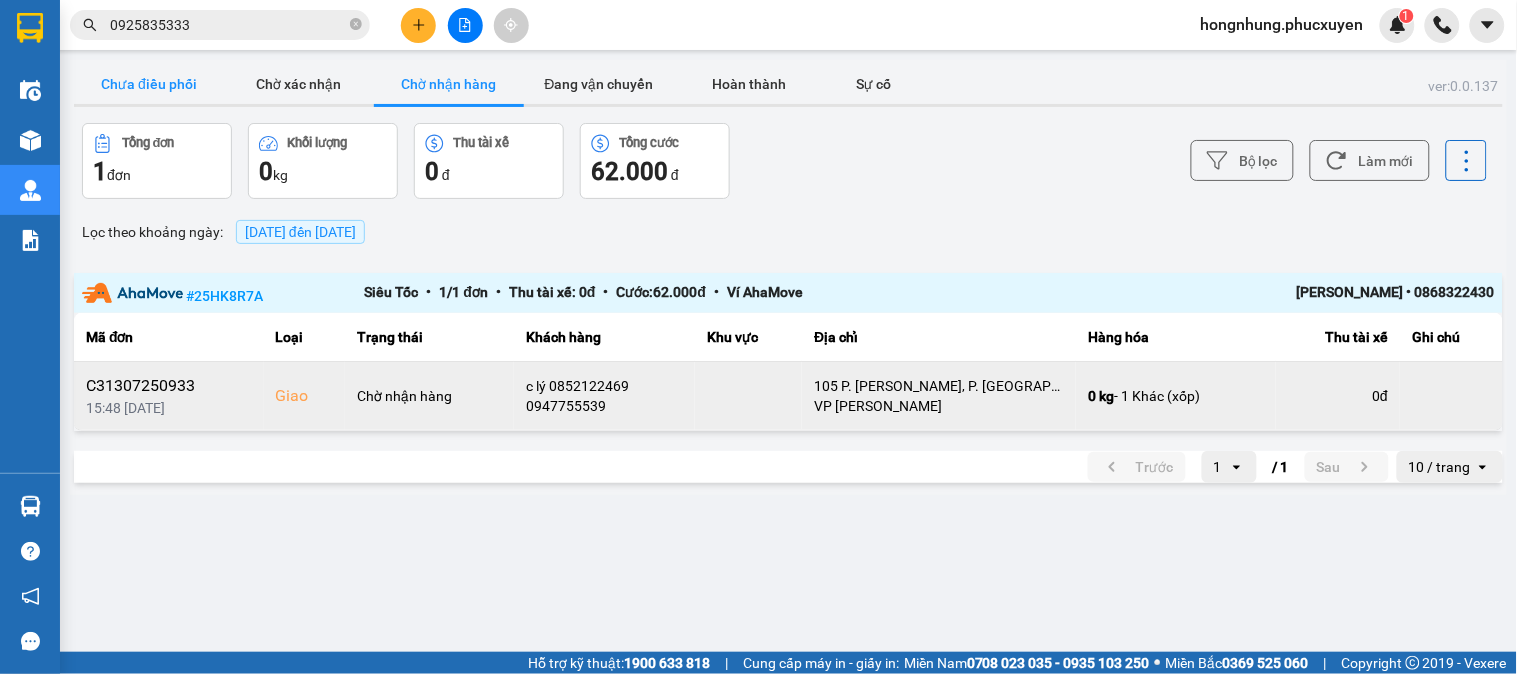 click on "Chưa điều phối" at bounding box center (149, 84) 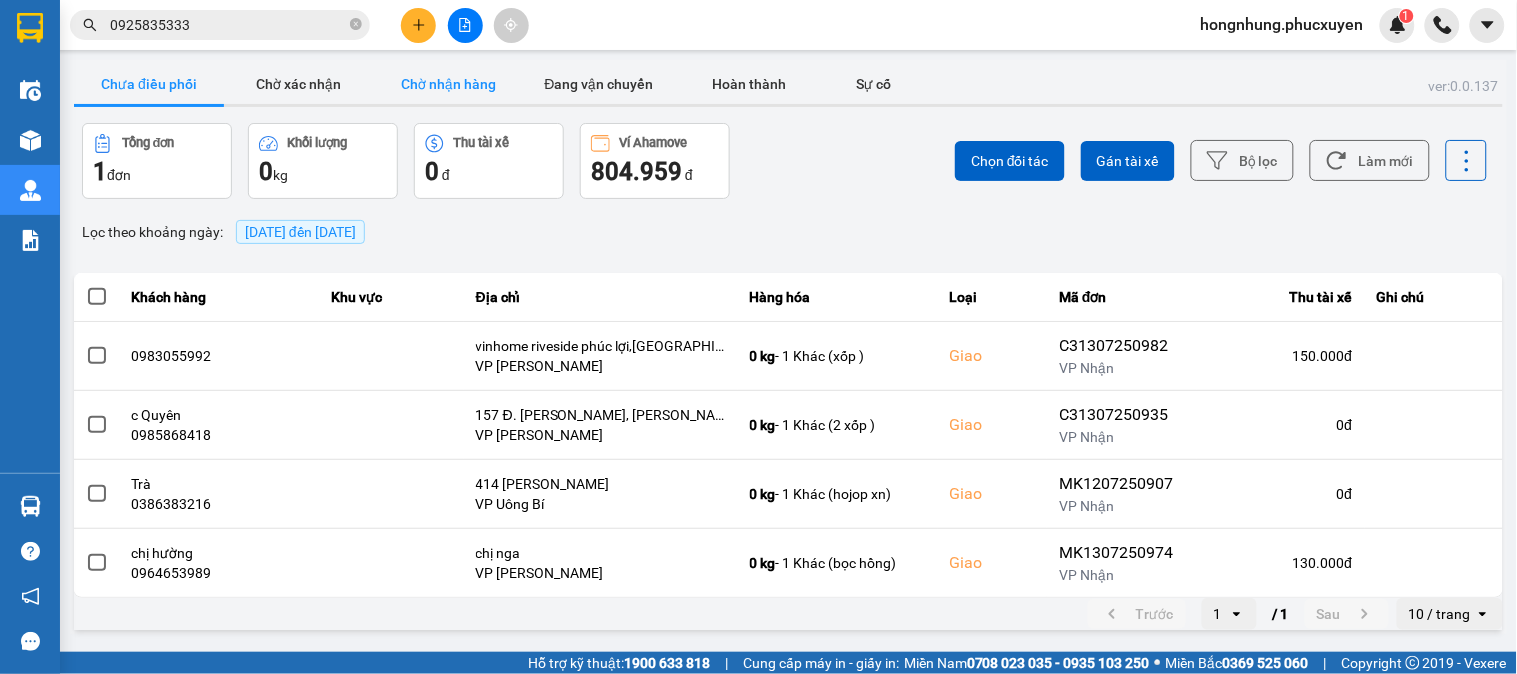 click on "Chờ nhận hàng" at bounding box center (449, 84) 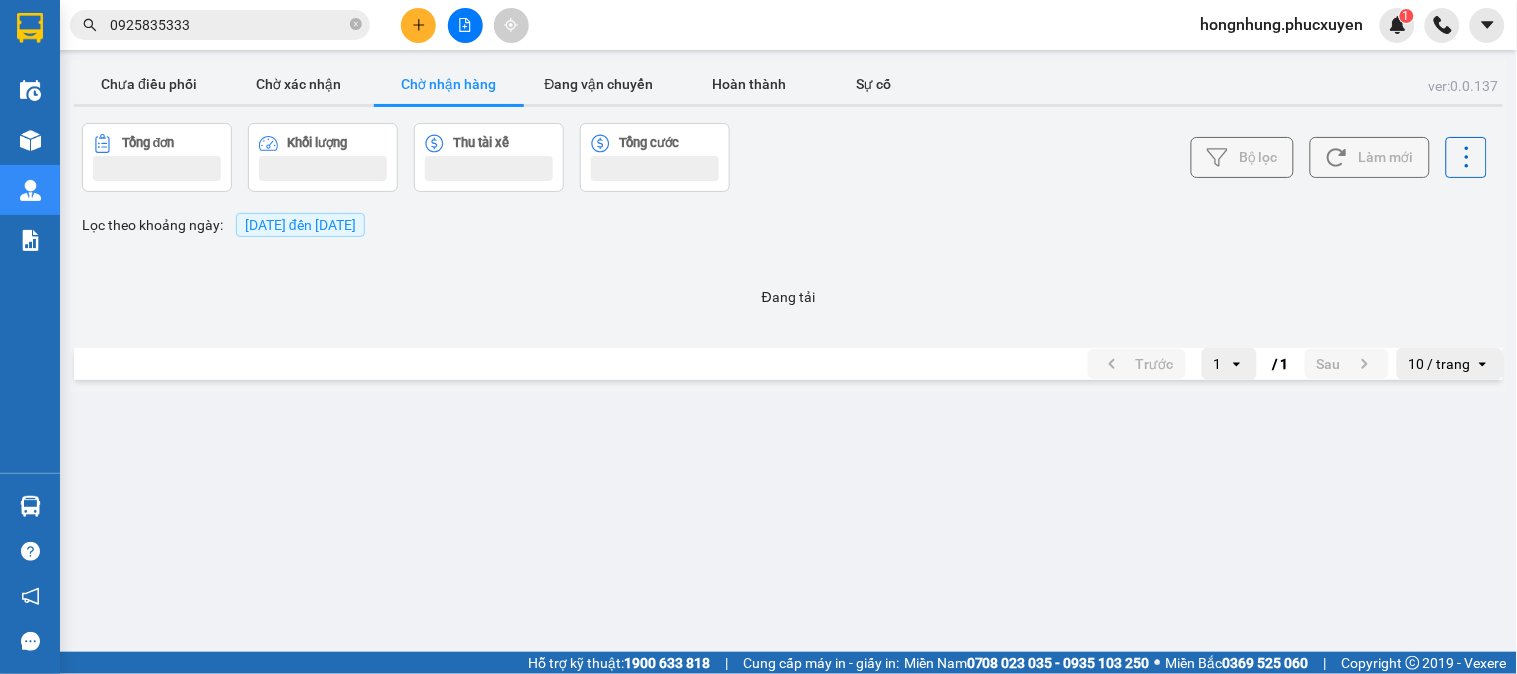 click on "Chờ nhận hàng" at bounding box center (449, 84) 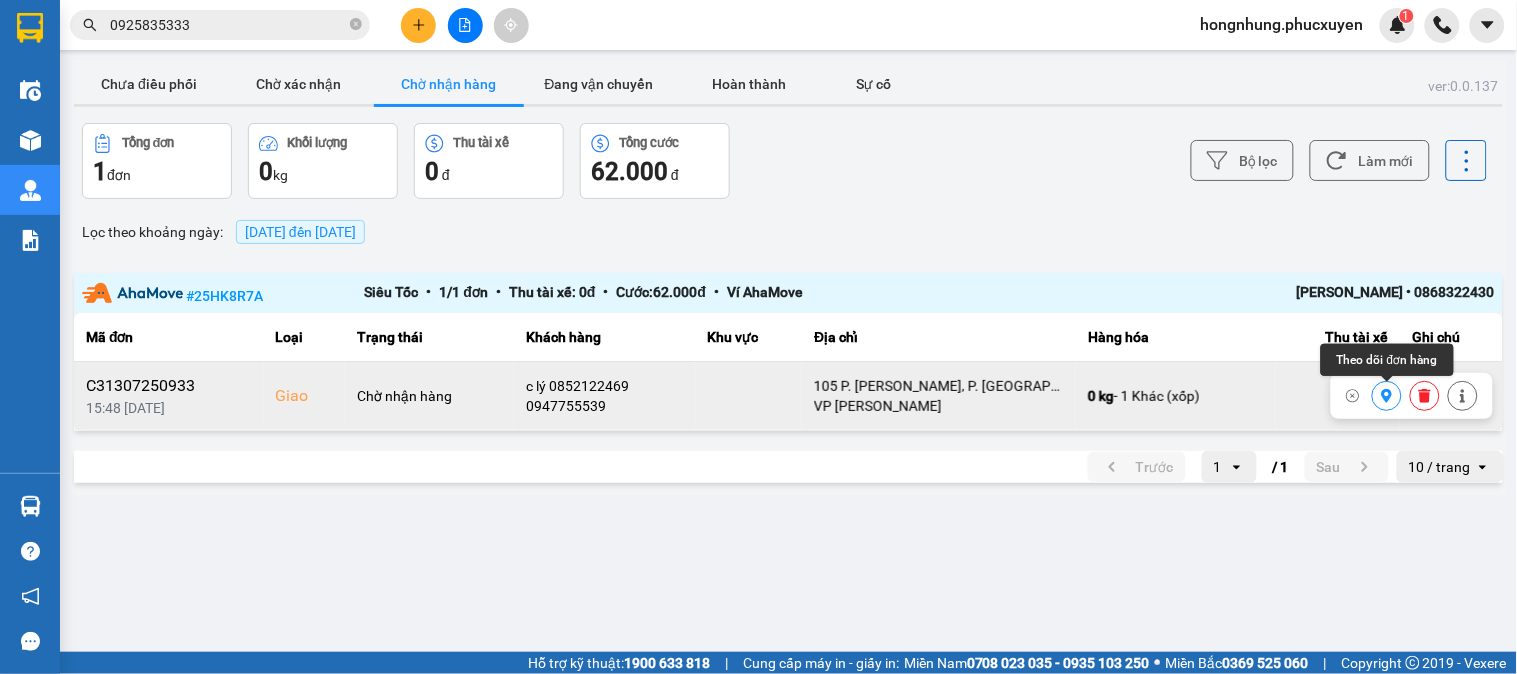 click 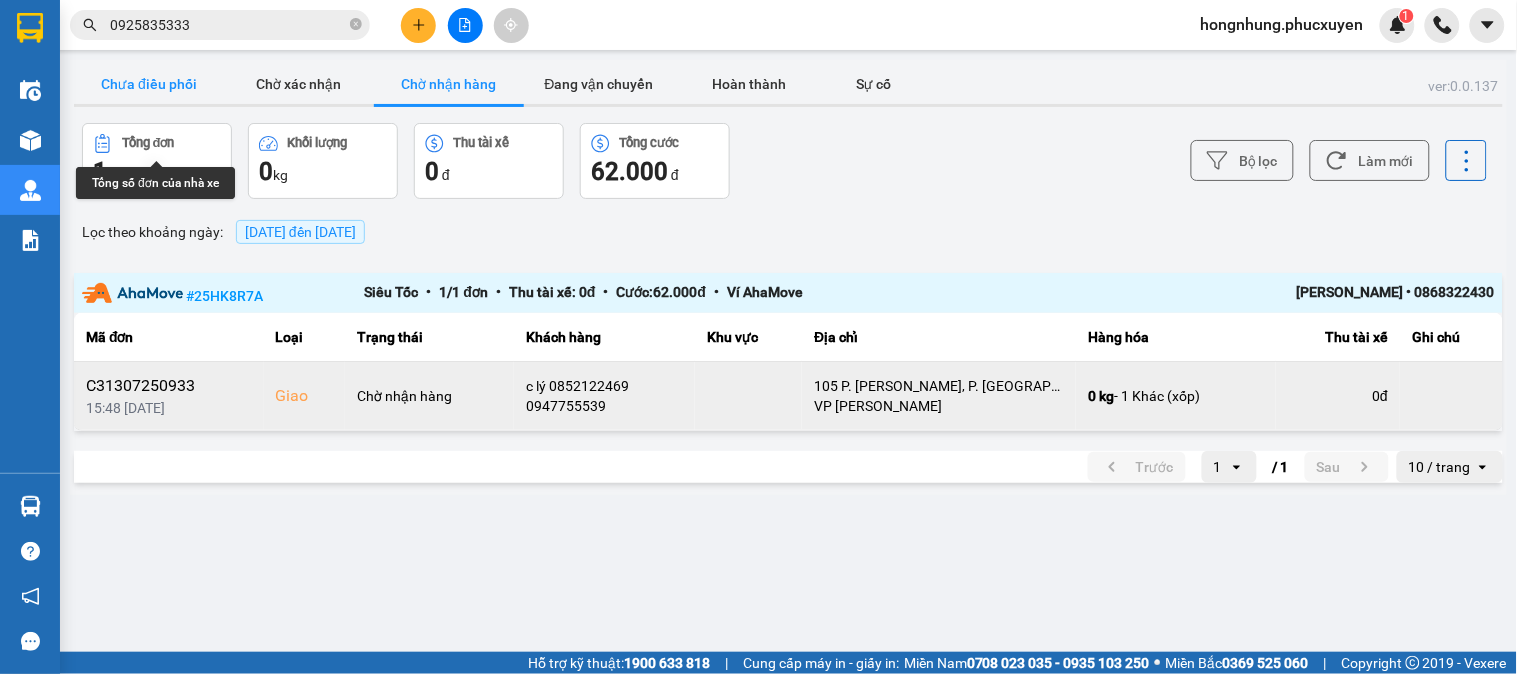 click on "Chưa điều phối" at bounding box center (149, 84) 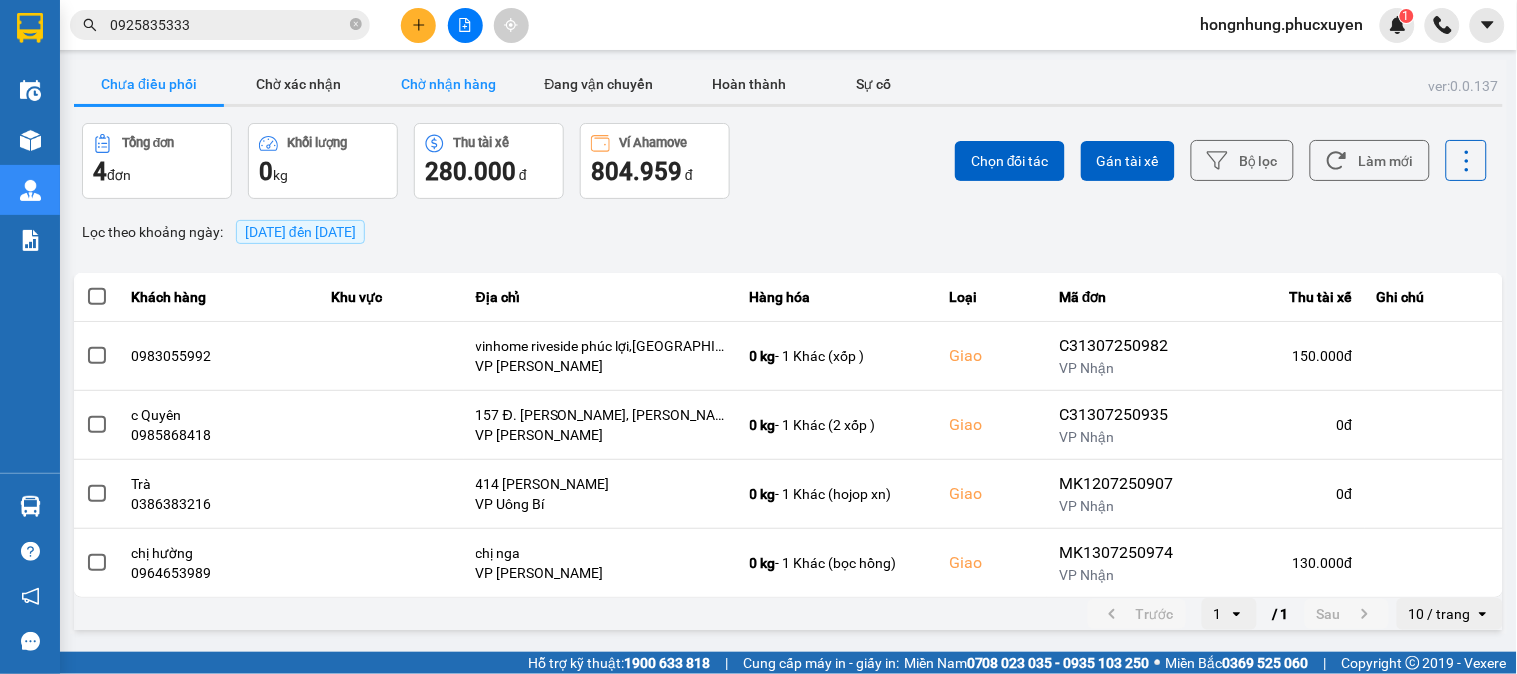 click on "Chờ nhận hàng" at bounding box center [449, 84] 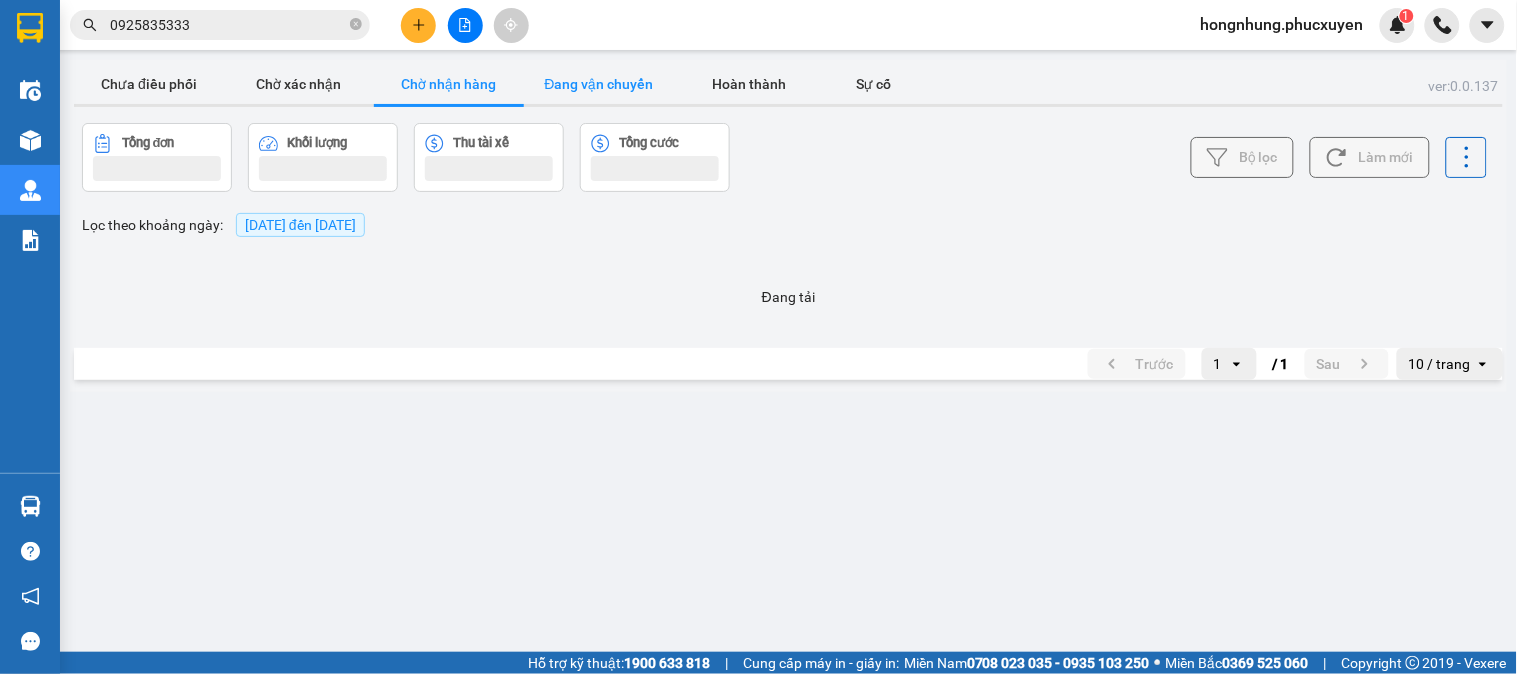 click on "Đang vận chuyển" at bounding box center [599, 84] 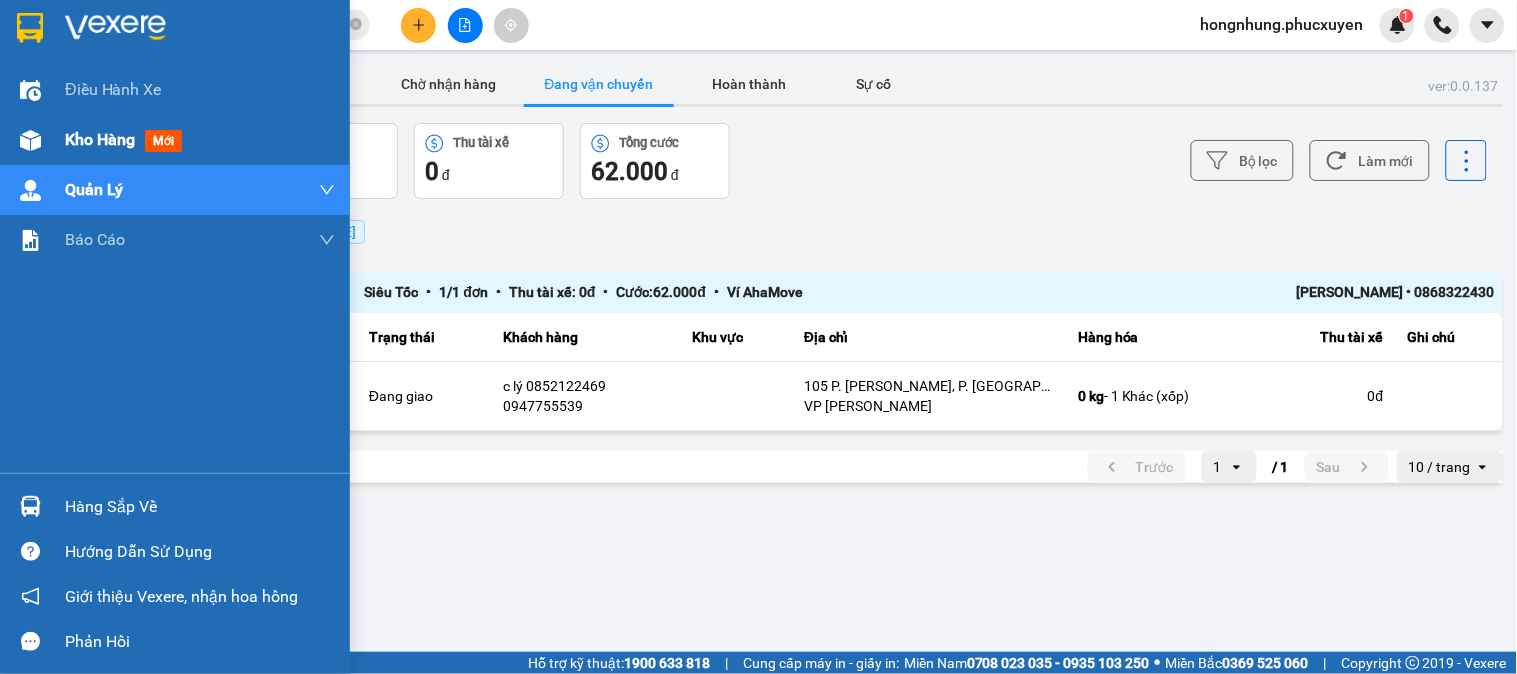 click at bounding box center [30, 140] 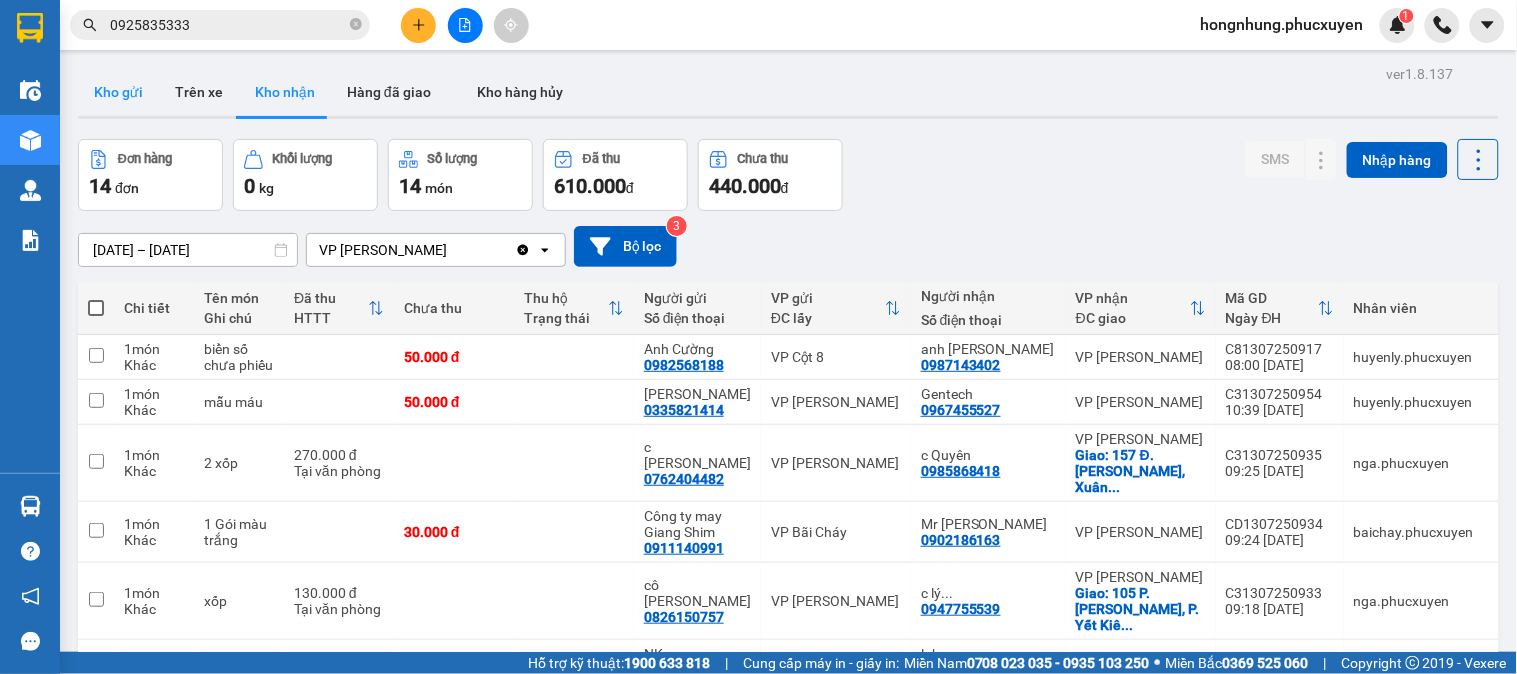 click on "Kho gửi" at bounding box center (118, 92) 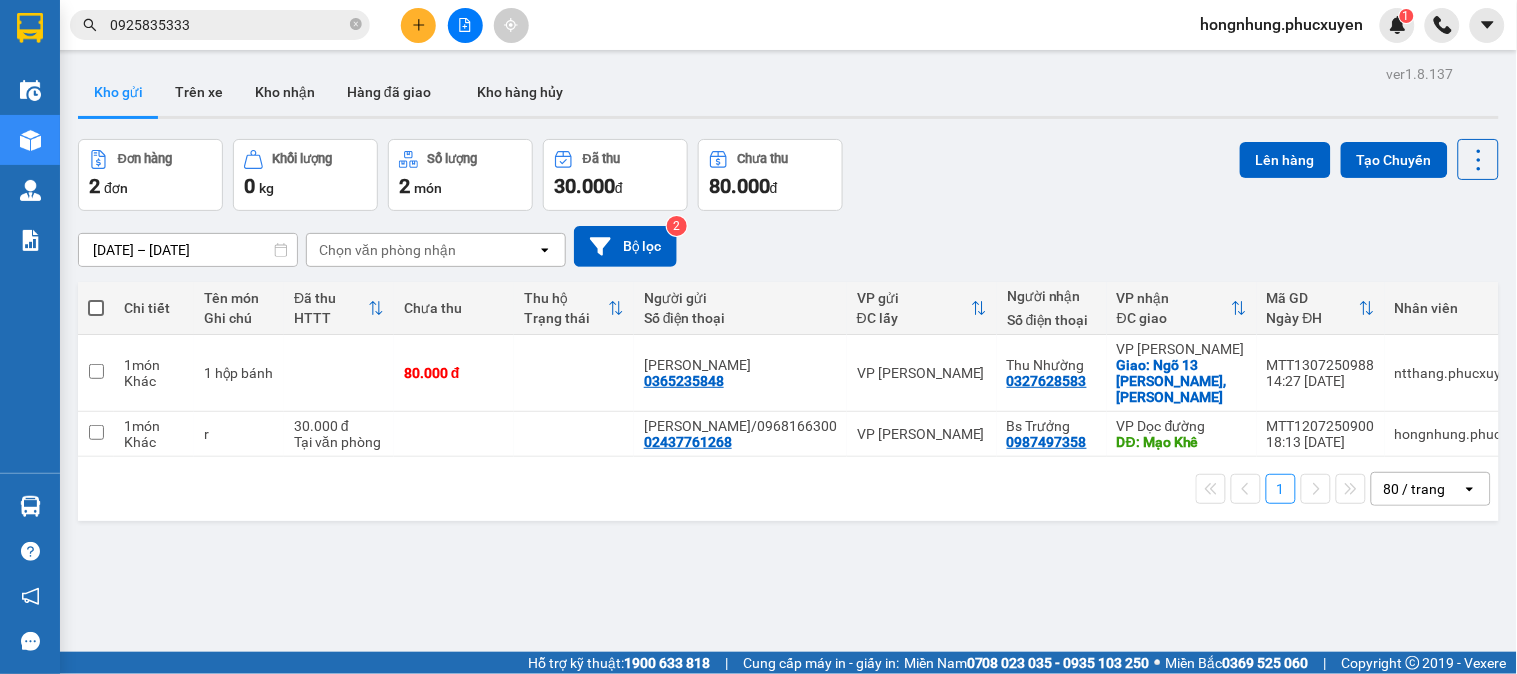 click on "Đơn hàng 2 đơn Khối lượng 0 kg Số lượng 2 món Đã thu 30.000  đ Chưa thu 80.000  đ Lên hàng Tạo Chuyến" at bounding box center (788, 175) 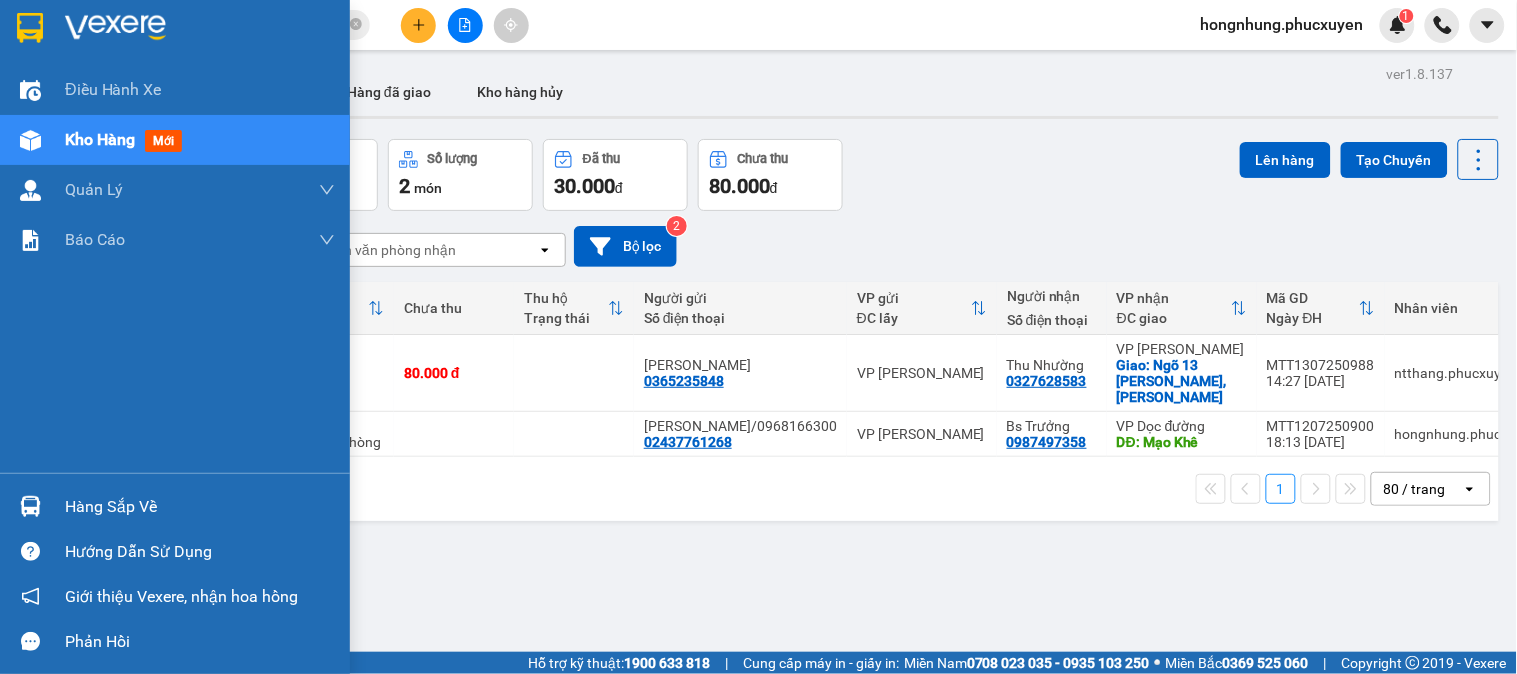 click on "Hàng sắp về" at bounding box center (175, 506) 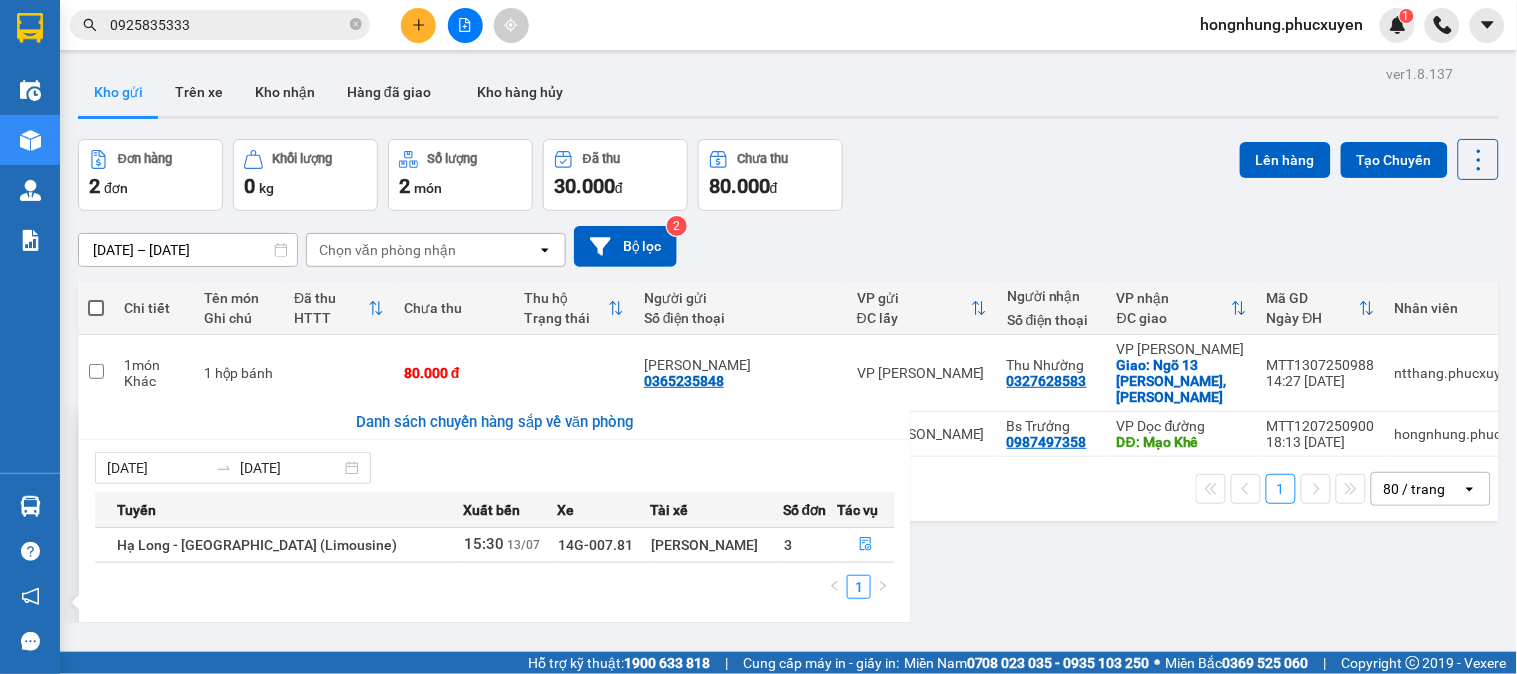 click on "Kết quả tìm kiếm ( 26 )  Bộ lọc  Mã ĐH Trạng thái Món hàng Thu hộ Tổng cước Chưa cước Người gửi VP Gửi Người nhận VP Nhận C31207250898 17:58 - 12/07 VP Nhận   14H-009.42 14:51 - 13/07 mẫu SL:  1 30.000 0936879430 e Dương  VP Hạ Long  0925835333 Anh Hữu Dũng VP Dương Đình Nghệ C30907250468 20:38 - 09/07 Đã giao   15:41 - 10/07 mẫu SL:  1 30.000 0983873085 c Hợp  VP Hạ Long  0925835333 Anh Hữu Dũng VP Dương Đình Nghệ C30807250242 11:33 - 08/07 Đã giao   12:09 - 09/07 mẫu SL:  1 50.000 0936879430 e Dương  VP Hạ Long  0925835333 Anh Hữu Dũng VP Dương Đình Nghệ C30807250313 20:40 - 08/07 Đã giao   12:08 - 09/07 mẫu SL:  1 50.000 0936879430 e Dương  VP Hạ Long  0925835333 Anh Hữu Dũng VP Dương Đình Nghệ C30707250156 20:14 - 07/07 Đã giao   16:14 - 08/07 mẫu SL:  1 30.000 0936879430 e Dương  VP Hạ Long  0925835333 Anh Hữu Dũng VP Dương Đình Nghệ C30607251120 19:38 - 06/07 Đã giao   SL:  1" at bounding box center (758, 337) 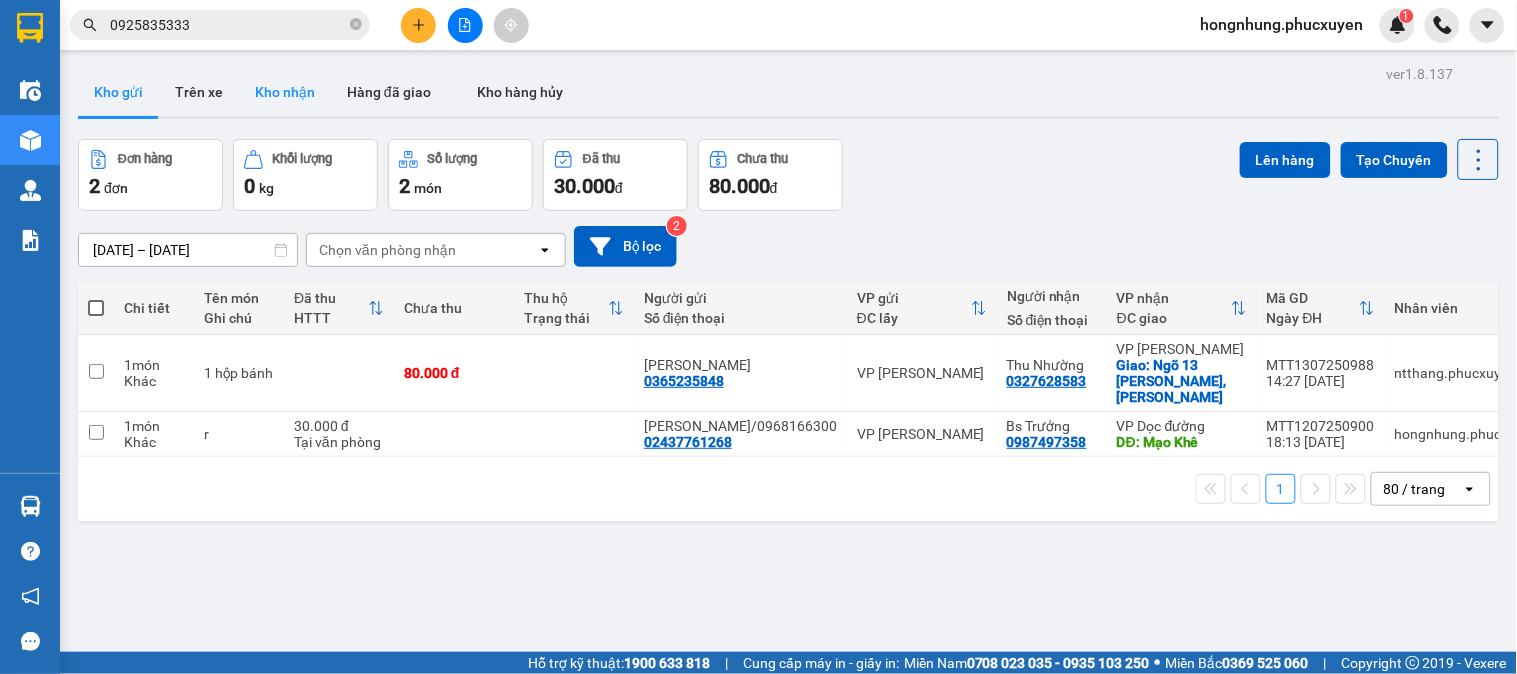 click on "Kho nhận" at bounding box center (285, 92) 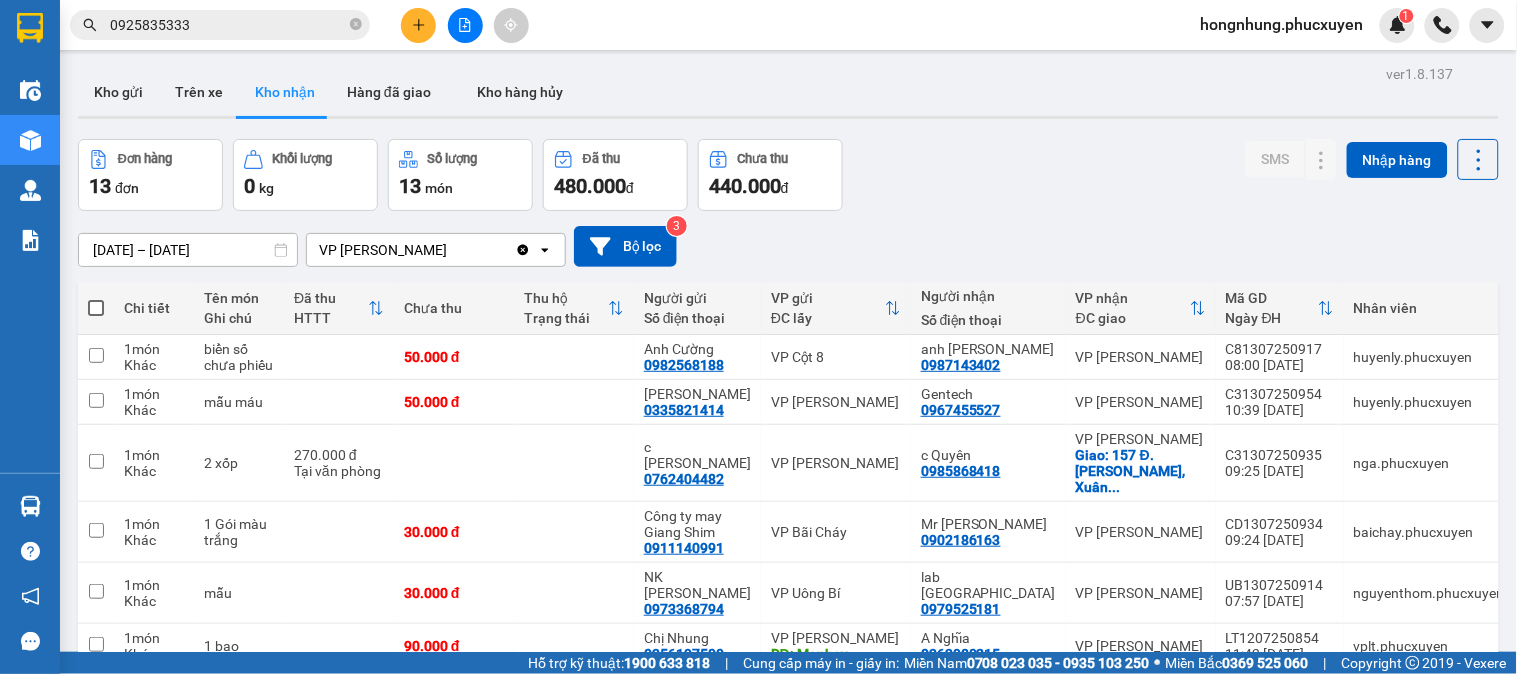 scroll, scrollTop: 222, scrollLeft: 0, axis: vertical 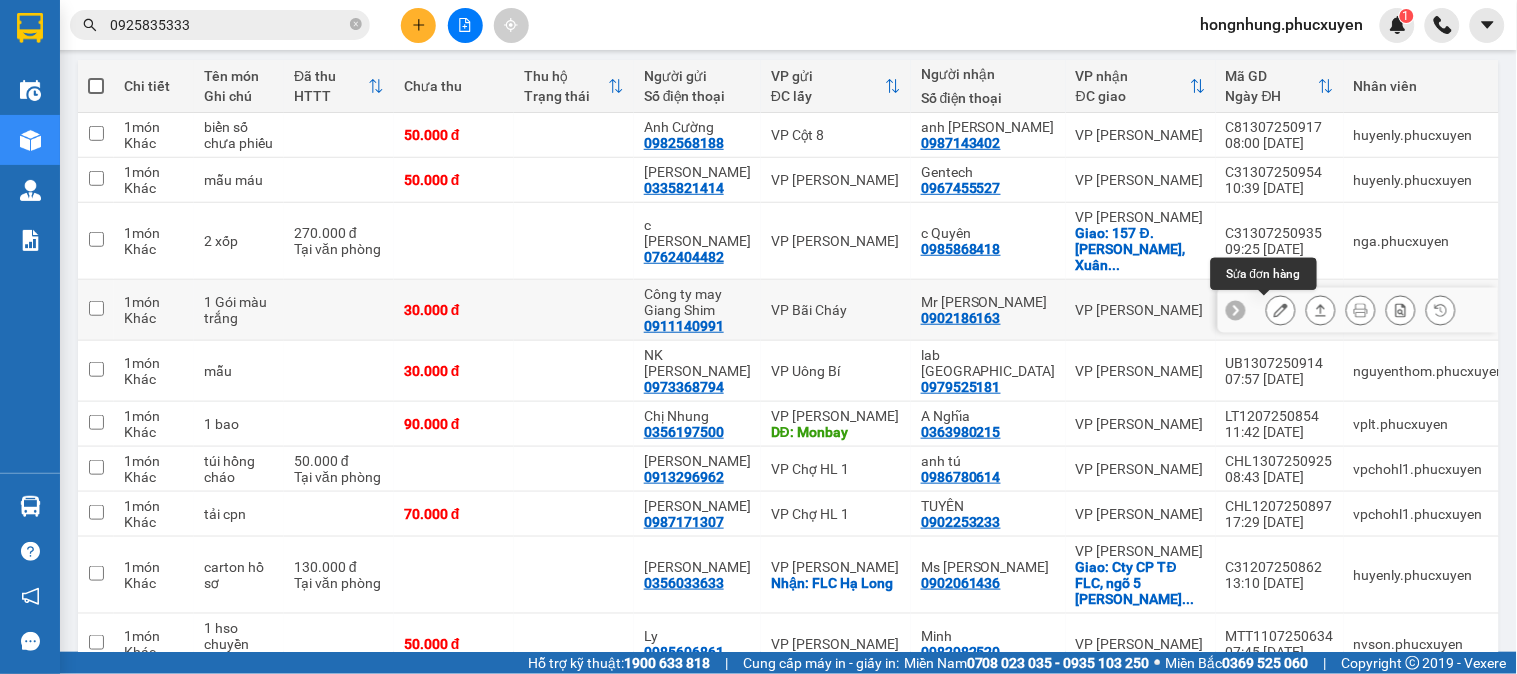 click 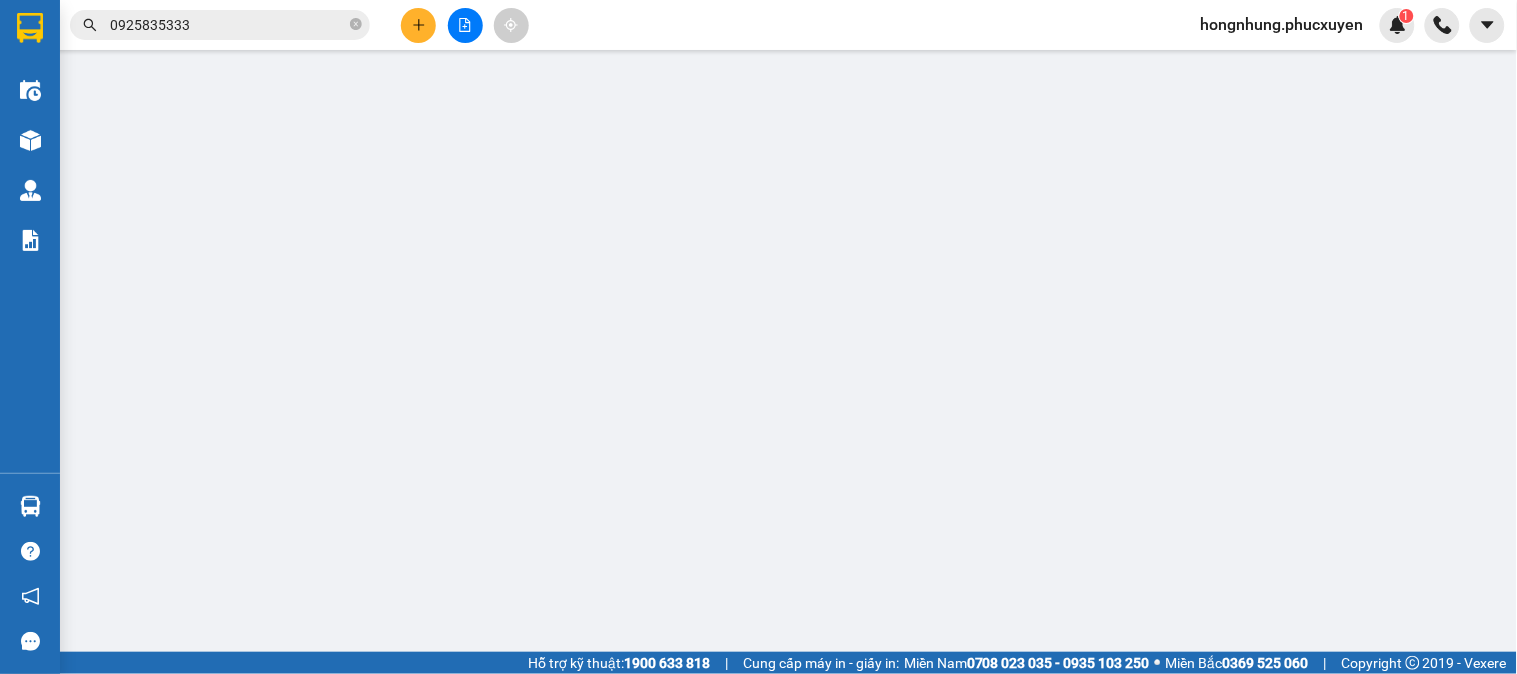 type on "0911140991" 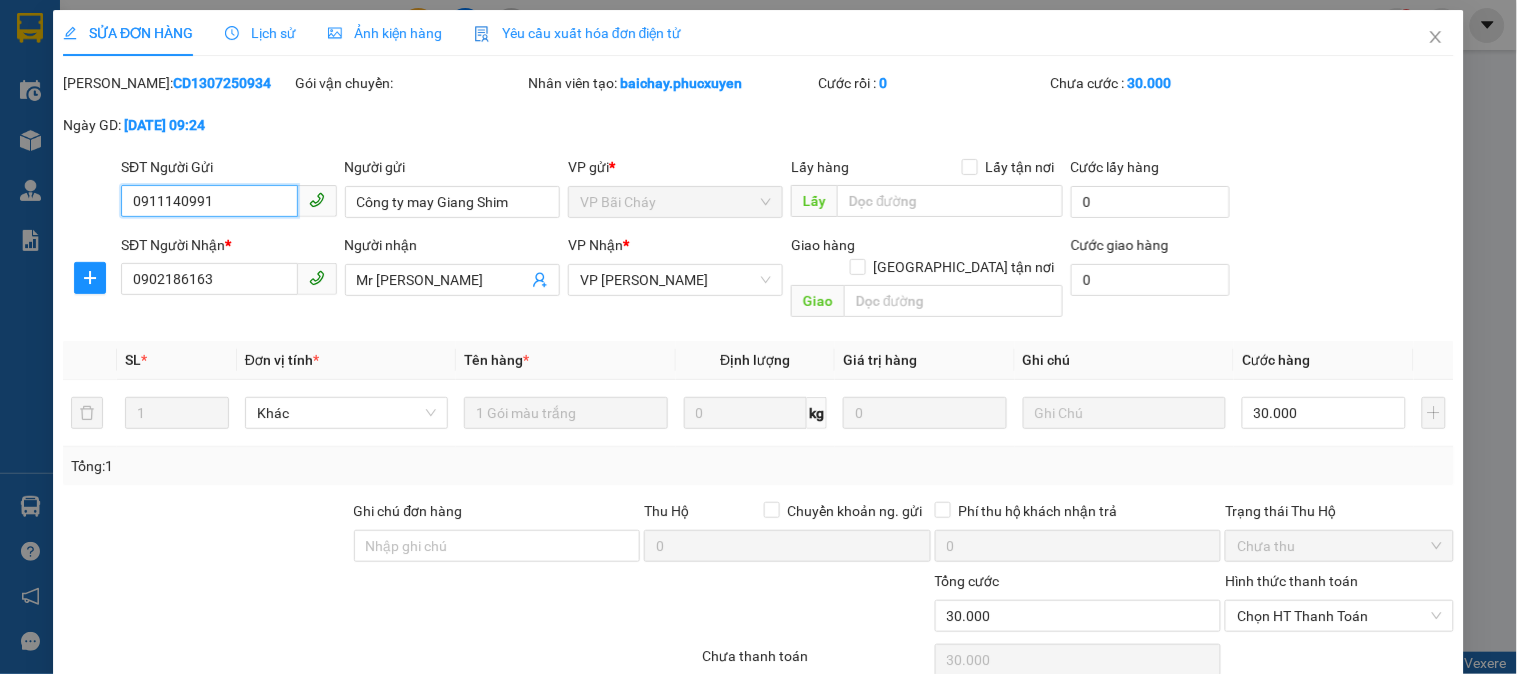 scroll, scrollTop: 0, scrollLeft: 0, axis: both 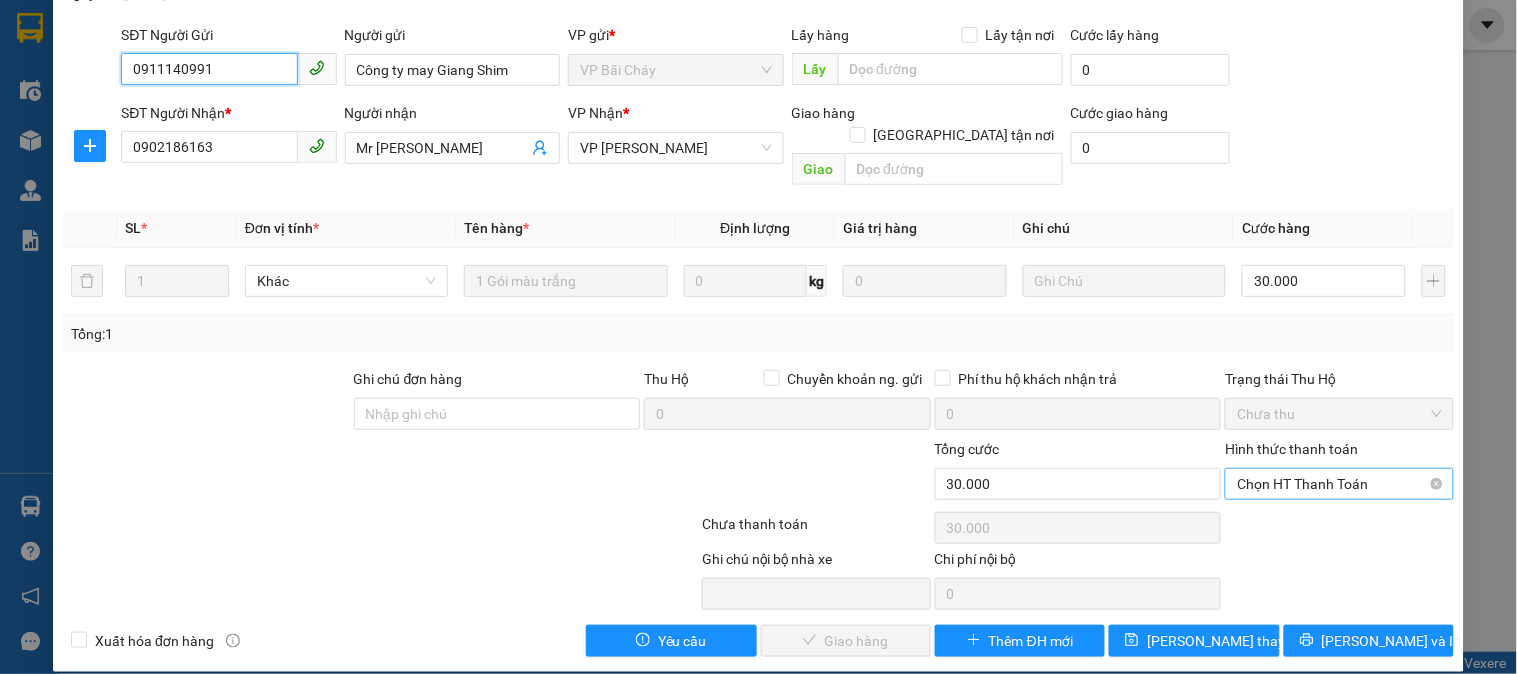 click on "Chọn HT Thanh Toán" at bounding box center (1339, 484) 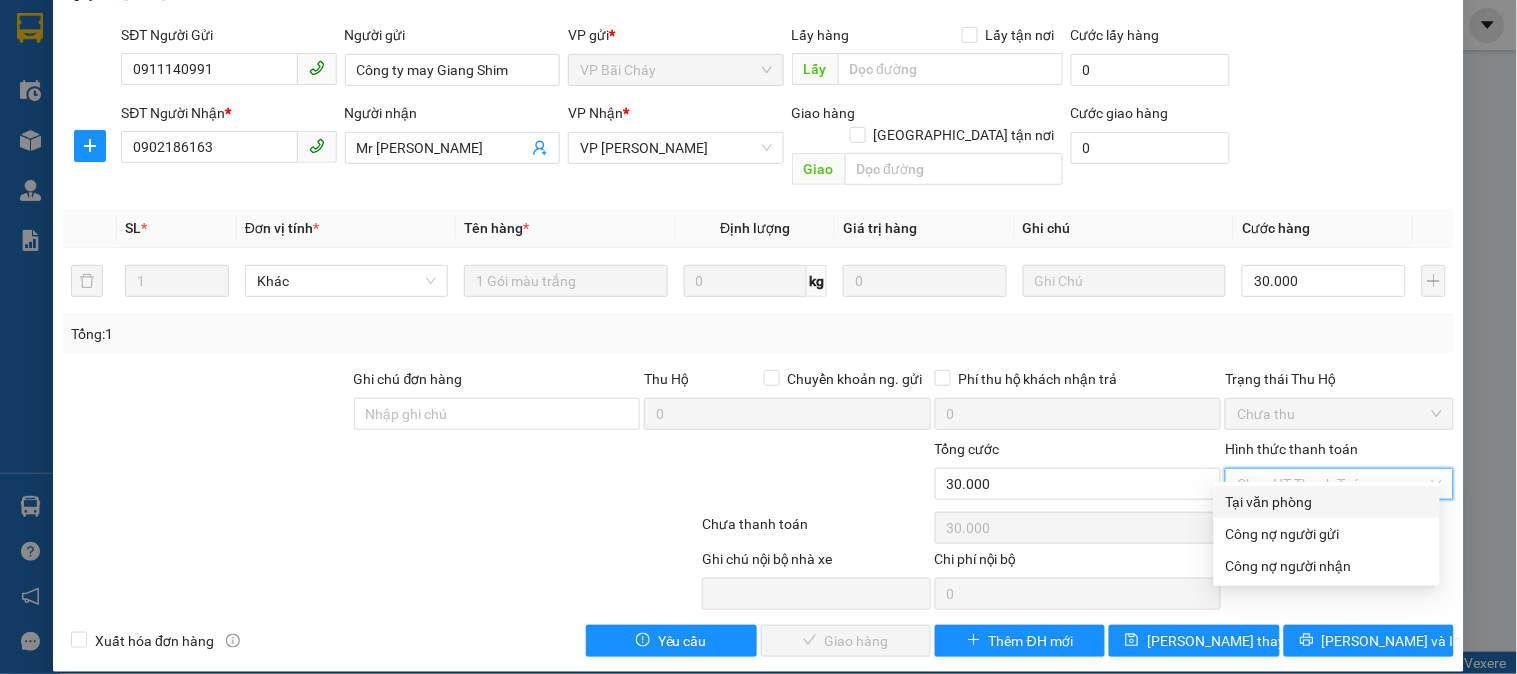 drag, startPoint x: 1311, startPoint y: 496, endPoint x: 874, endPoint y: 572, distance: 443.55948 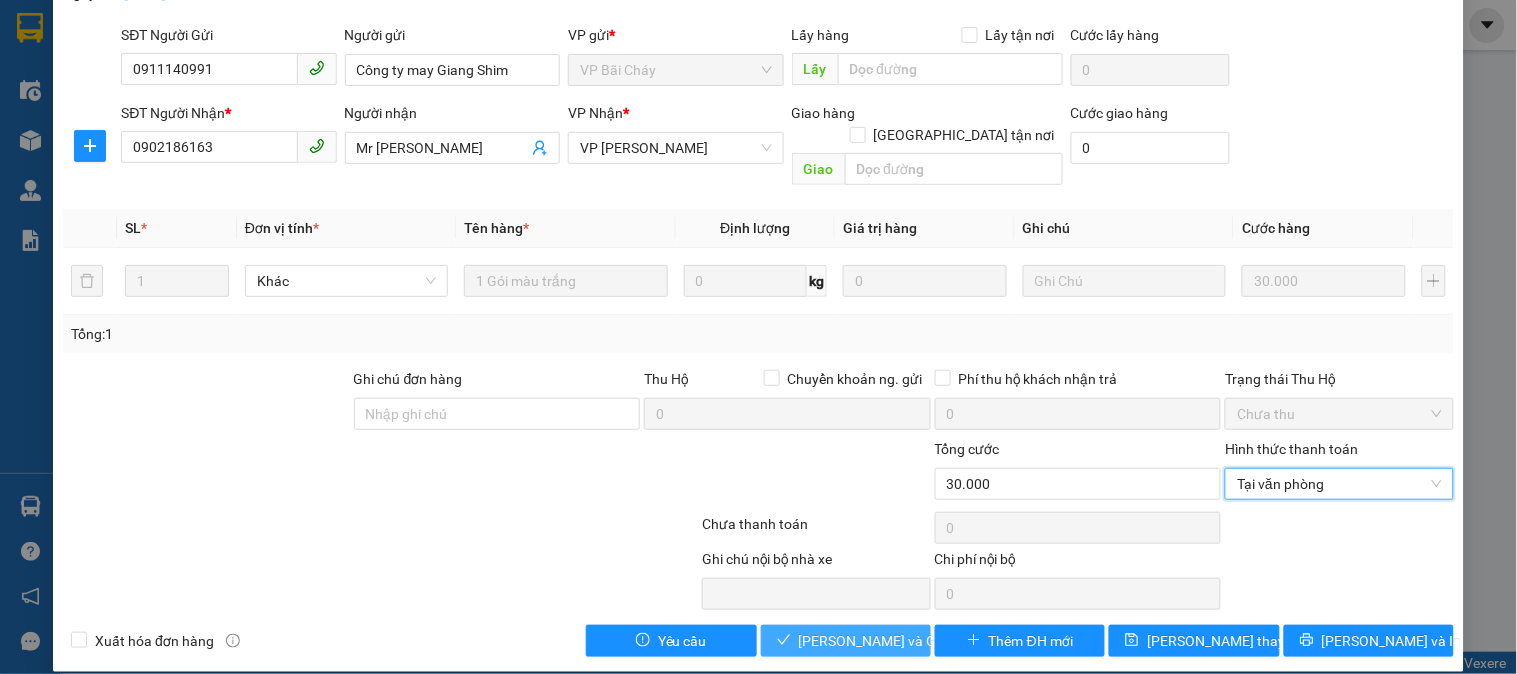 click on "[PERSON_NAME] và Giao hàng" at bounding box center [895, 641] 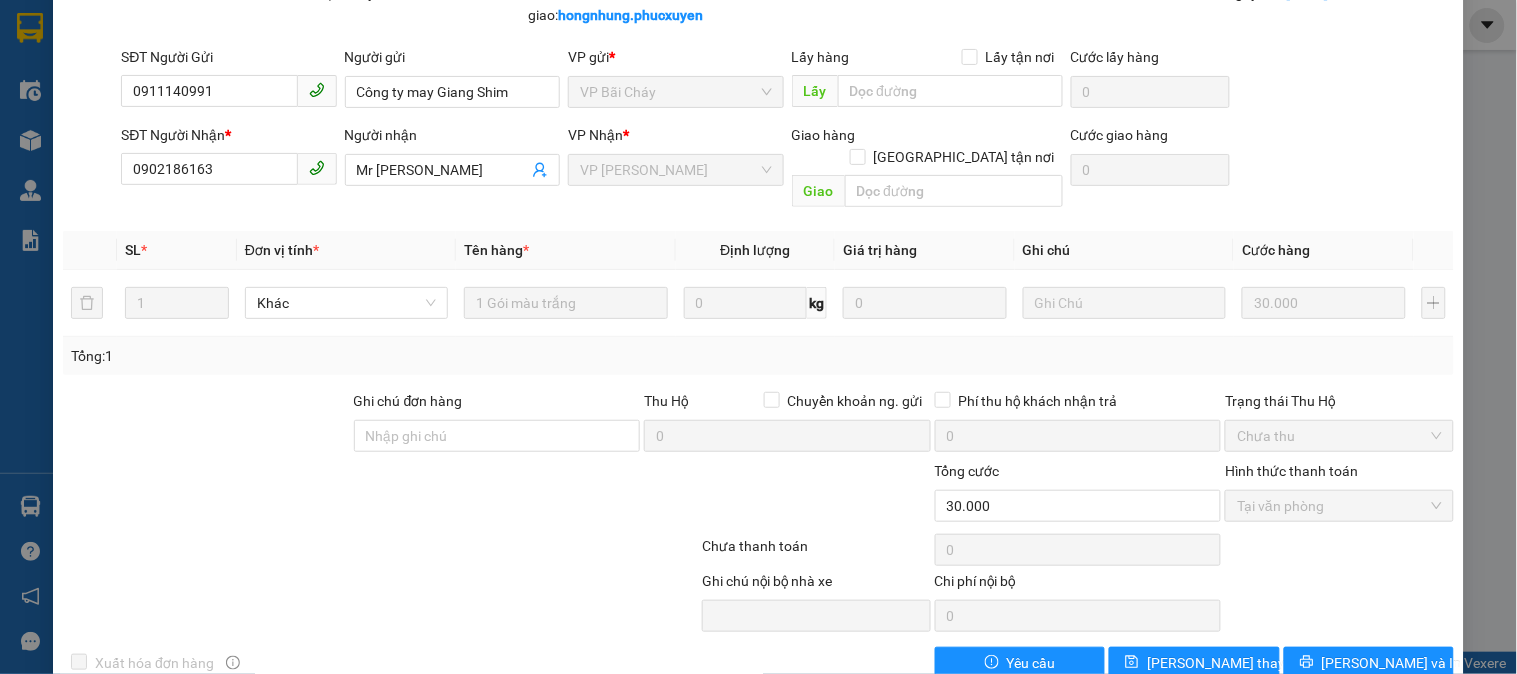 scroll, scrollTop: 0, scrollLeft: 0, axis: both 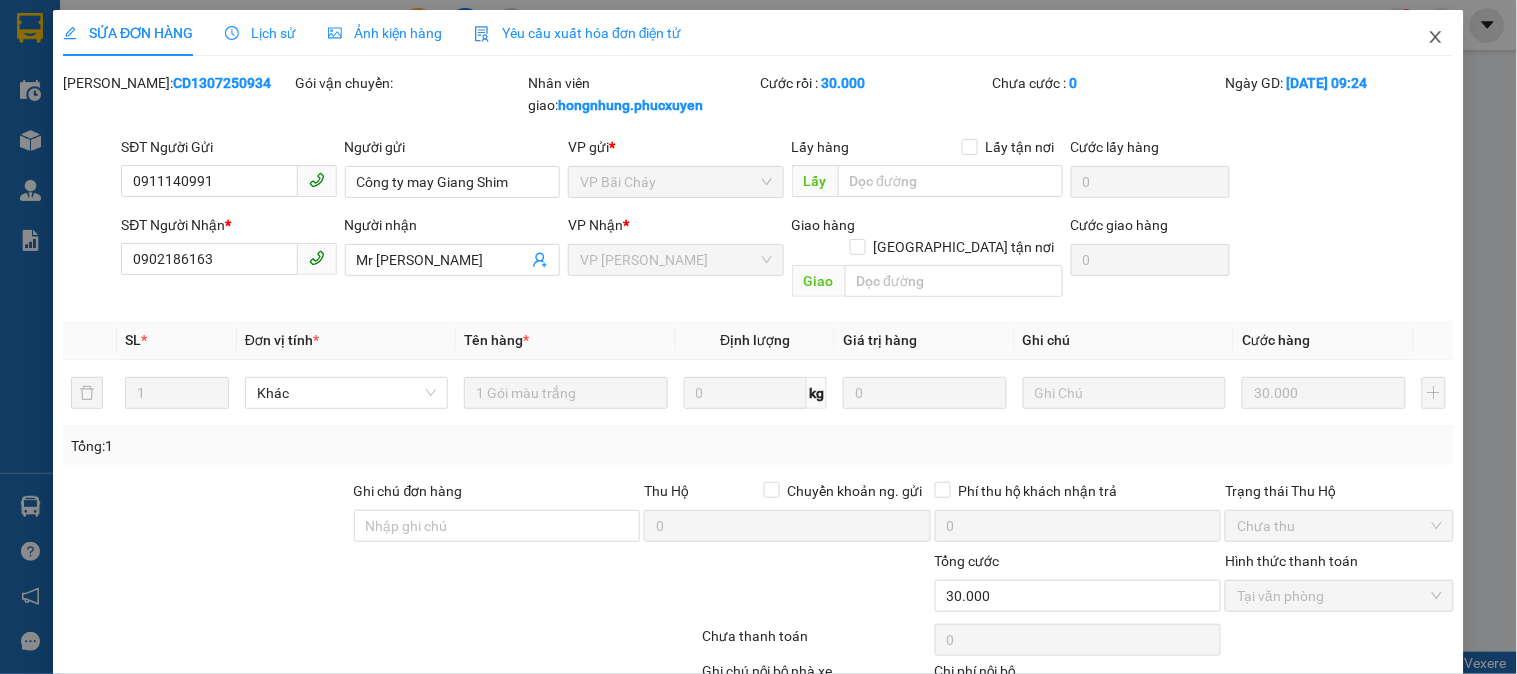 click 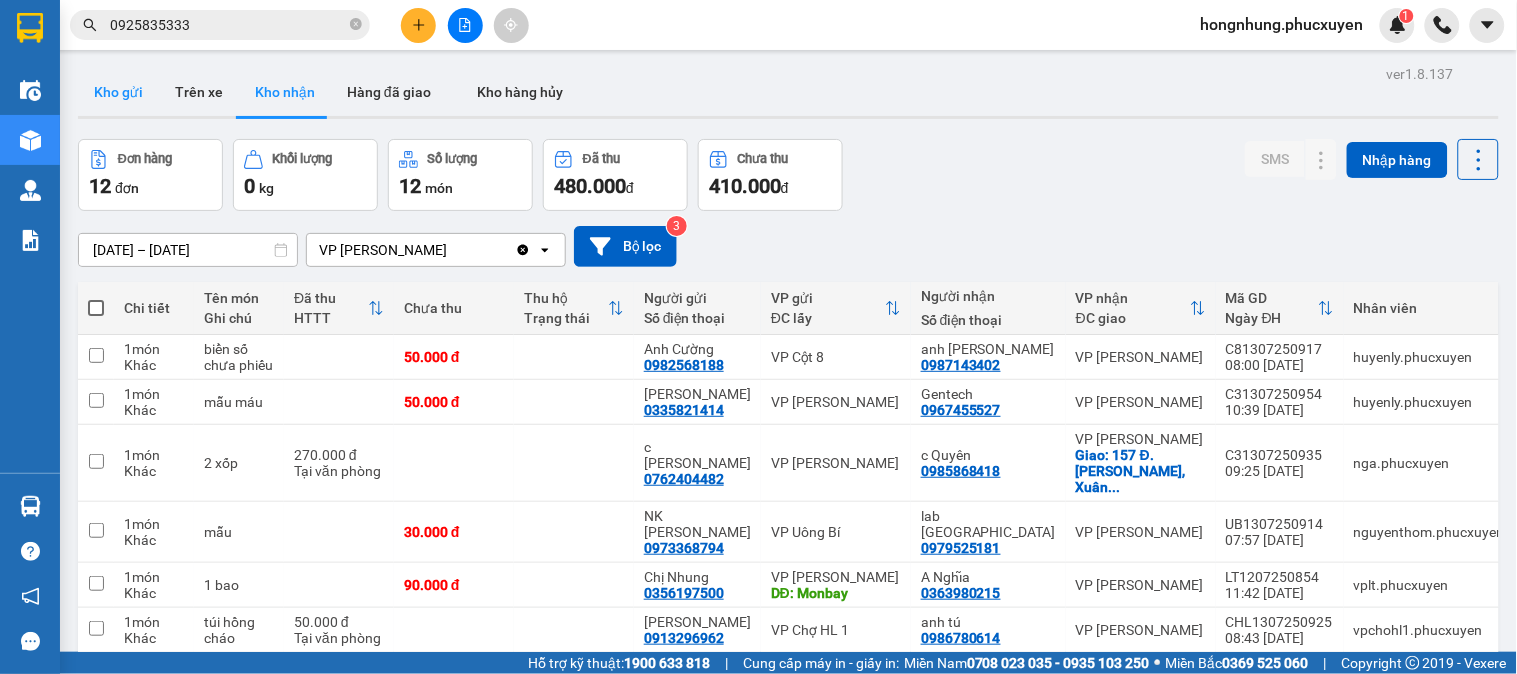 click on "Kho gửi" at bounding box center [118, 92] 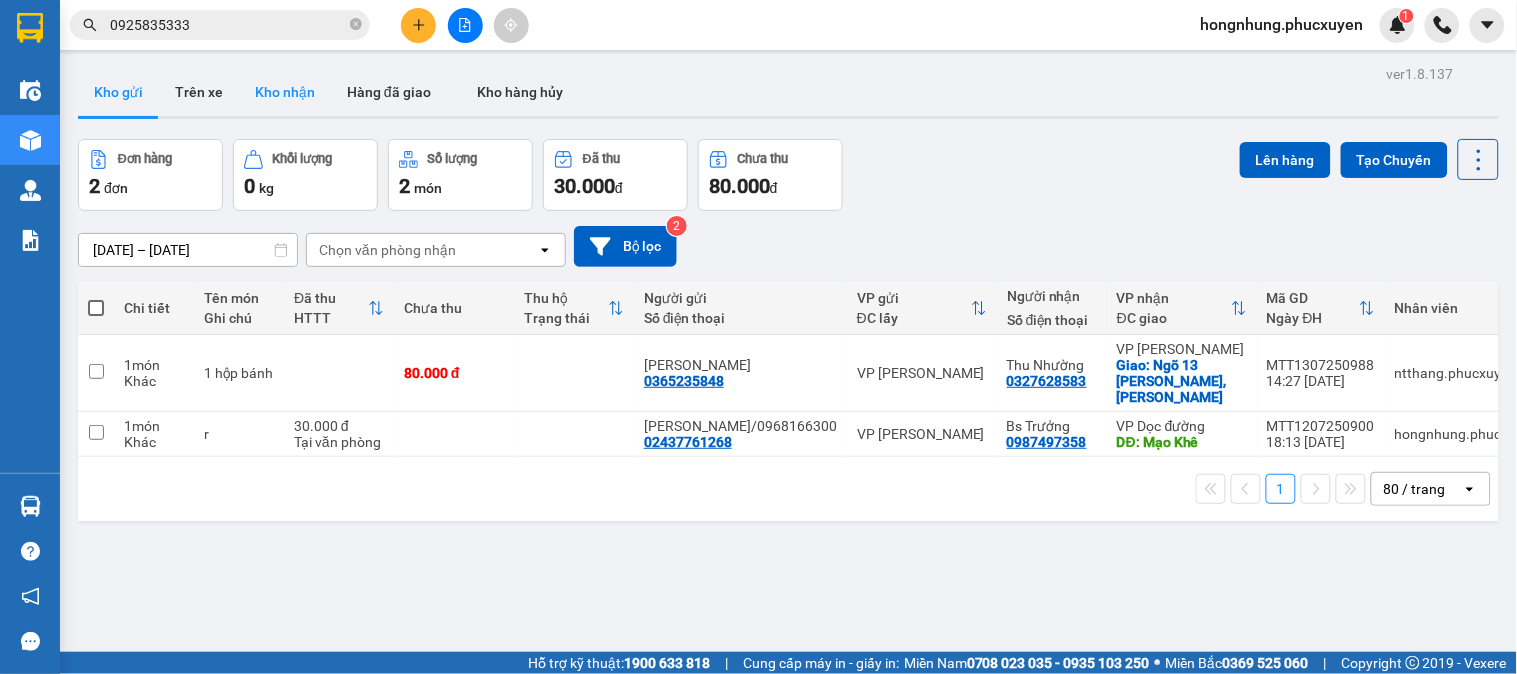 click on "Kho nhận" at bounding box center (285, 92) 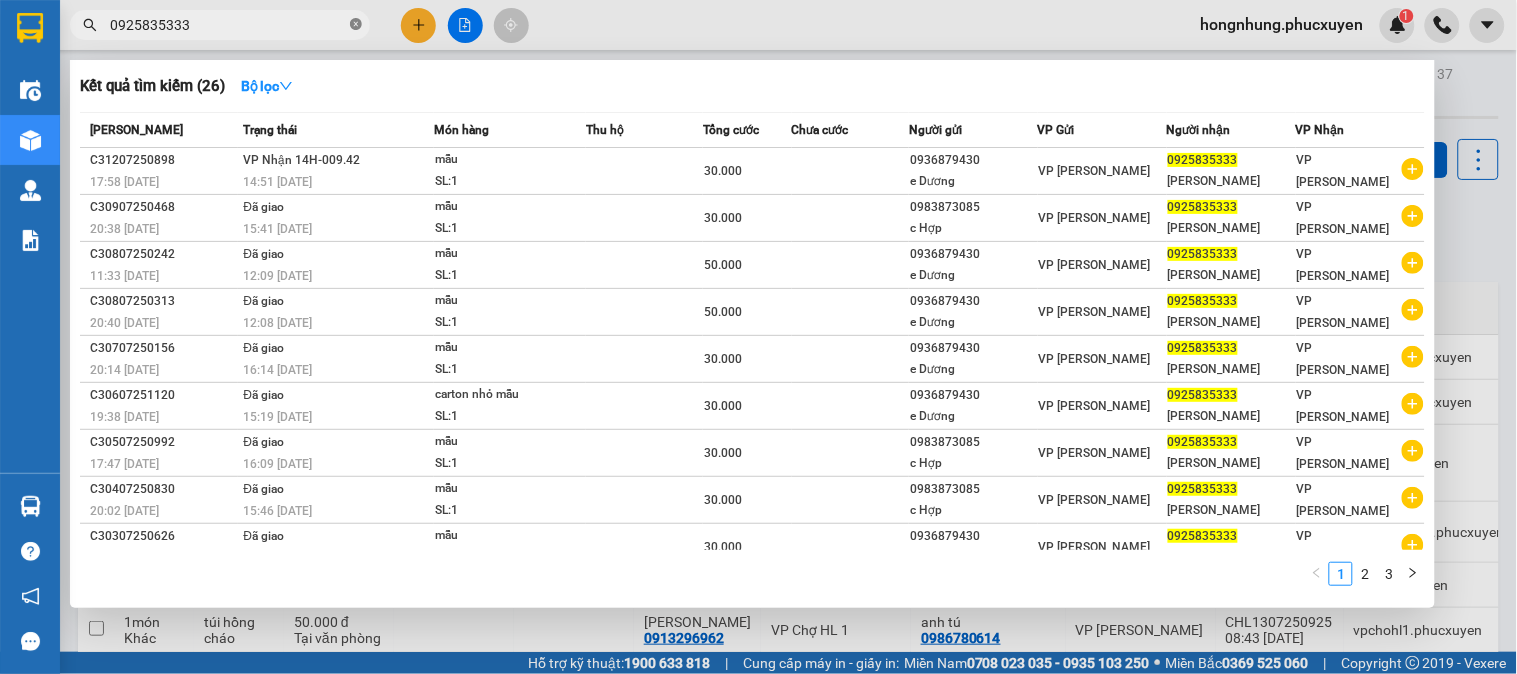 click 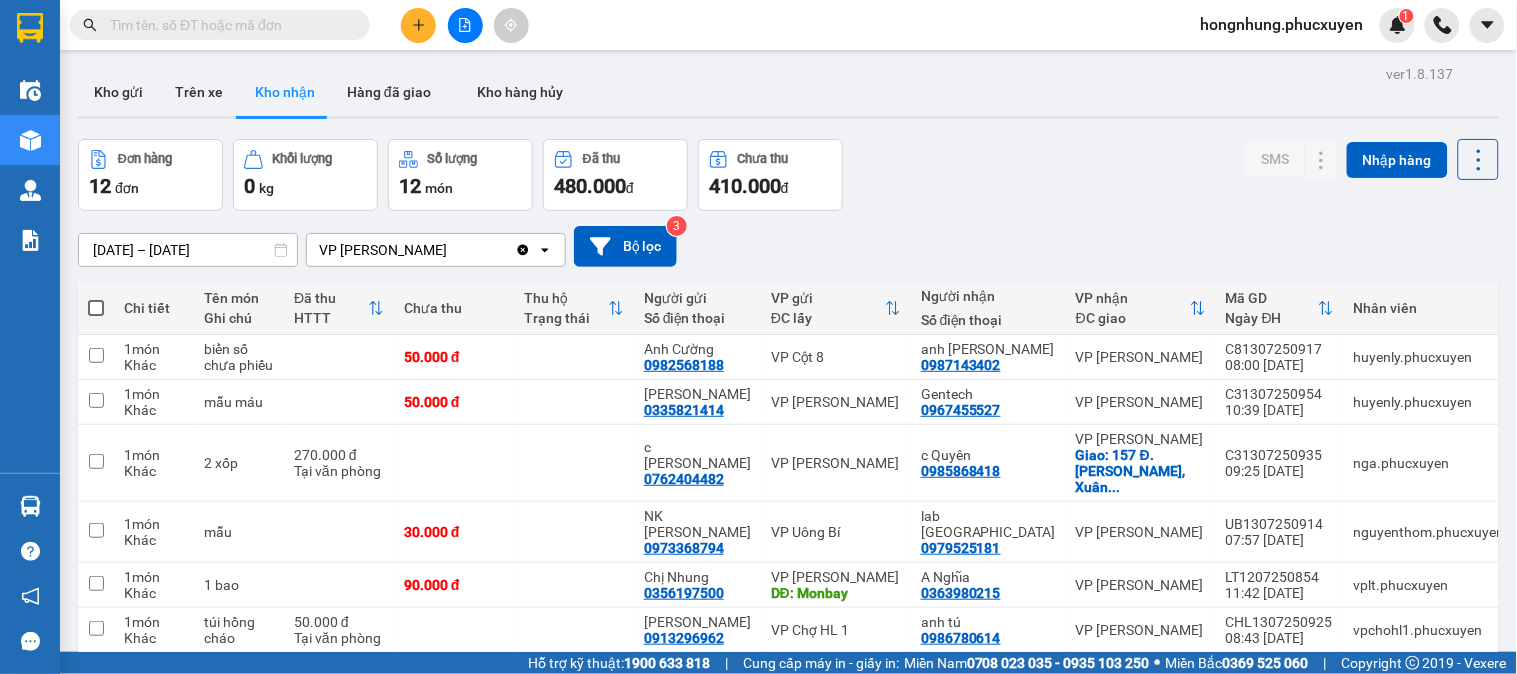 click at bounding box center [228, 25] 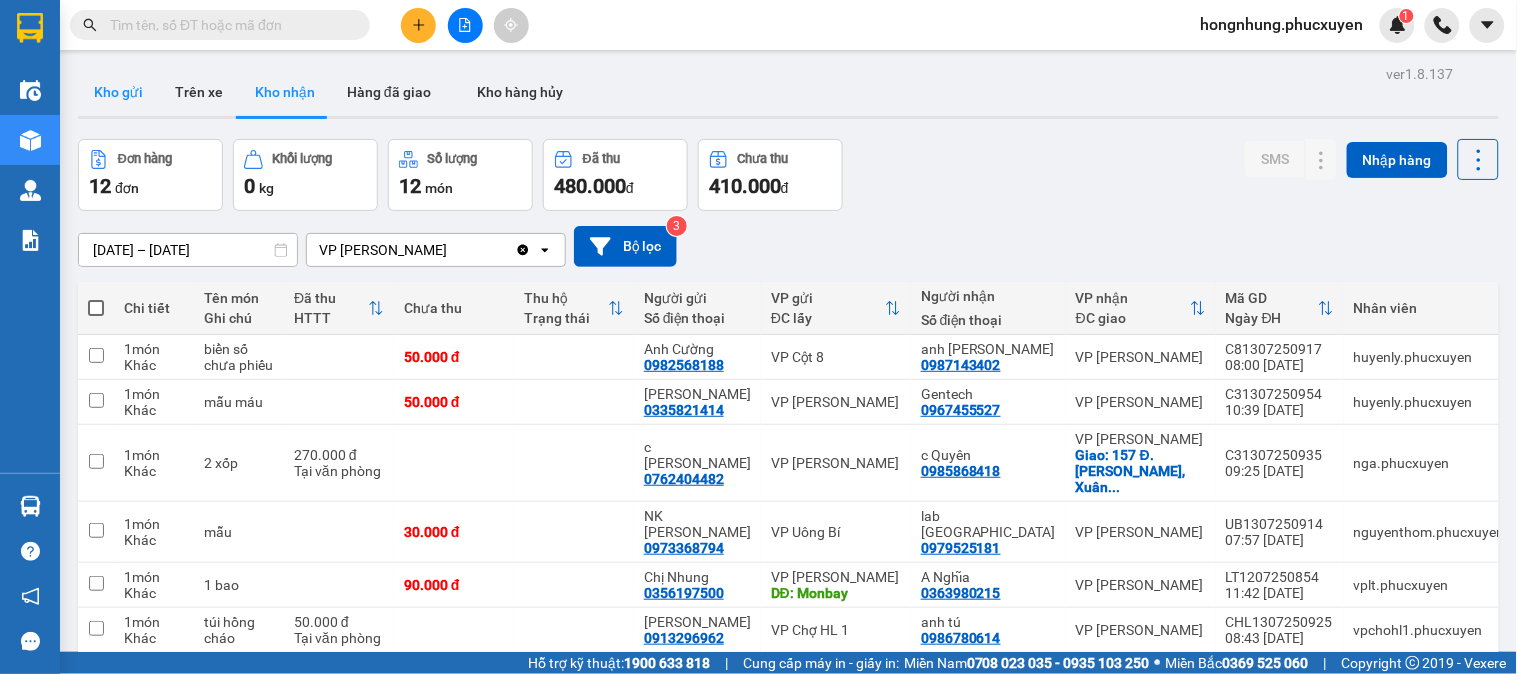 click on "Kho gửi" at bounding box center (118, 92) 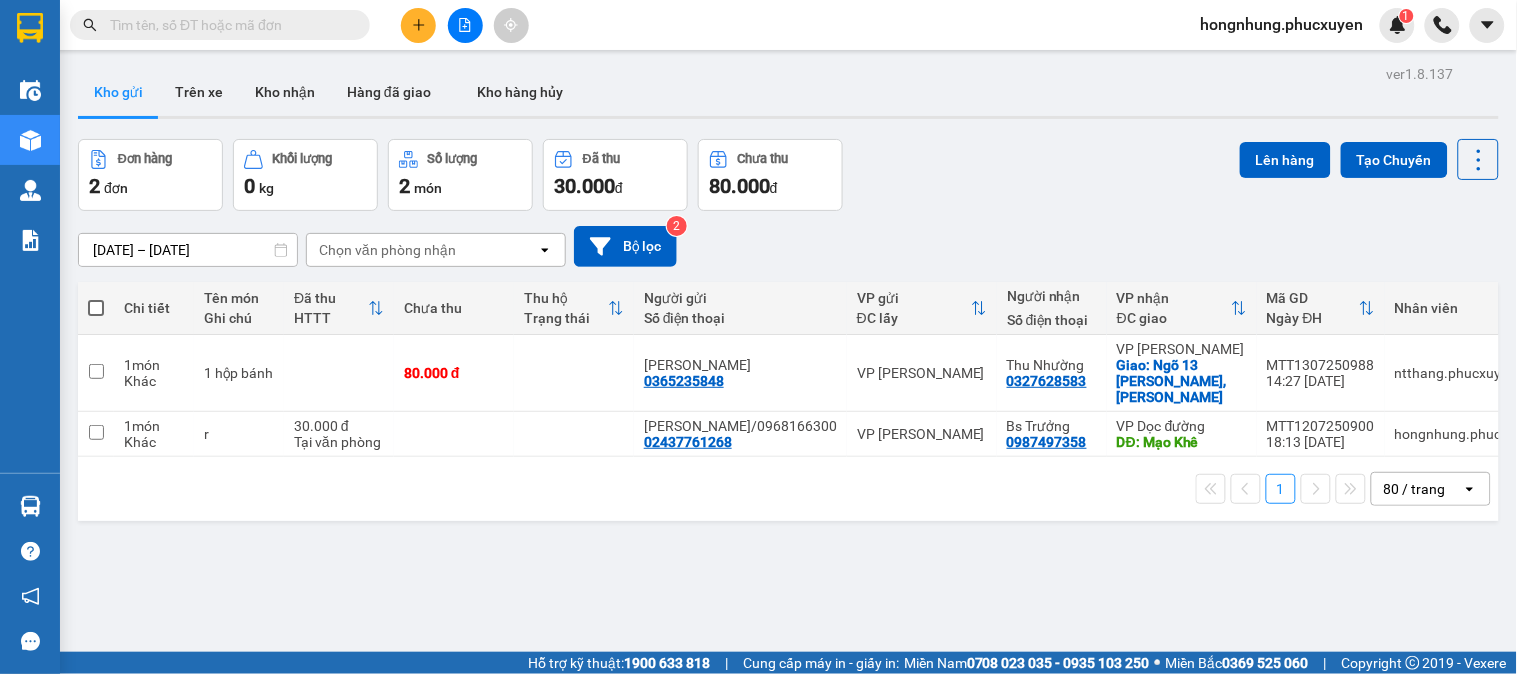 click on "Đơn hàng 2 đơn Khối lượng 0 kg Số lượng 2 món Đã thu 30.000  đ Chưa thu 80.000  đ Lên hàng Tạo Chuyến" at bounding box center (788, 175) 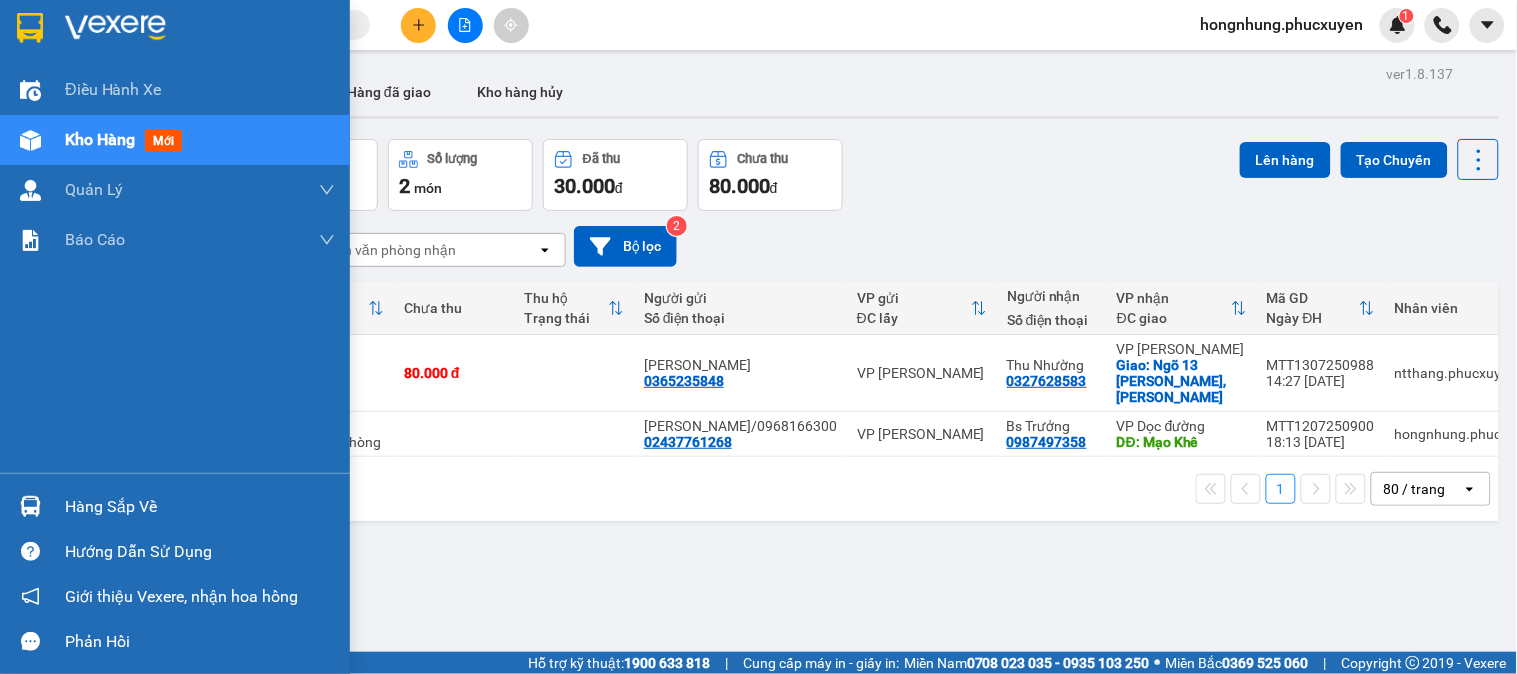 click on "Hàng sắp về" at bounding box center (175, 506) 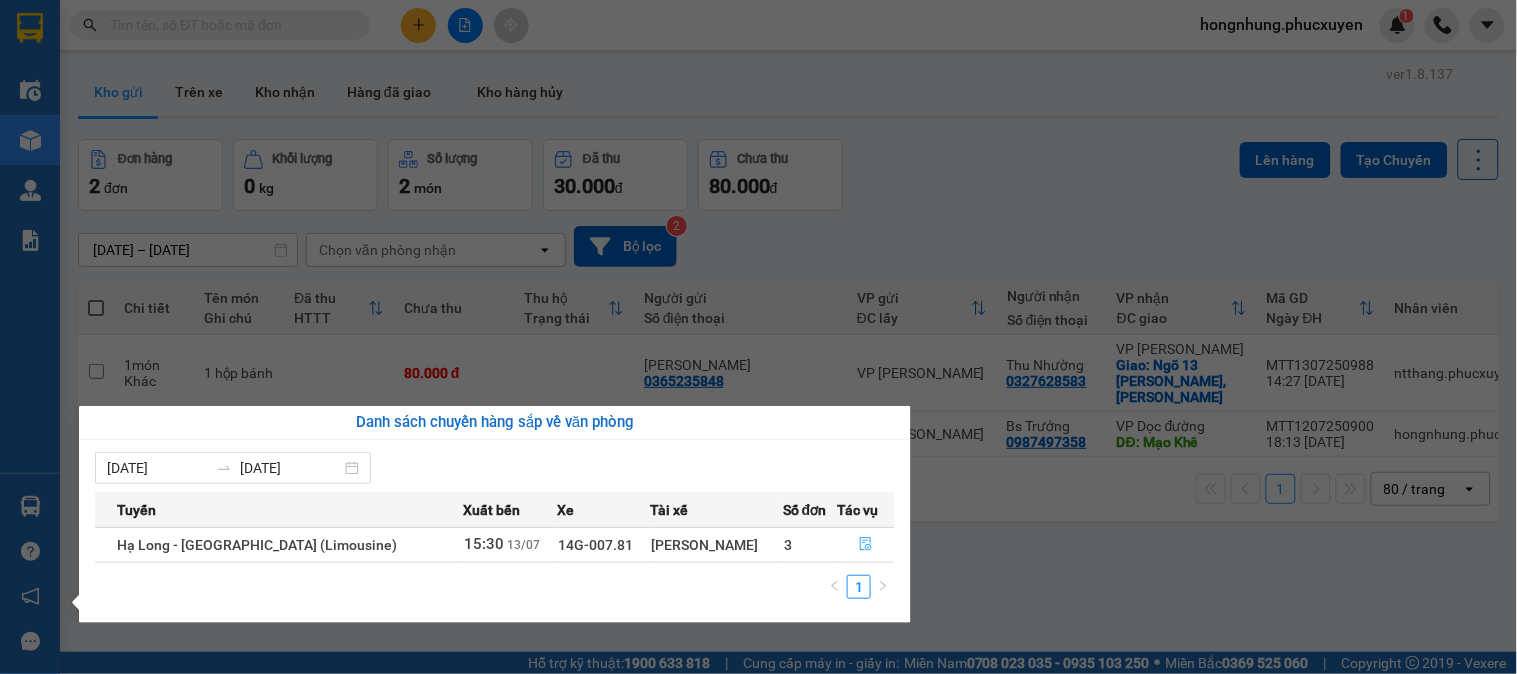click at bounding box center (866, 545) 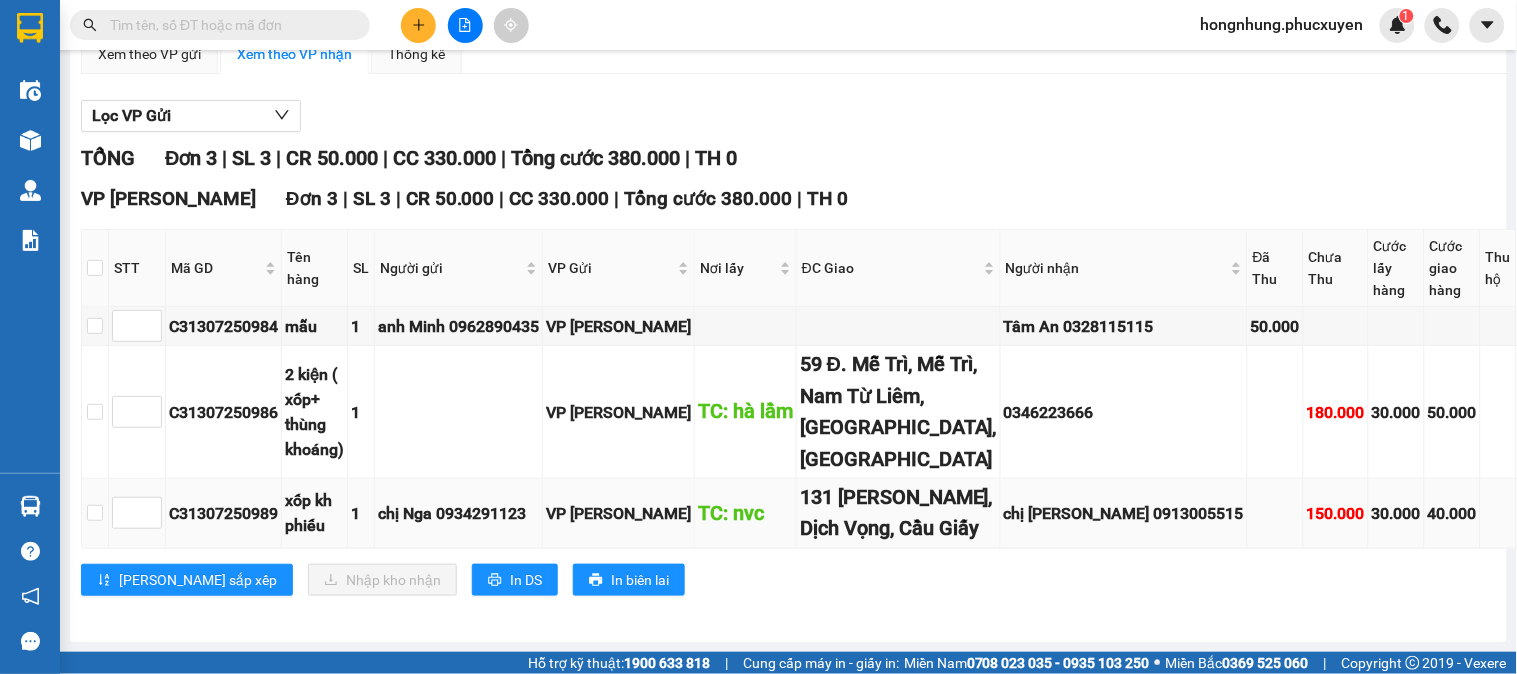 scroll, scrollTop: 81, scrollLeft: 0, axis: vertical 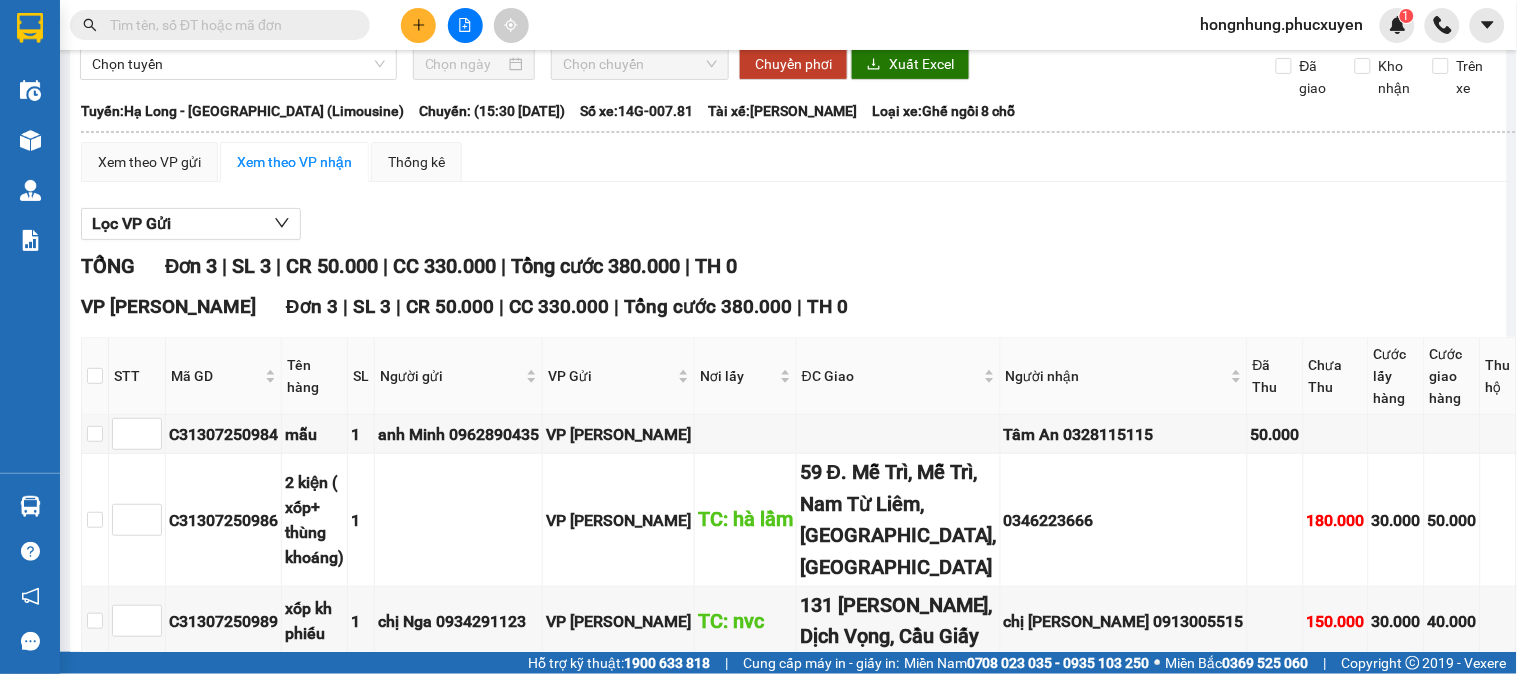 click at bounding box center (228, 25) 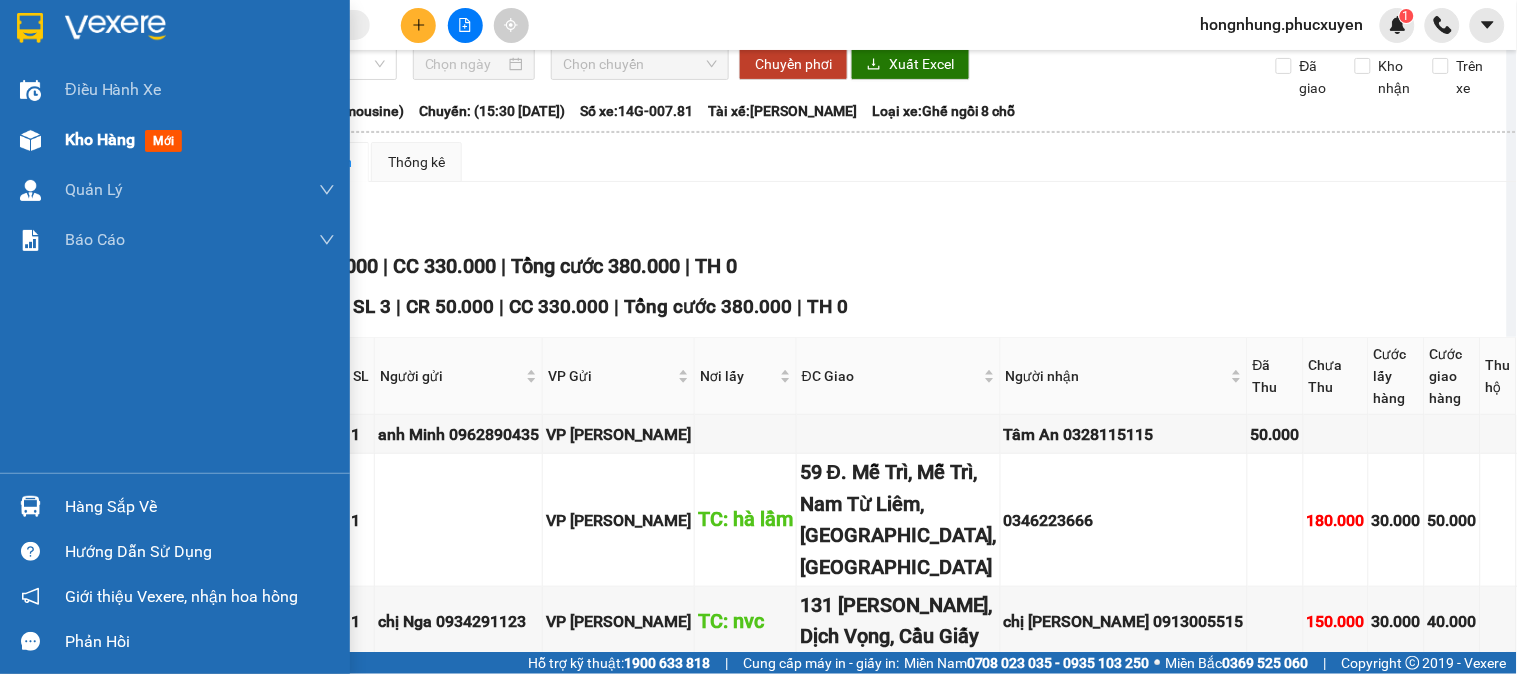click on "Kho hàng" at bounding box center (100, 139) 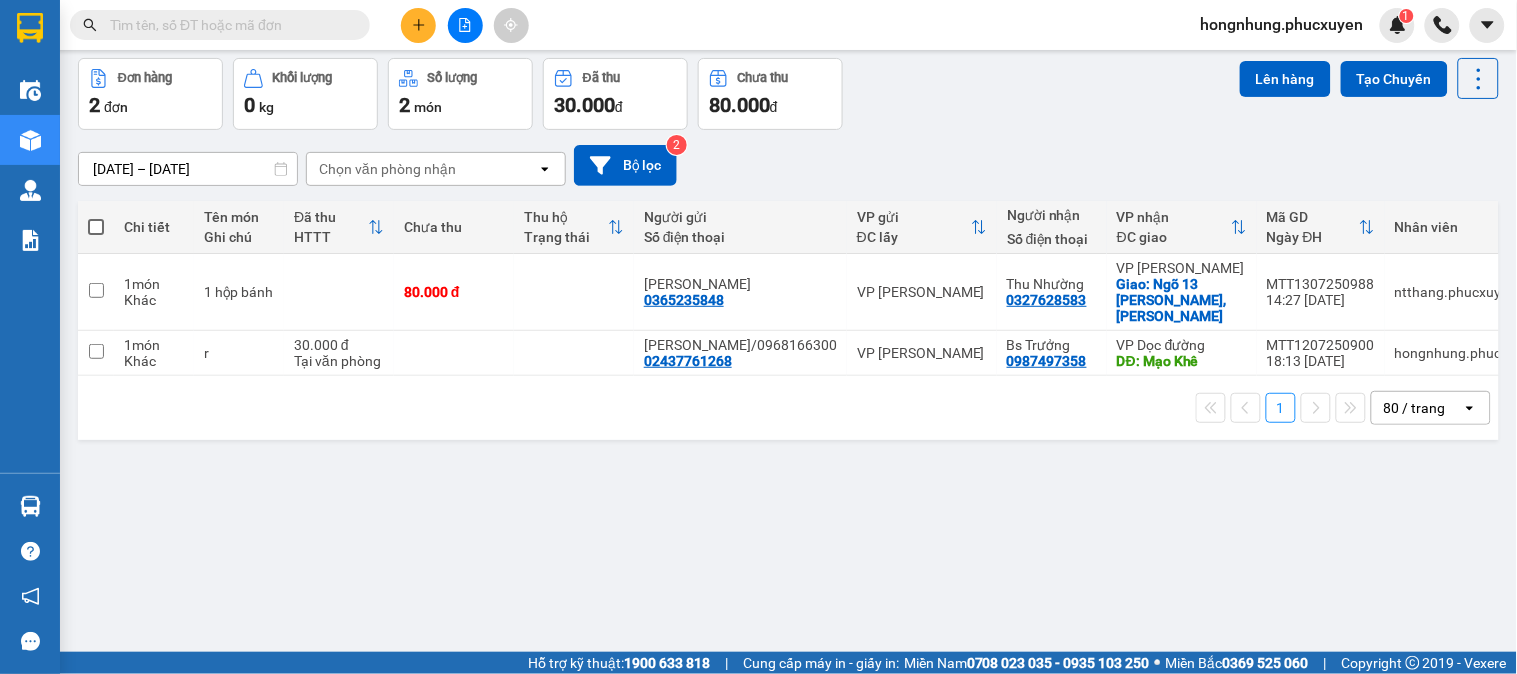 scroll, scrollTop: 0, scrollLeft: 0, axis: both 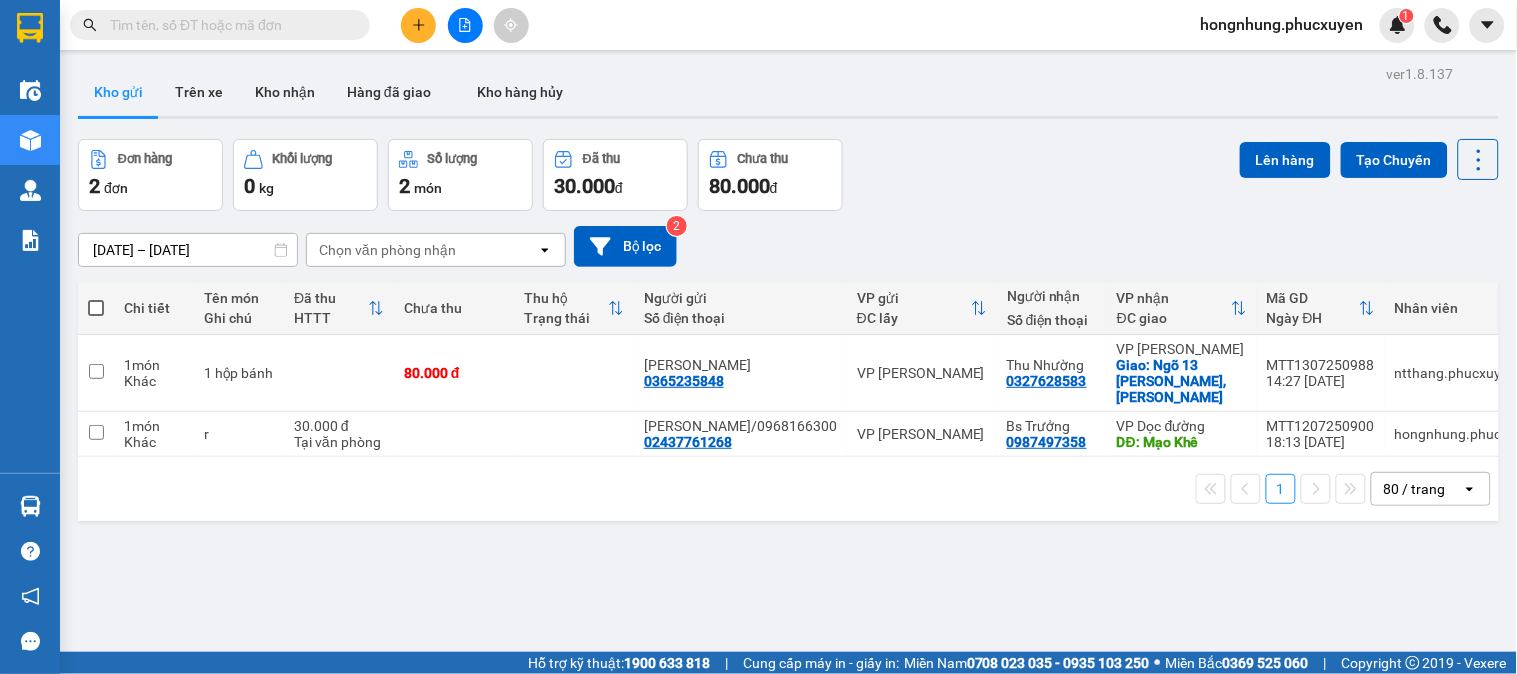 click at bounding box center [228, 25] 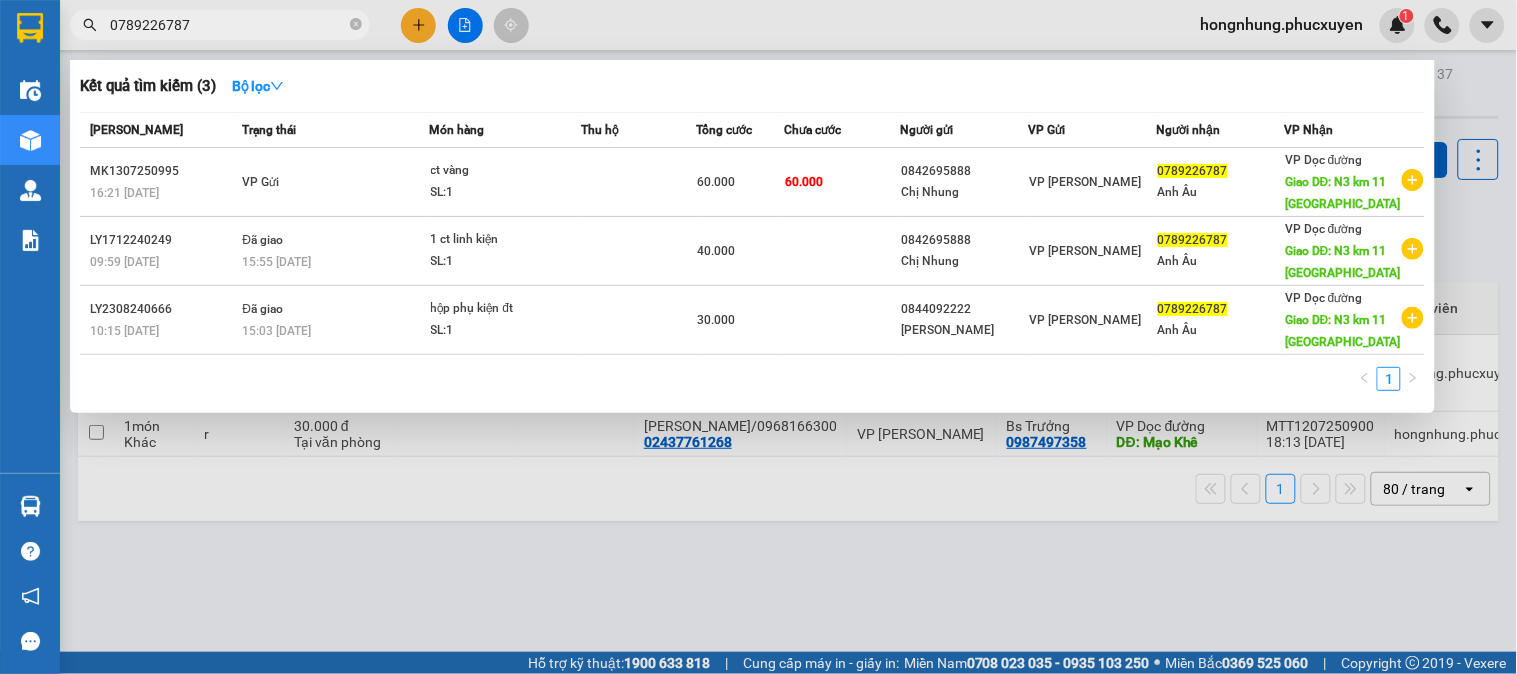 type on "0789226787" 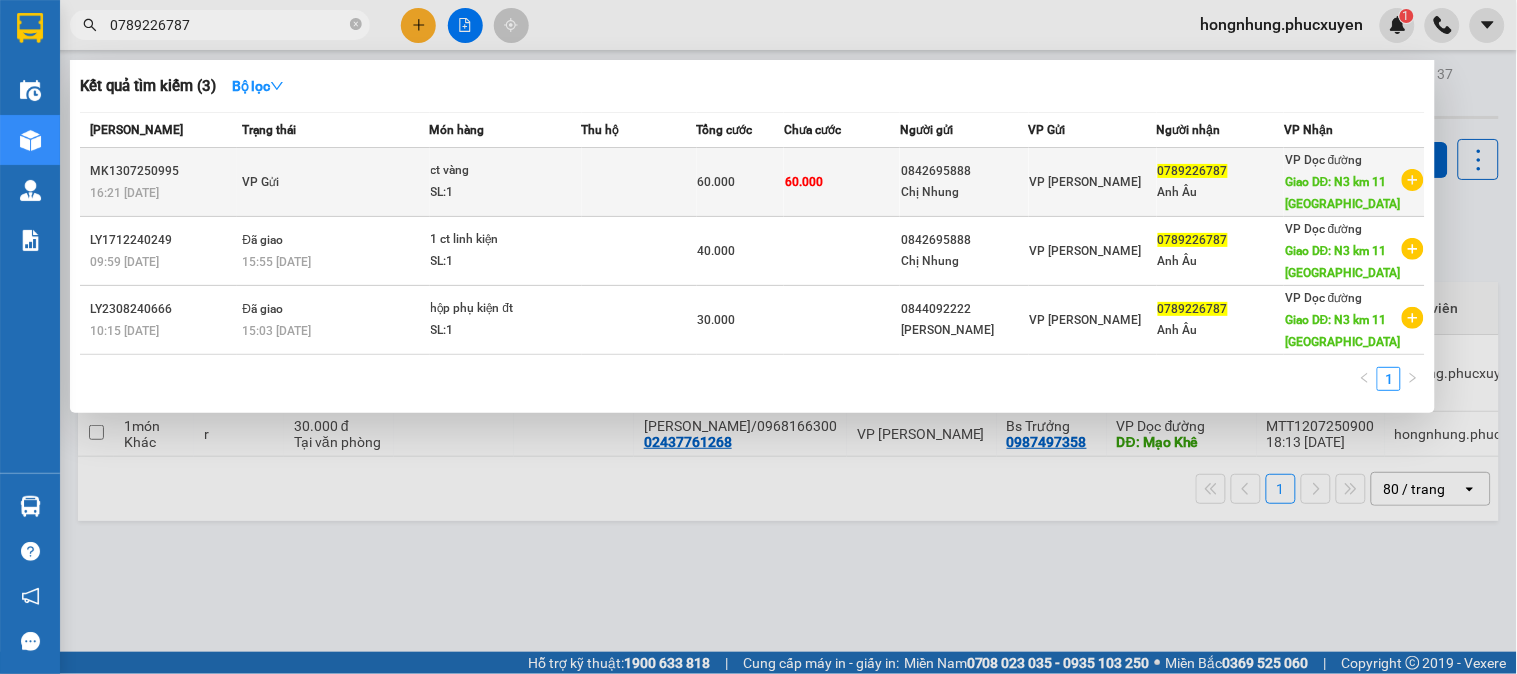 click on "SL:  1" at bounding box center (506, 193) 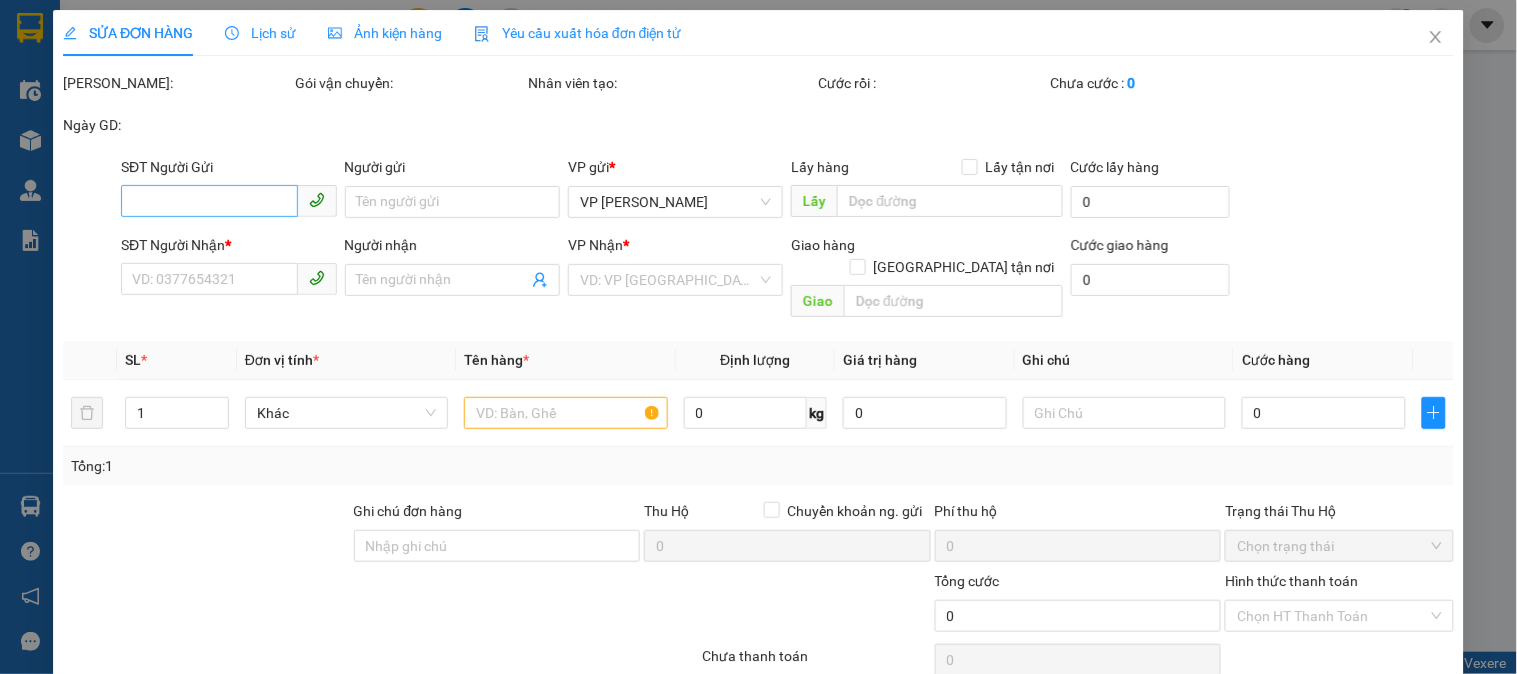 type on "0842695888" 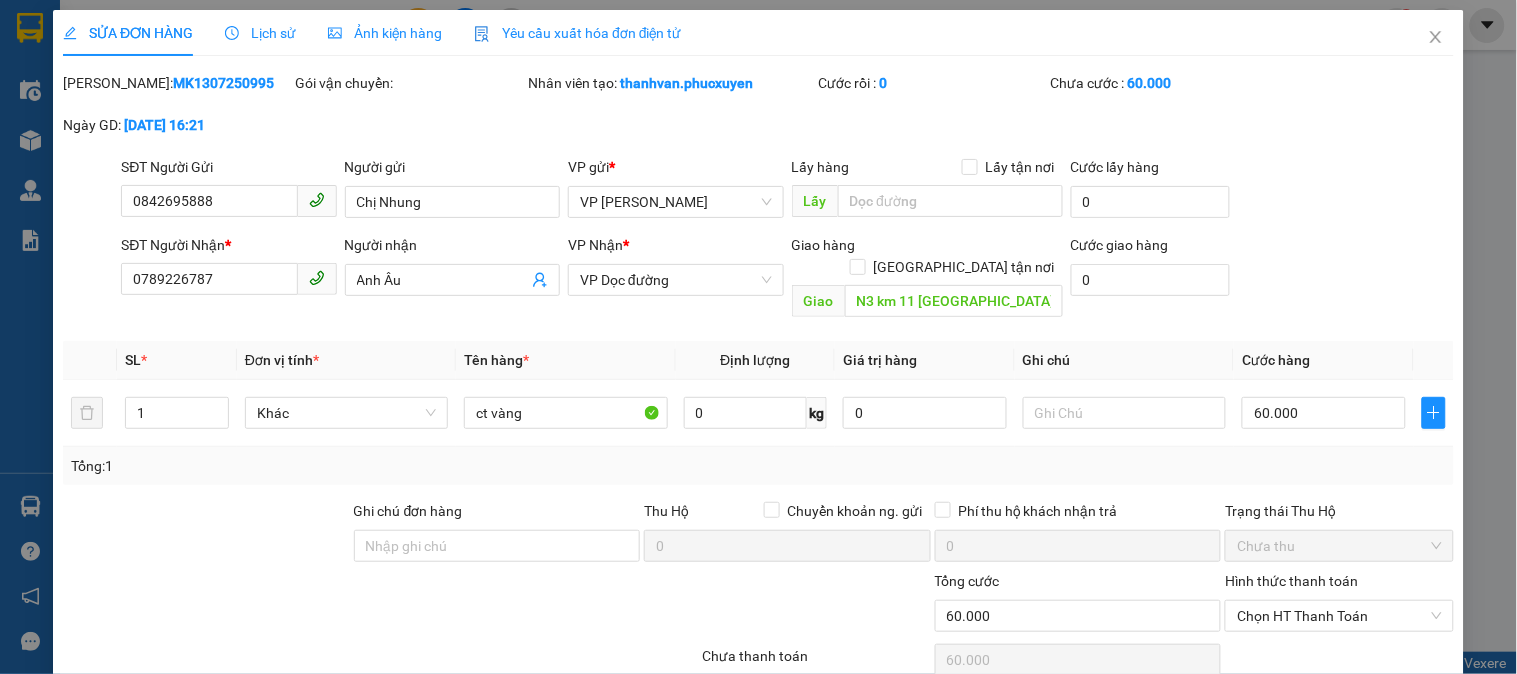 click on "MK1307250995" at bounding box center (223, 83) 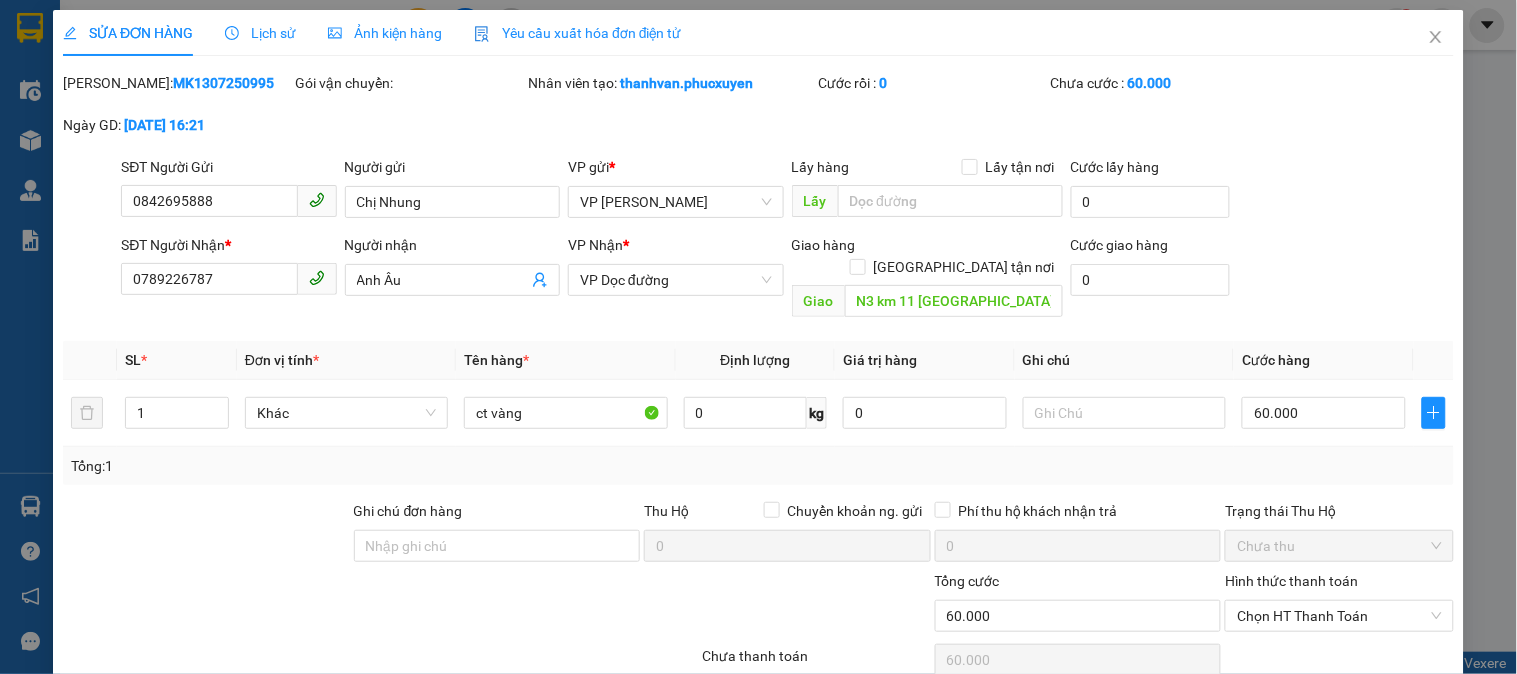 copy on "MK1307250995" 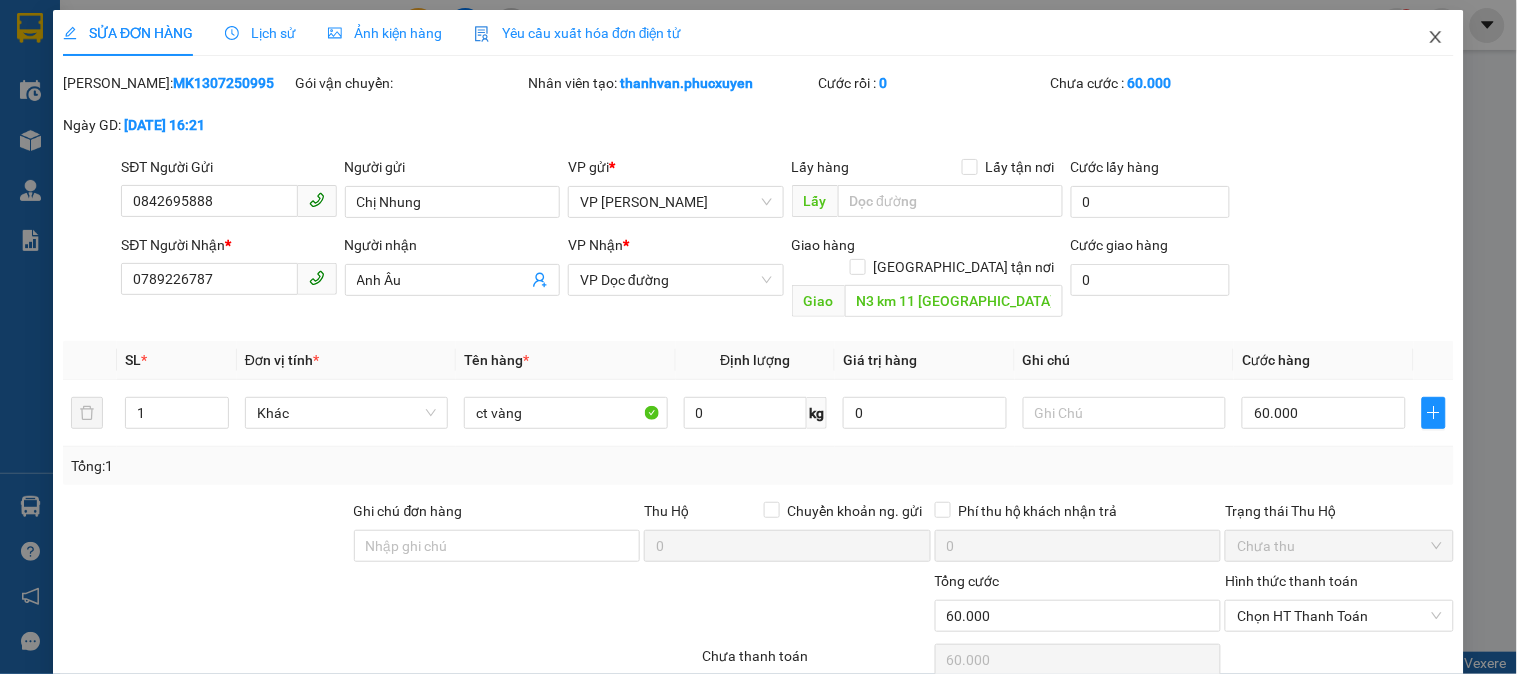 click 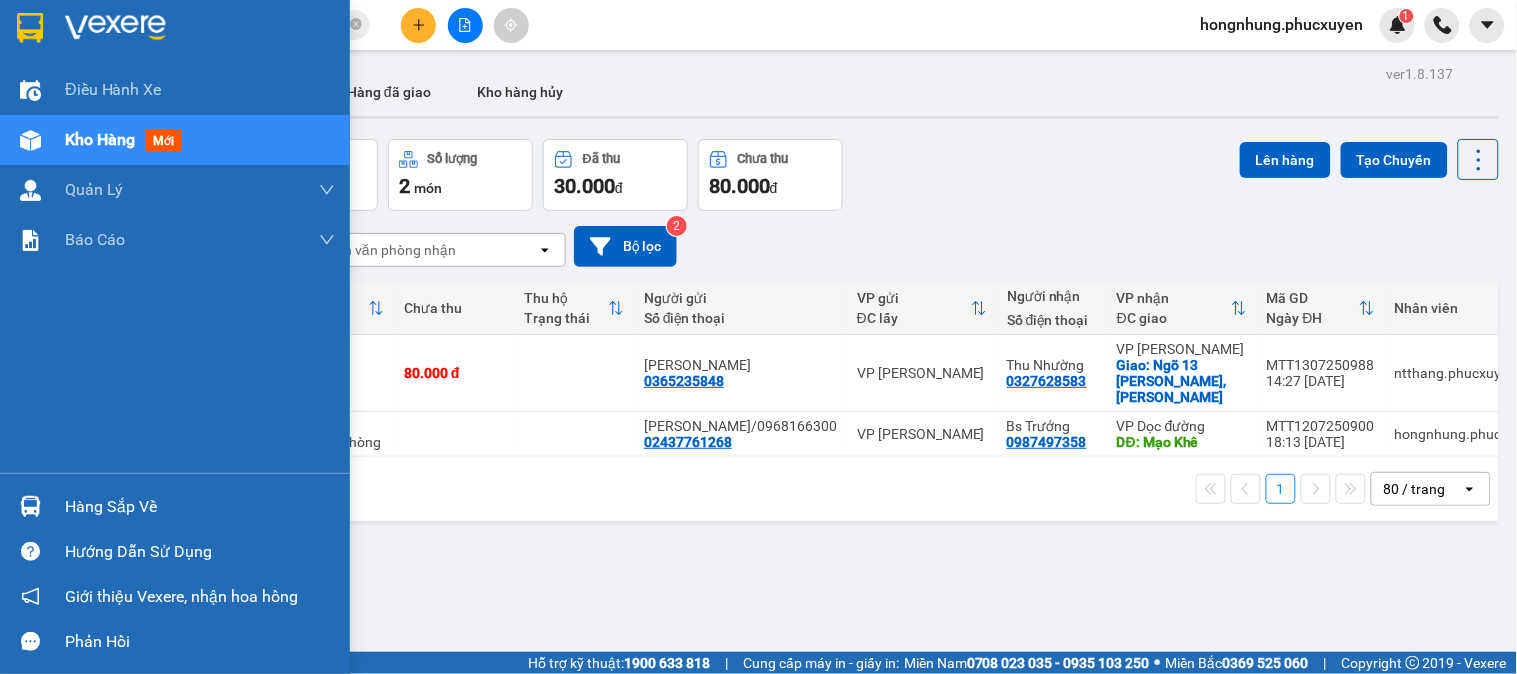 click at bounding box center [30, 506] 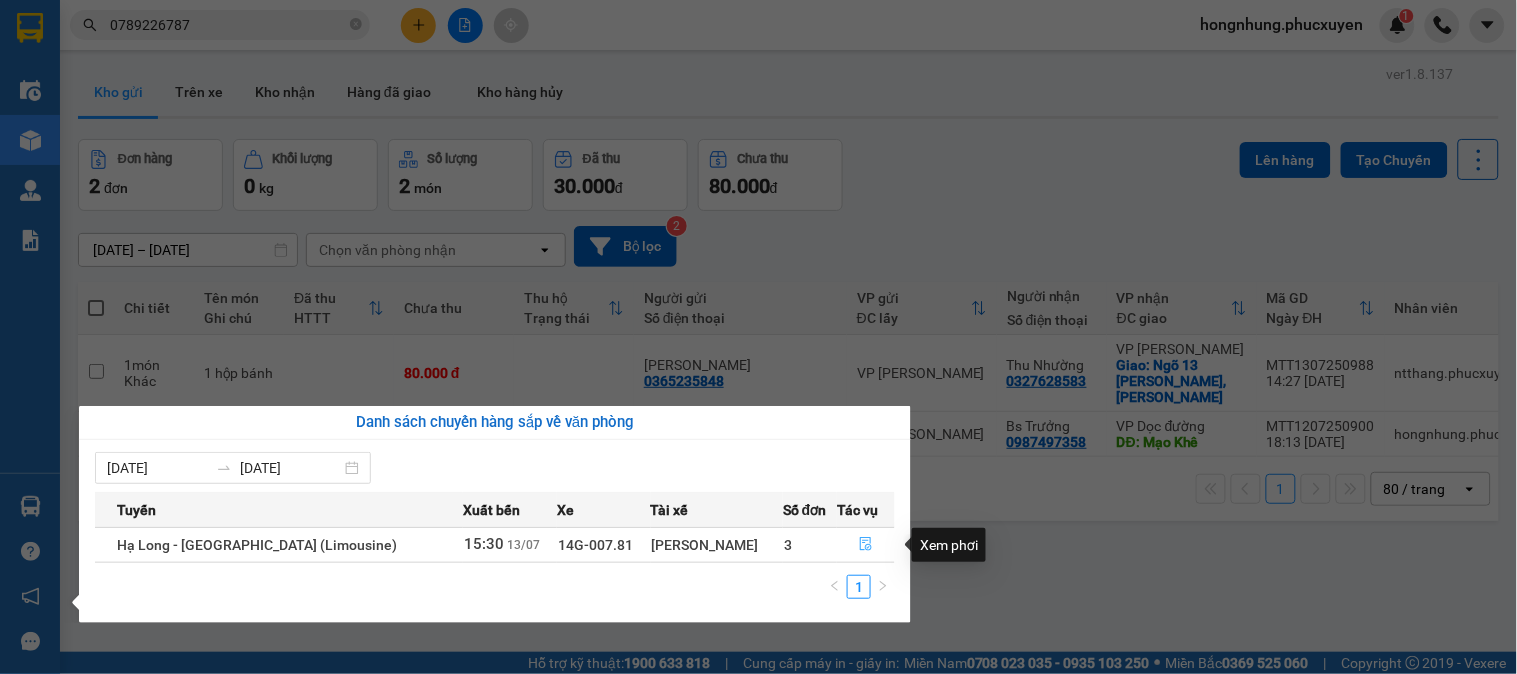 click 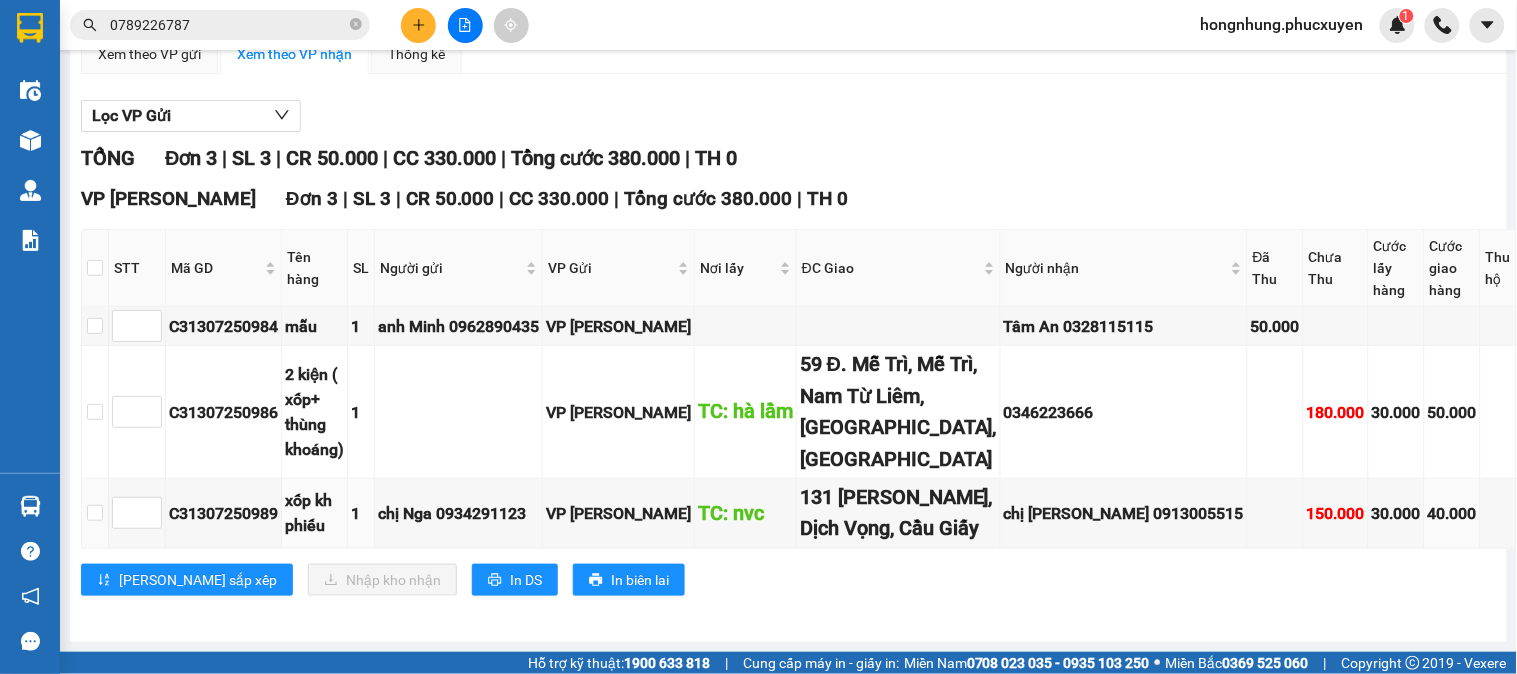 scroll, scrollTop: 303, scrollLeft: 0, axis: vertical 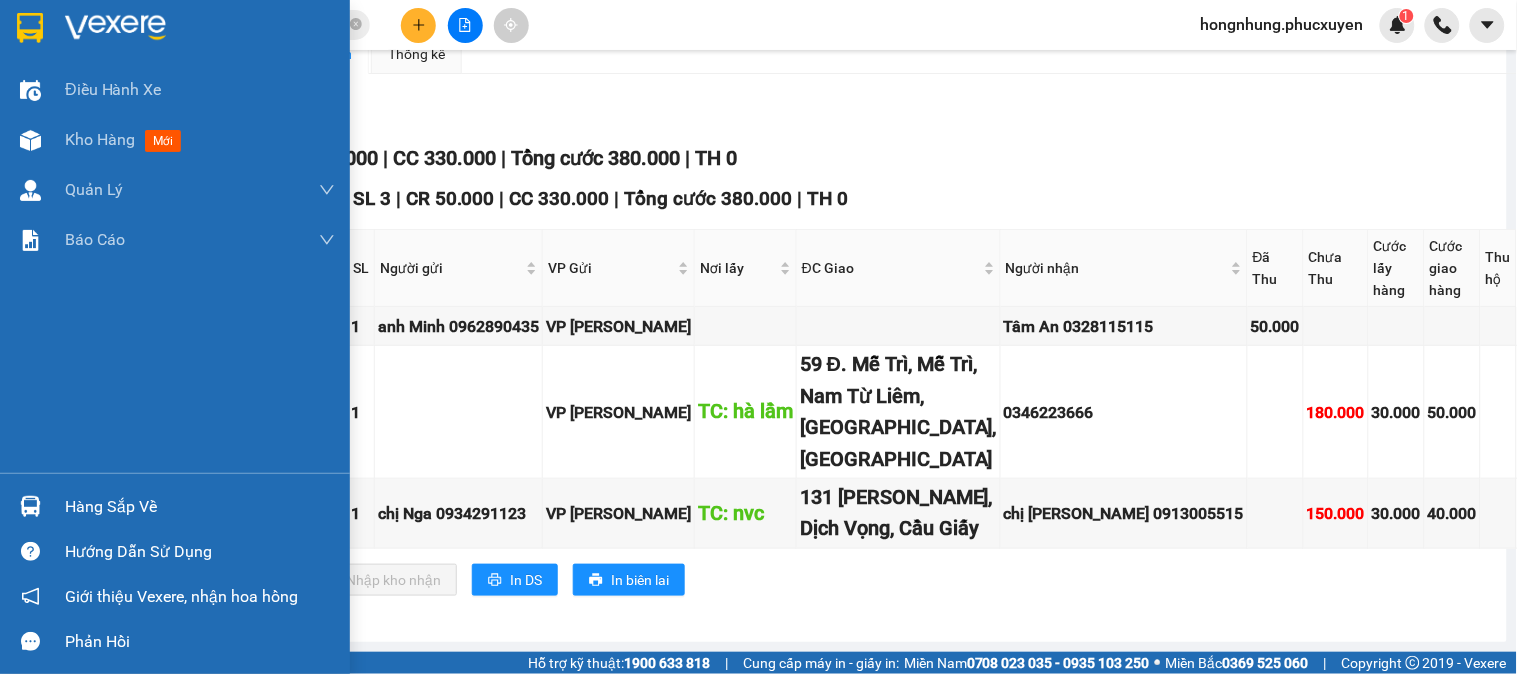 click at bounding box center [30, 506] 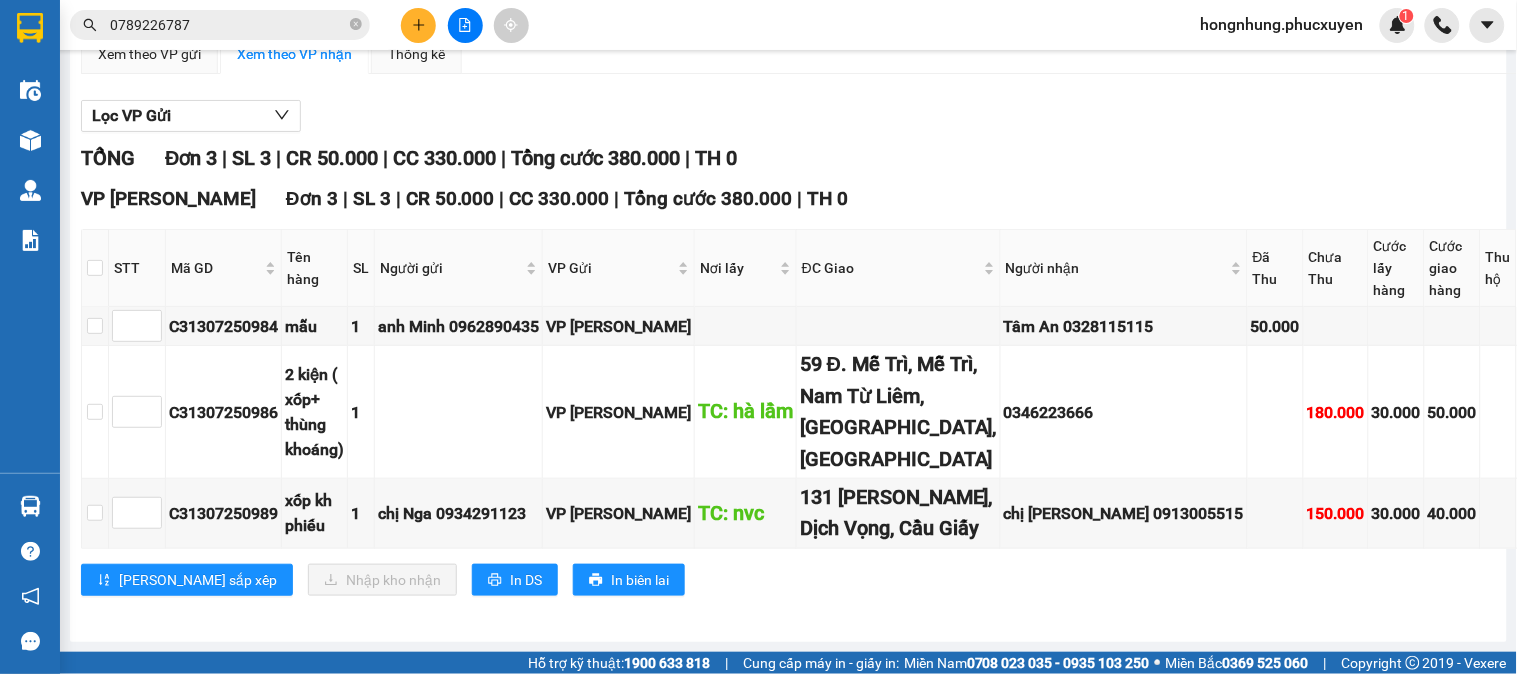 click on "Kết quả tìm kiếm ( 3 )  Bộ lọc  Mã ĐH Trạng thái Món hàng Thu hộ Tổng cước Chưa cước Người gửi VP Gửi Người nhận VP Nhận MK1307250995 16:21 - 13/07 VP Gửi   ct vàng SL:  1 60.000 60.000 0842695888 Chị Nhung VP Minh Khai 0789226787 Anh Âu VP Dọc đường  Giao DĐ: N3 km 11 Quảng yên LY1712240249 09:59 - 17/12 Đã giao   15:55 - 17/12 1 ct linh kiện SL:  1 40.000 0842695888 Chị Nhung VP Trần Khát Chân 0789226787 Anh Âu VP Dọc đường  Giao DĐ: N3 km 11 Quảng yên LY2308240666 10:15 - 23/08 Đã giao   15:03 - 26/08 hộp phụ kiện đt SL:  1 30.000 0844092222 Anh Dương VP Trần Khát Chân 0789226787 Anh Âu VP Dọc đường  Giao DĐ: N3 km 11 Quảng yên 1 0789226787 hongnhung.phucxuyen 1     Điều hành xe     Kho hàng mới     Quản Lý Quản lý thu hộ Quản lý chuyến Quản lý khách hàng Quản lý khách hàng mới Quản lý giao nhận mới Quản lý kiểm kho     Báo cáo Hàng sắp về Phản hồi" at bounding box center (758, 337) 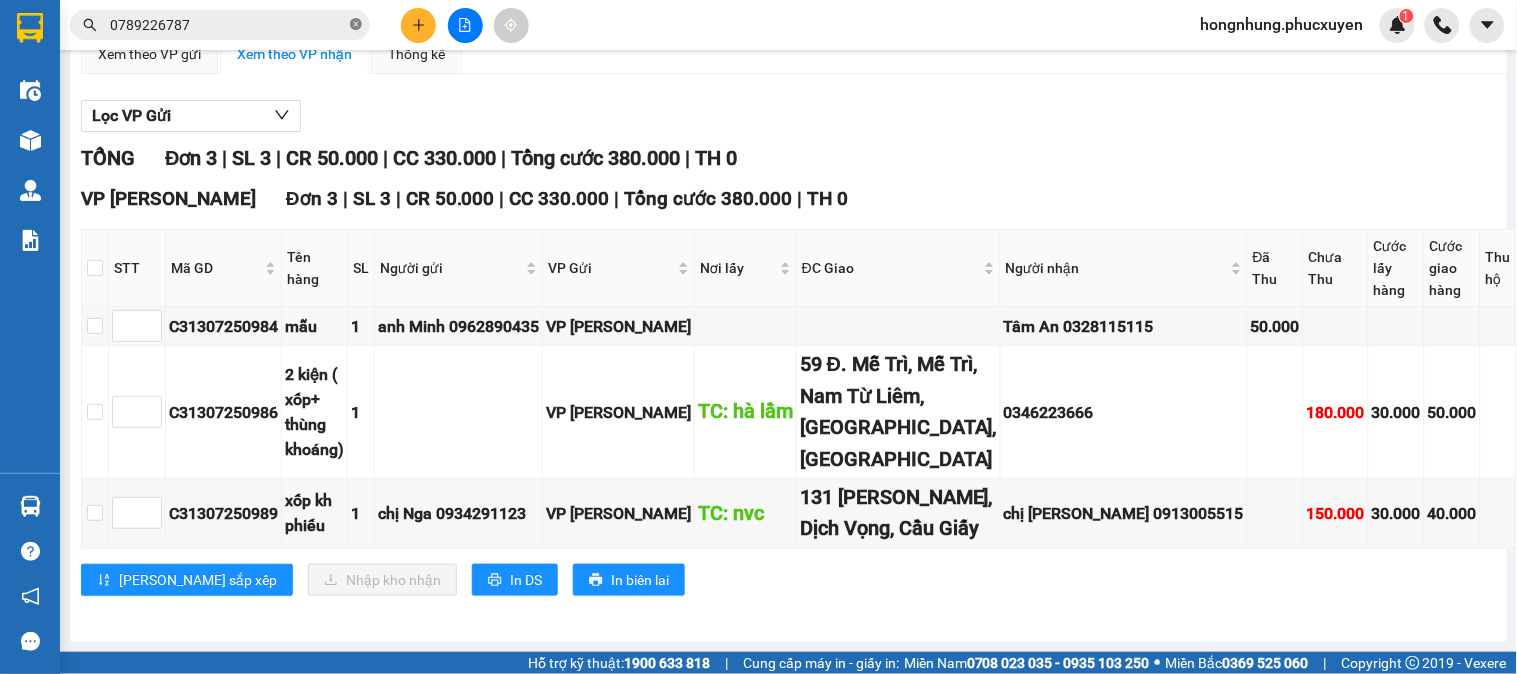 click 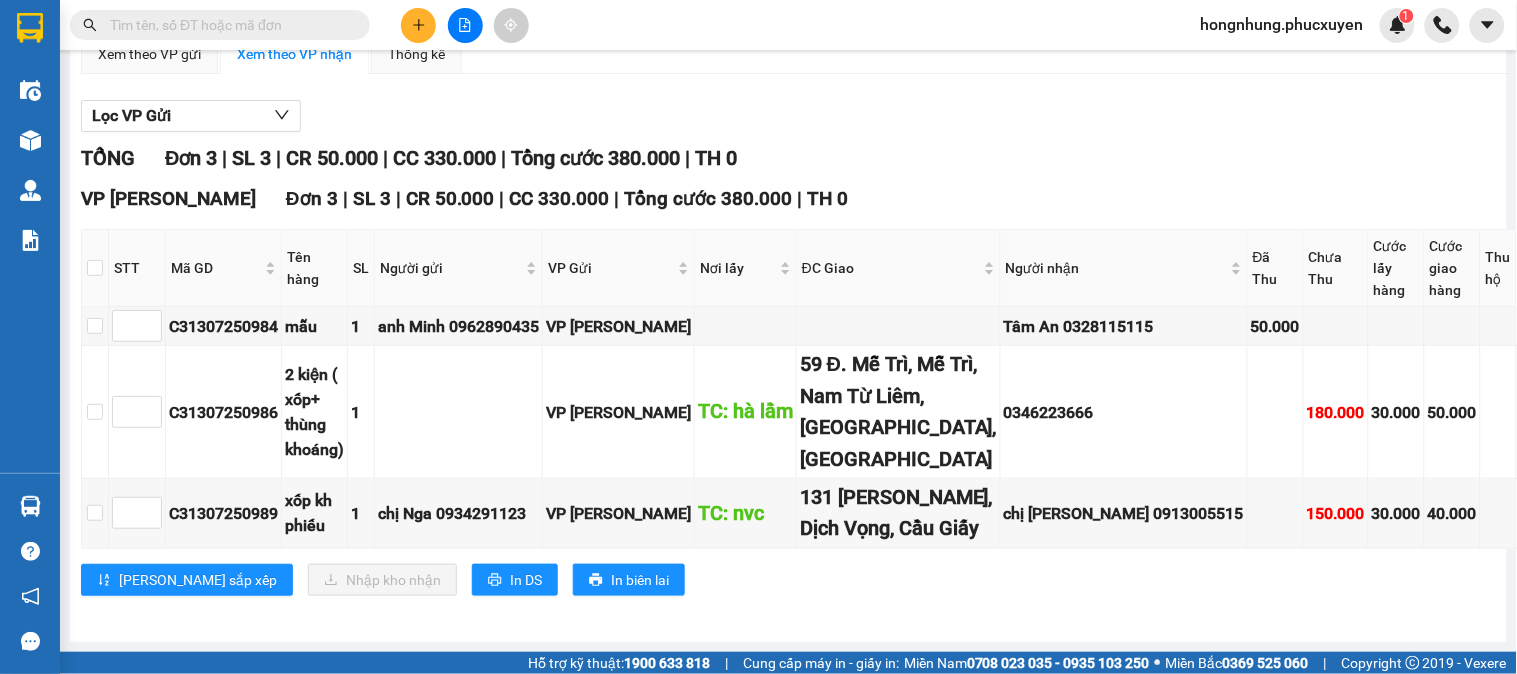click at bounding box center (228, 25) 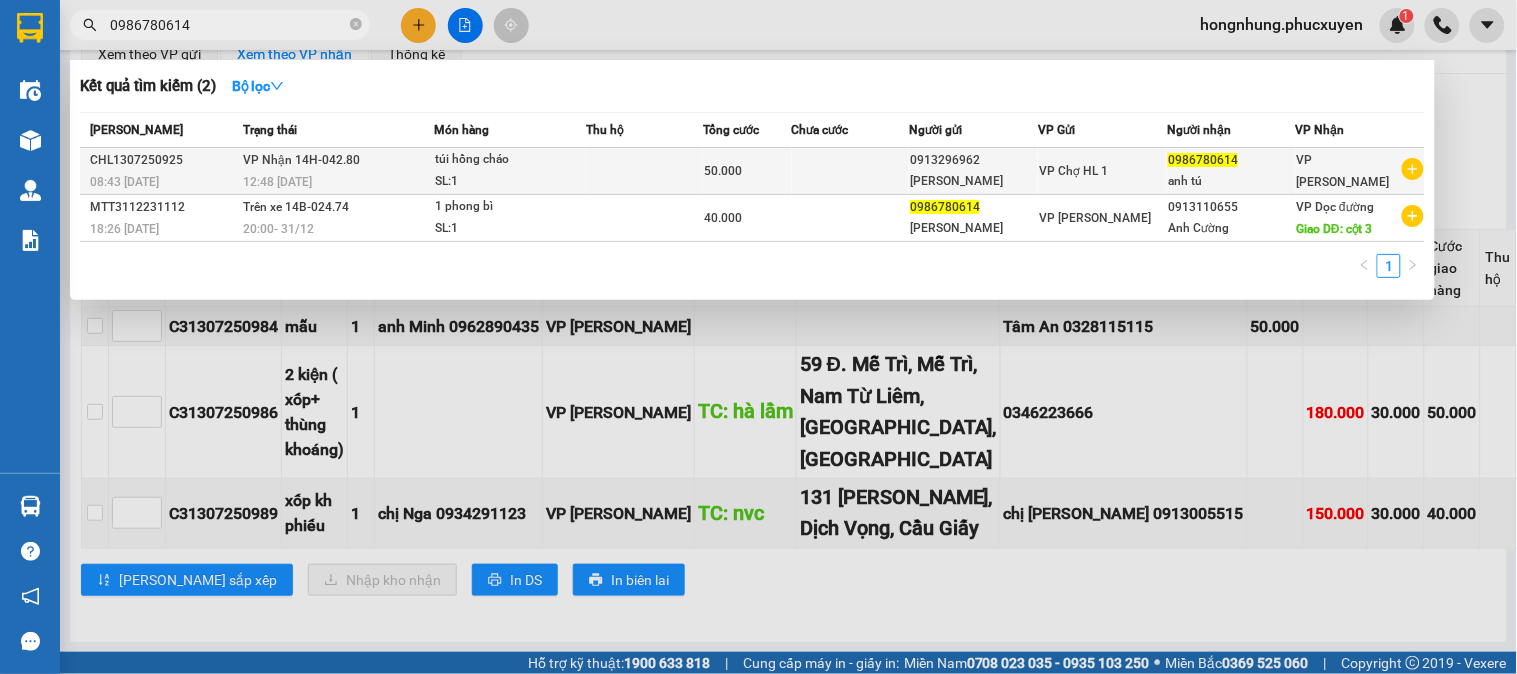 type on "0986780614" 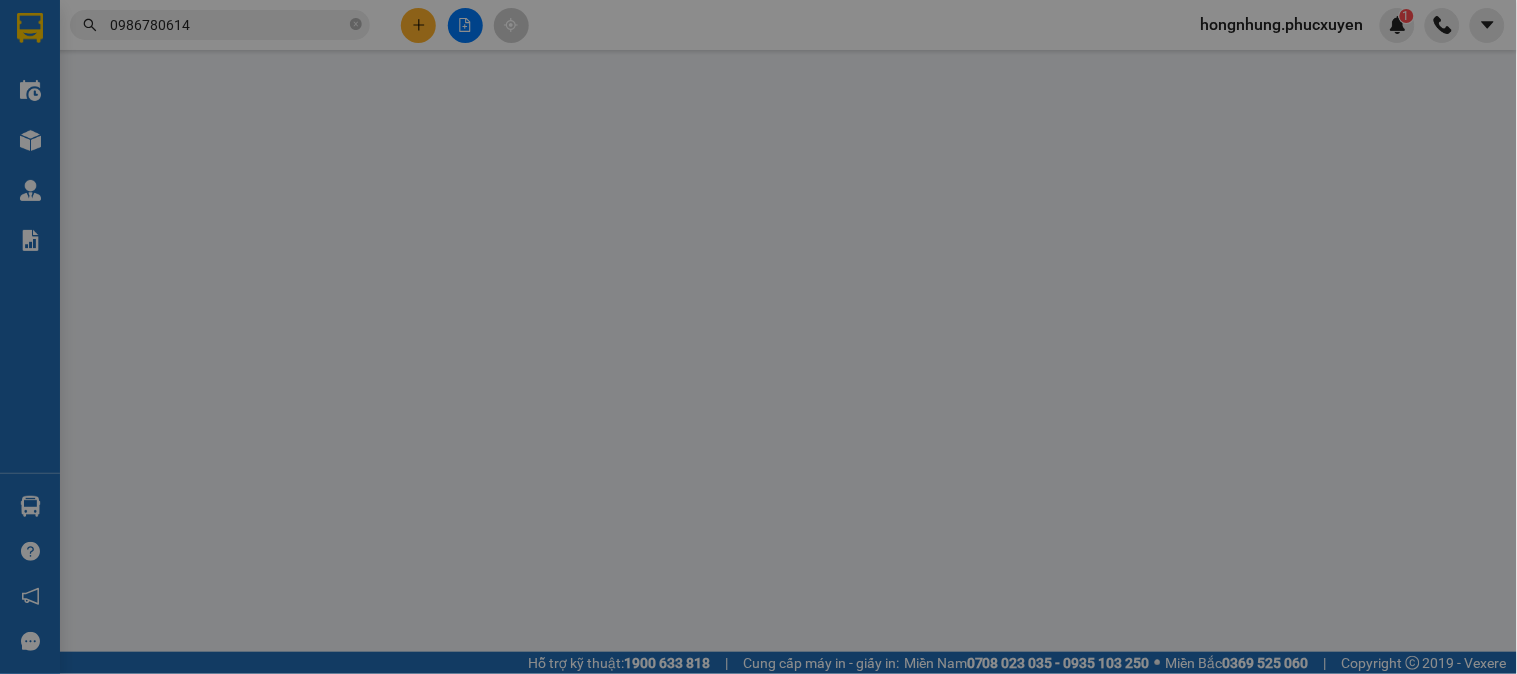 scroll, scrollTop: 0, scrollLeft: 0, axis: both 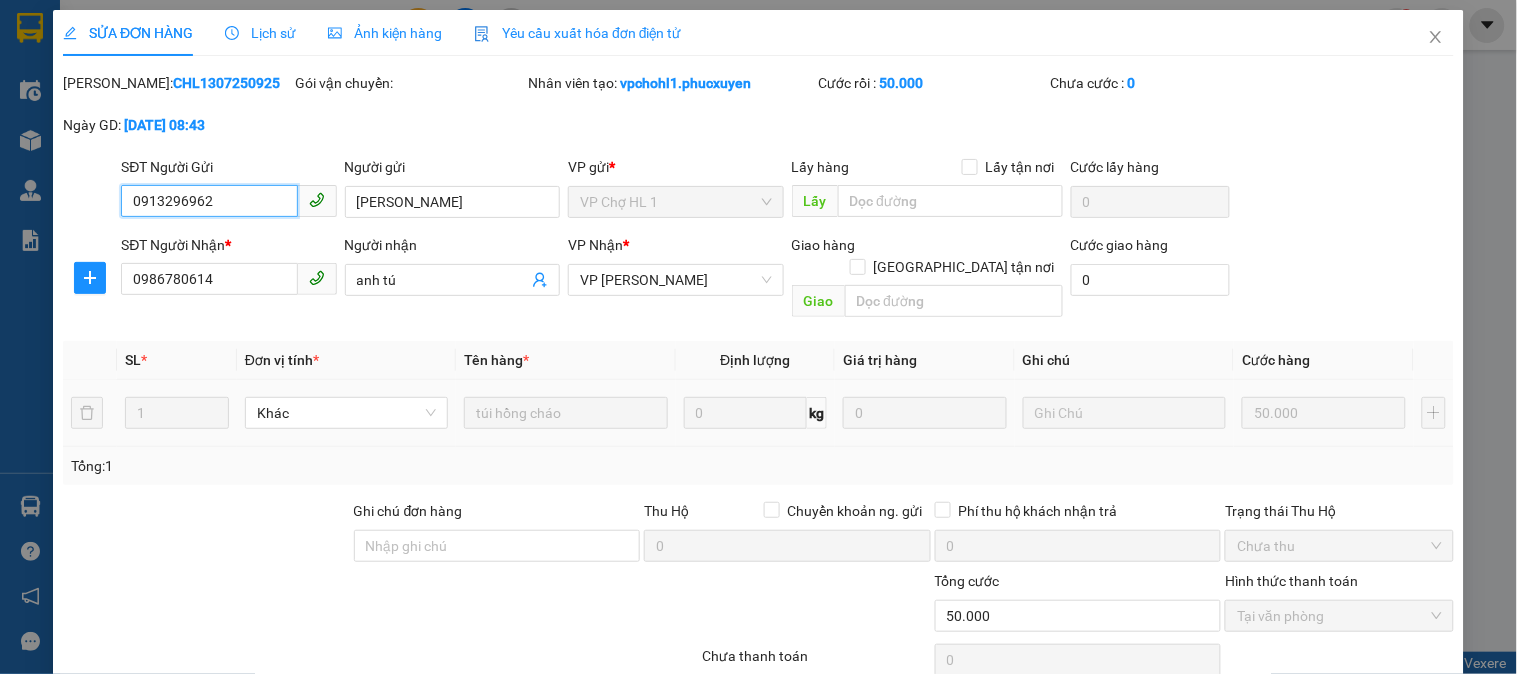 type on "0913296962" 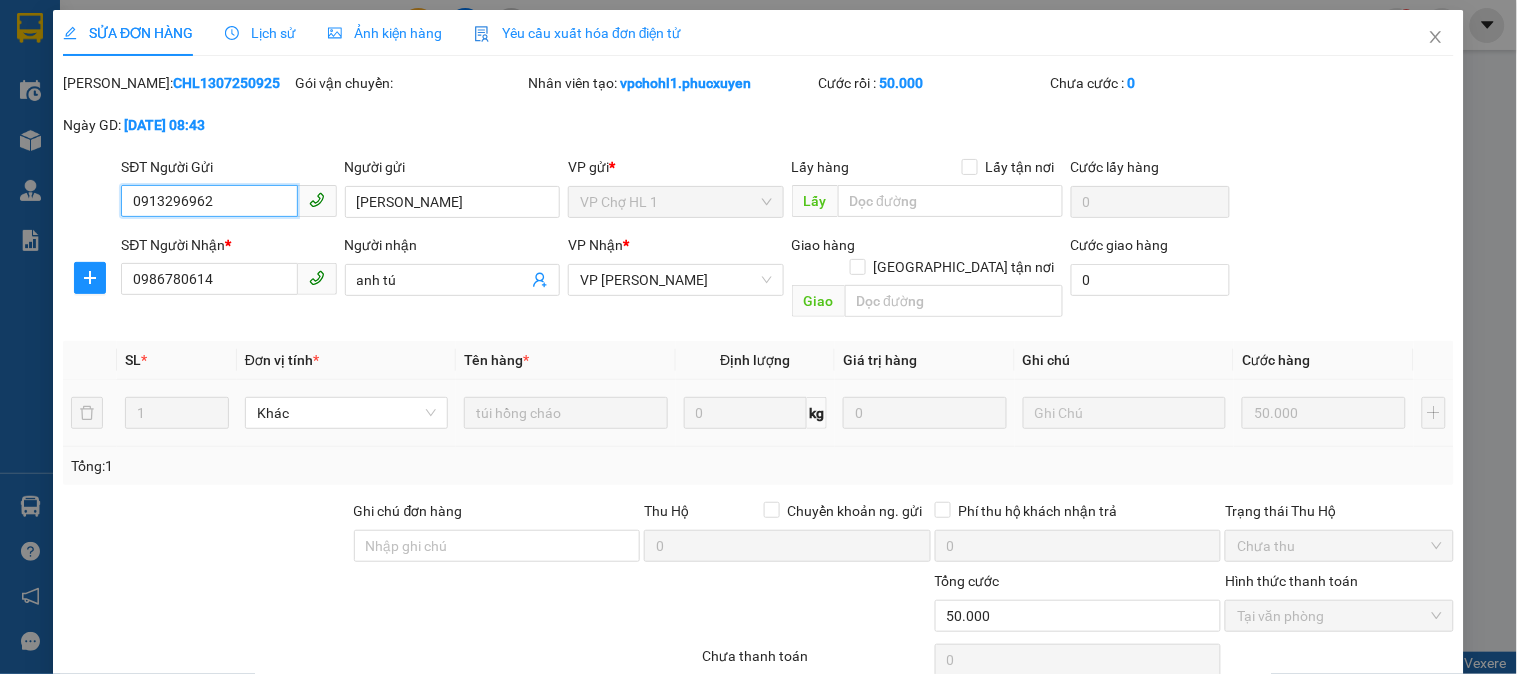 scroll, scrollTop: 132, scrollLeft: 0, axis: vertical 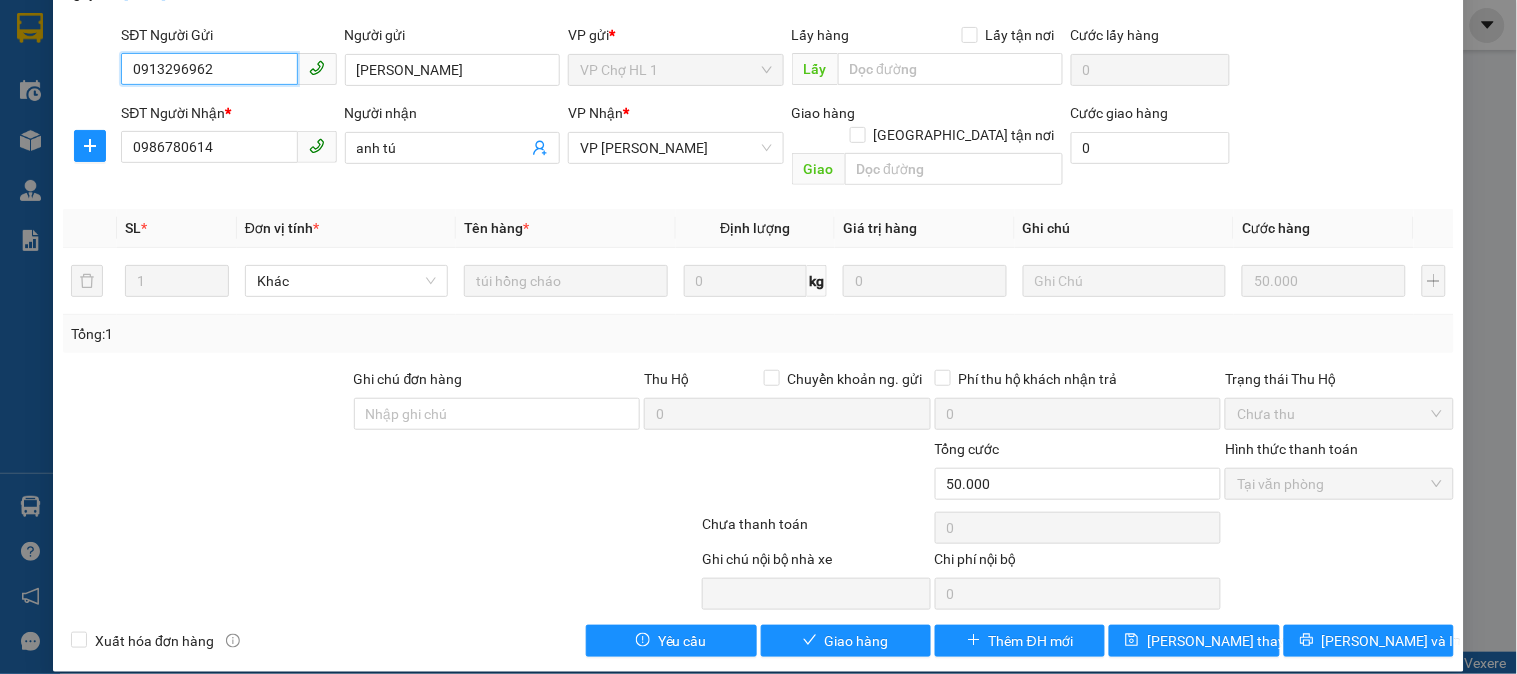 click on "0913296962" at bounding box center [209, 69] 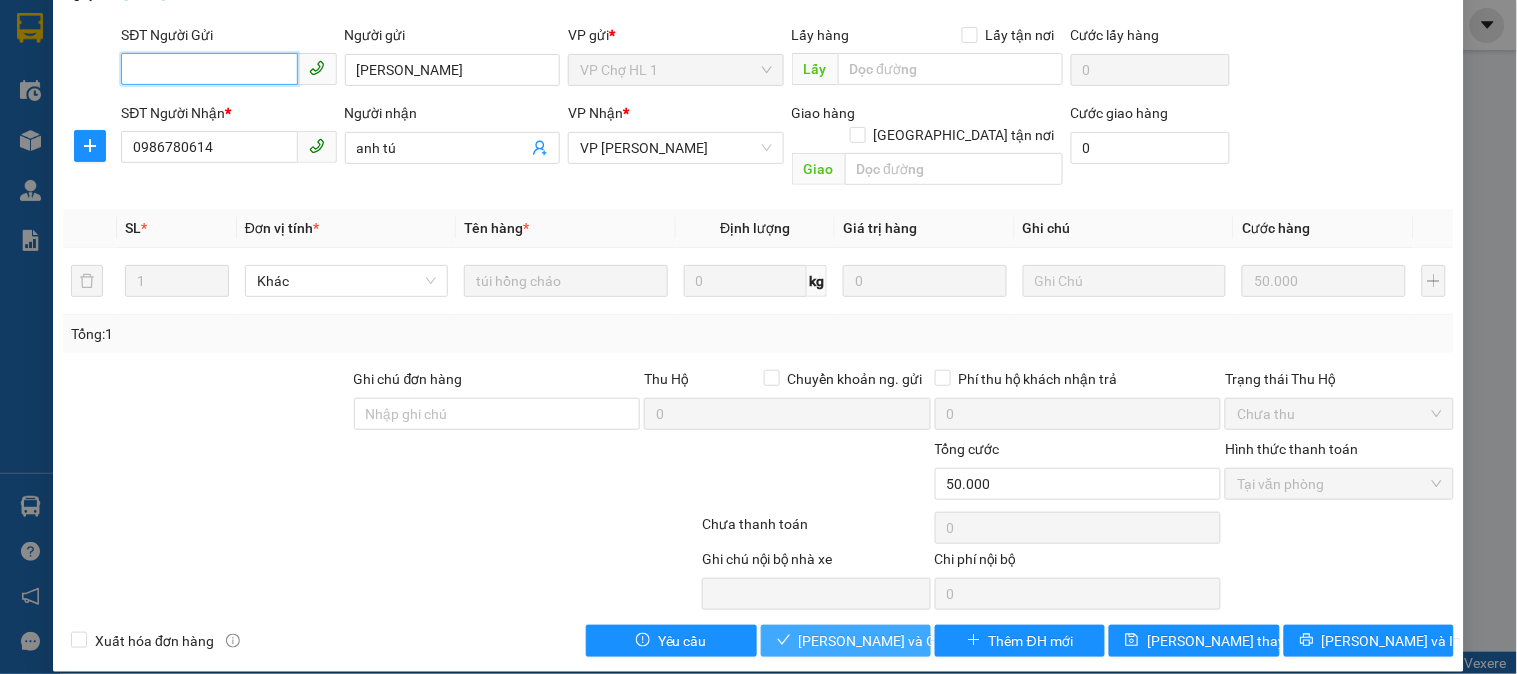 type 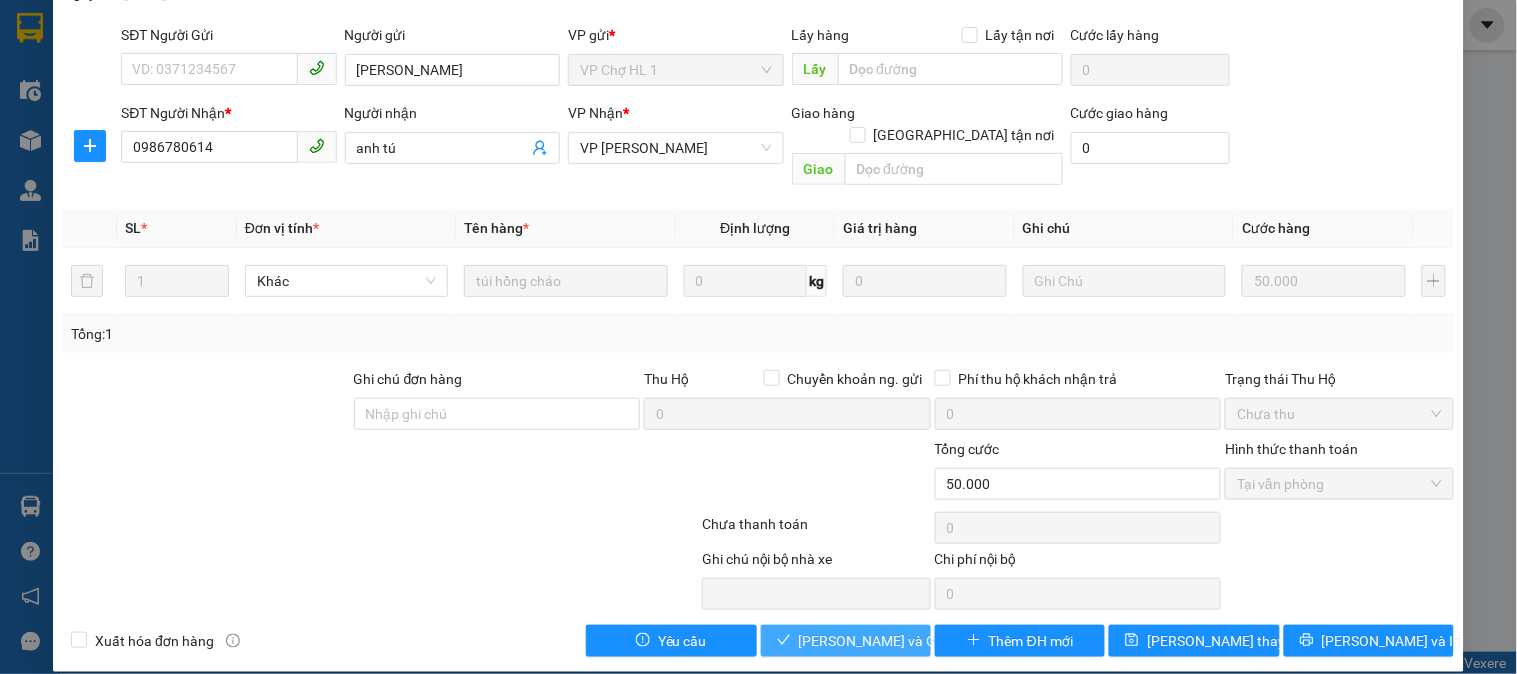 click on "[PERSON_NAME] và Giao hàng" at bounding box center (895, 641) 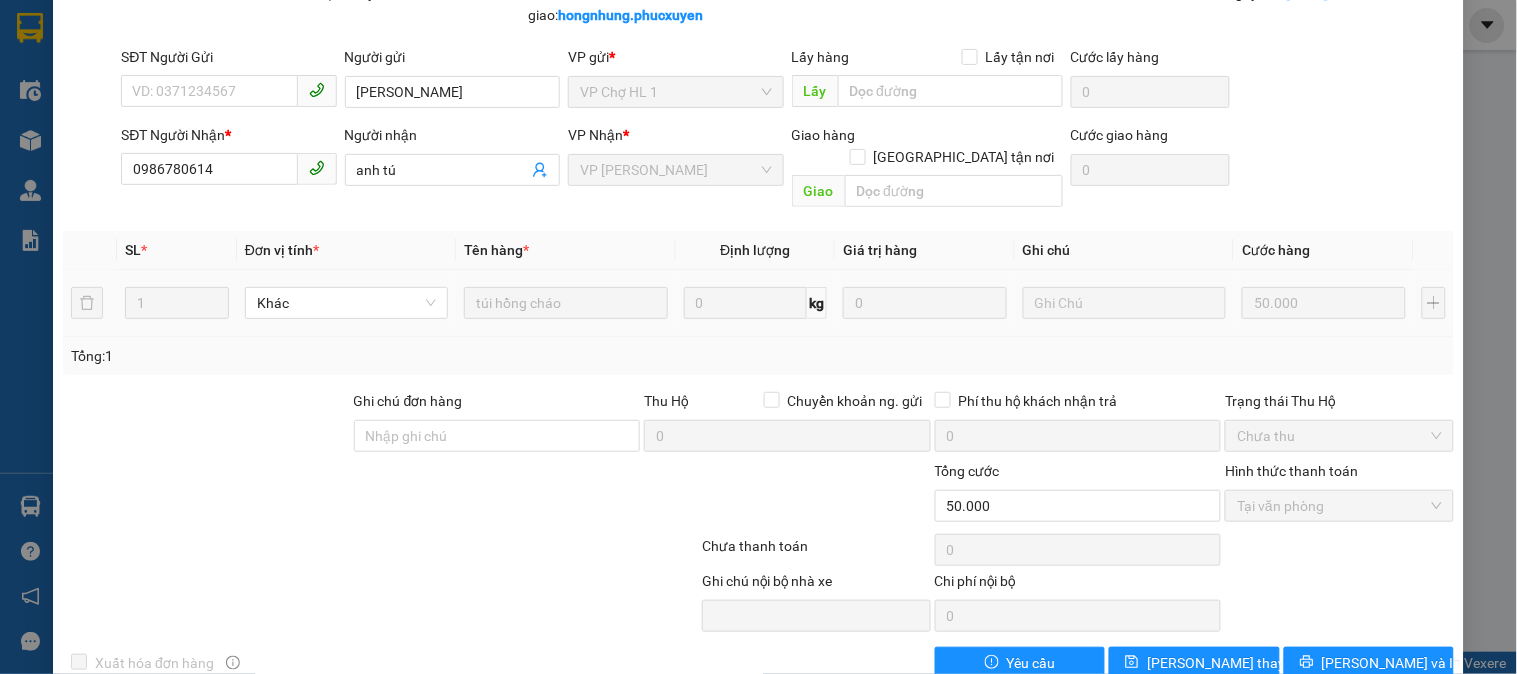 scroll, scrollTop: 0, scrollLeft: 0, axis: both 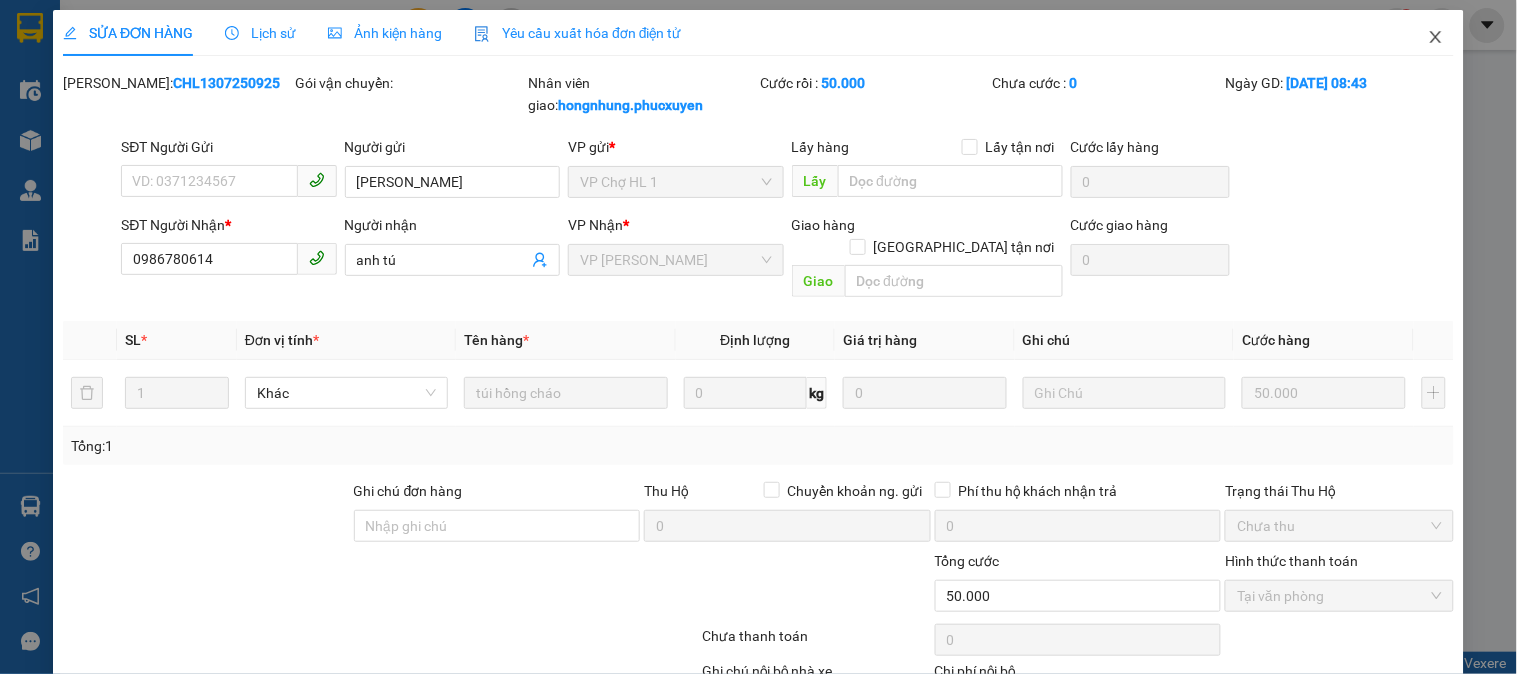 click 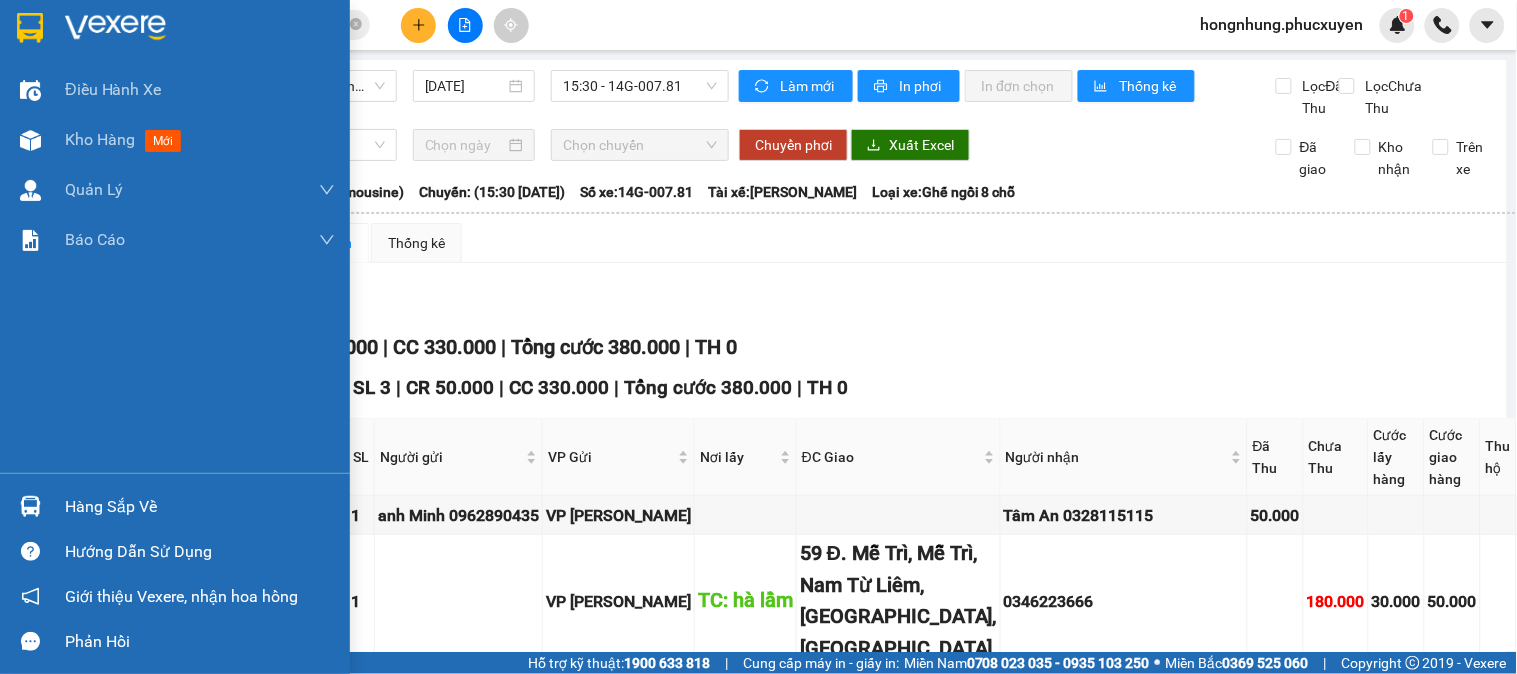 click on "Hàng sắp về" at bounding box center [175, 506] 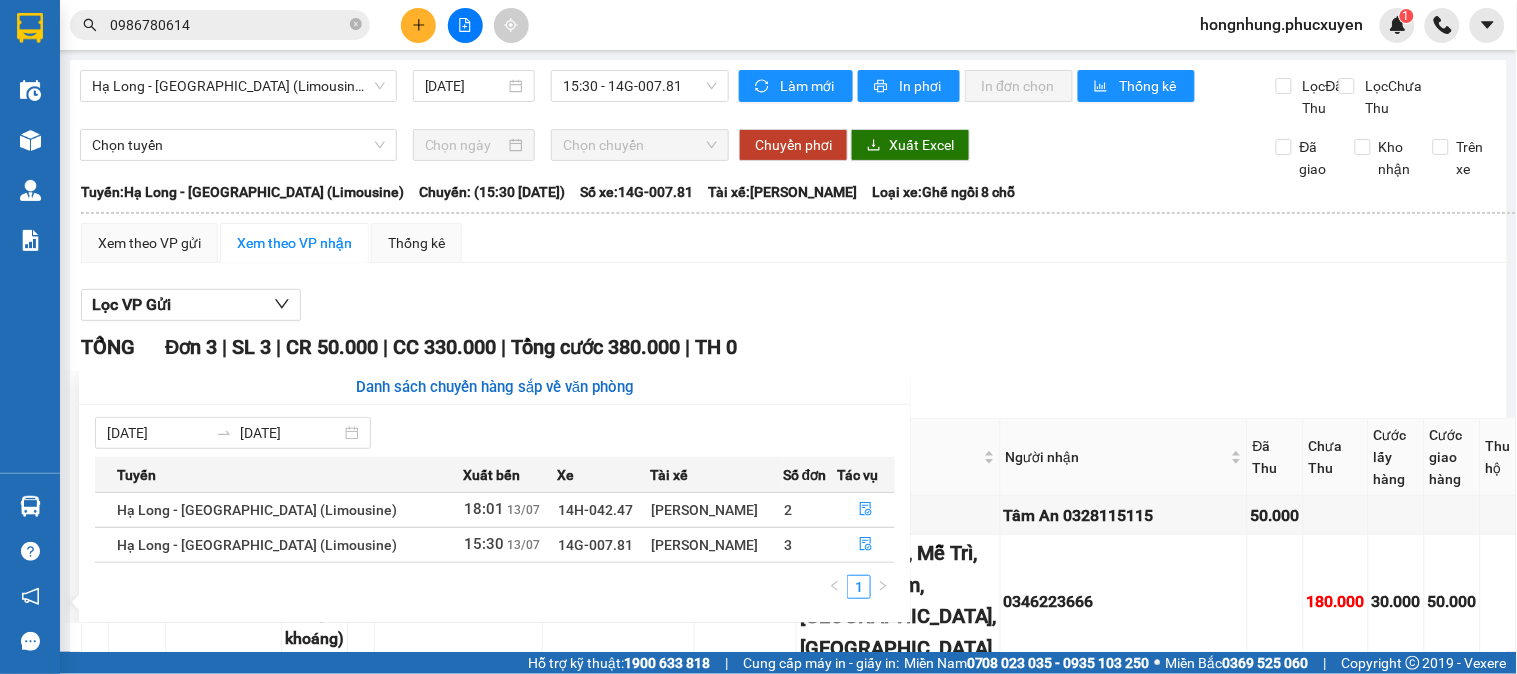 click on "Kết quả tìm kiếm ( 2 )  Bộ lọc  Mã ĐH Trạng thái Món hàng Thu hộ Tổng cước Chưa cước Người gửi VP Gửi Người nhận VP Nhận CHL1307250925 08:43 - 13/07 VP Nhận   14H-042.80 12:48 - 13/07 túi hồng cháo SL:  1 50.000 0913296962 mai lan VP Chợ HL 1 0986780614 anh tú VP Dương Đình Nghệ MTT3112231112 18:26 - 31/12 Trên xe   14B-024.74 20:00  -   31/12 1 phong bì SL:  1 40.000 0986780614 Anh Tú VP Dương Đình Nghệ 0913110655 Anh Cường VP Dọc đường  Giao DĐ: cột 3 1 0986780614 hongnhung.phucxuyen 1     Điều hành xe     Kho hàng mới     Quản Lý Quản lý thu hộ Quản lý chuyến Quản lý khách hàng Quản lý khách hàng mới Quản lý giao nhận mới Quản lý kiểm kho     Báo cáo 1. Chi tiết đơn hàng toàn nhà xe 12. Thống kê đơn đối tác 4. Báo cáo dòng tiền theo nhân viên 7. Doanh số theo xe, tài xế ( mới) 9. Thống kê chi tiết đơn hàng theo văn phòng gửi Hàng sắp về" at bounding box center (758, 337) 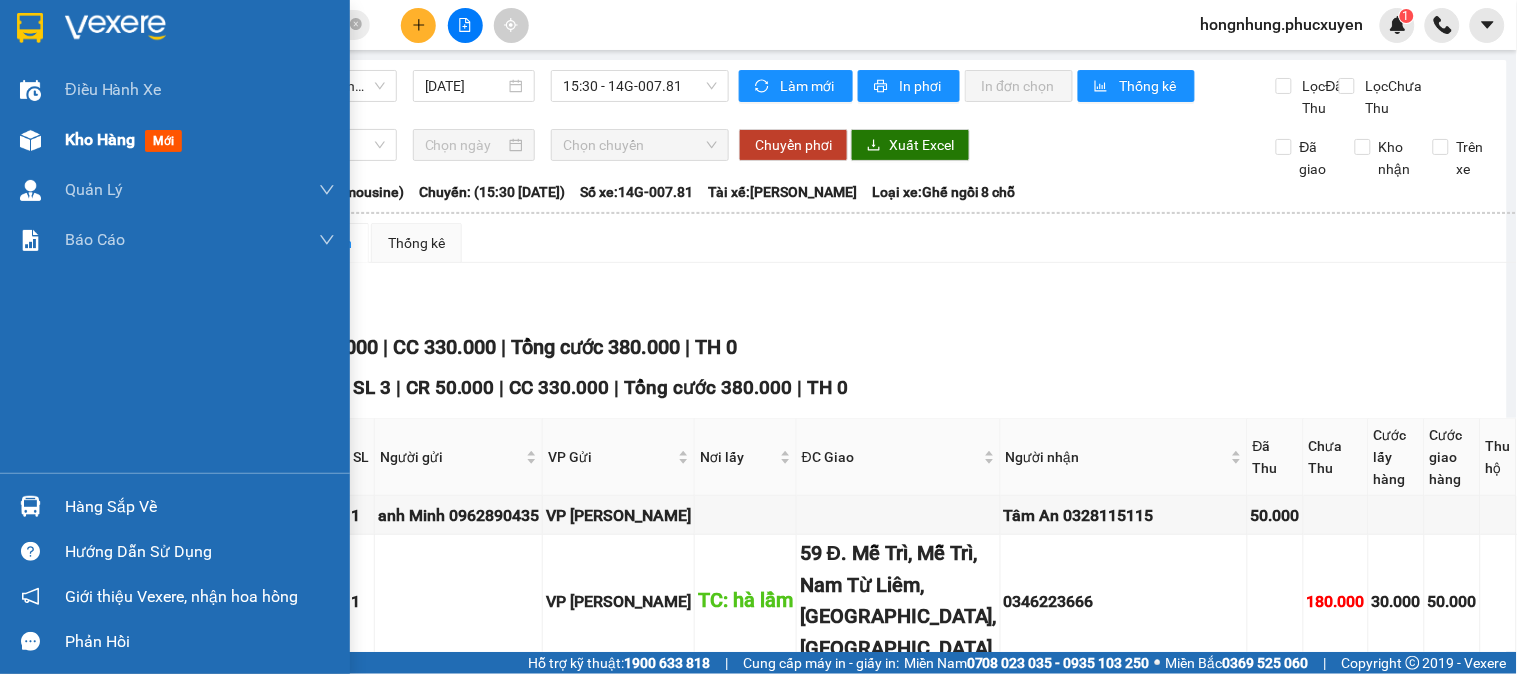 click on "Kho hàng mới" at bounding box center [200, 140] 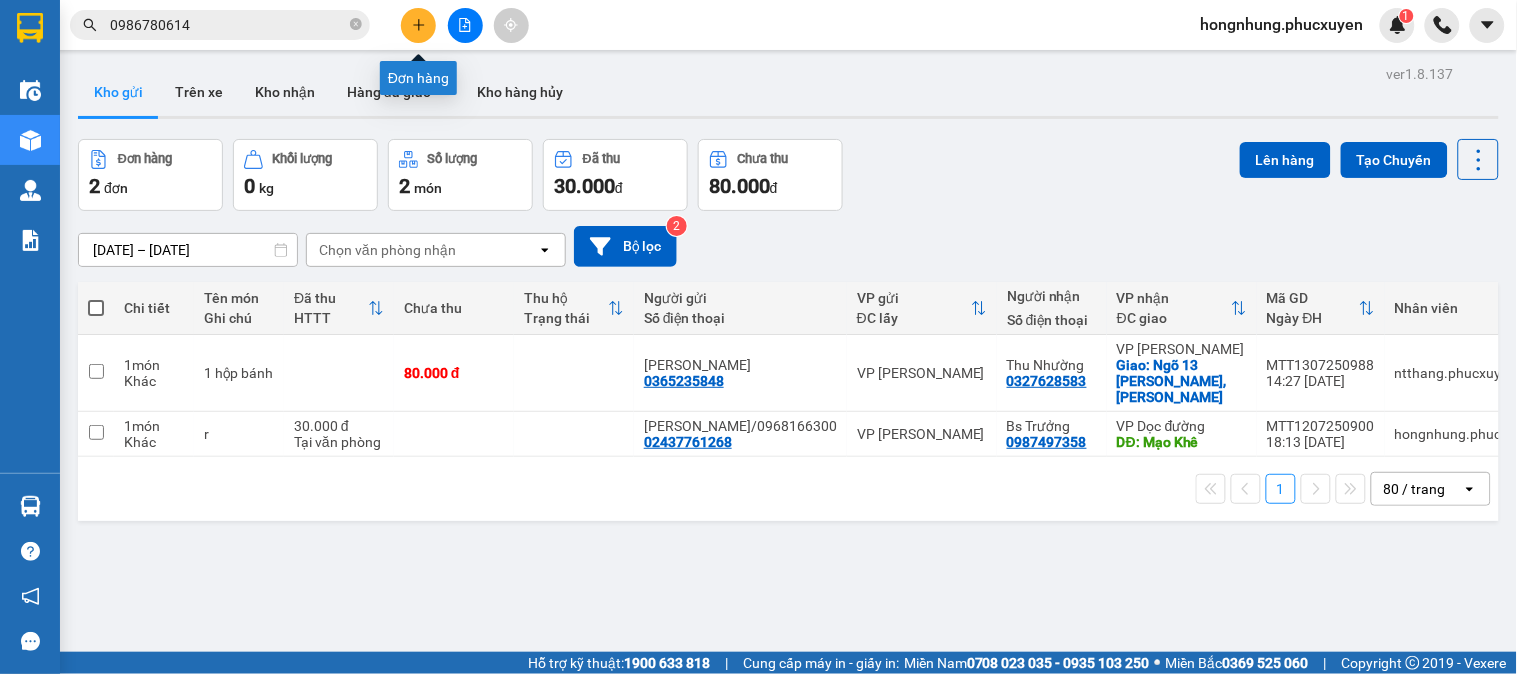 click at bounding box center [418, 25] 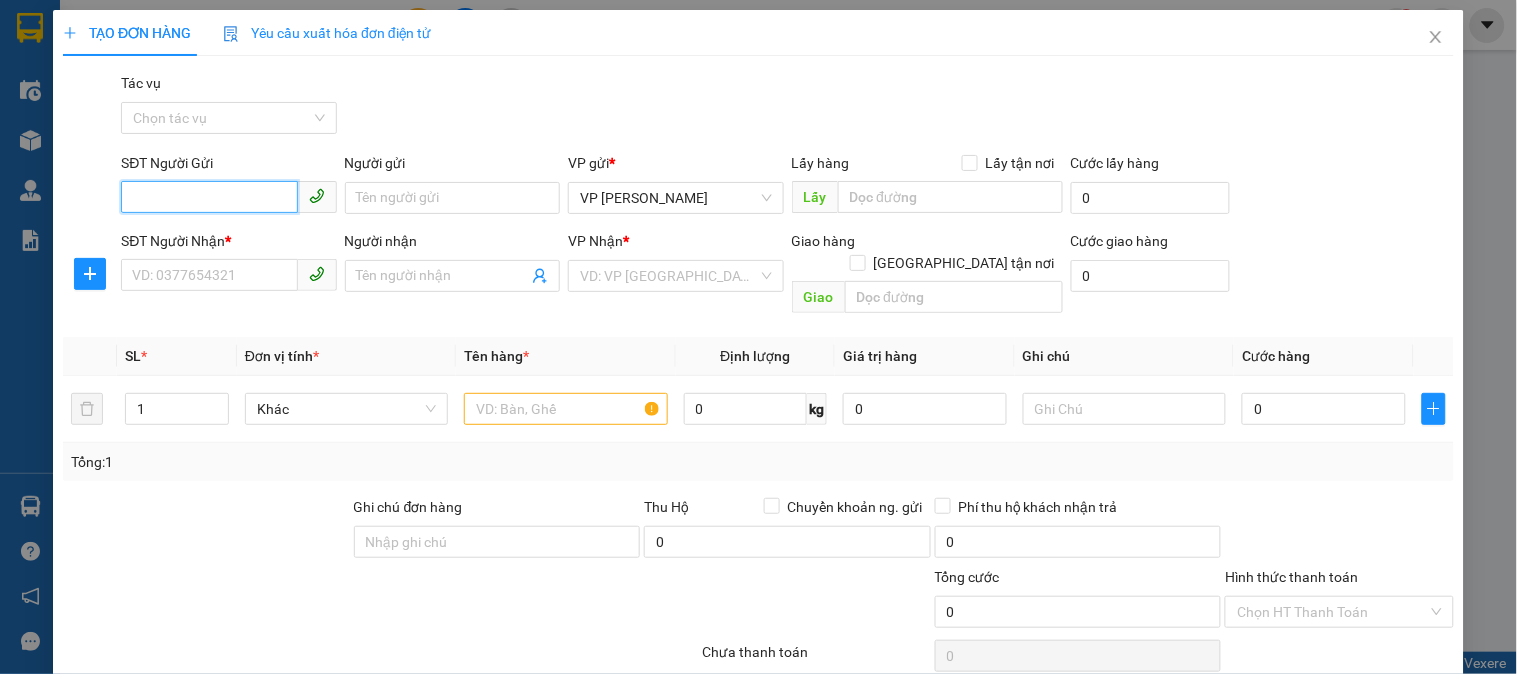 click on "SĐT Người Gửi" at bounding box center [209, 197] 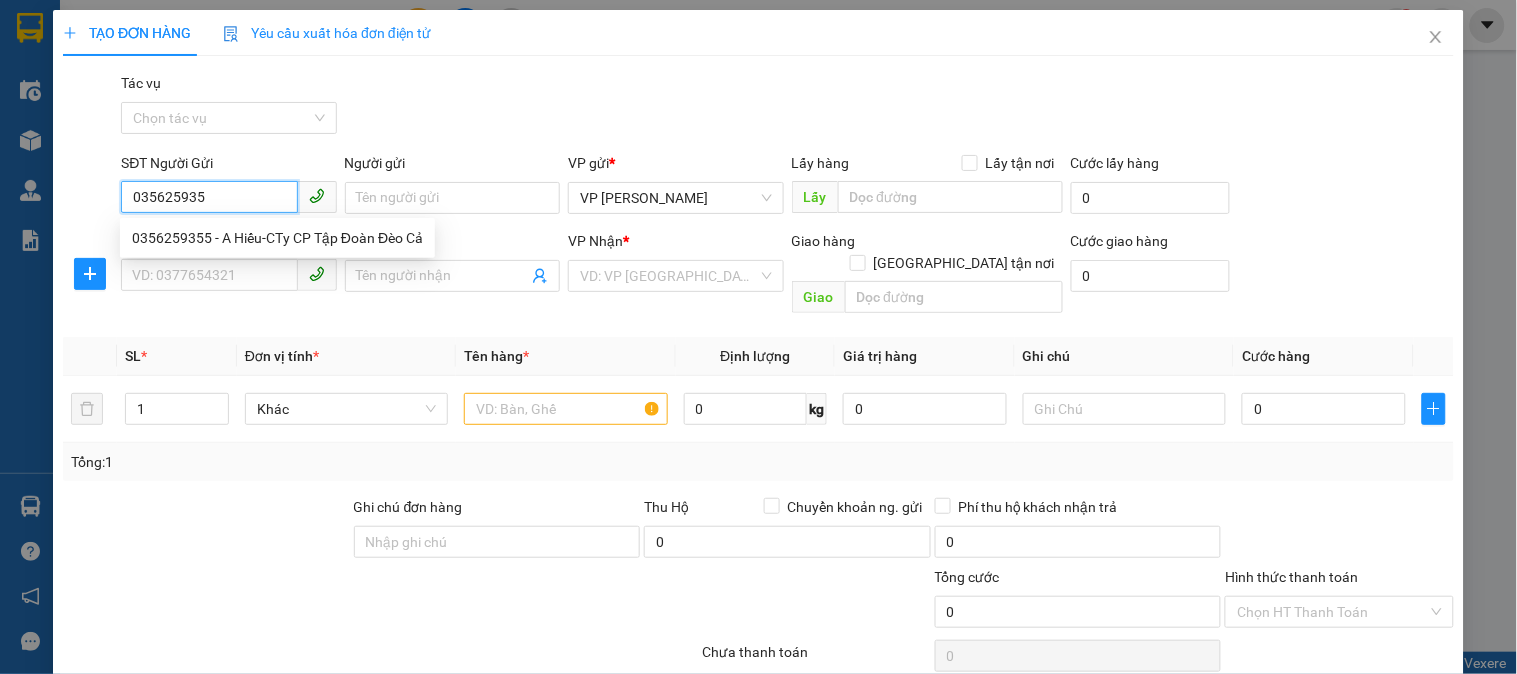 type on "0356259355" 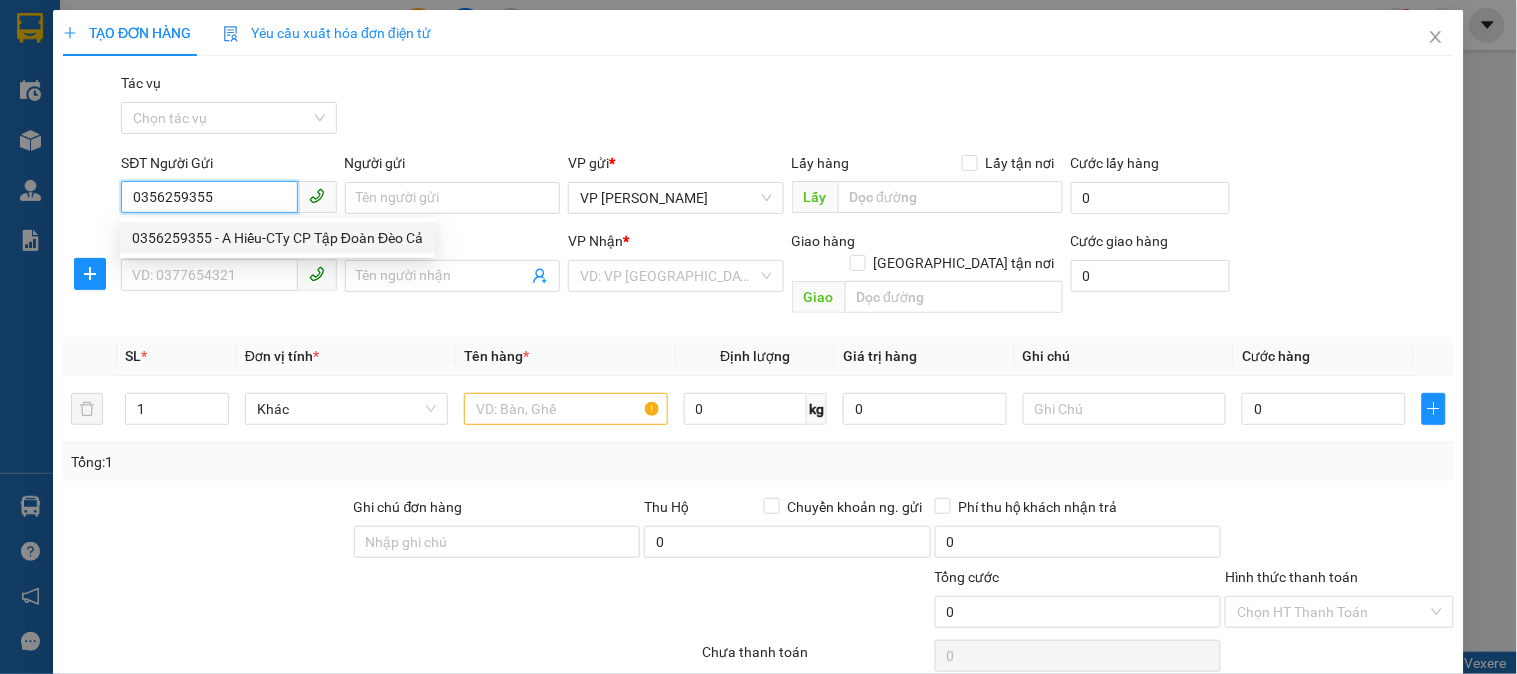click on "0356259355 - A Hiếu-CTy CP Tập Đoàn Đèo Cả" at bounding box center (277, 238) 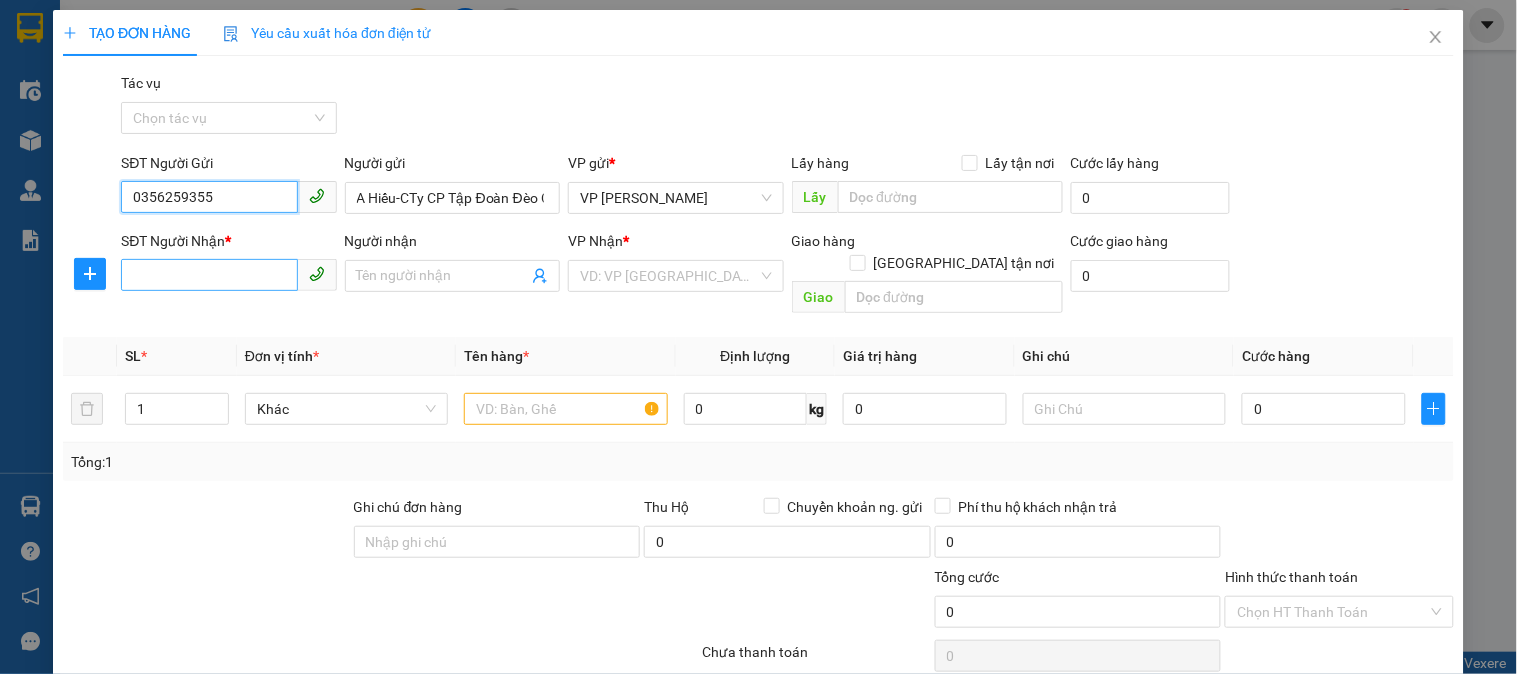 type on "0356259355" 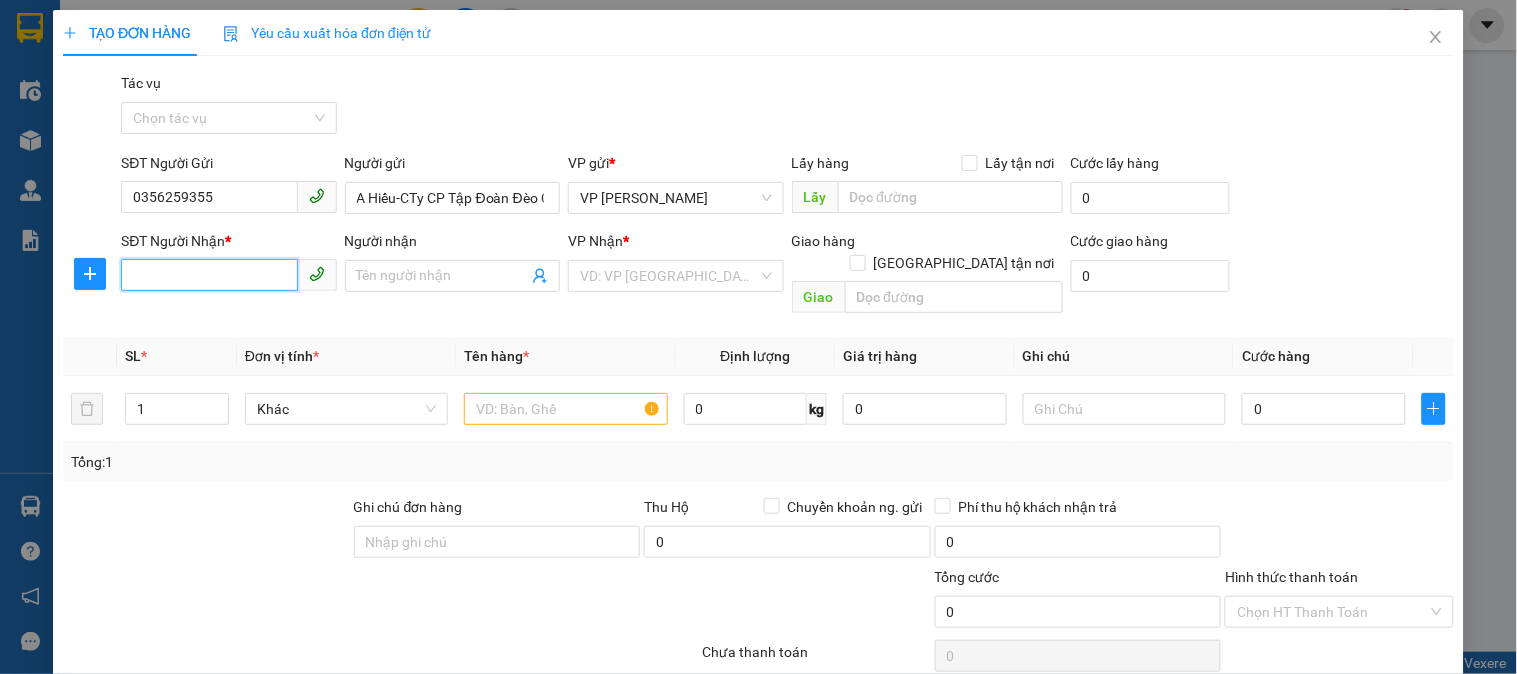 click on "SĐT Người Nhận  *" at bounding box center [209, 275] 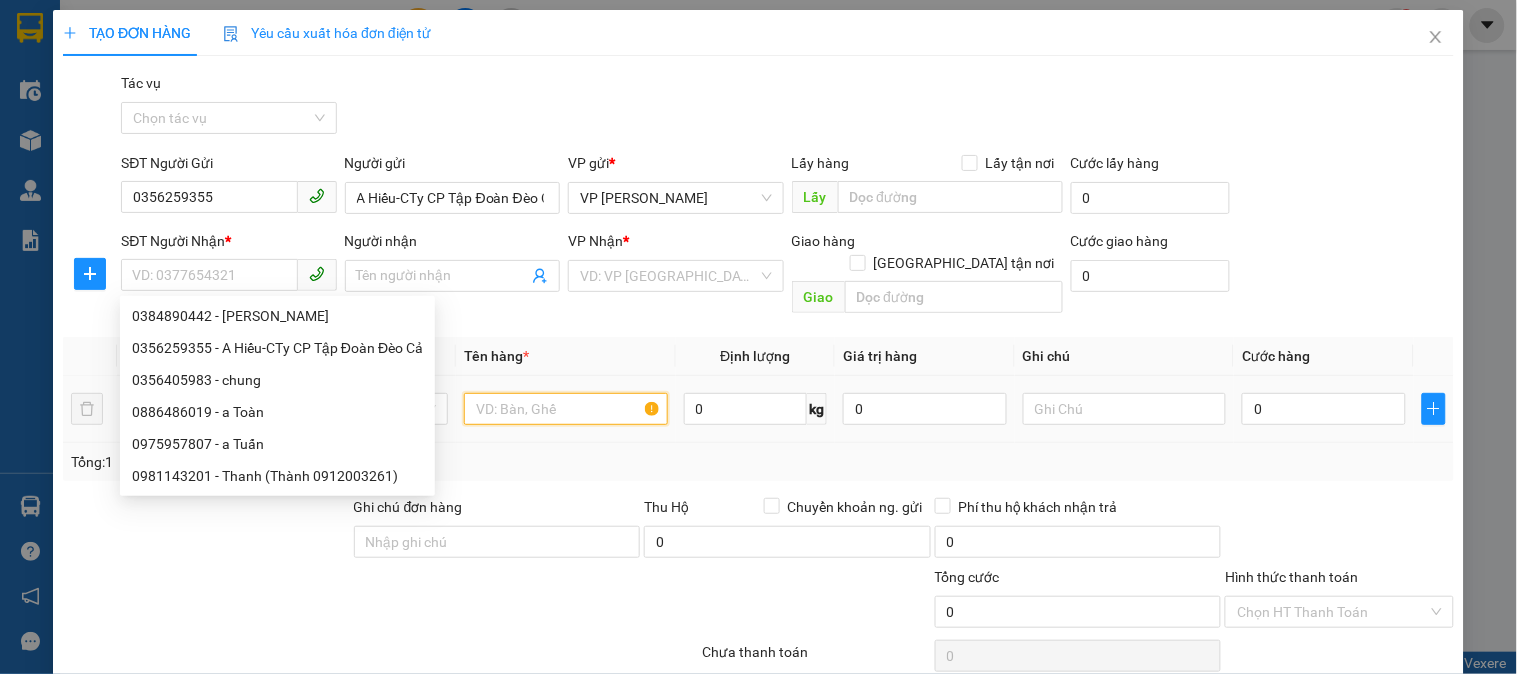click at bounding box center (565, 409) 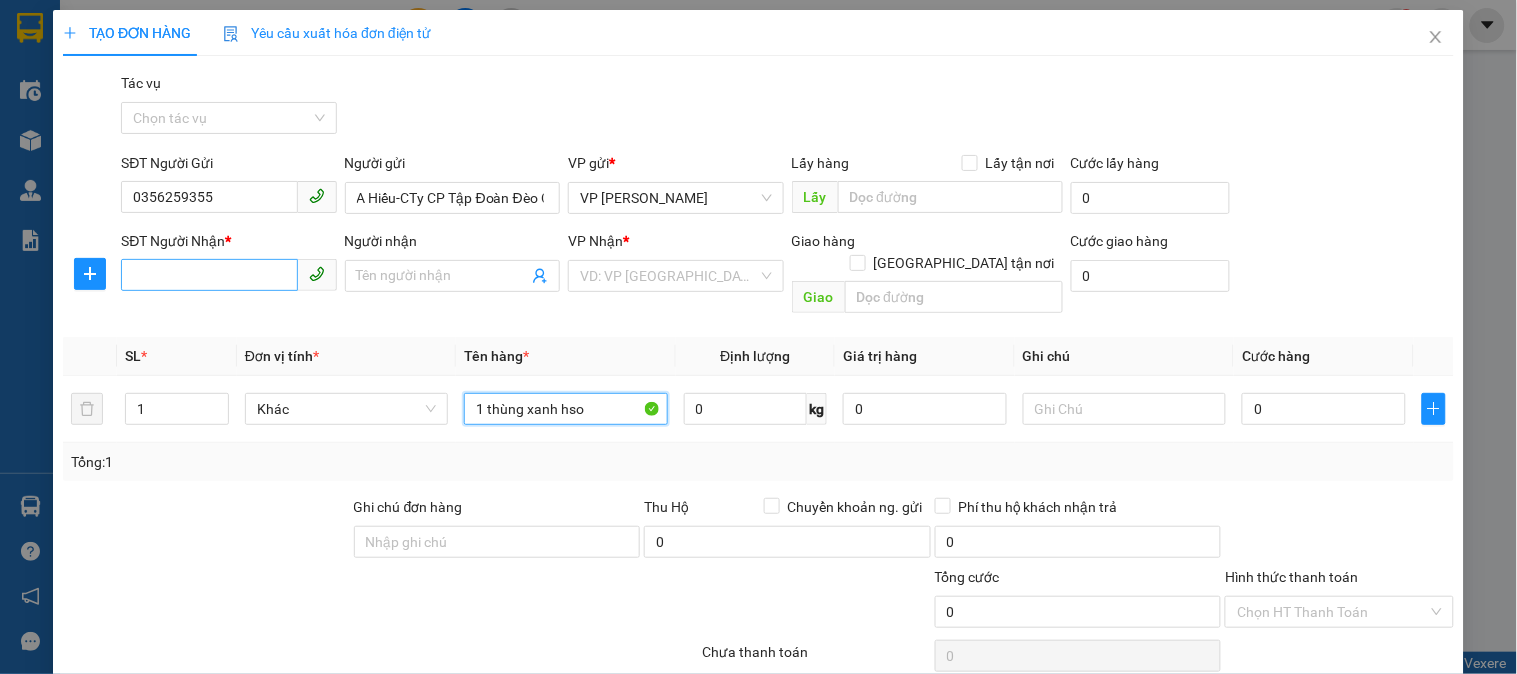 type on "1 thùng xanh hso" 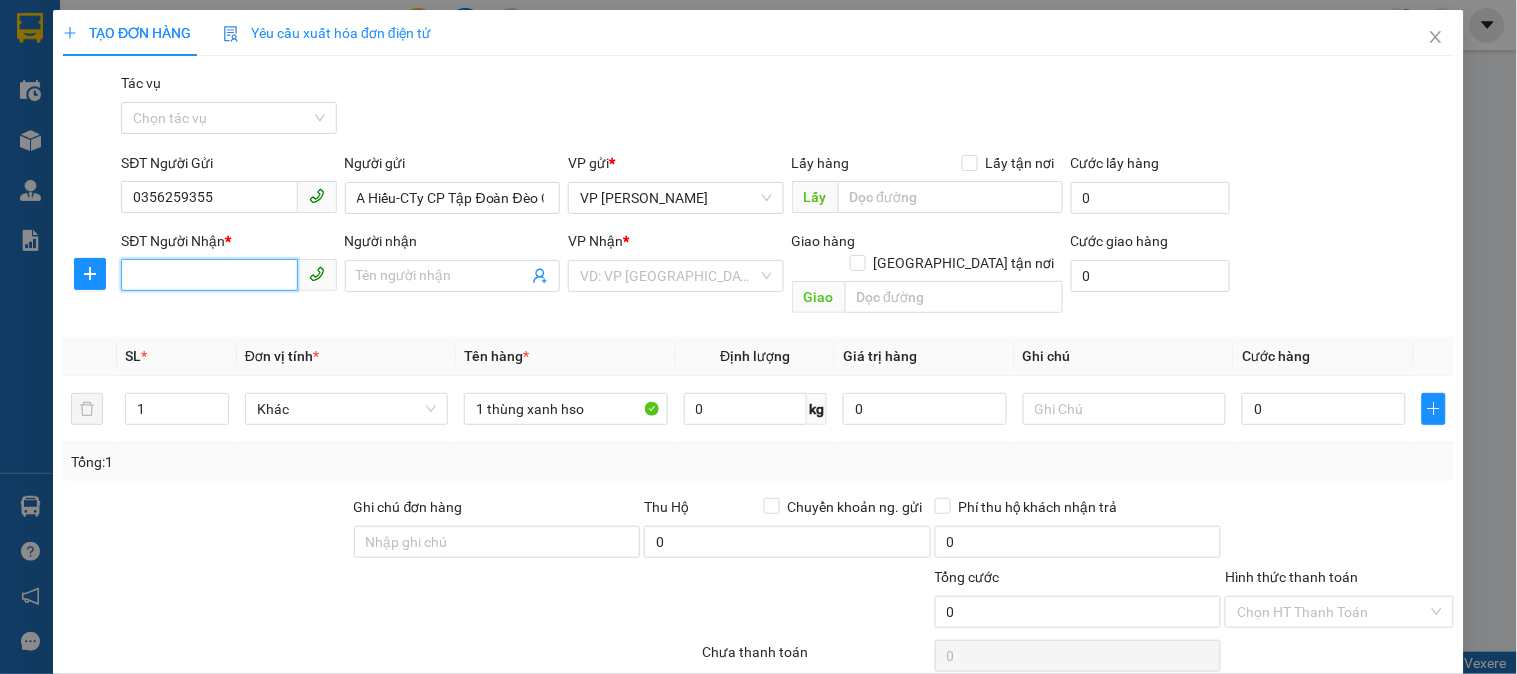 click on "SĐT Người Nhận  *" at bounding box center (209, 275) 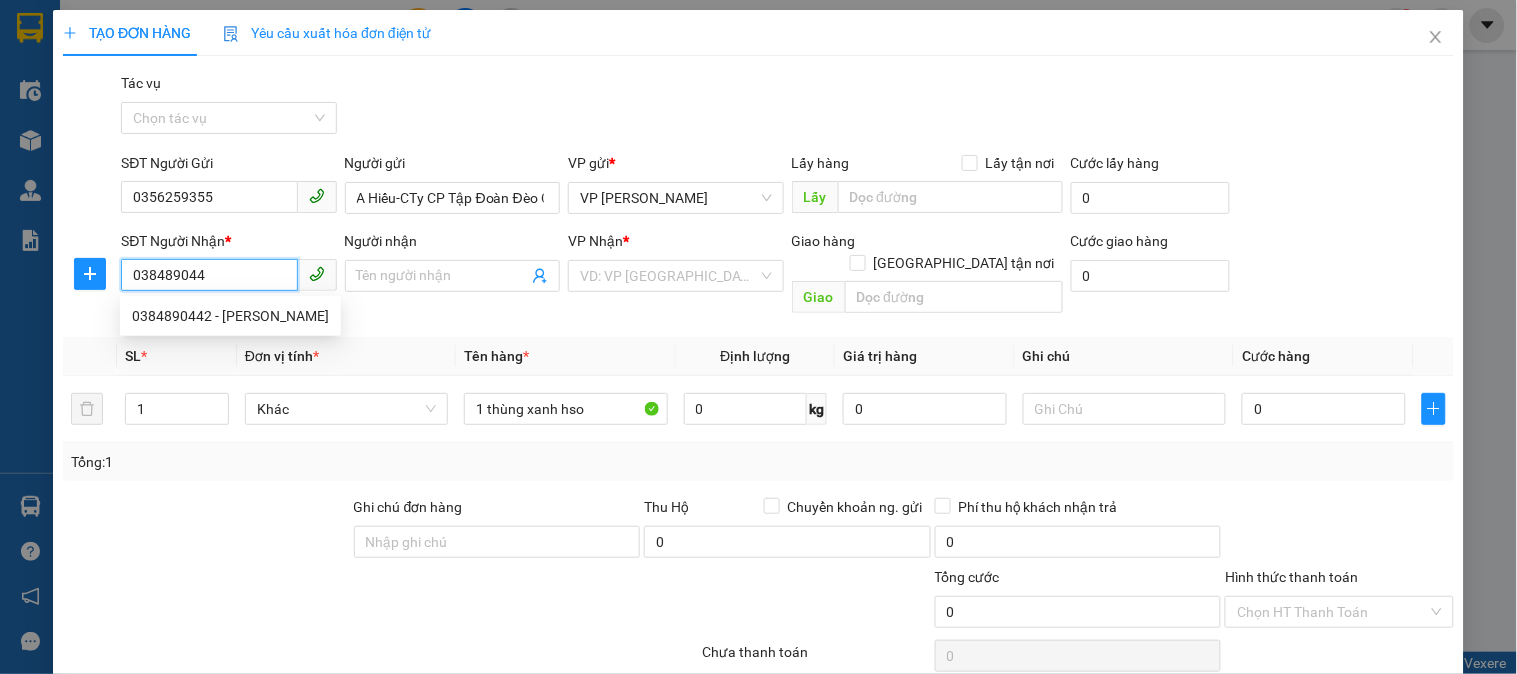 type on "0384890442" 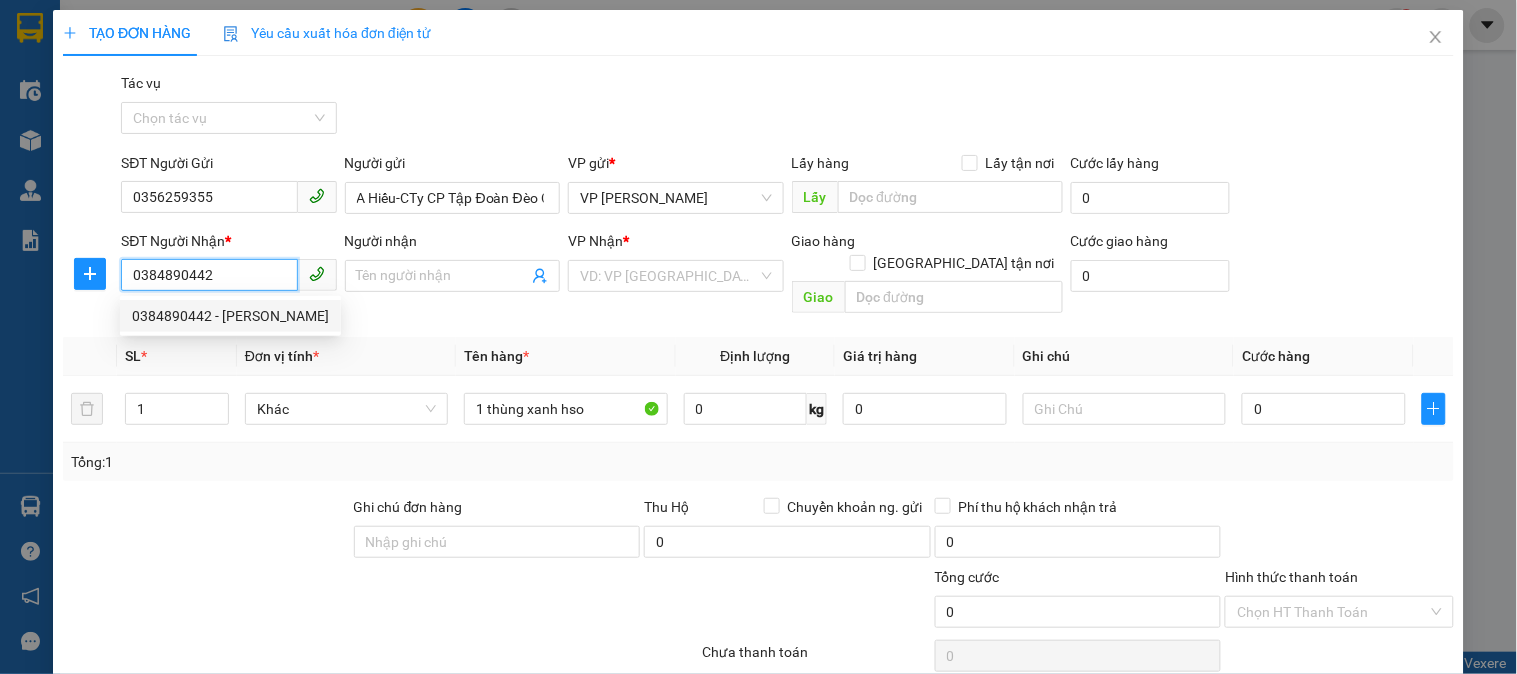 click on "0384890442 - anh Hưng" at bounding box center (230, 316) 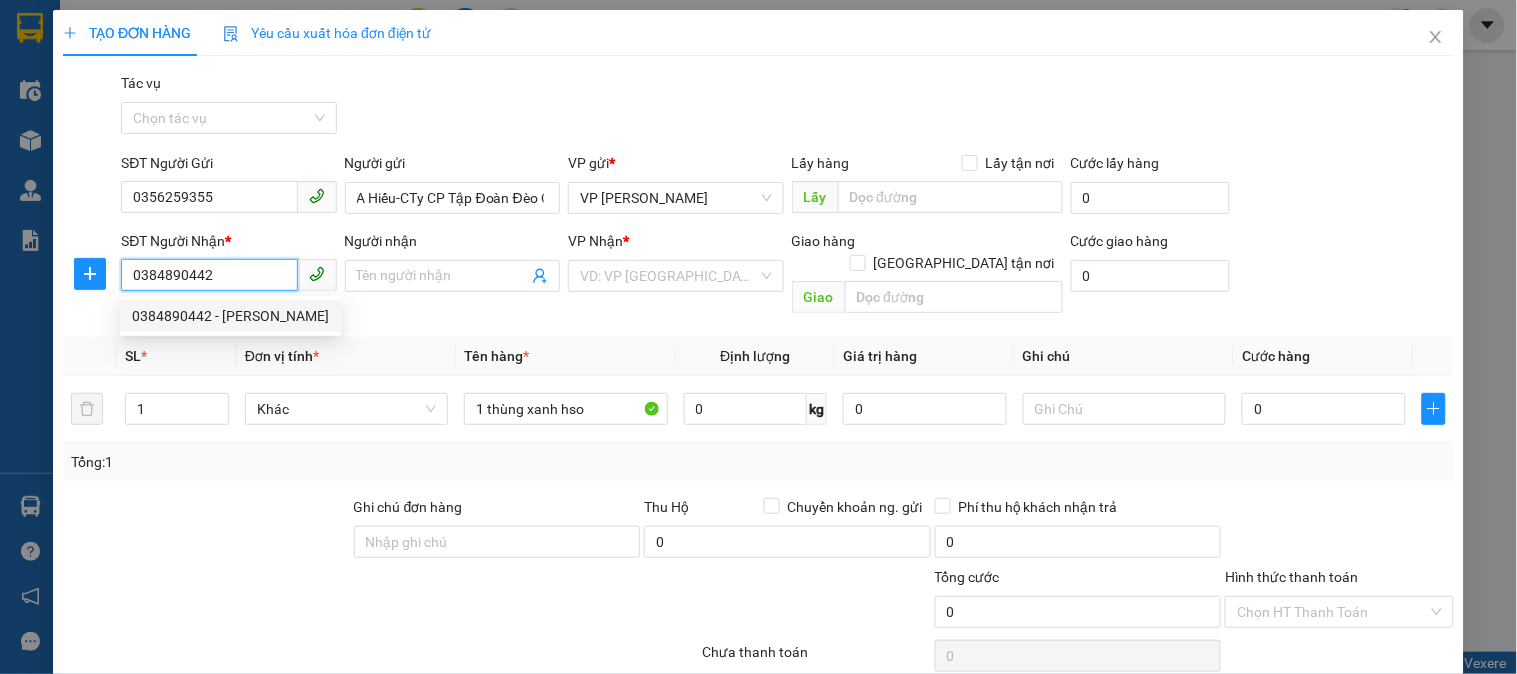 type on "anh Hưng" 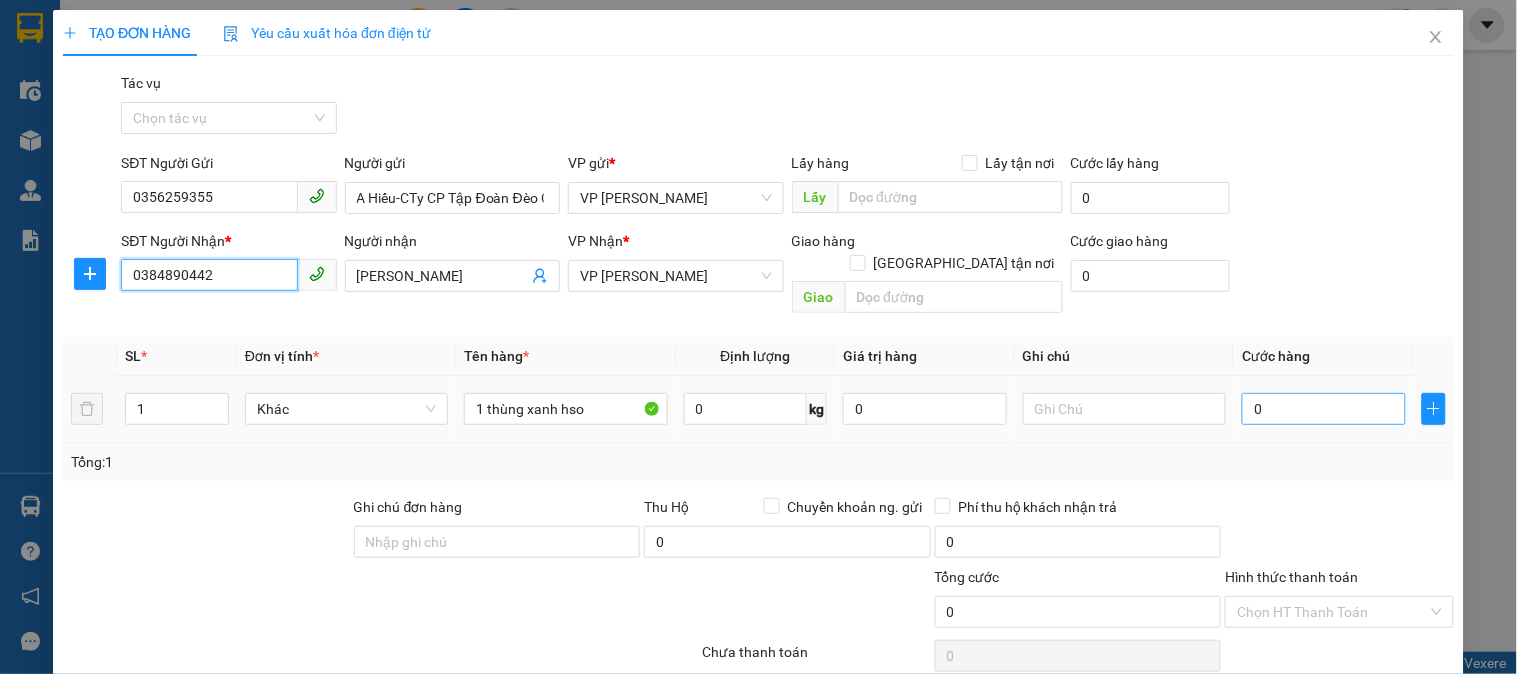 type on "0384890442" 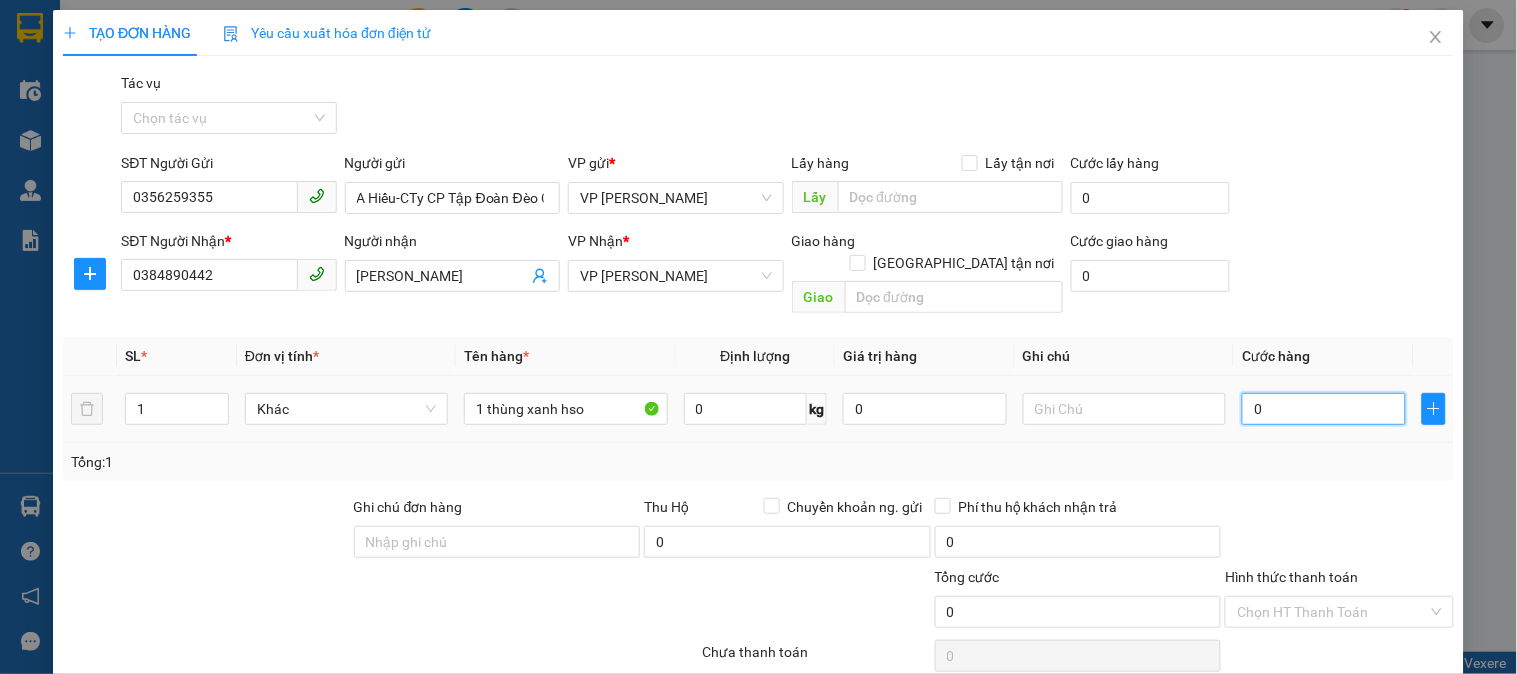 click on "0" at bounding box center [1324, 409] 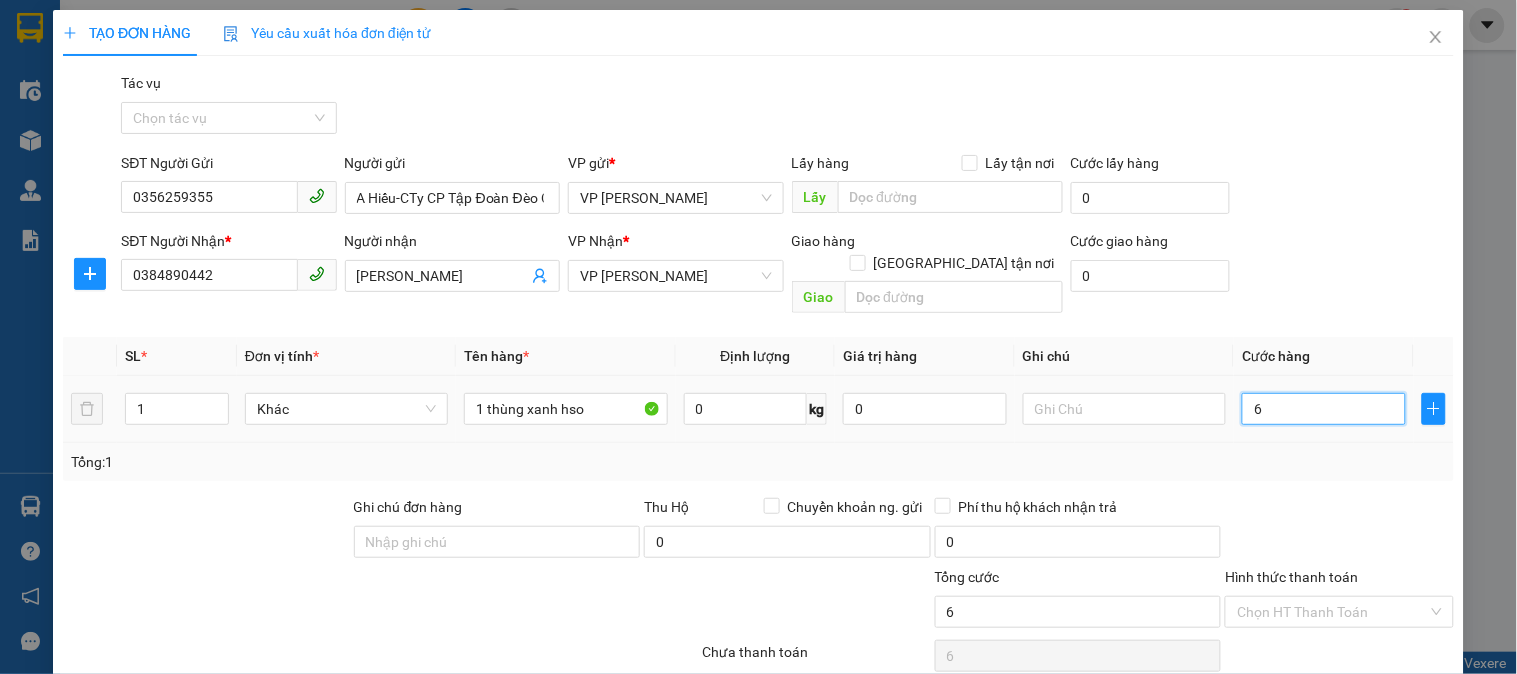 type on "60" 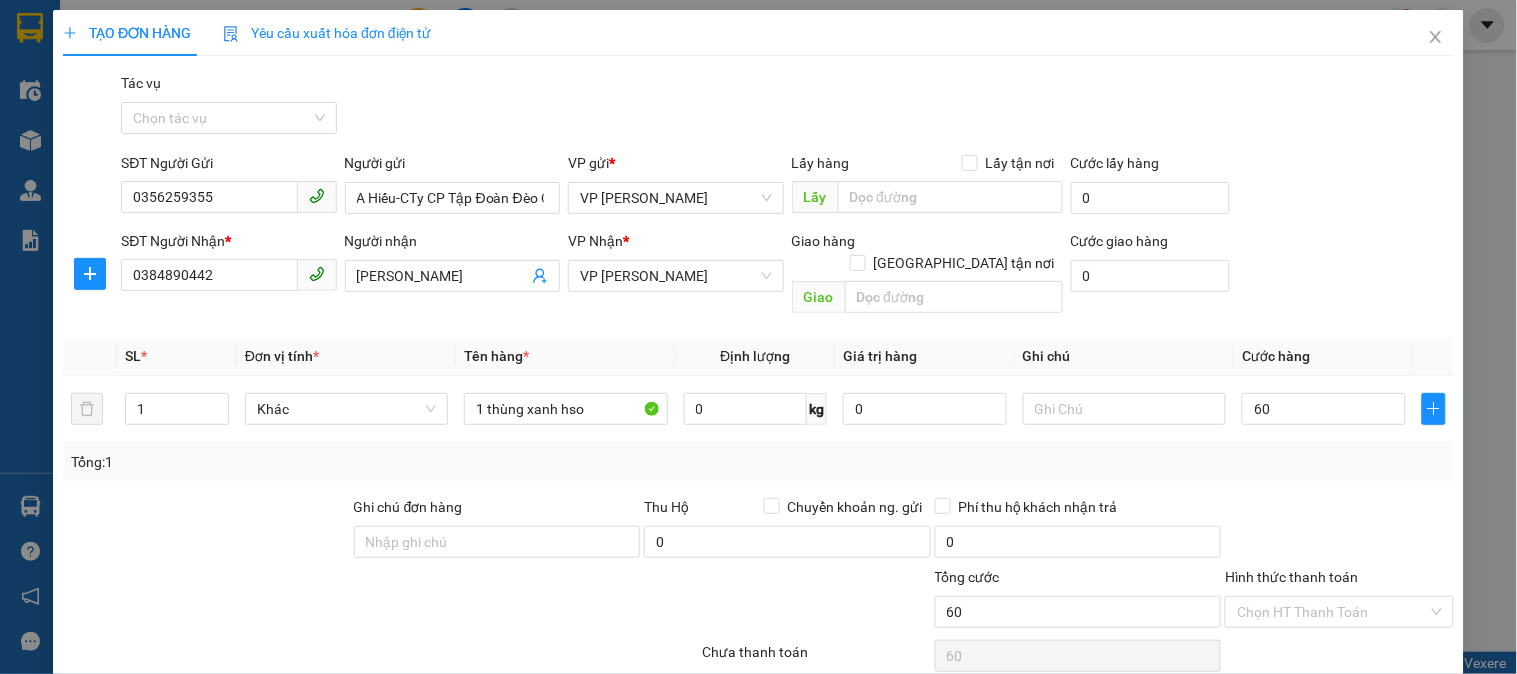 type on "60.000" 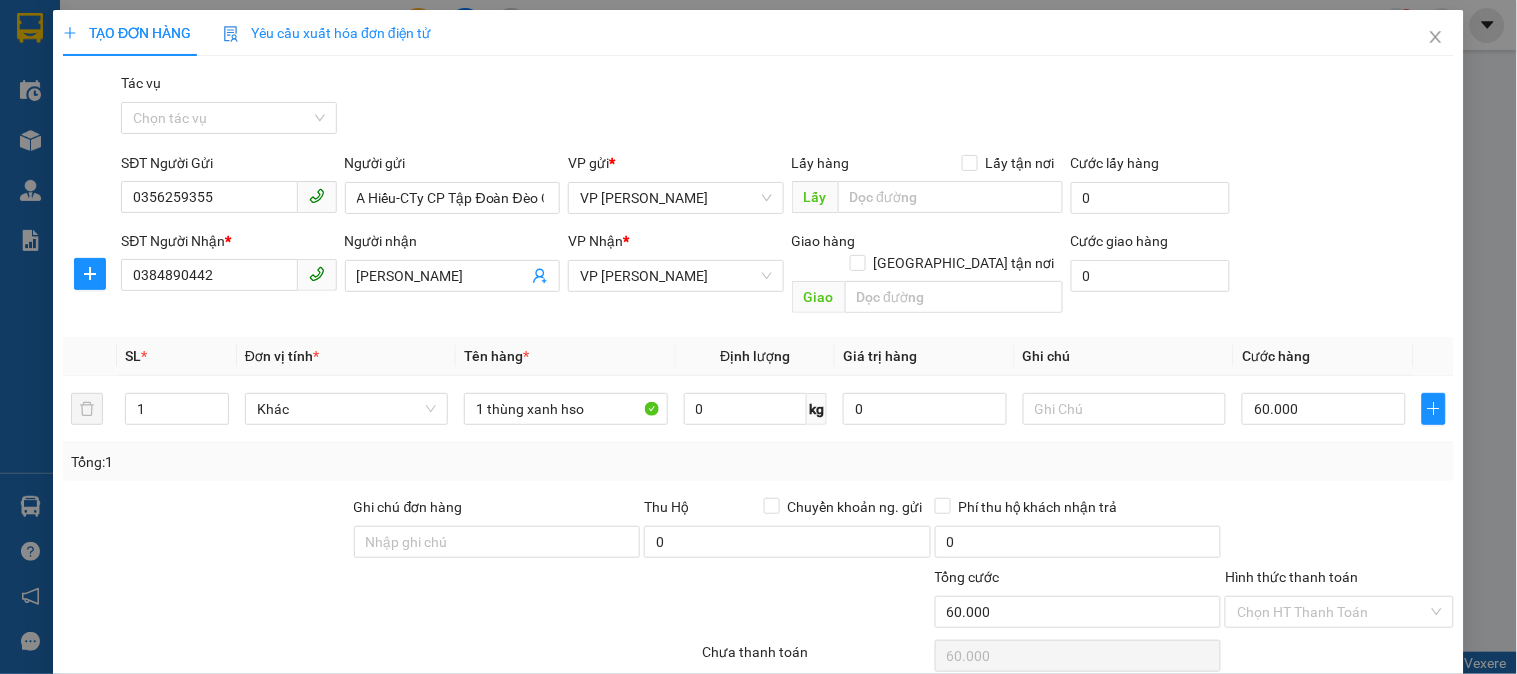 click on "Transit Pickup Surcharge Ids Transit Deliver Surcharge Ids Transit Deliver Surcharge Transit Deliver Surcharge Tác vụ Chọn tác vụ SĐT Người Gửi 0356259355 Người gửi A Hiếu-CTy CP Tập Đoàn Đèo Cả VP gửi  * VP Dương Đình Nghệ Lấy hàng Lấy tận nơi Lấy Cước lấy hàng 0 SĐT Người Nhận  * 0384890442 Người nhận anh Hưng VP Nhận  * VP Hạ Long  Giao hàng Giao tận nơi Giao Cước giao hàng 0 SL  * Đơn vị tính  * Tên hàng  * Định lượng Giá trị hàng Ghi chú Cước hàng                   1 Khác 1 thùng xanh hso 0 kg 0 60.000 Tổng:  1 Ghi chú đơn hàng Thu Hộ Chuyển khoản ng. gửi 0 Phí thu hộ khách nhận trả 0 Tổng cước 60.000 Hình thức thanh toán Chọn HT Thanh Toán Số tiền thu trước 0 Chưa thanh toán 60.000 Chọn HT Thanh Toán Ghi chú nội bộ nhà xe Chi phí nội bộ 0 Lưu nháp Xóa Thông tin Lưu Lưu và In" at bounding box center [758, 428] 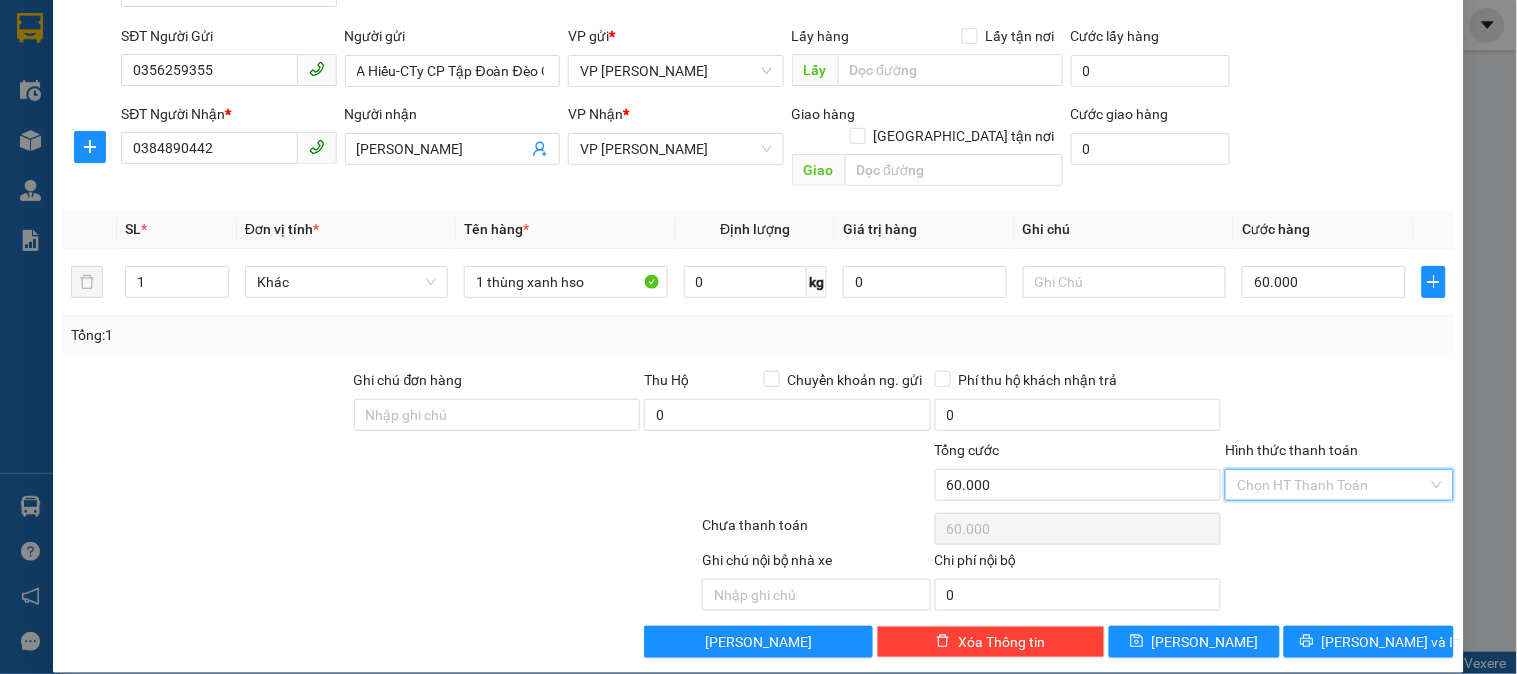 click on "Hình thức thanh toán" at bounding box center [1332, 485] 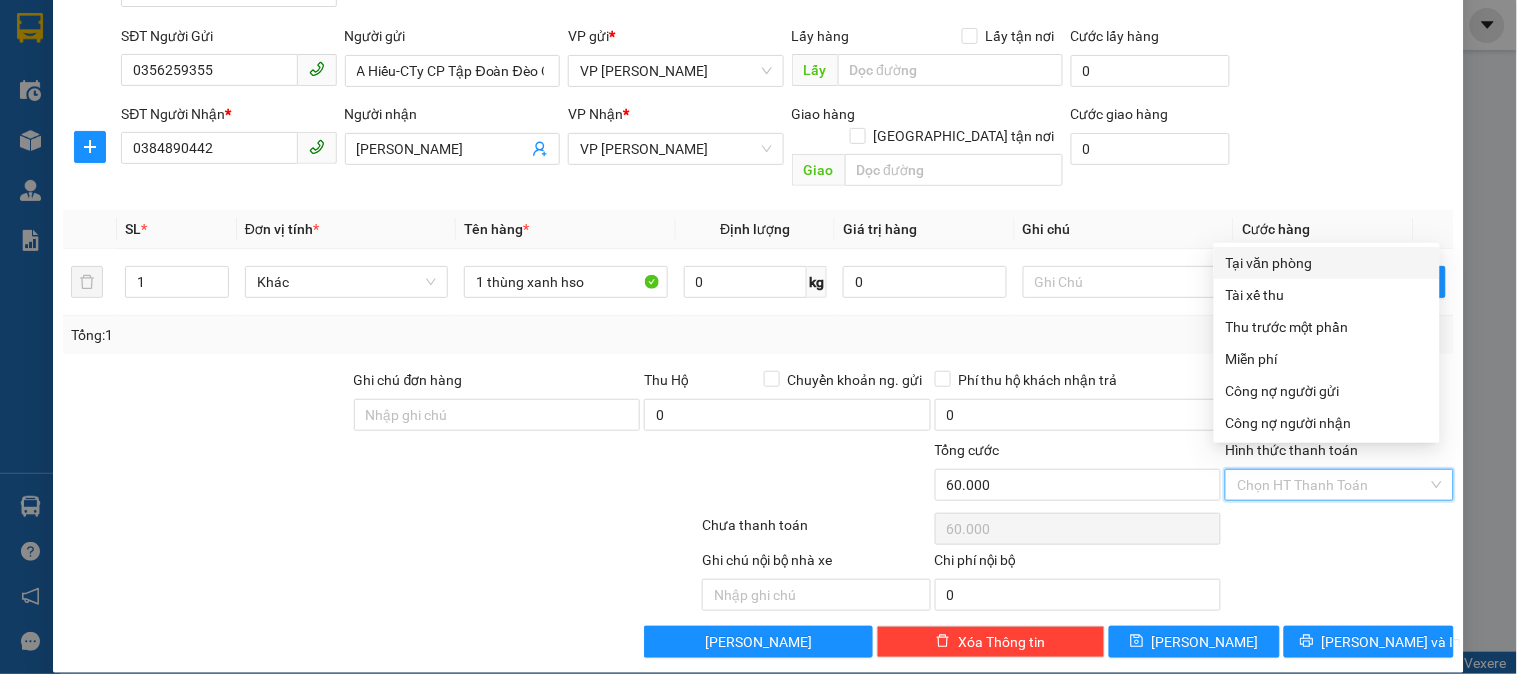 click on "Tại văn phòng" at bounding box center (1327, 263) 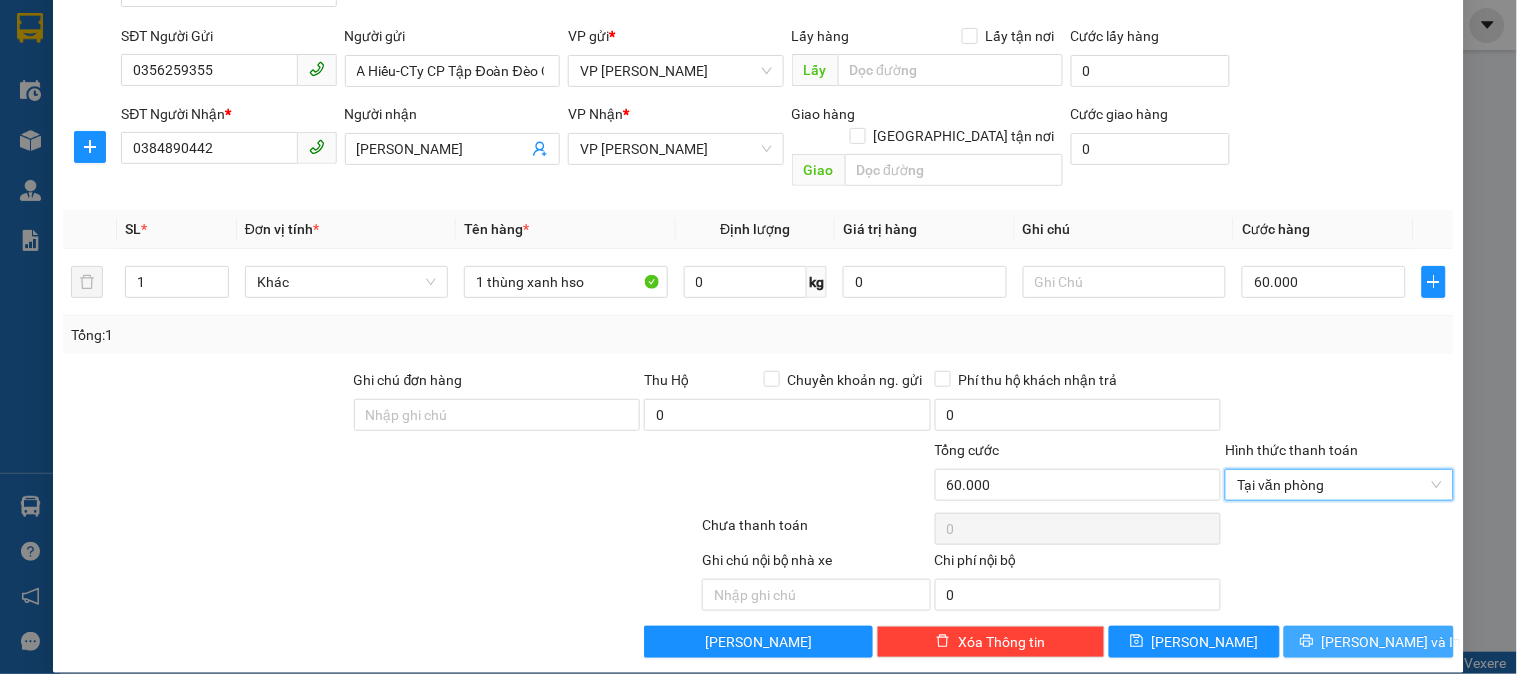 click on "[PERSON_NAME] và In" at bounding box center (1392, 642) 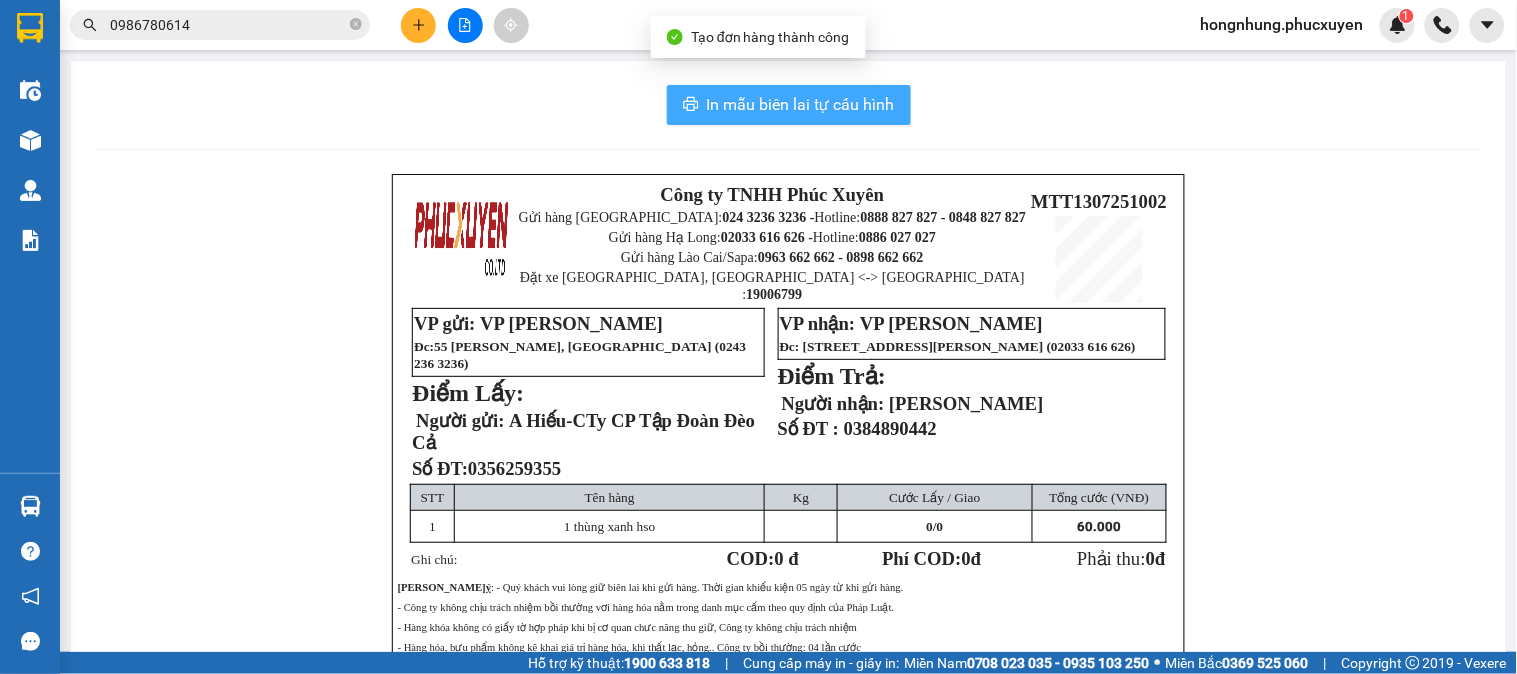 click on "In mẫu biên lai tự cấu hình" at bounding box center [801, 104] 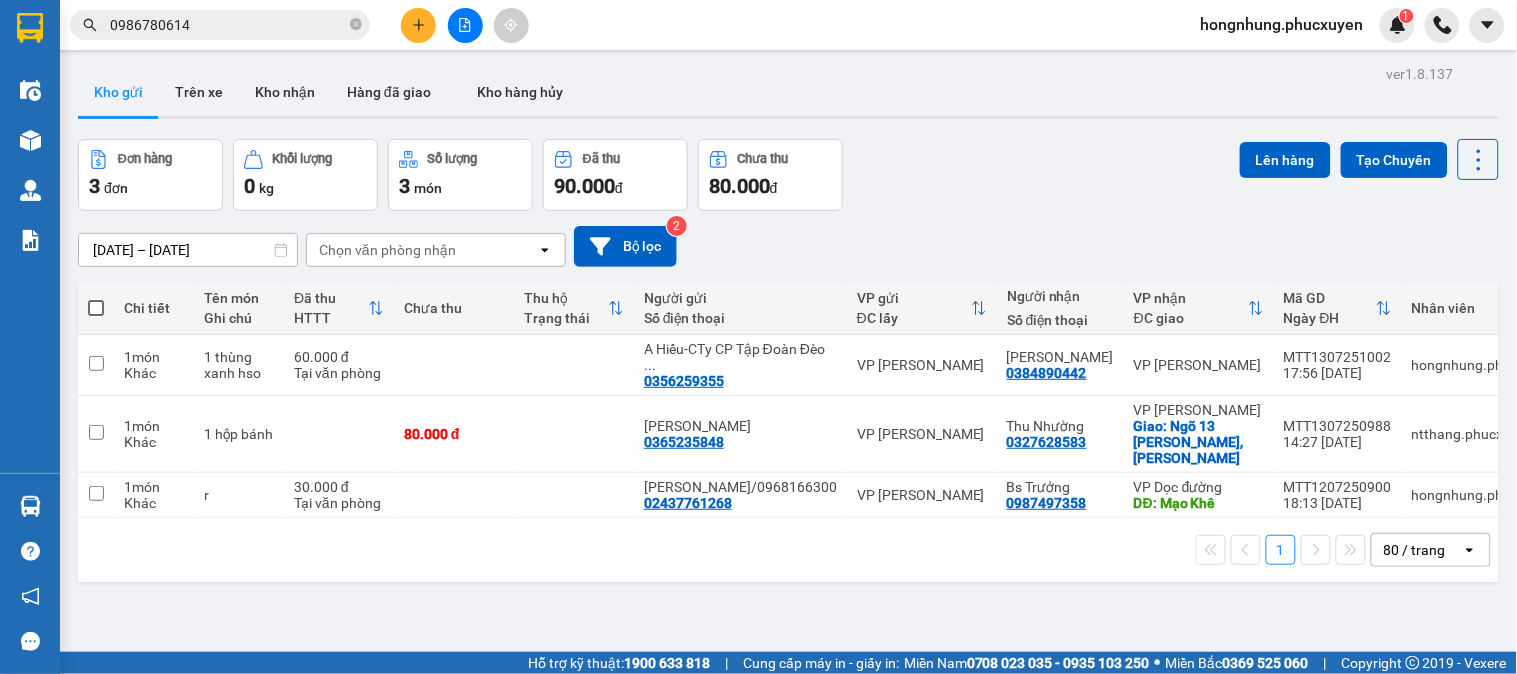 click on "Đơn hàng 3 đơn Khối lượng 0 kg Số lượng 3 món Đã thu 90.000  đ Chưa thu 80.000  đ Lên hàng Tạo Chuyến" at bounding box center [788, 175] 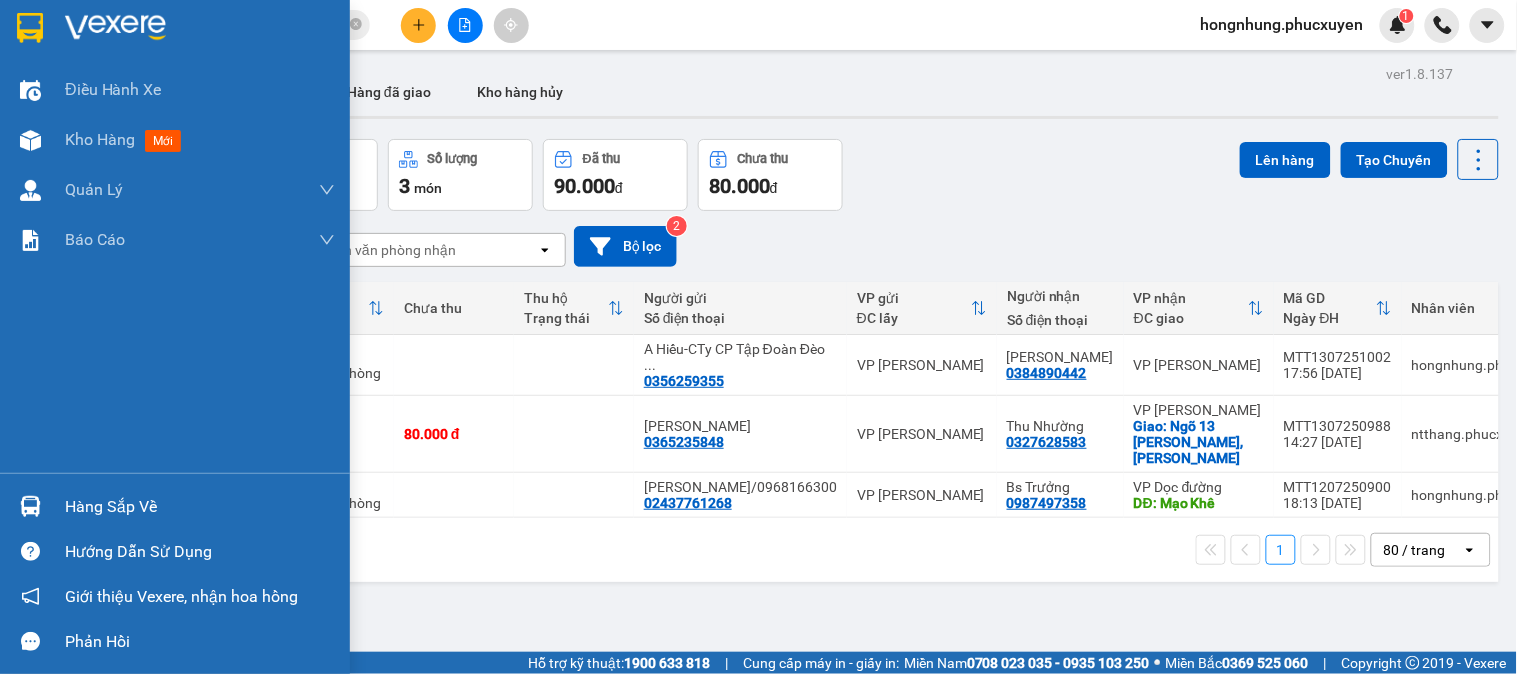 click on "Hàng sắp về" at bounding box center (175, 506) 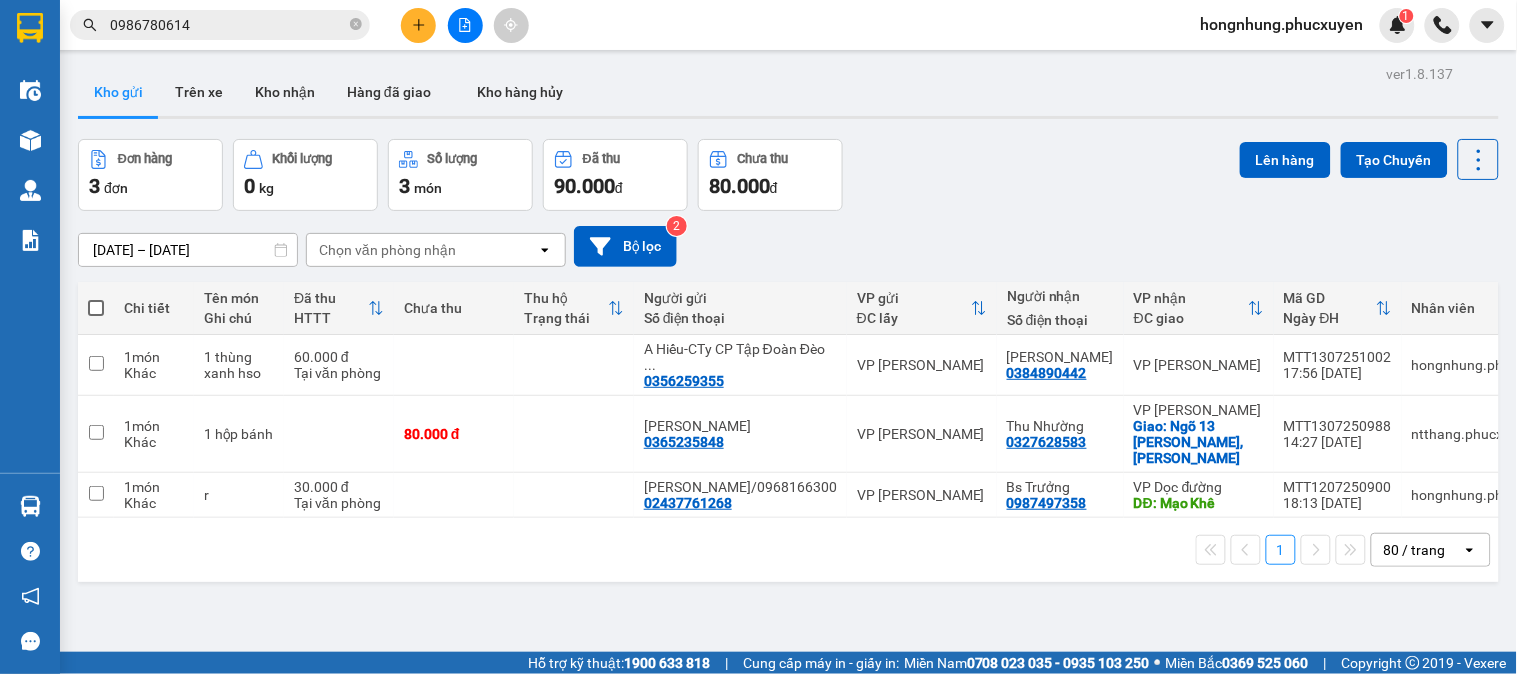 click on "Kết quả tìm kiếm ( 2 )  Bộ lọc  Mã ĐH Trạng thái Món hàng Thu hộ Tổng cước Chưa cước Người gửi VP Gửi Người nhận VP Nhận CHL1307250925 08:43 - 13/07 VP Nhận   14H-042.80 12:48 - 13/07 túi hồng cháo SL:  1 50.000 0913296962 mai lan VP Chợ HL 1 0986780614 anh tú VP Dương Đình Nghệ MTT3112231112 18:26 - 31/12 Trên xe   14B-024.74 20:00  -   31/12 1 phong bì SL:  1 40.000 0986780614 Anh Tú VP Dương Đình Nghệ 0913110655 Anh Cường VP Dọc đường  Giao DĐ: cột 3 1 0986780614 hongnhung.phucxuyen 1     Điều hành xe     Kho hàng mới     Quản Lý Quản lý thu hộ Quản lý chuyến Quản lý khách hàng Quản lý khách hàng mới Quản lý giao nhận mới Quản lý kiểm kho     Báo cáo 1. Chi tiết đơn hàng toàn nhà xe 12. Thống kê đơn đối tác 4. Báo cáo dòng tiền theo nhân viên 7. Doanh số theo xe, tài xế ( mới) 9. Thống kê chi tiết đơn hàng theo văn phòng gửi Hàng sắp về" at bounding box center [758, 337] 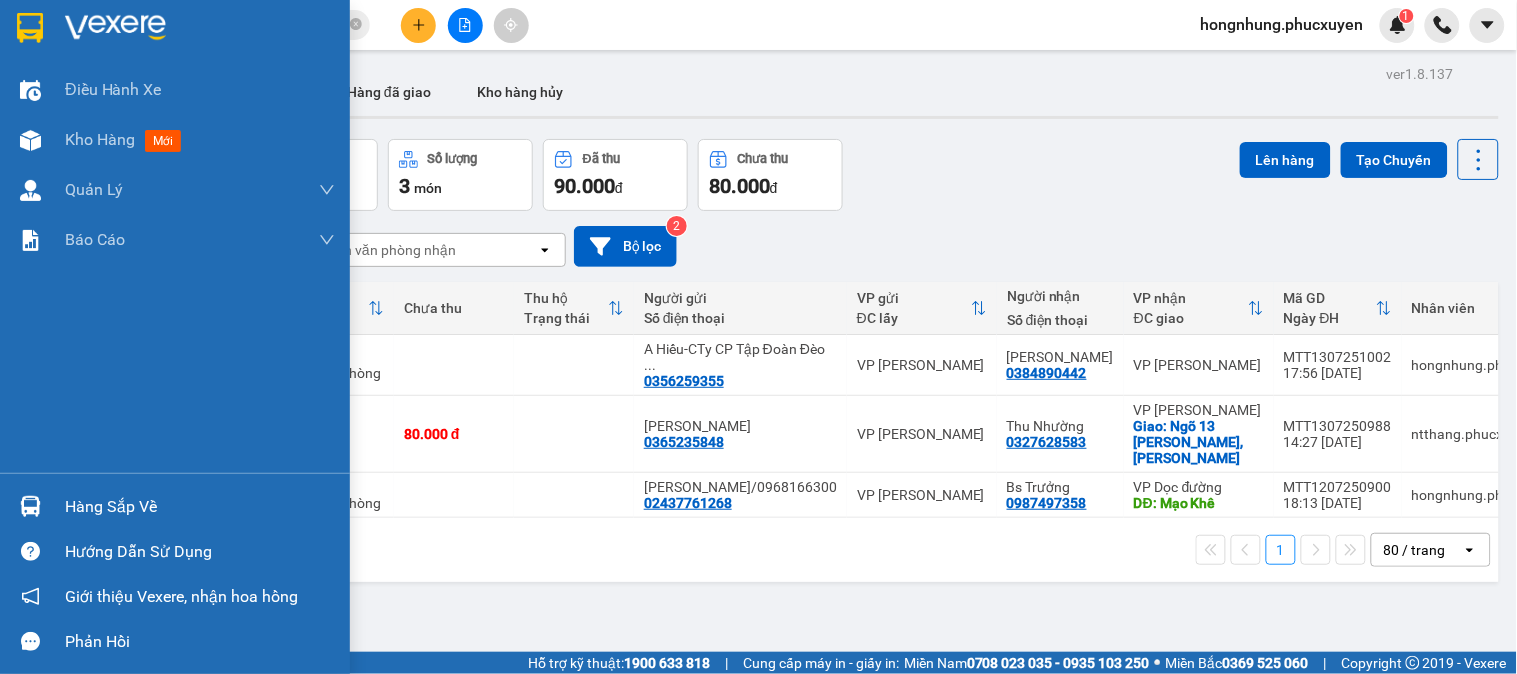 click at bounding box center (30, 506) 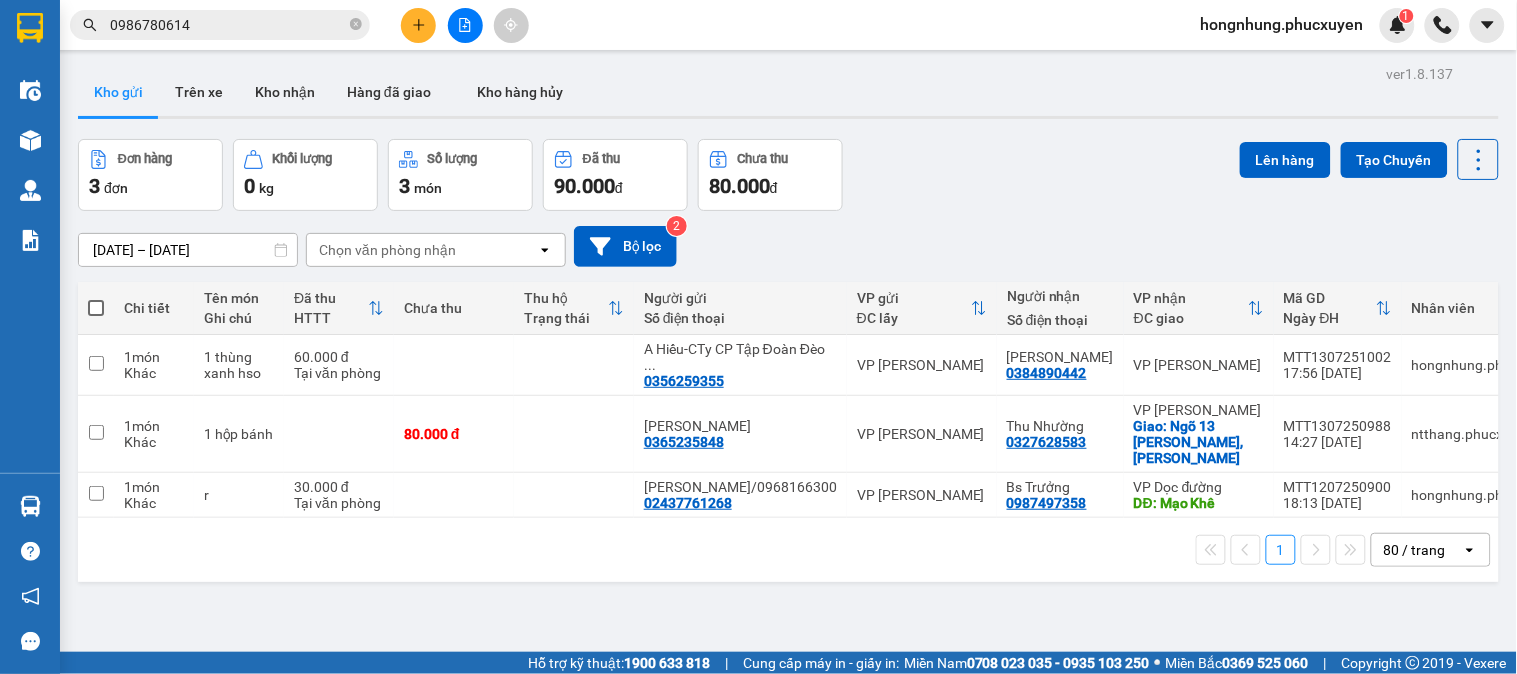 click on "Kết quả tìm kiếm ( 2 )  Bộ lọc  Mã ĐH Trạng thái Món hàng Thu hộ Tổng cước Chưa cước Người gửi VP Gửi Người nhận VP Nhận CHL1307250925 08:43 - 13/07 VP Nhận   14H-042.80 12:48 - 13/07 túi hồng cháo SL:  1 50.000 0913296962 mai lan VP Chợ HL 1 0986780614 anh tú VP Dương Đình Nghệ MTT3112231112 18:26 - 31/12 Trên xe   14B-024.74 20:00  -   31/12 1 phong bì SL:  1 40.000 0986780614 Anh Tú VP Dương Đình Nghệ 0913110655 Anh Cường VP Dọc đường  Giao DĐ: cột 3 1 0986780614 hongnhung.phucxuyen 1     Điều hành xe     Kho hàng mới     Quản Lý Quản lý thu hộ Quản lý chuyến Quản lý khách hàng Quản lý khách hàng mới Quản lý giao nhận mới Quản lý kiểm kho     Báo cáo 1. Chi tiết đơn hàng toàn nhà xe 12. Thống kê đơn đối tác 4. Báo cáo dòng tiền theo nhân viên 7. Doanh số theo xe, tài xế ( mới) 9. Thống kê chi tiết đơn hàng theo văn phòng gửi Hàng sắp về" at bounding box center [758, 337] 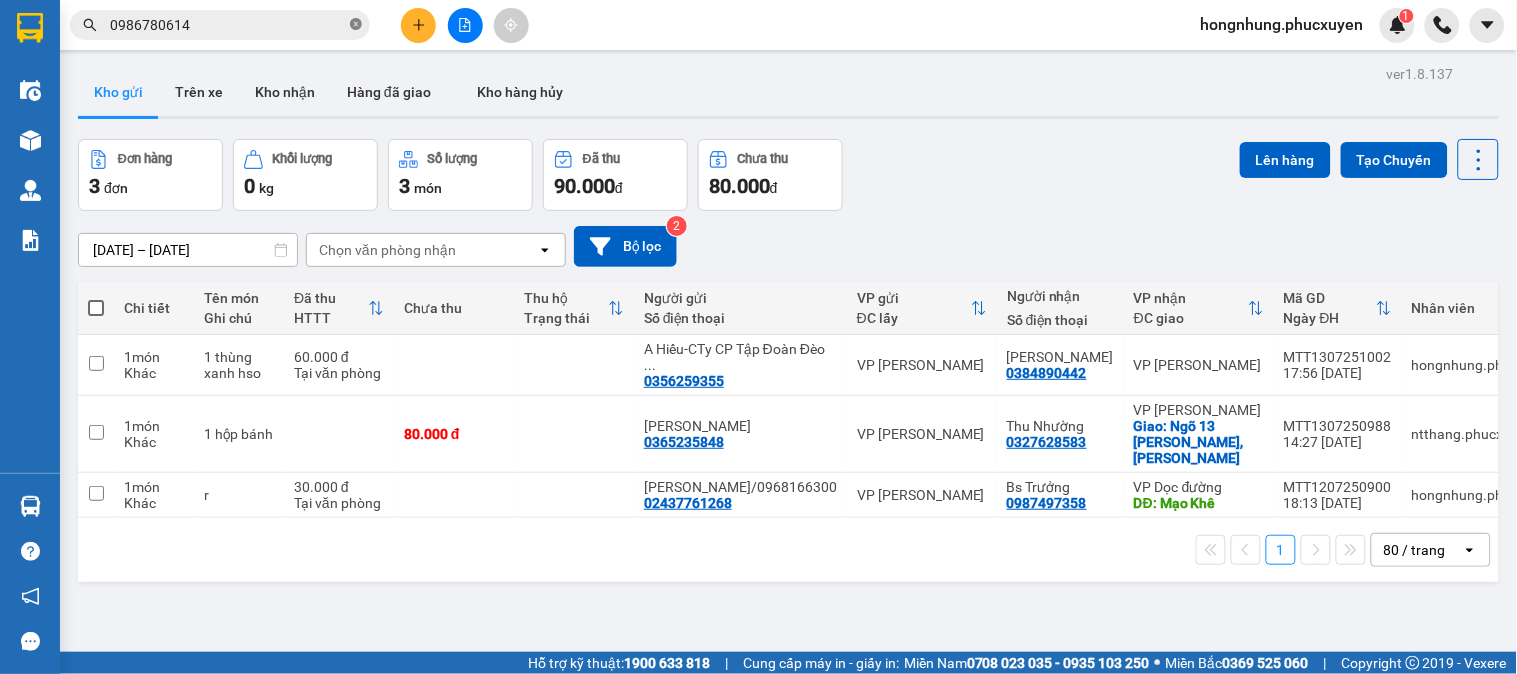 click 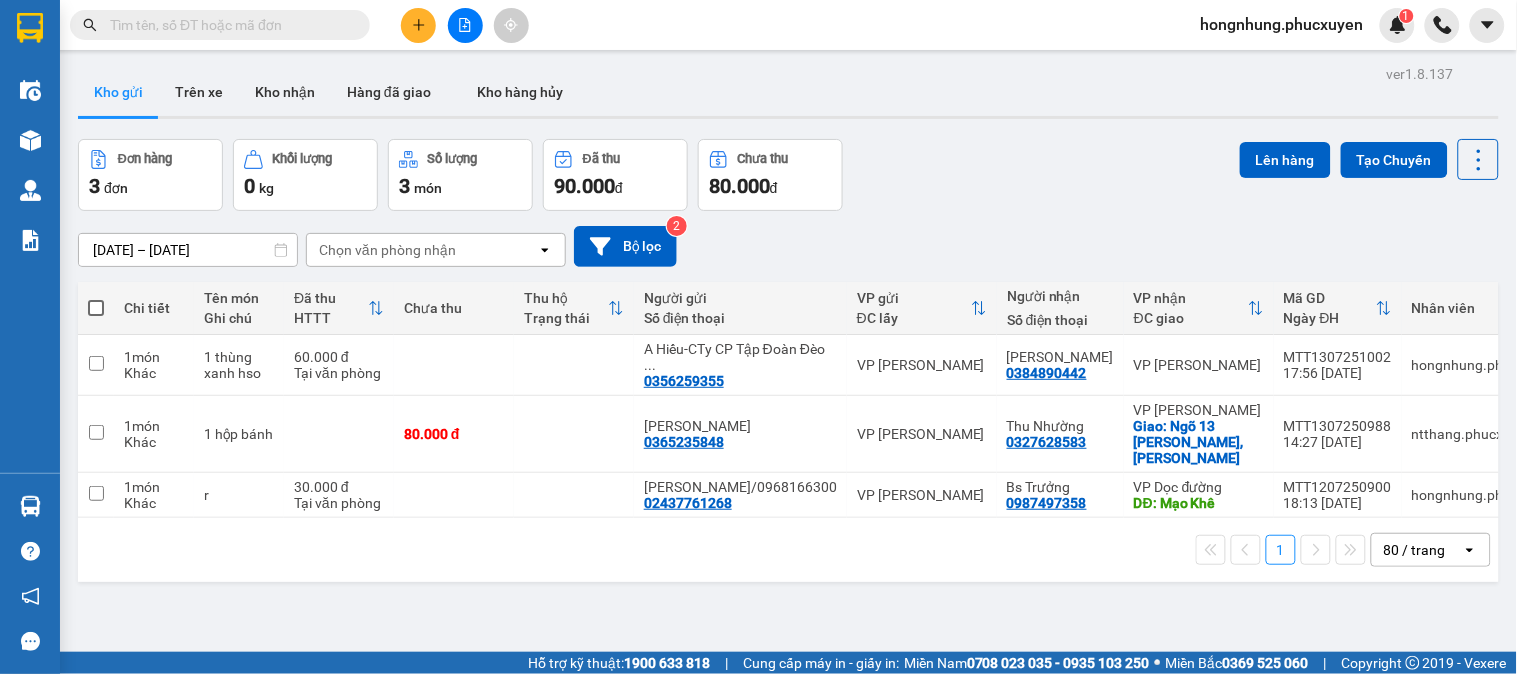 click at bounding box center (228, 25) 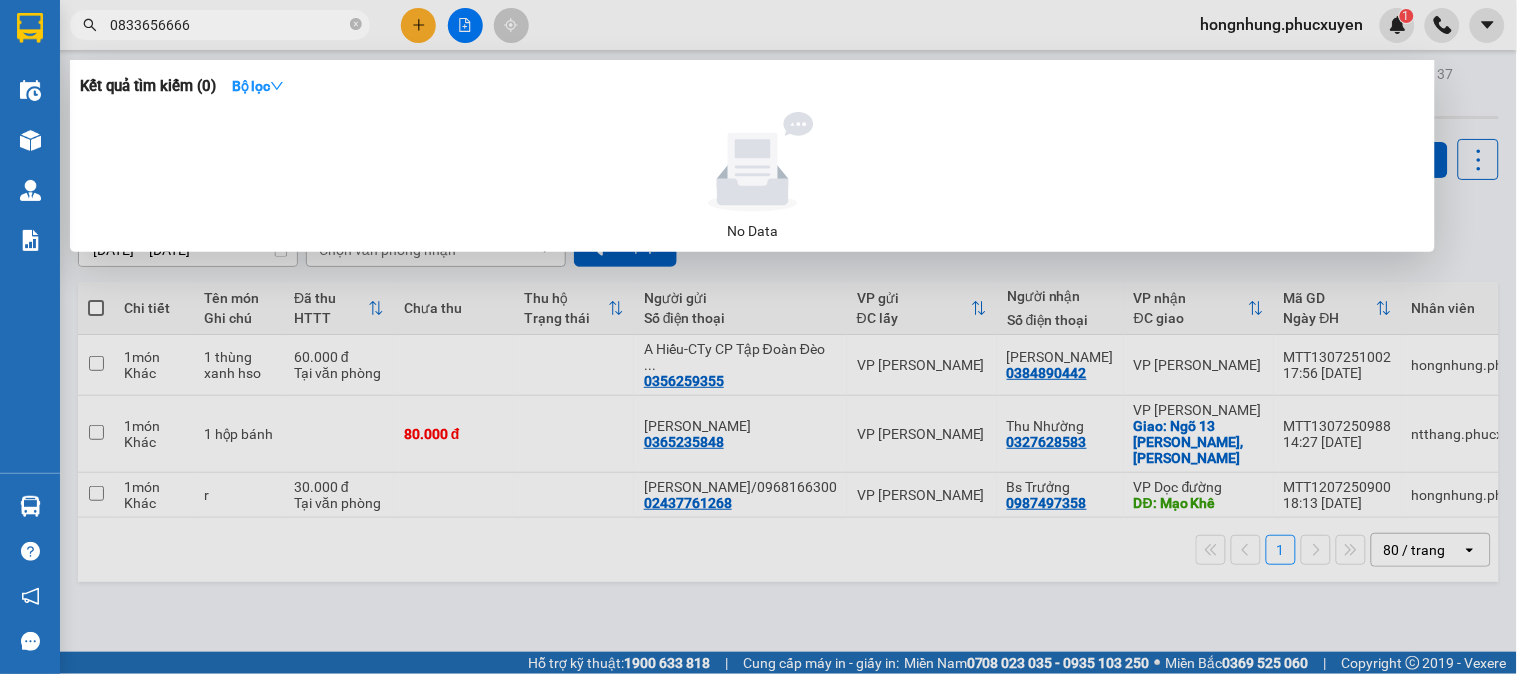 type on "0833656666" 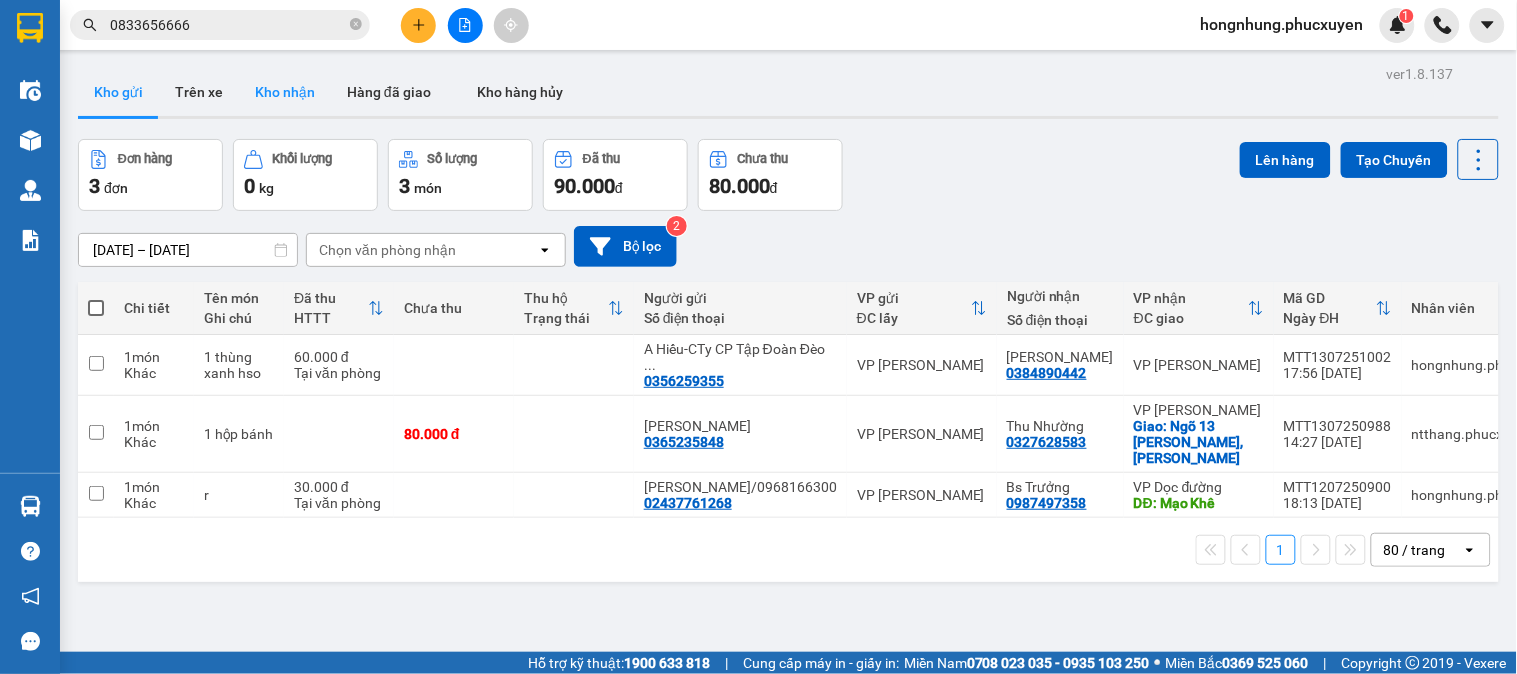 click on "Kho nhận" at bounding box center [285, 92] 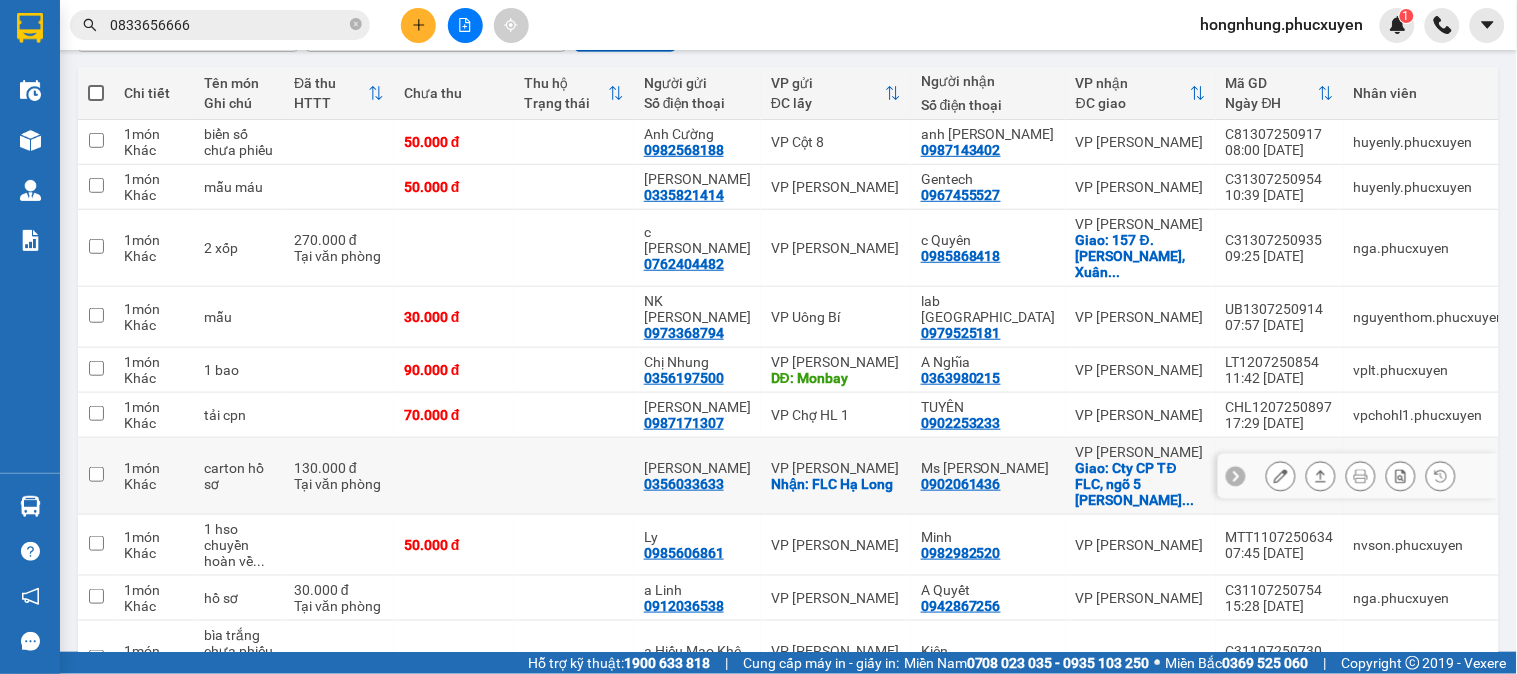scroll, scrollTop: 0, scrollLeft: 0, axis: both 